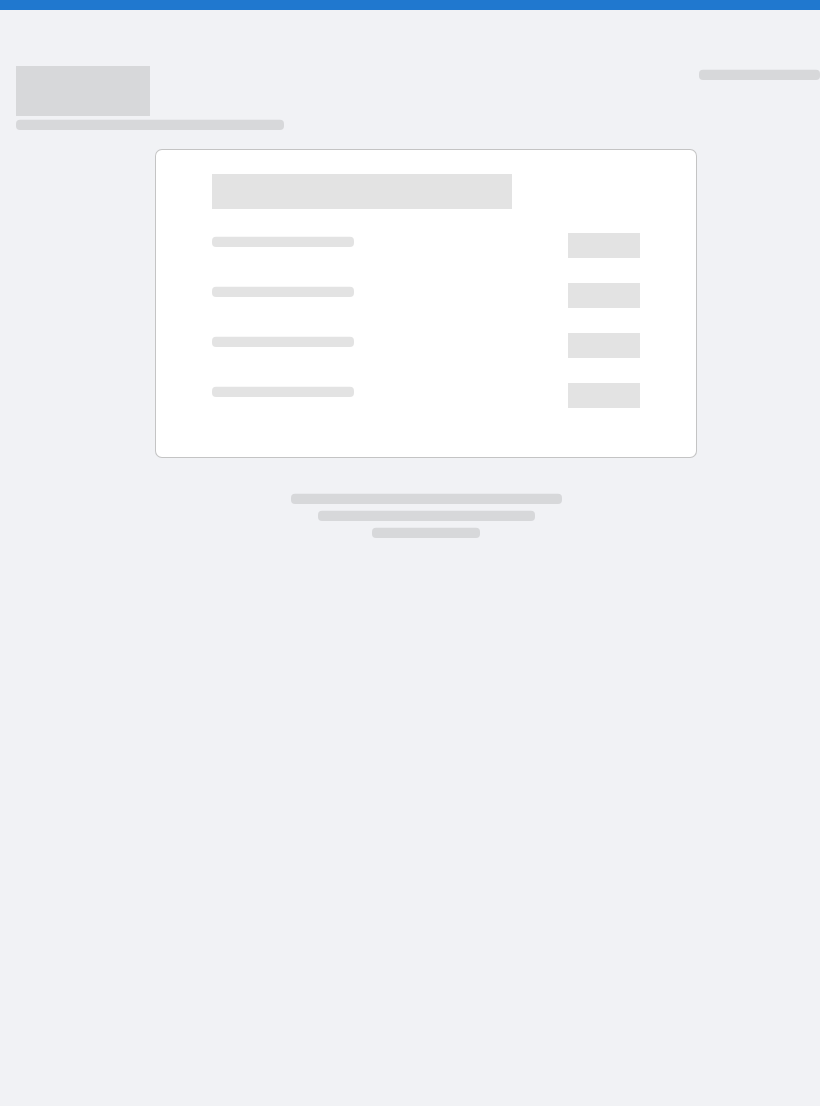scroll, scrollTop: 0, scrollLeft: 0, axis: both 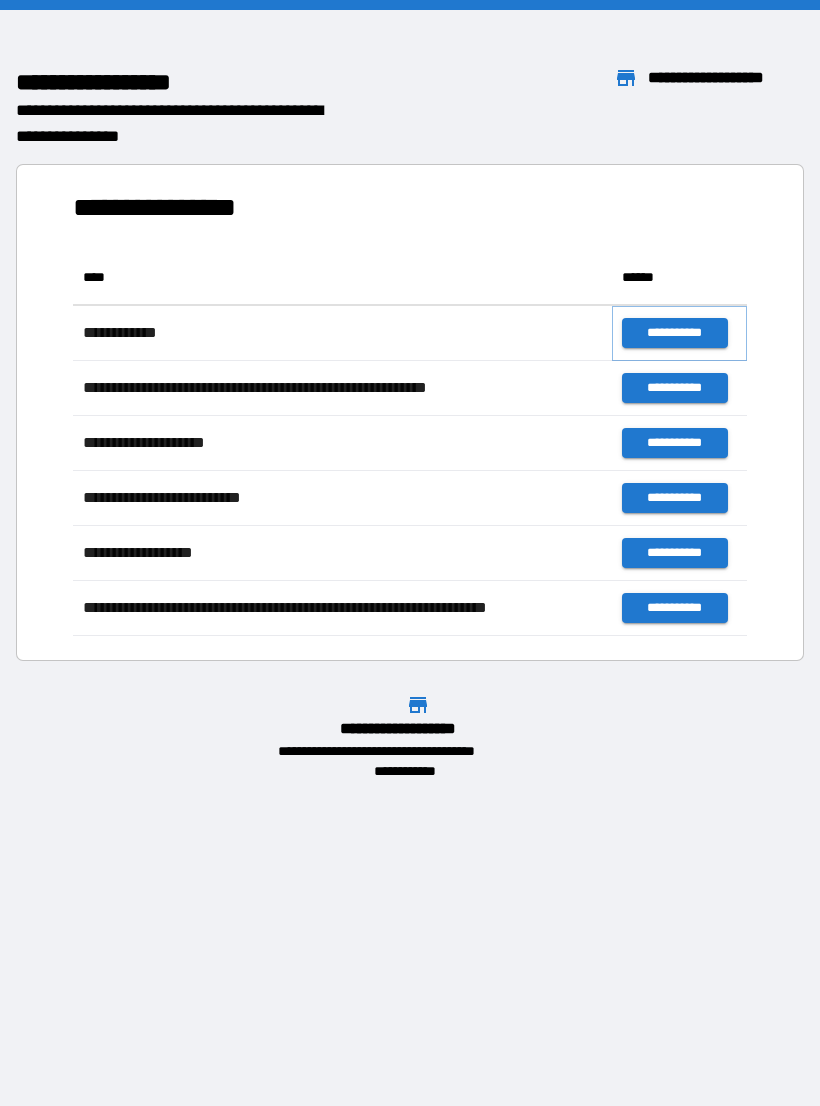 click on "**********" at bounding box center [674, 333] 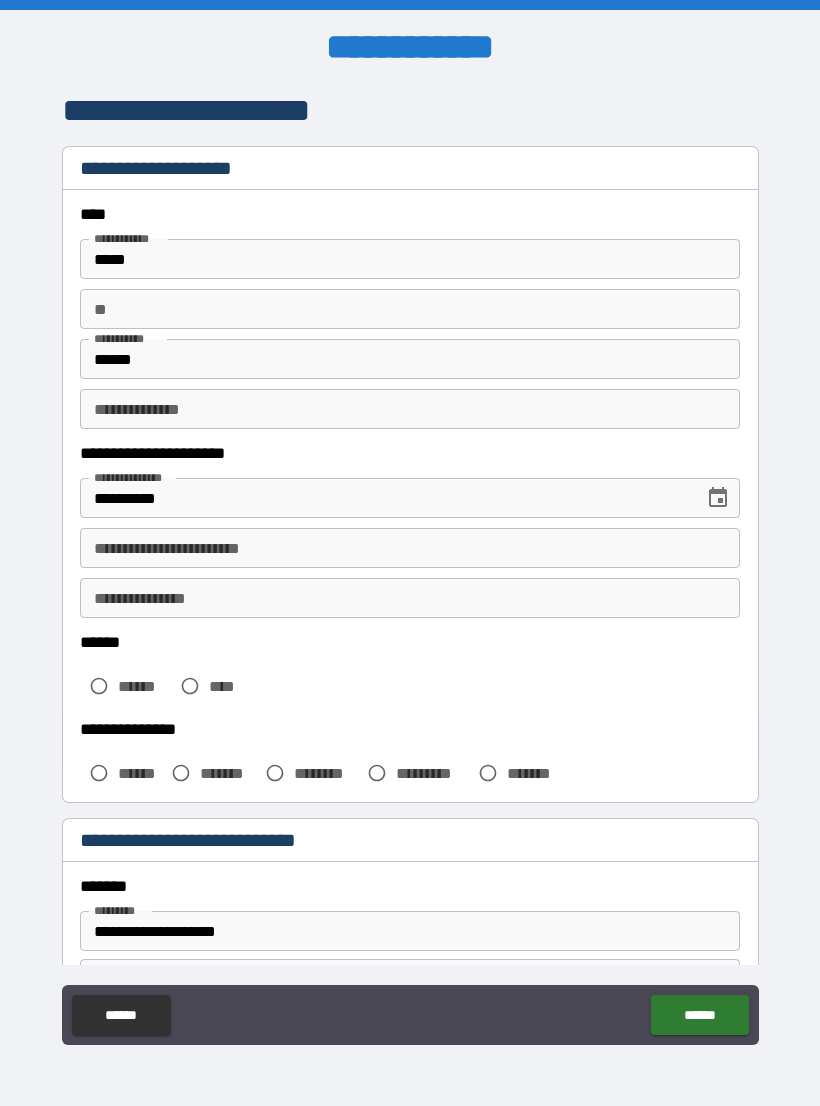 click on "******" at bounding box center (410, 359) 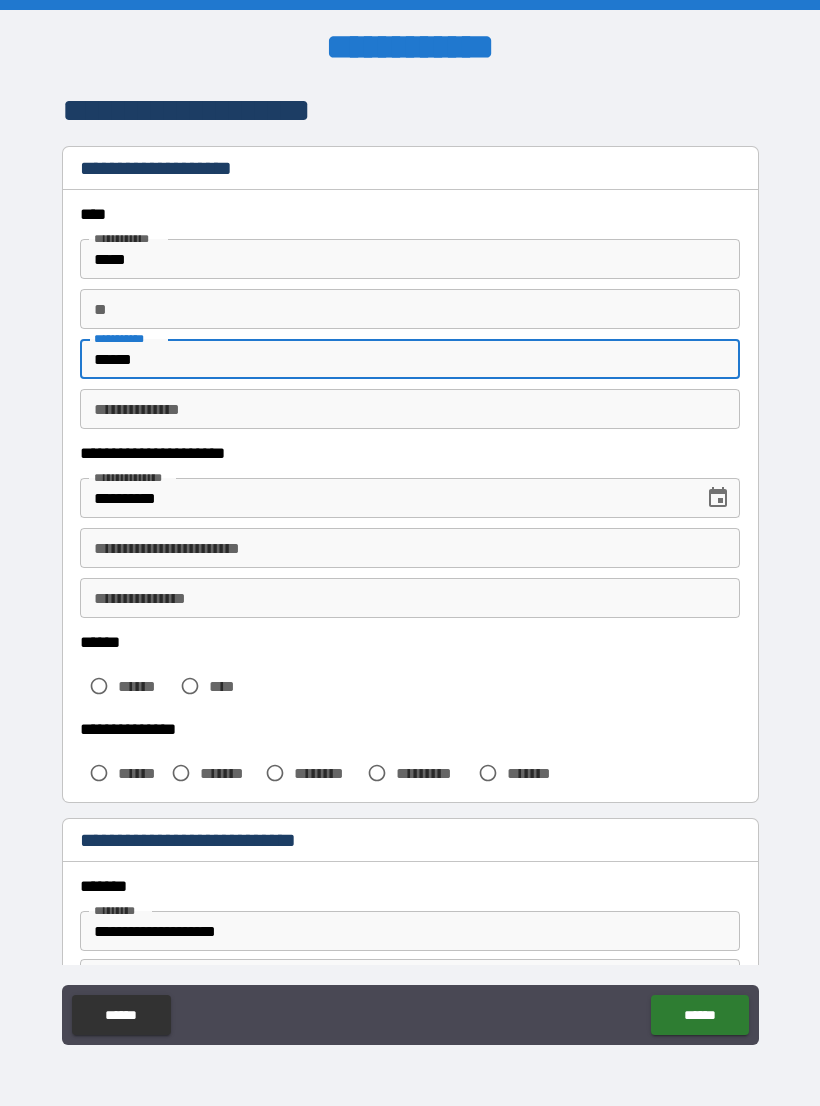 click on "******" at bounding box center (410, 359) 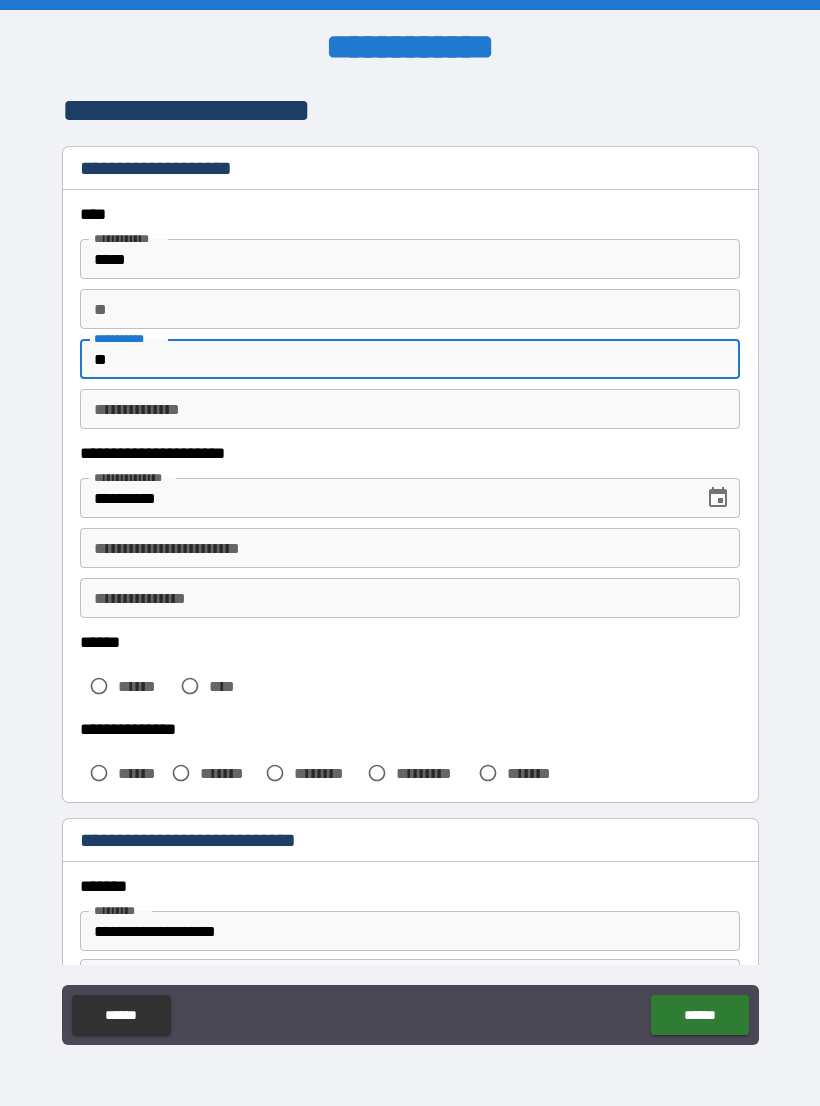 type on "*" 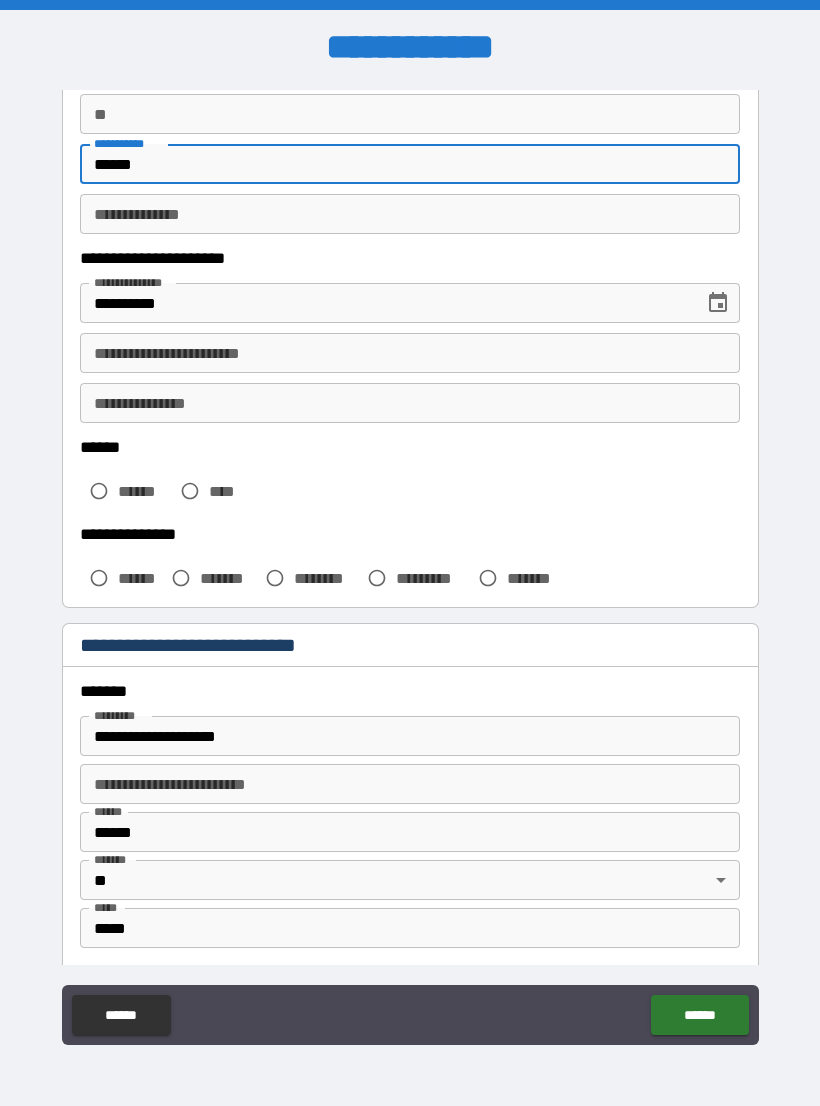 scroll, scrollTop: 184, scrollLeft: 0, axis: vertical 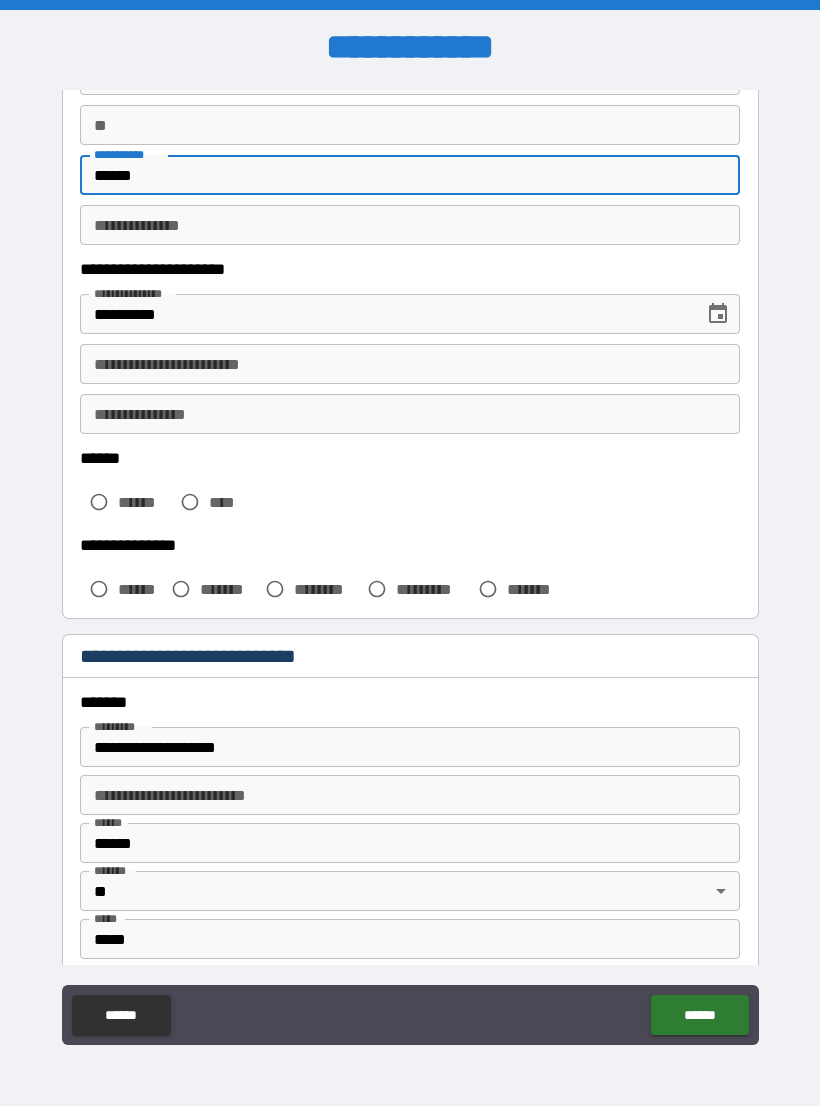 type on "******" 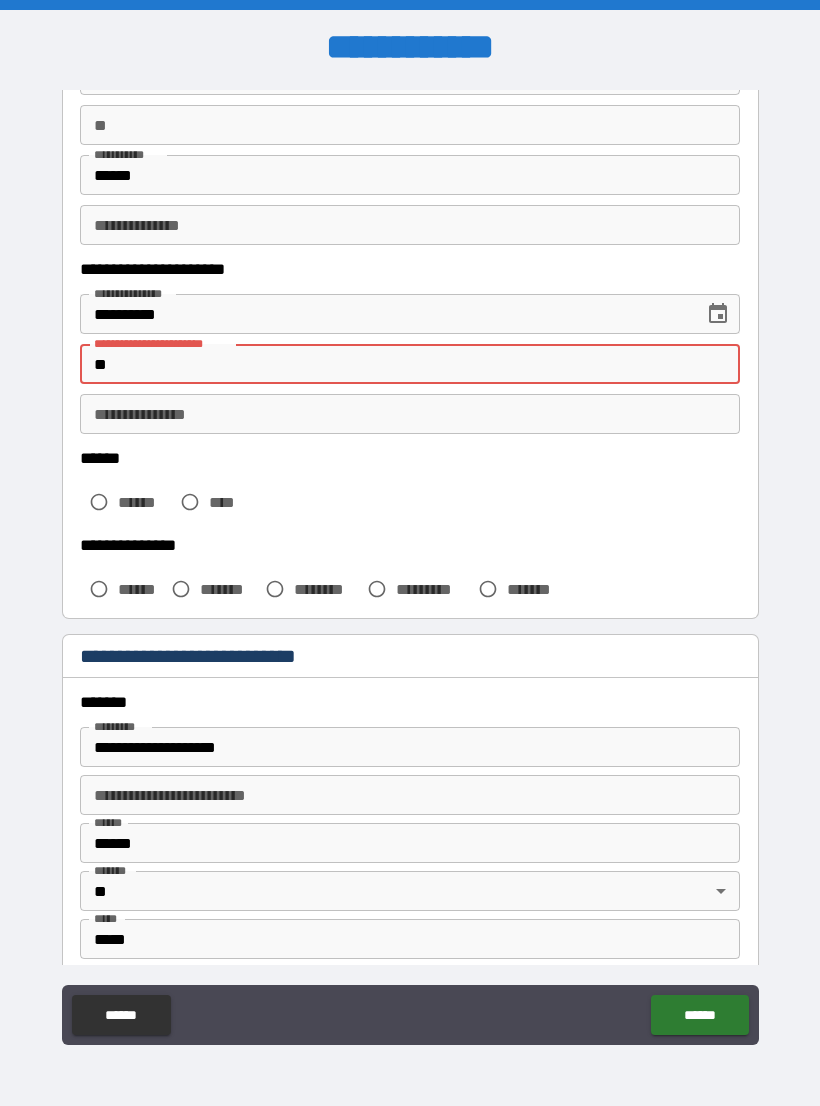 type on "*" 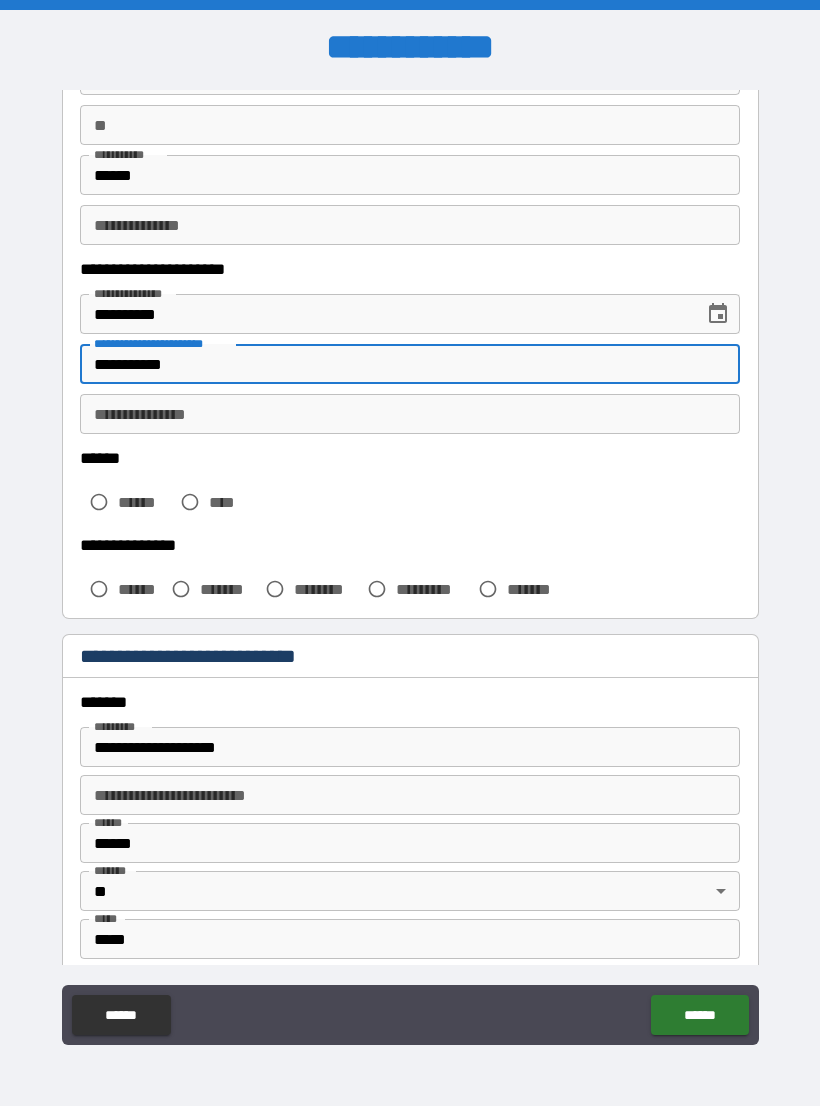 type on "**********" 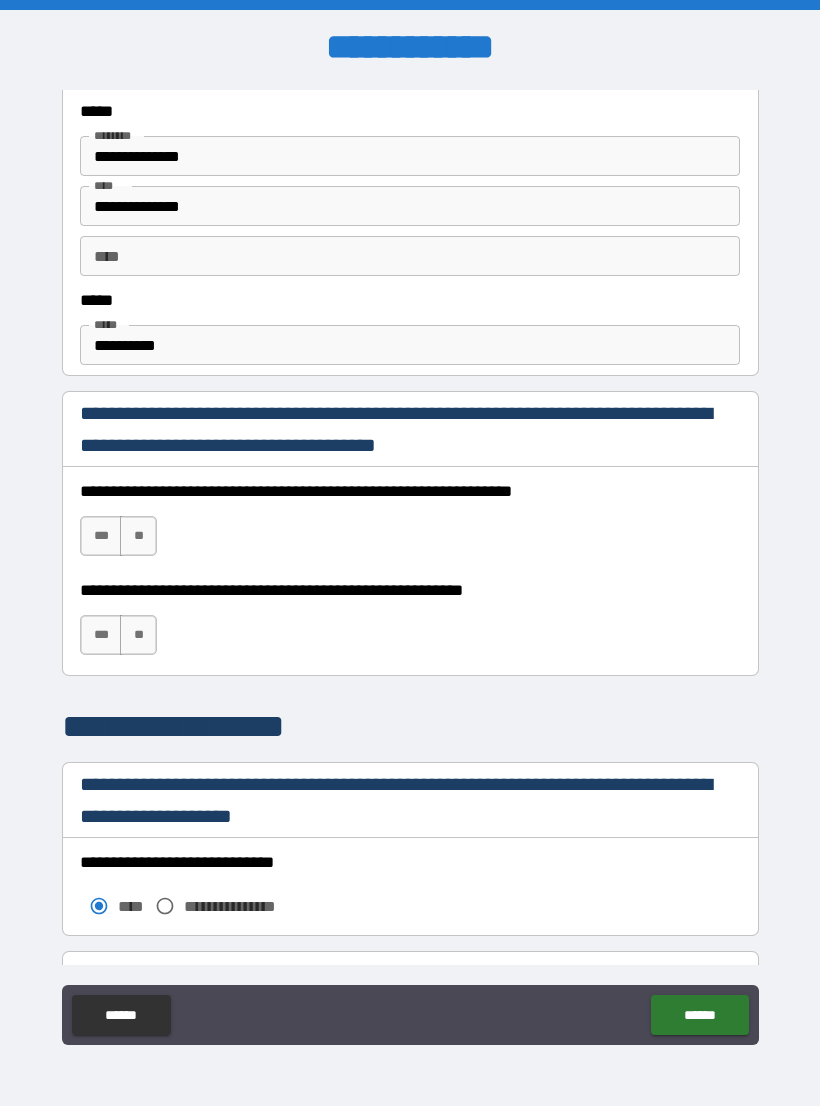 scroll, scrollTop: 1058, scrollLeft: 0, axis: vertical 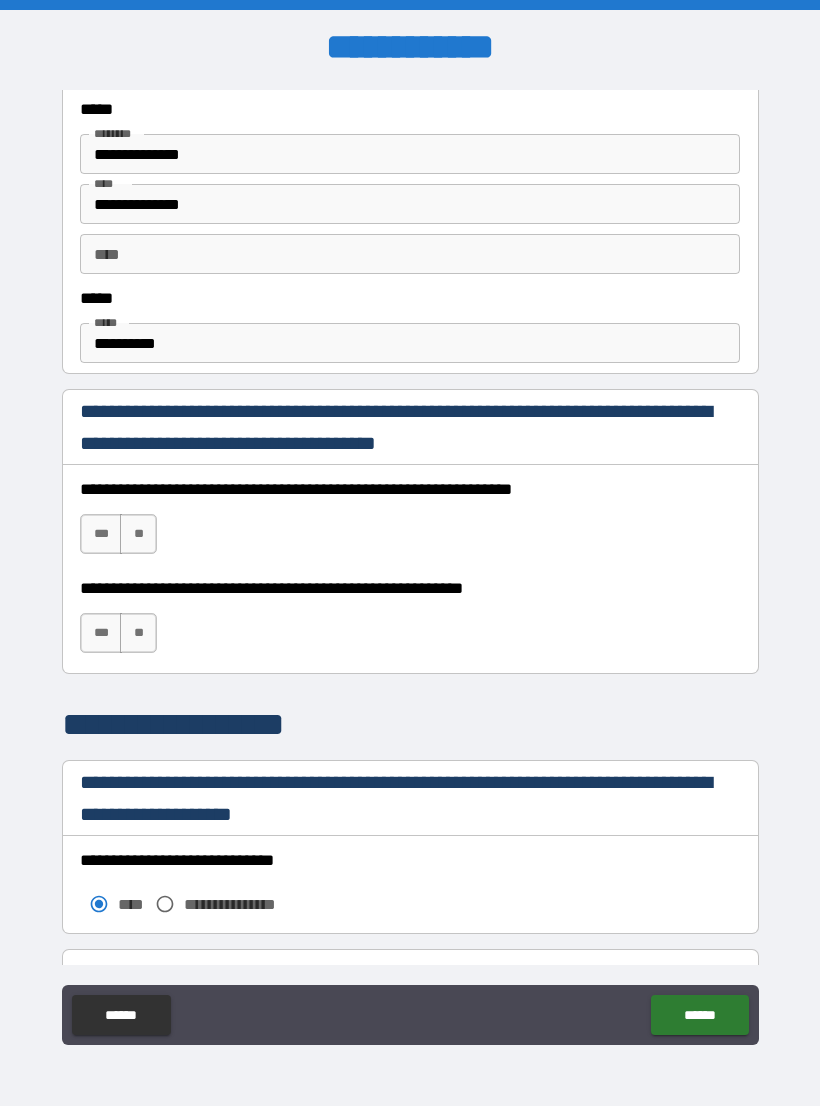 click on "***" at bounding box center (101, 534) 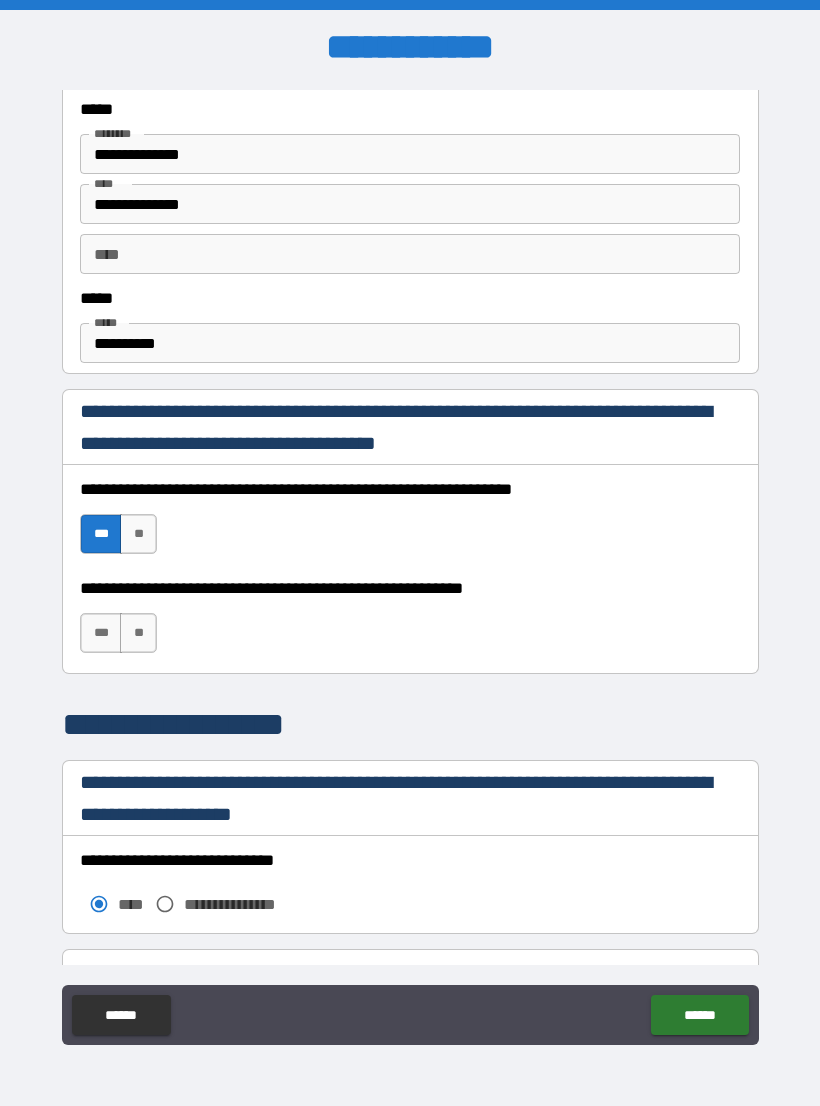 click on "***" at bounding box center [101, 633] 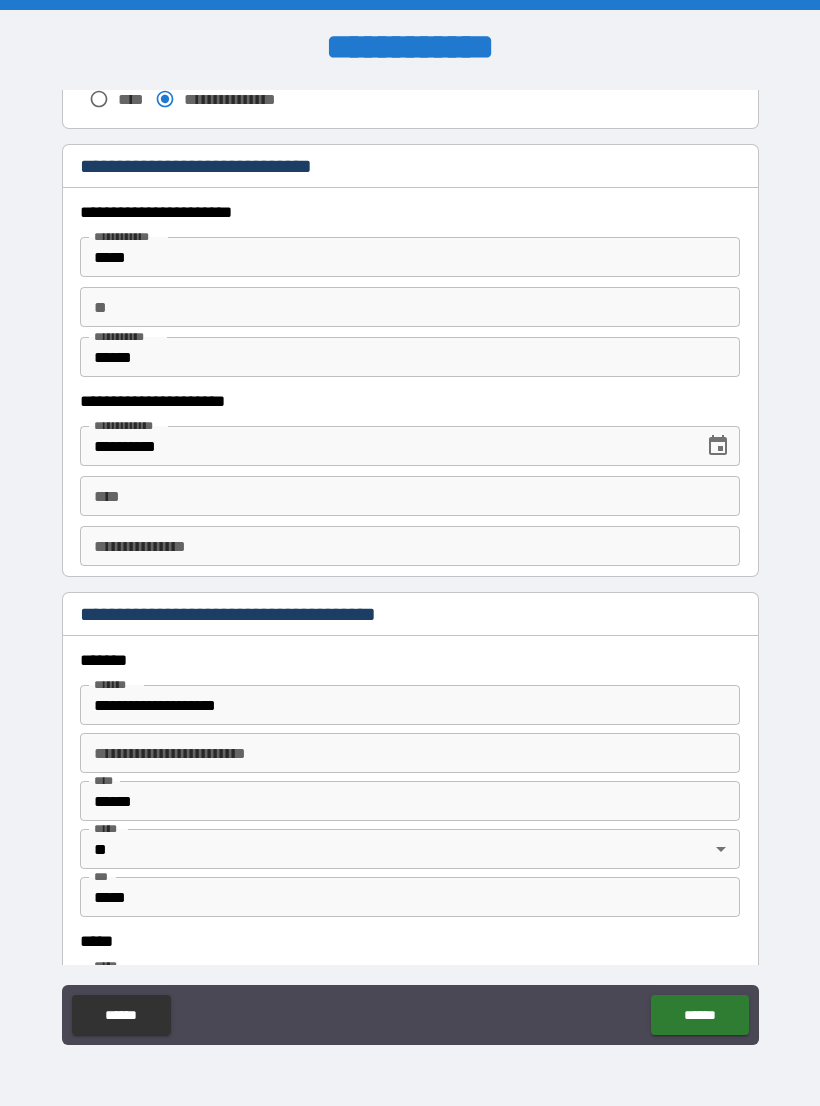 scroll, scrollTop: 1861, scrollLeft: 0, axis: vertical 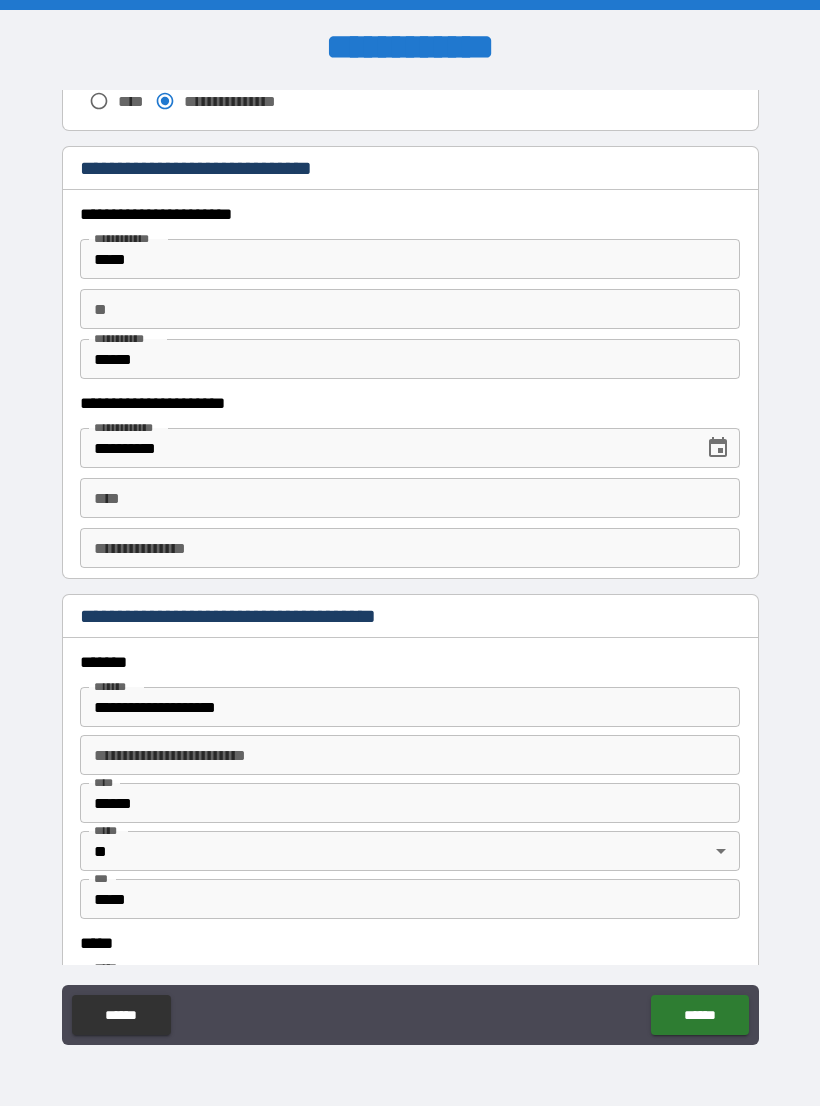 click on "******" at bounding box center [410, 359] 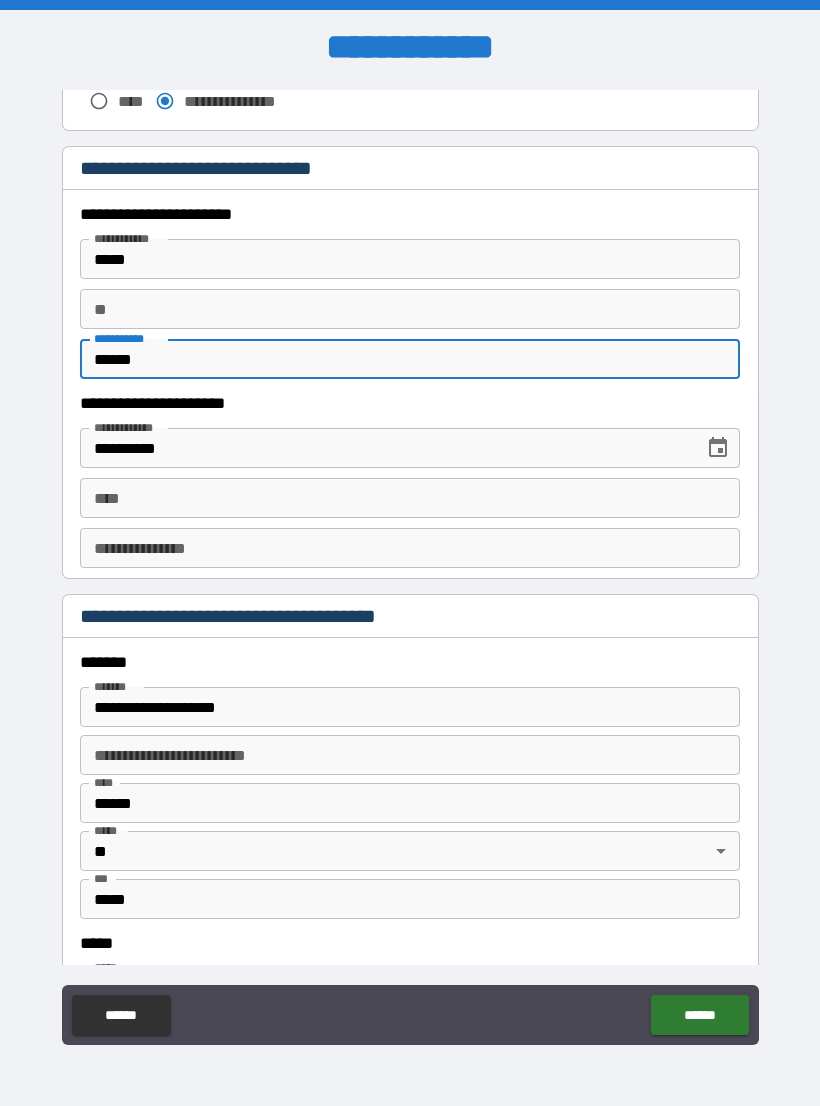 click on "******" at bounding box center [410, 359] 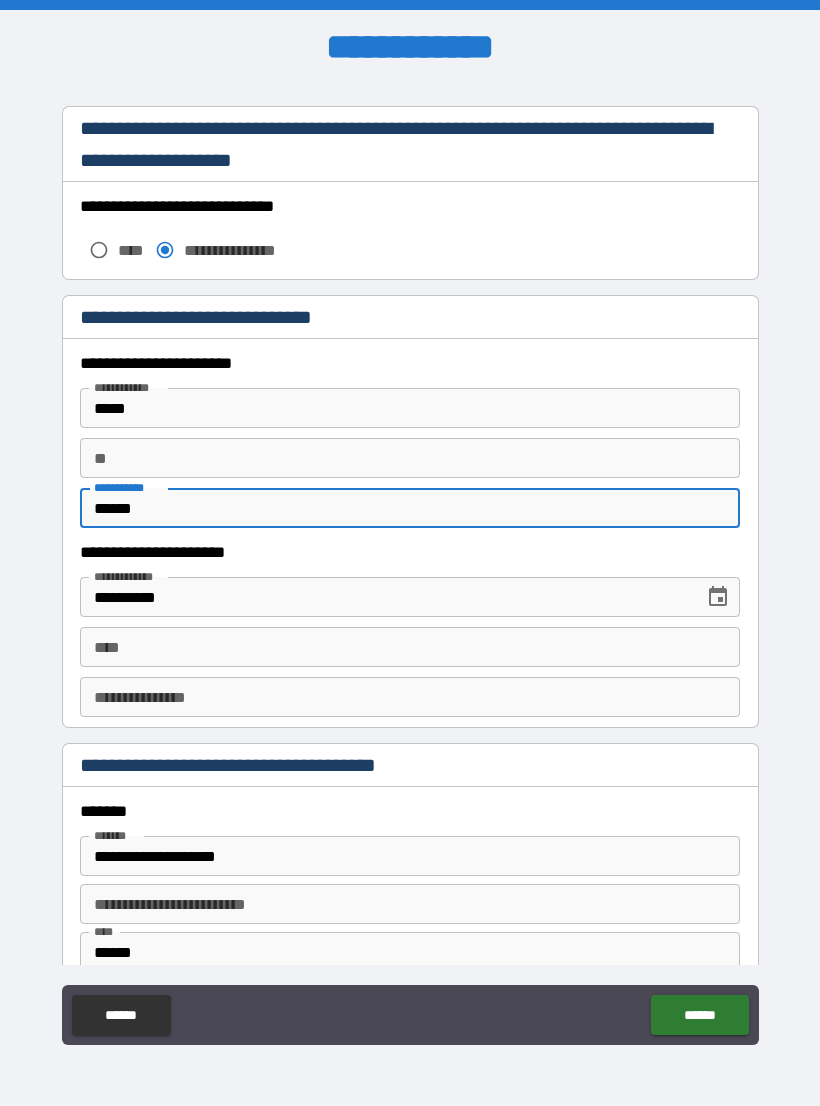 scroll, scrollTop: 1724, scrollLeft: 0, axis: vertical 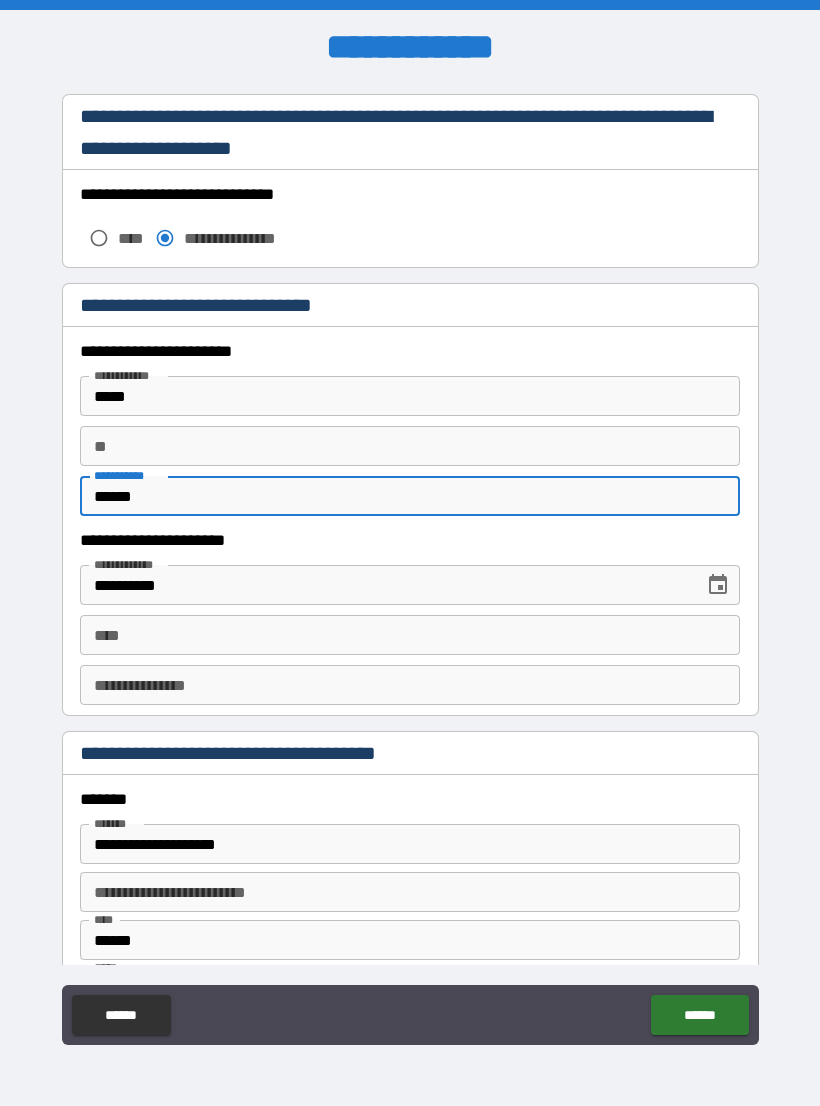 click on "******" at bounding box center [410, 496] 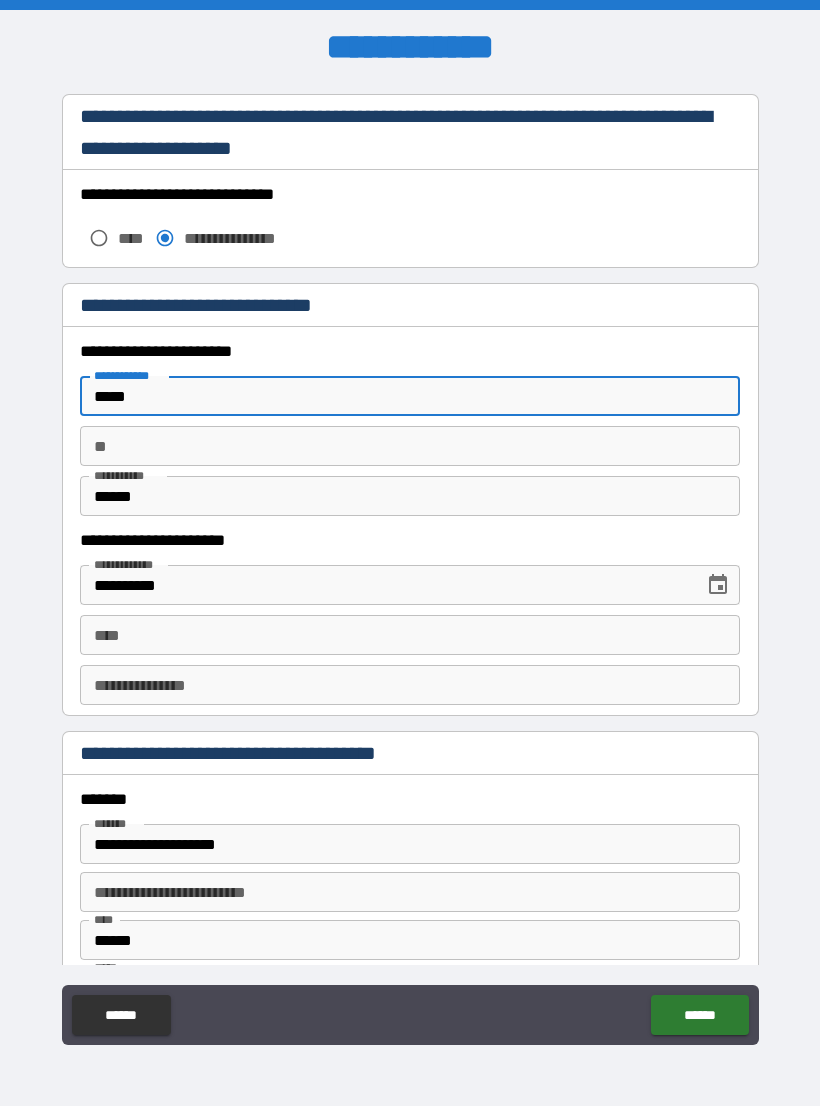 click on "*****" at bounding box center (410, 396) 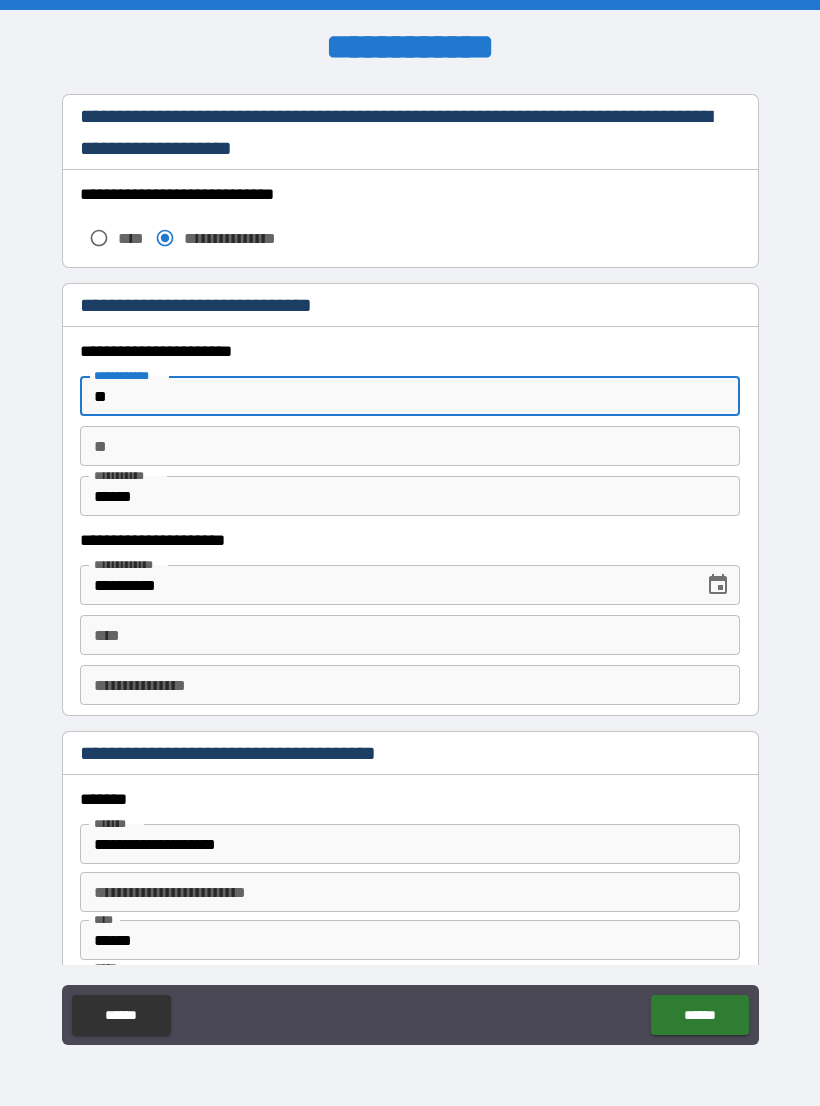 type on "*" 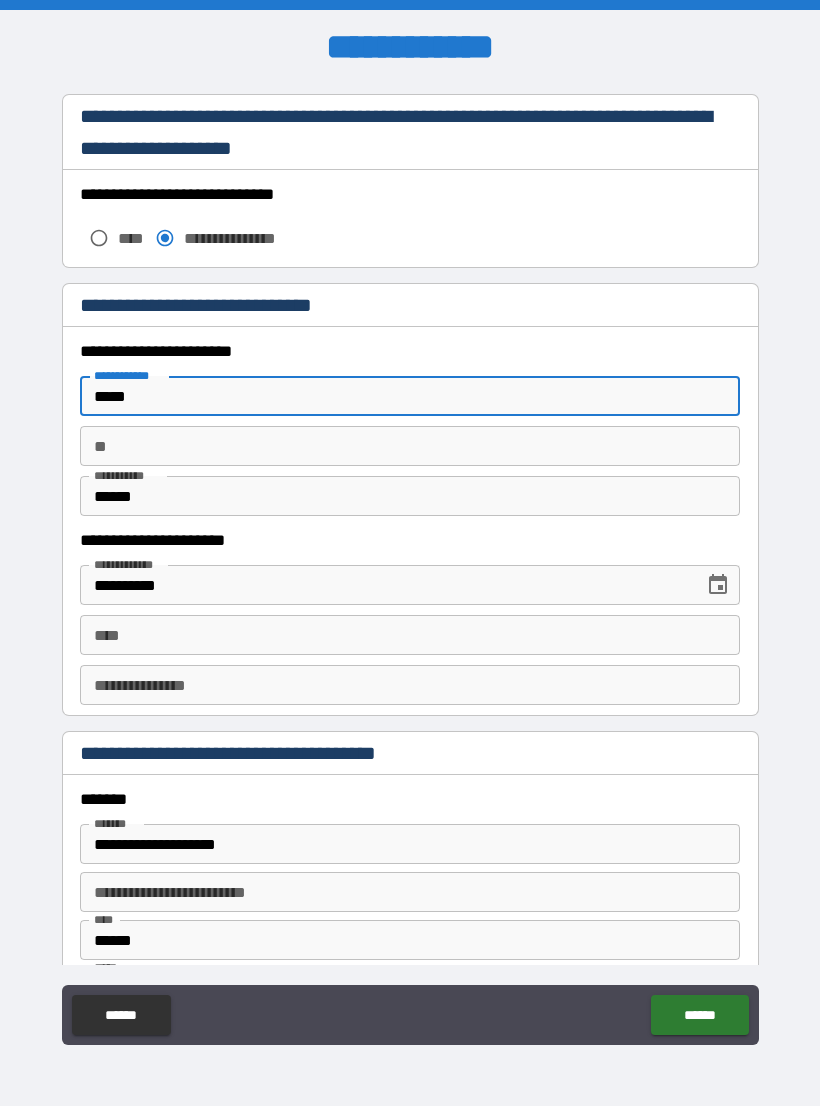 type on "*****" 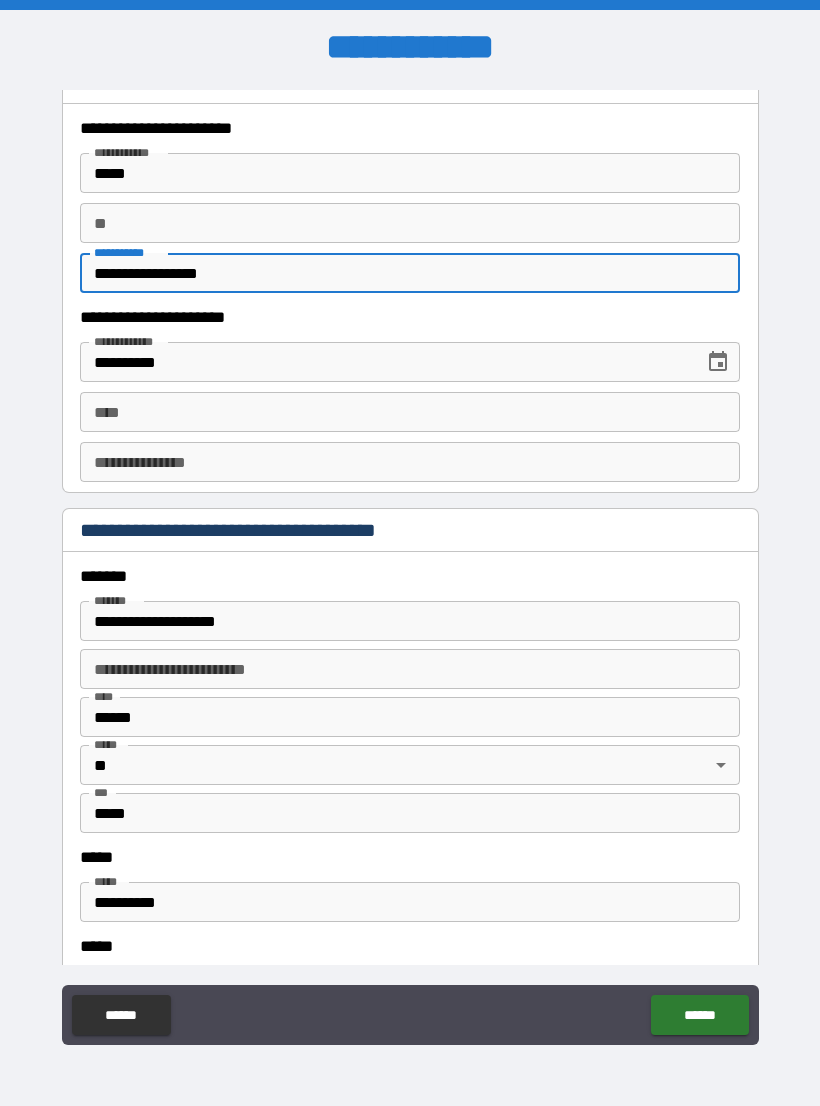 scroll, scrollTop: 1952, scrollLeft: 0, axis: vertical 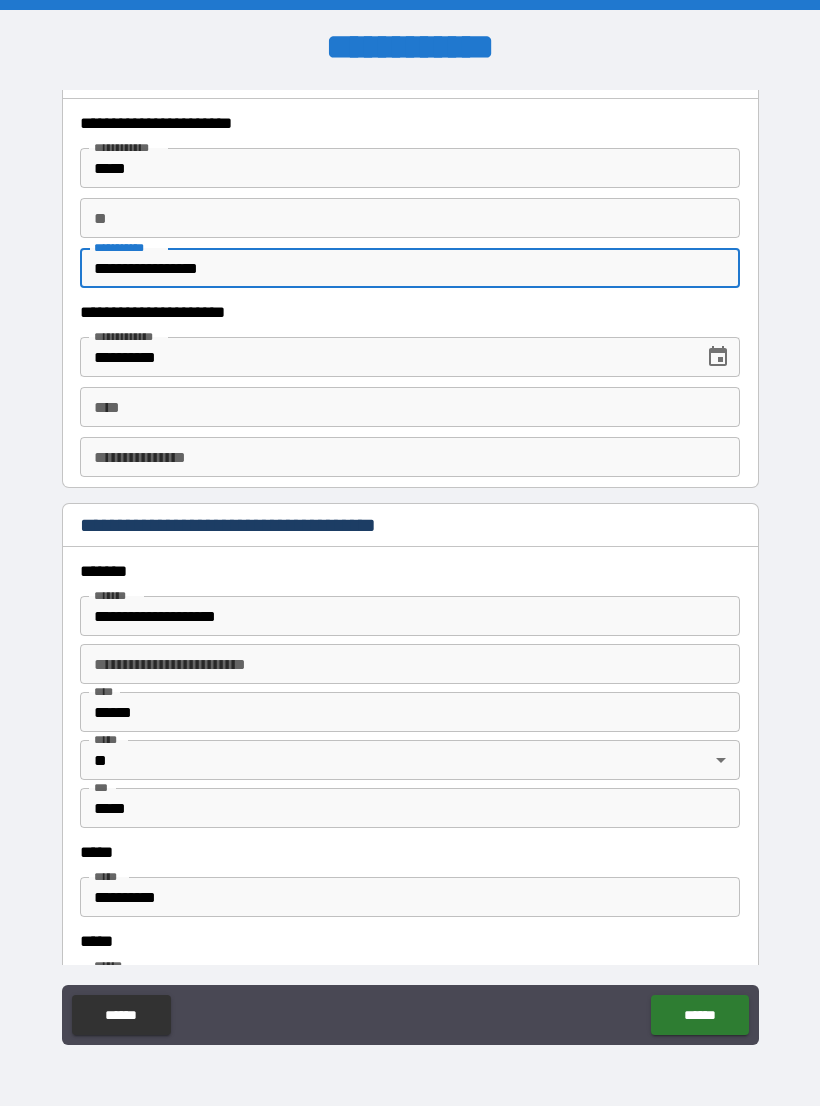 type on "**********" 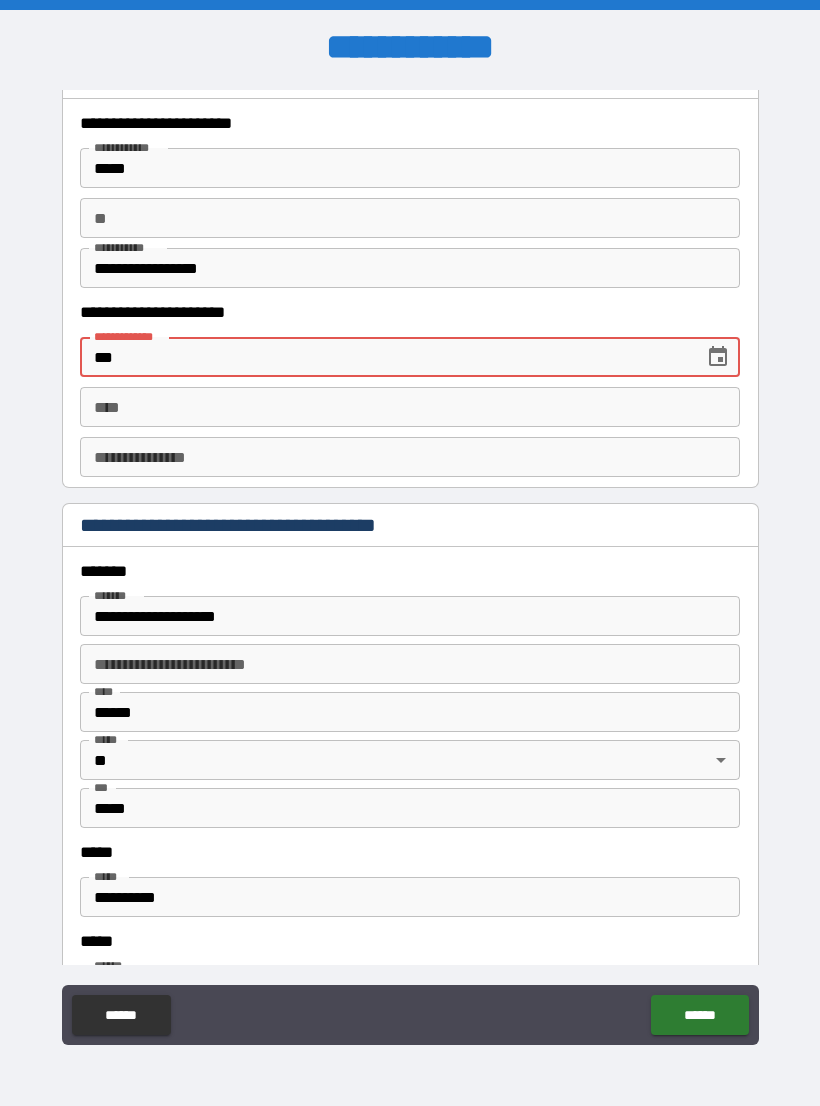 type on "*" 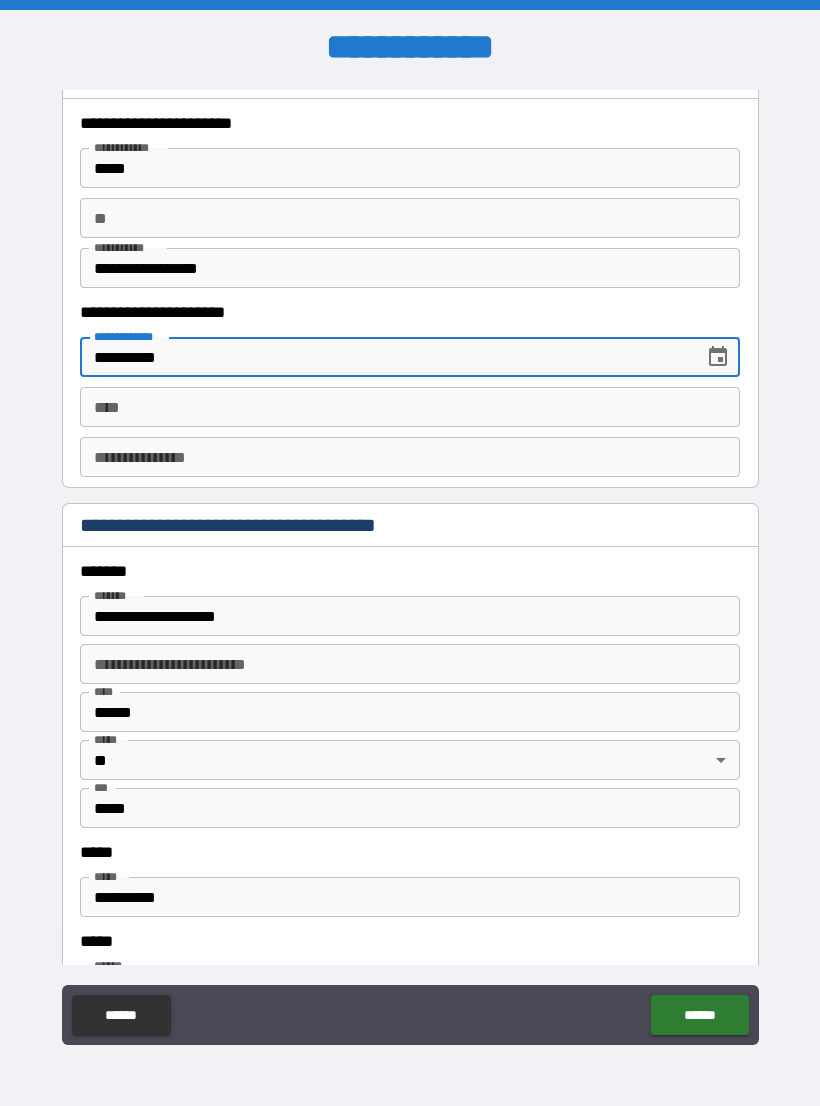 type on "**********" 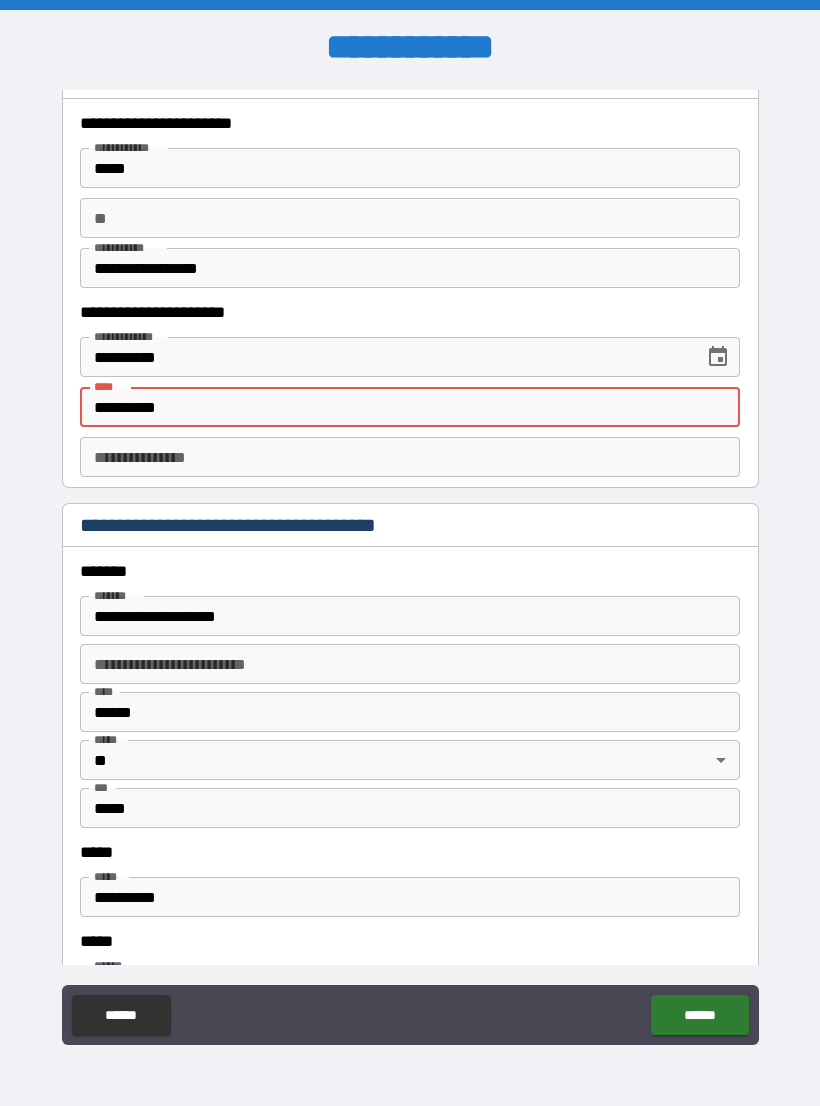 click on "**********" at bounding box center (410, 407) 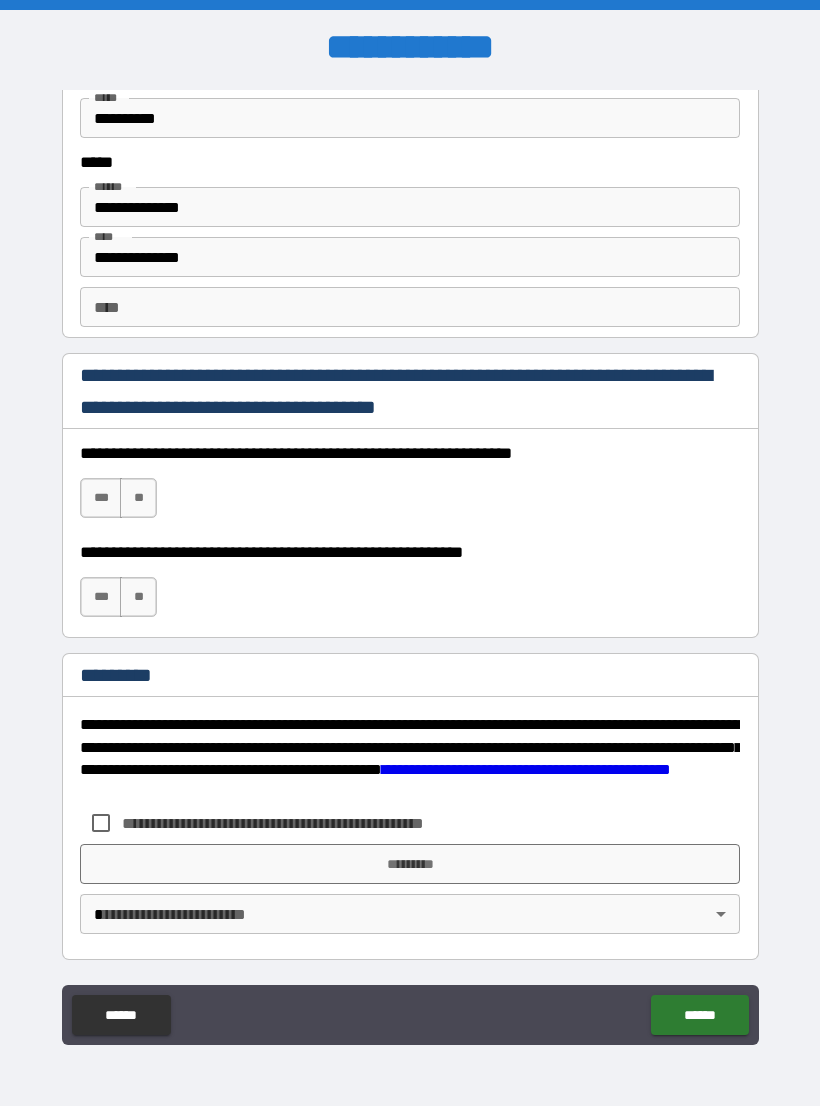 scroll, scrollTop: 2731, scrollLeft: 0, axis: vertical 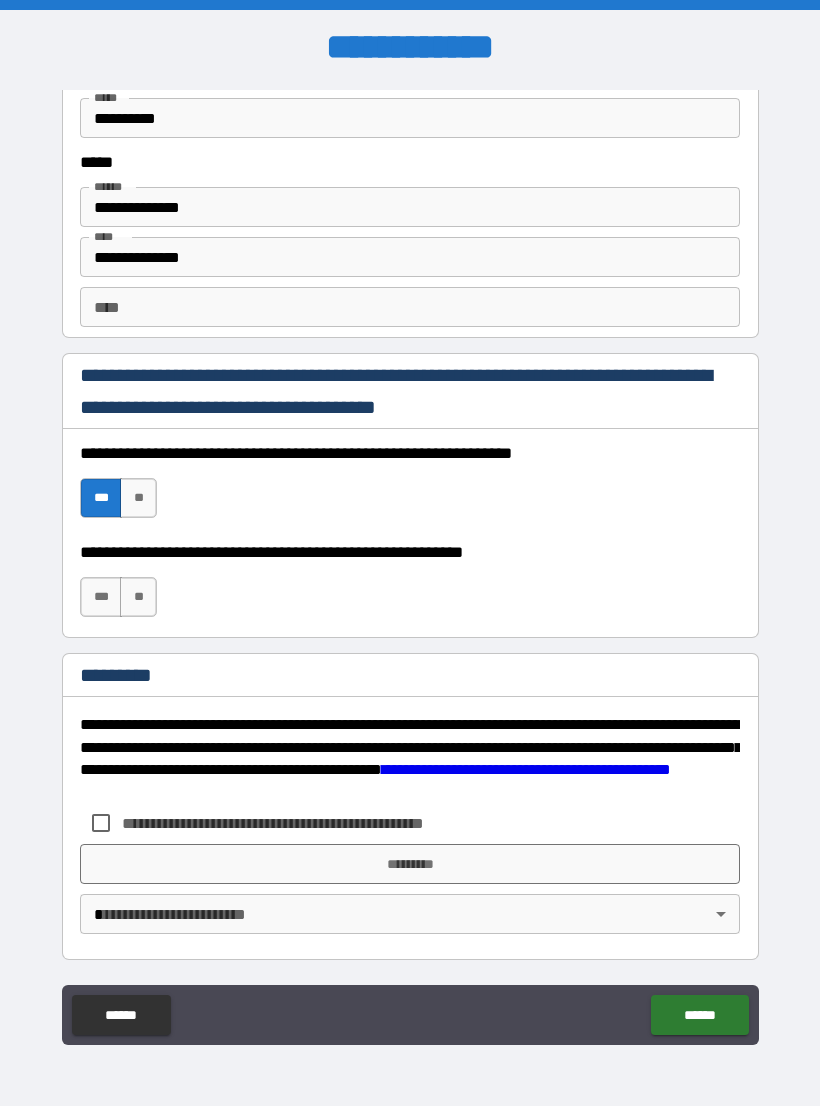 click on "***" at bounding box center (101, 597) 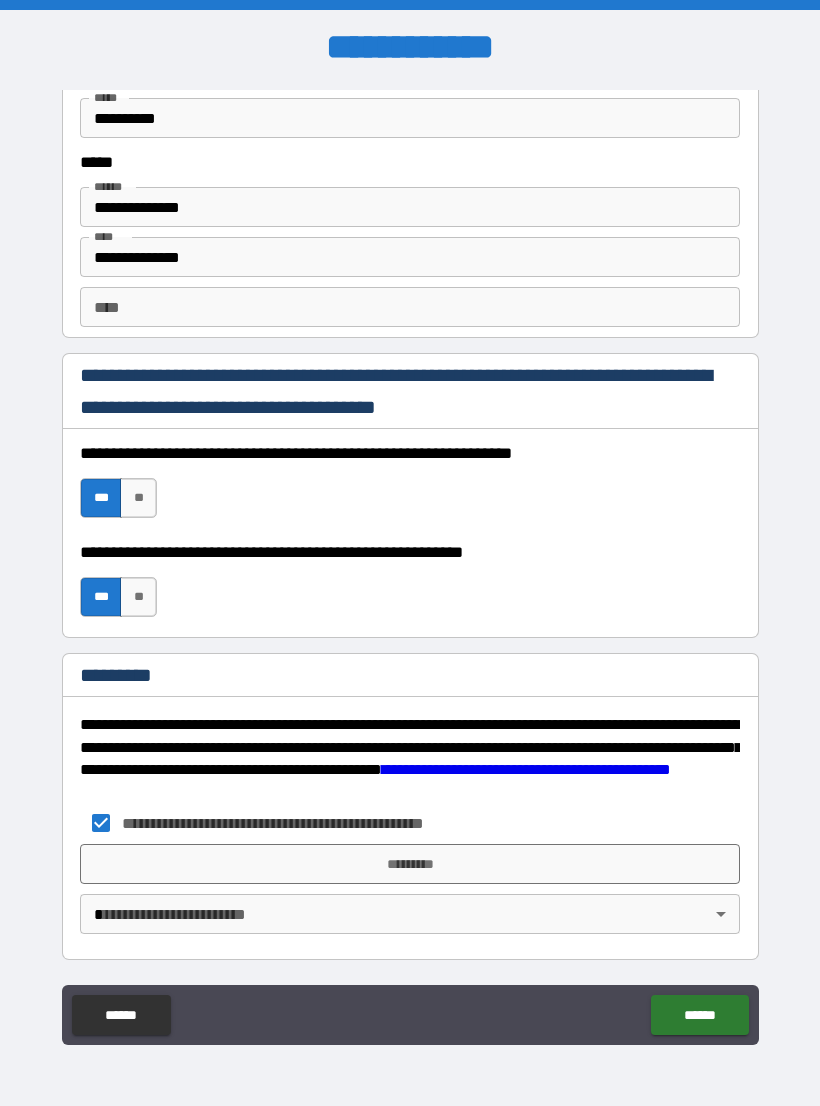 click on "*********" at bounding box center [410, 864] 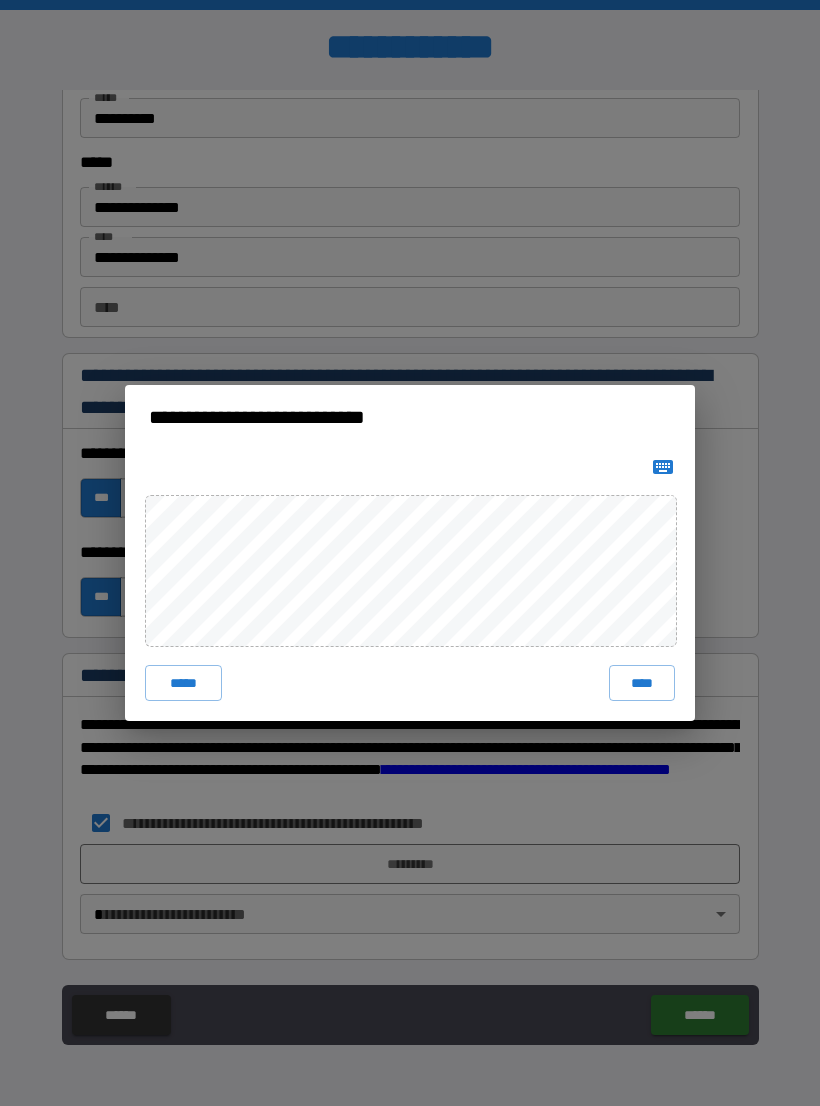 click on "****" at bounding box center (642, 683) 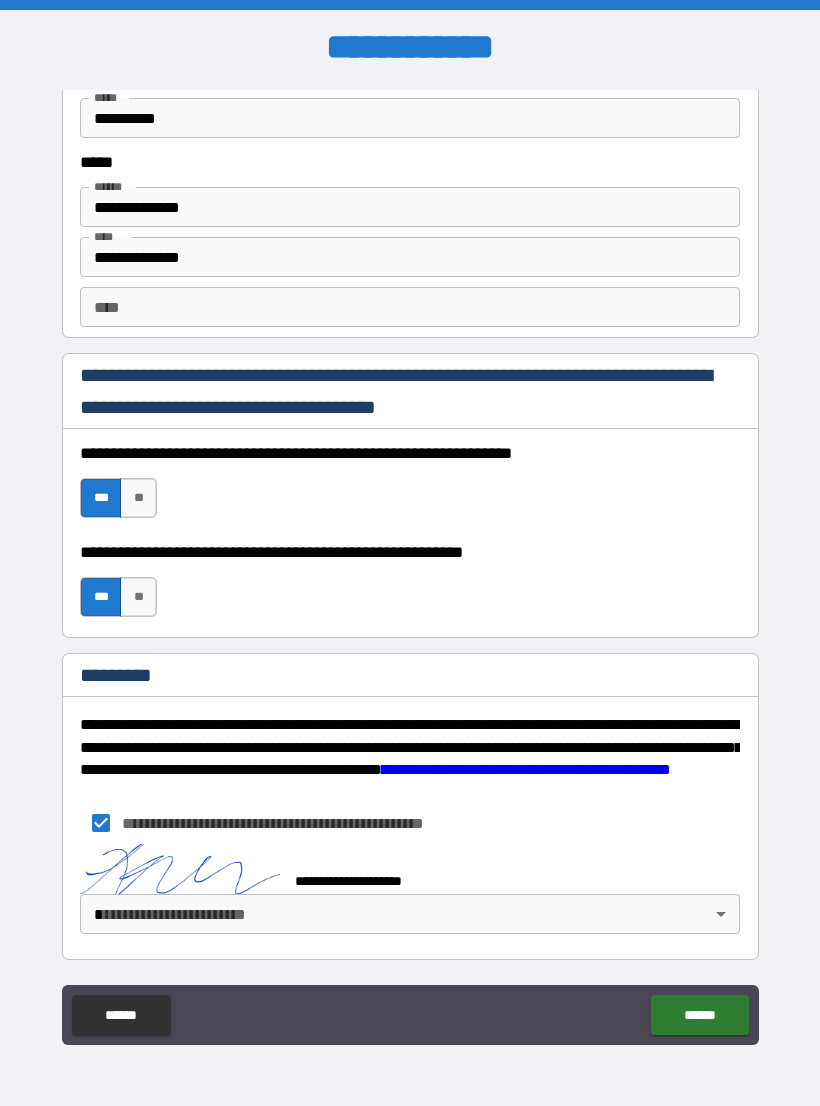 scroll, scrollTop: 2721, scrollLeft: 0, axis: vertical 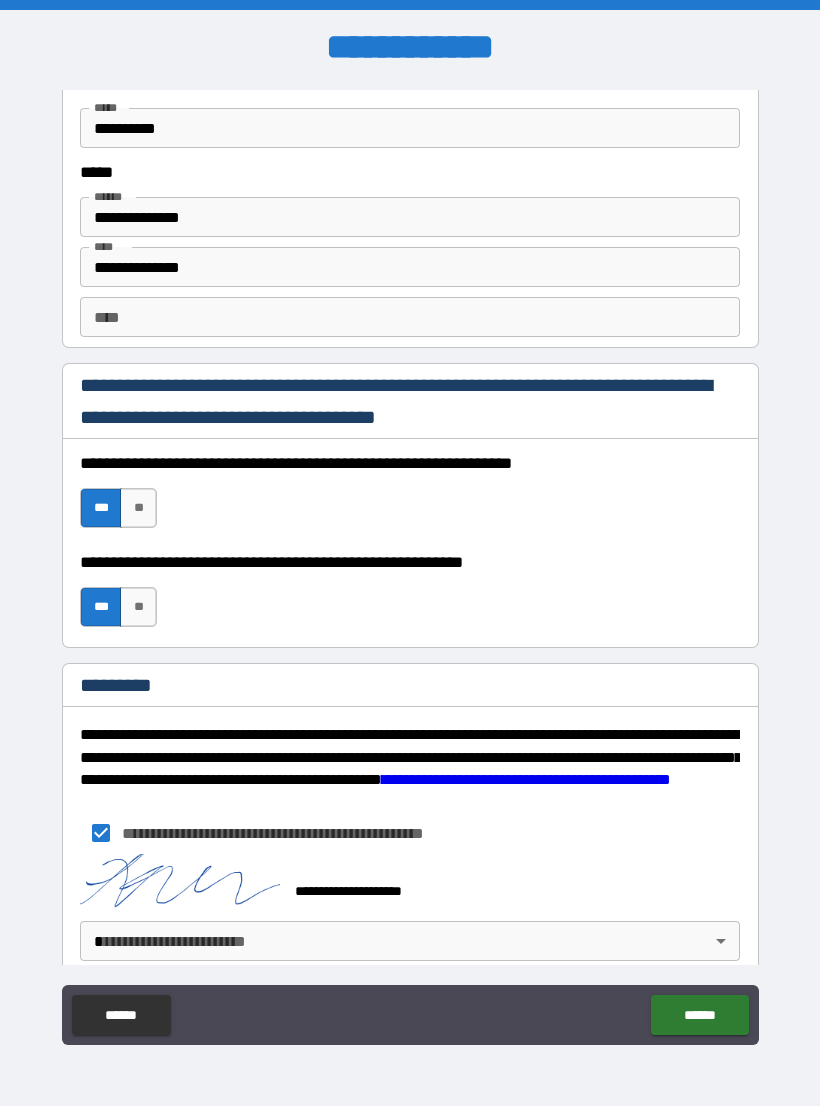 click on "**********" at bounding box center (410, 568) 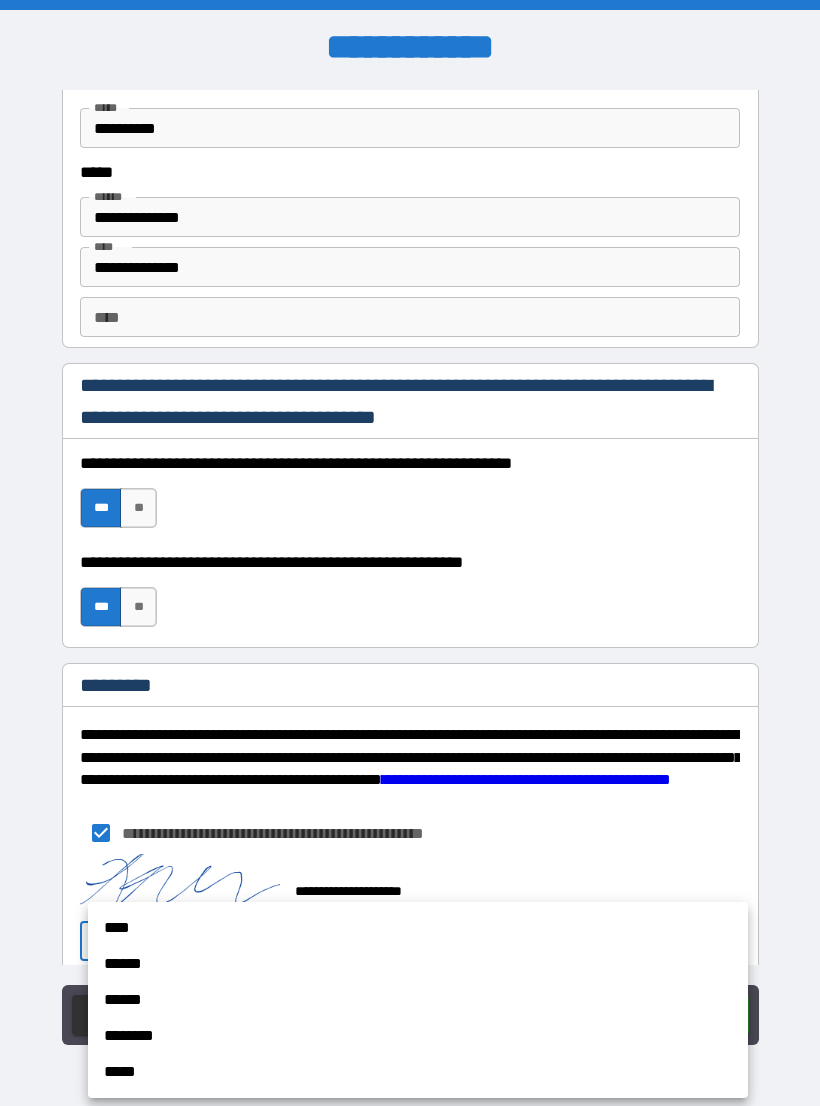 click on "******" at bounding box center [418, 964] 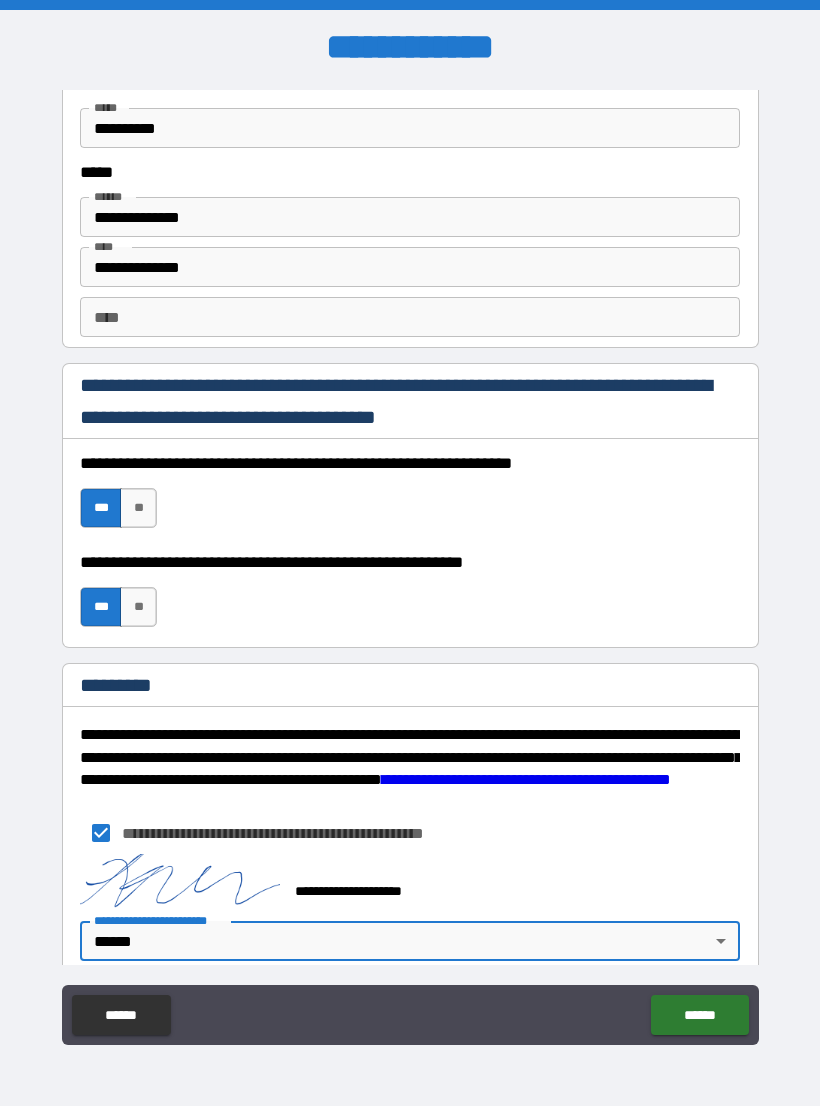 click on "******" at bounding box center [699, 1015] 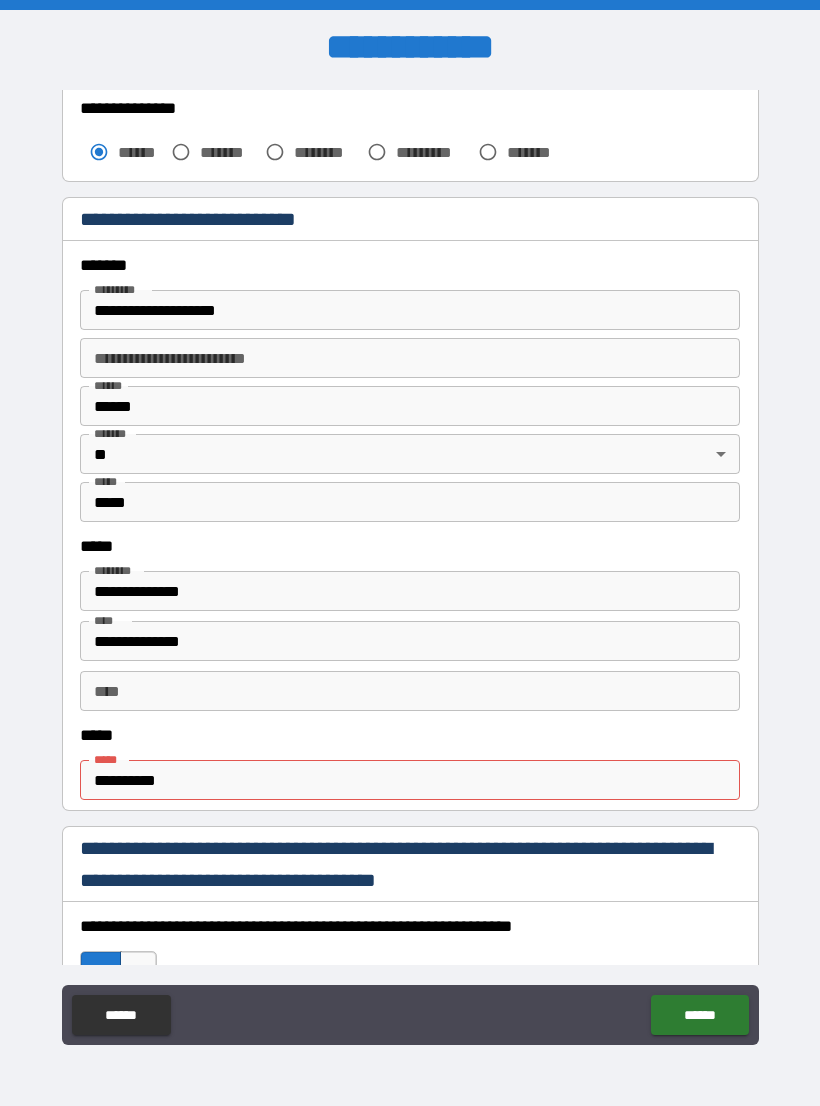 scroll, scrollTop: 644, scrollLeft: 0, axis: vertical 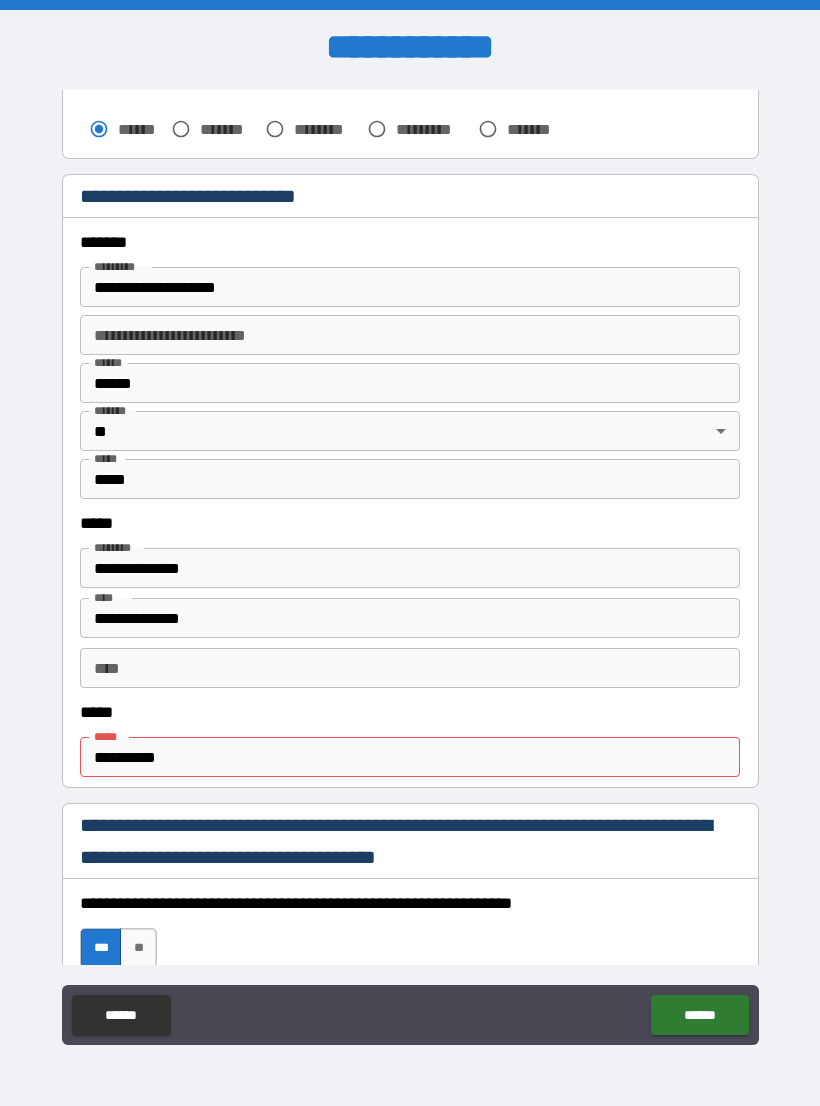click on "**********" at bounding box center [410, 757] 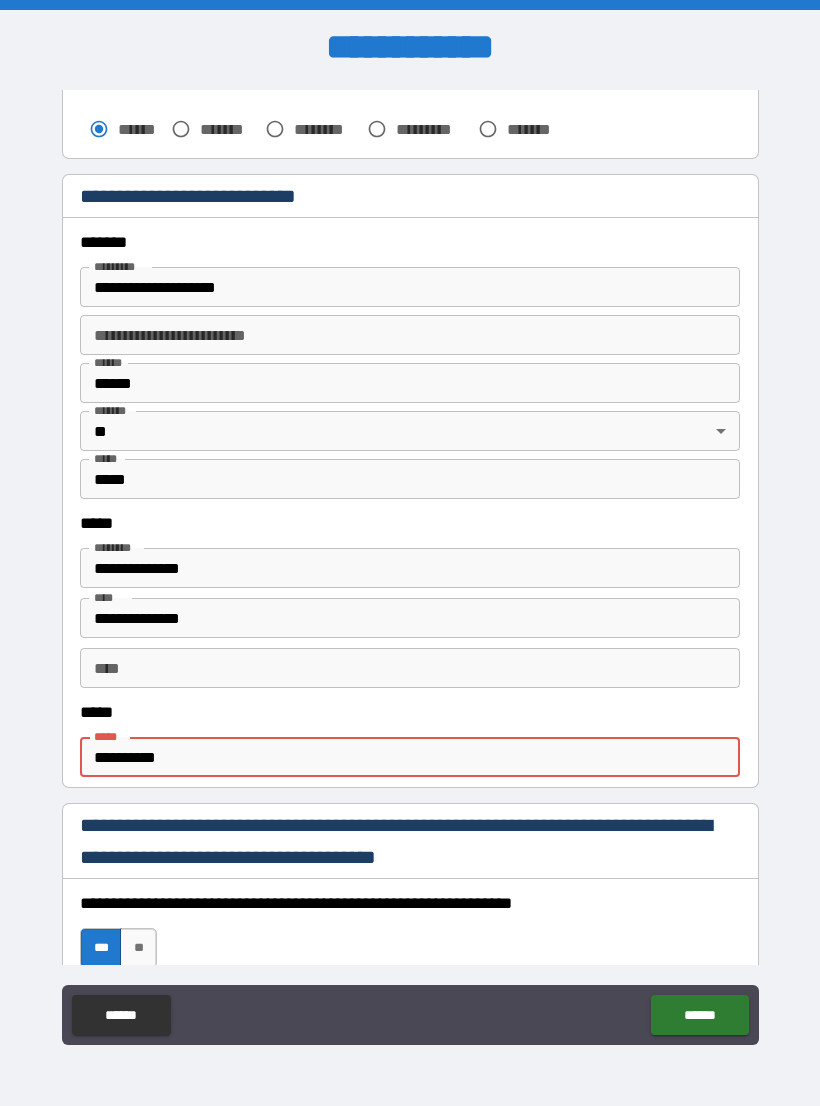 scroll, scrollTop: 31, scrollLeft: 0, axis: vertical 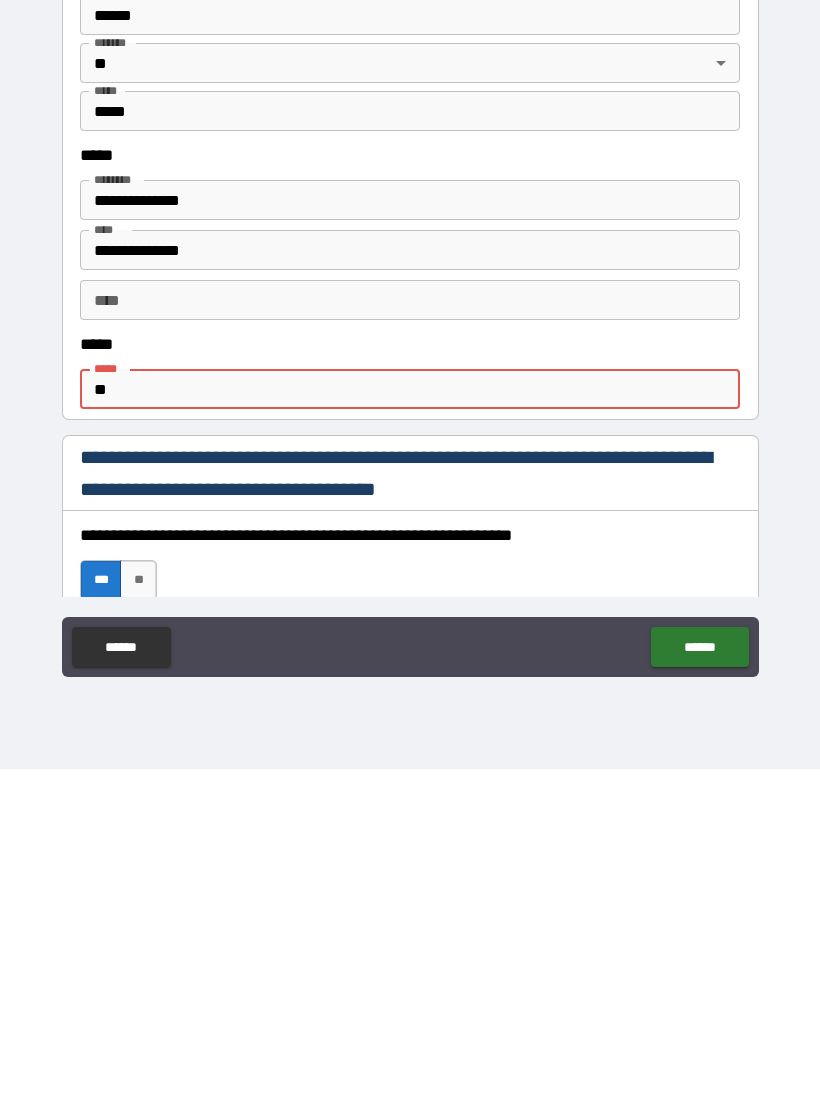 type on "*" 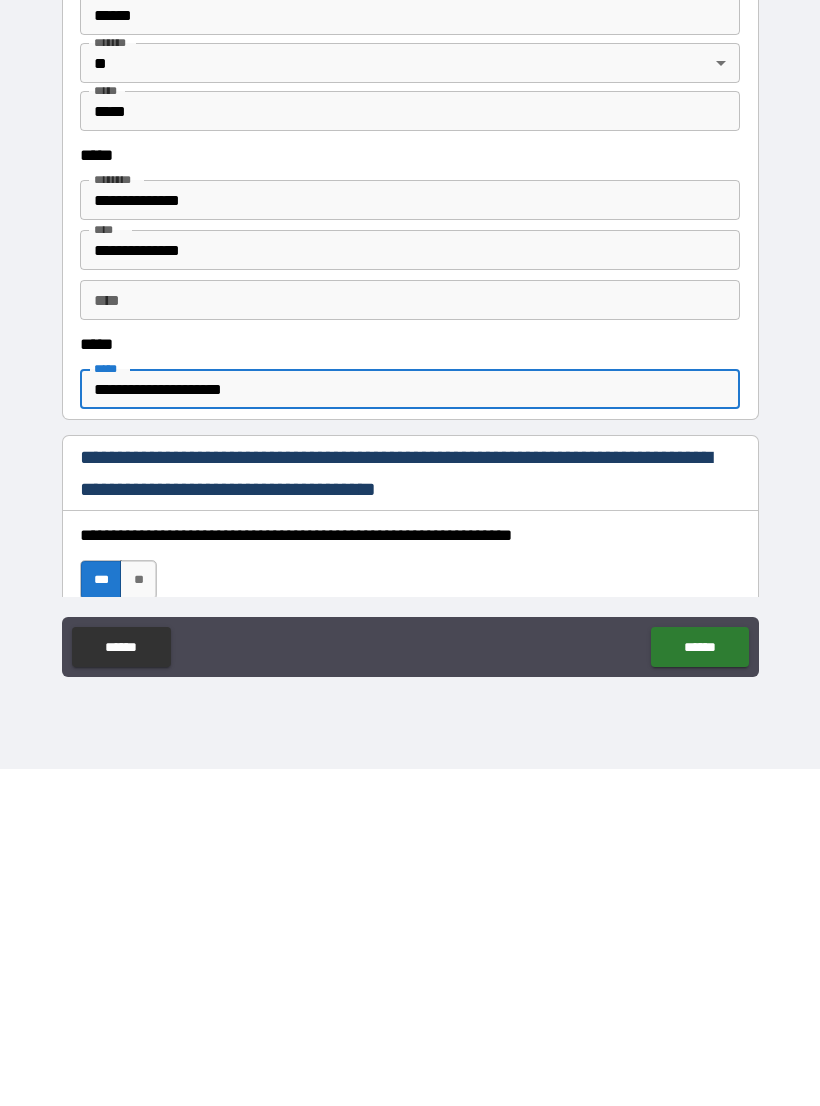 click on "**********" at bounding box center [410, 726] 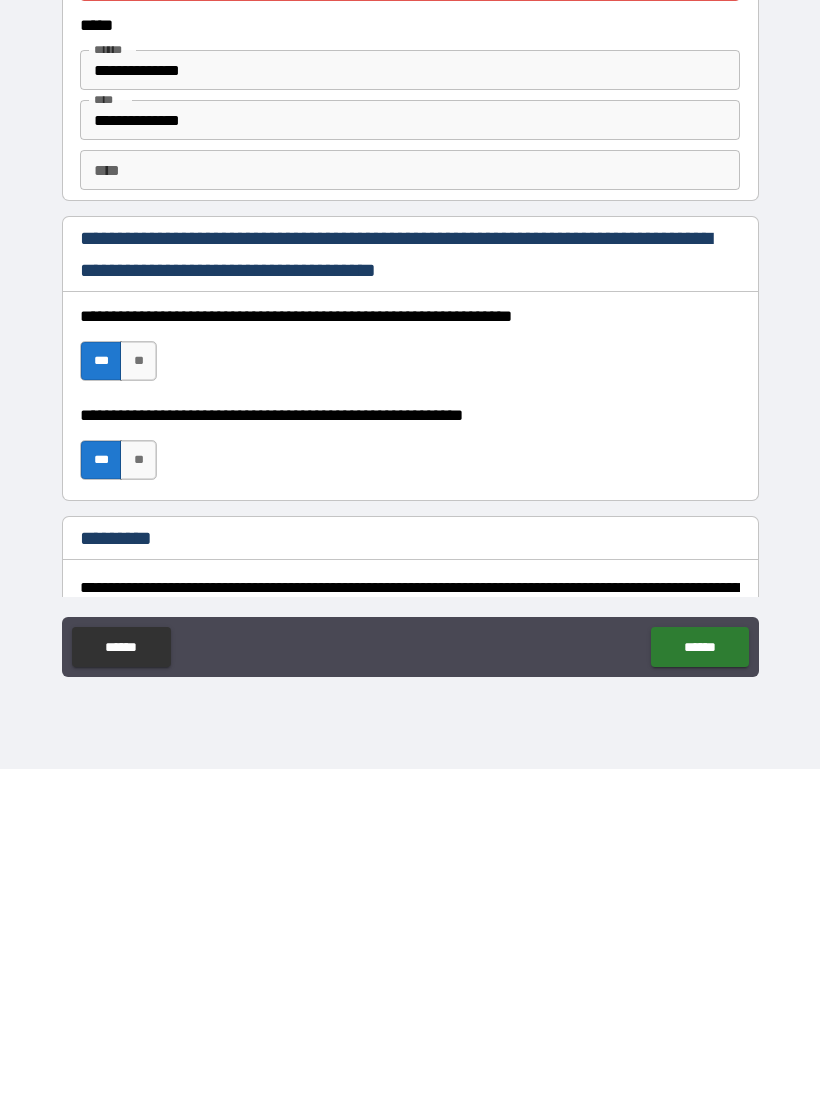 type on "**********" 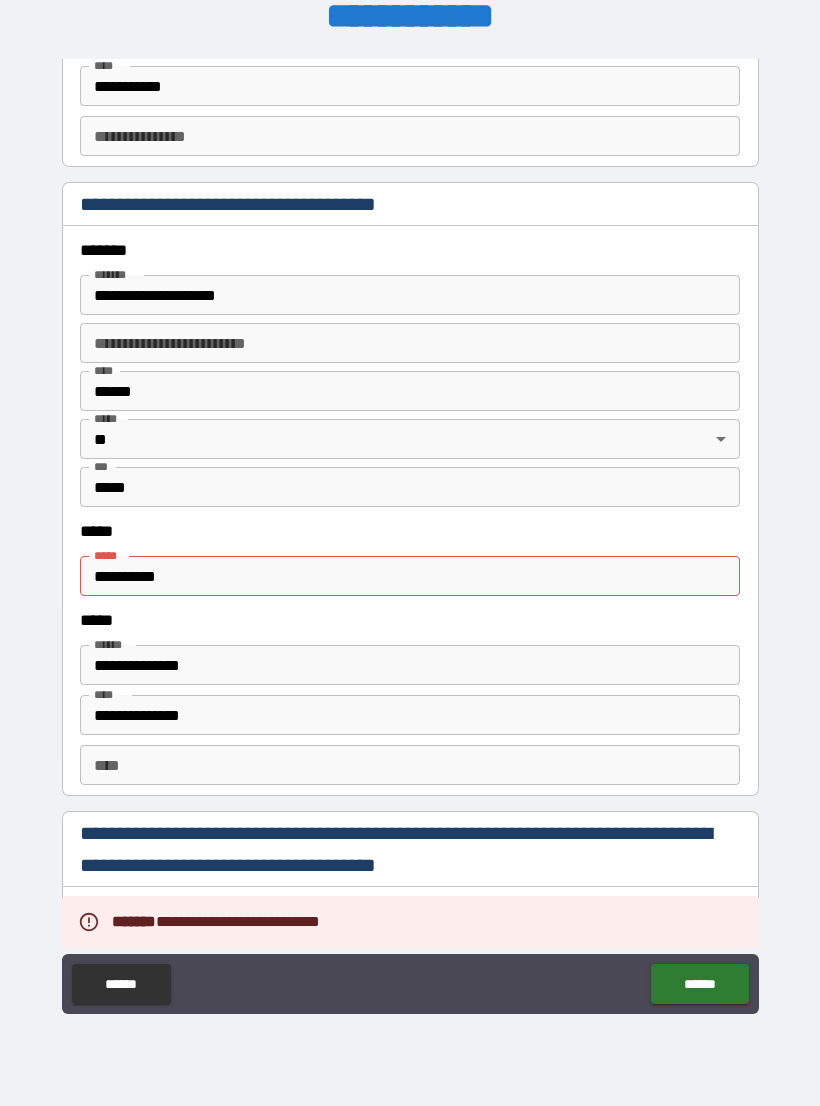scroll, scrollTop: 2246, scrollLeft: 0, axis: vertical 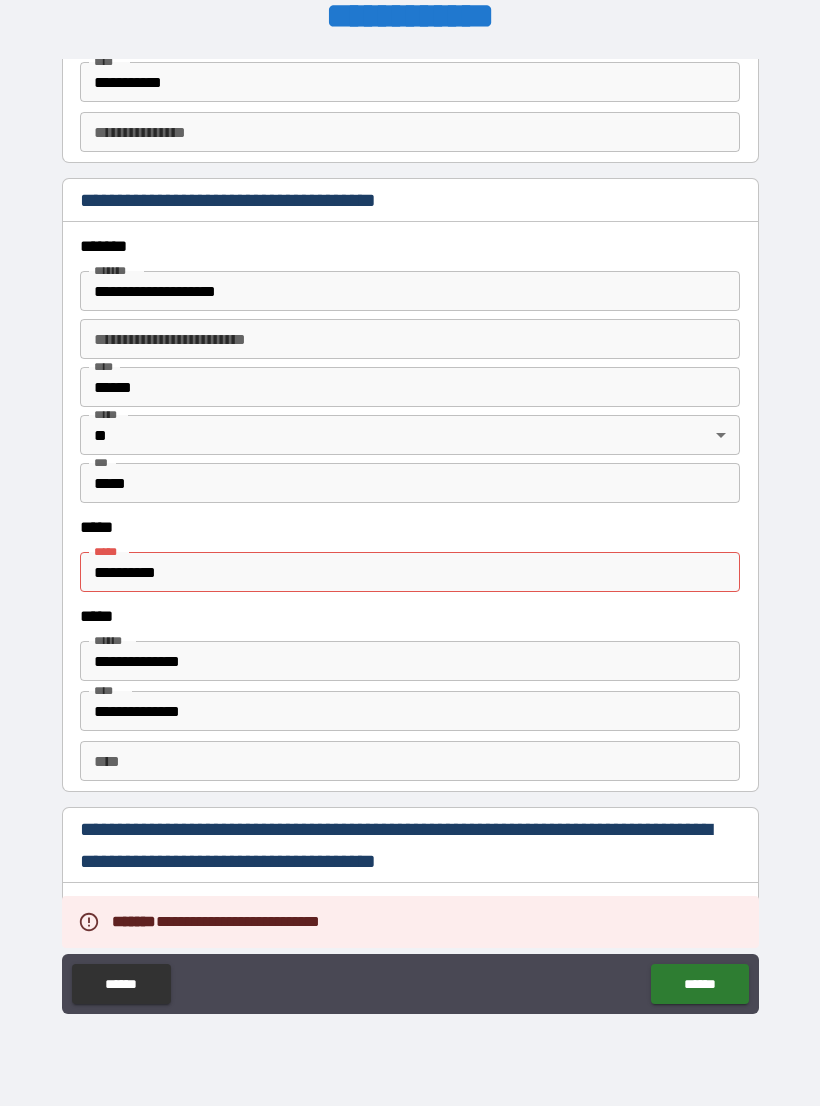 click on "**********" at bounding box center (410, 572) 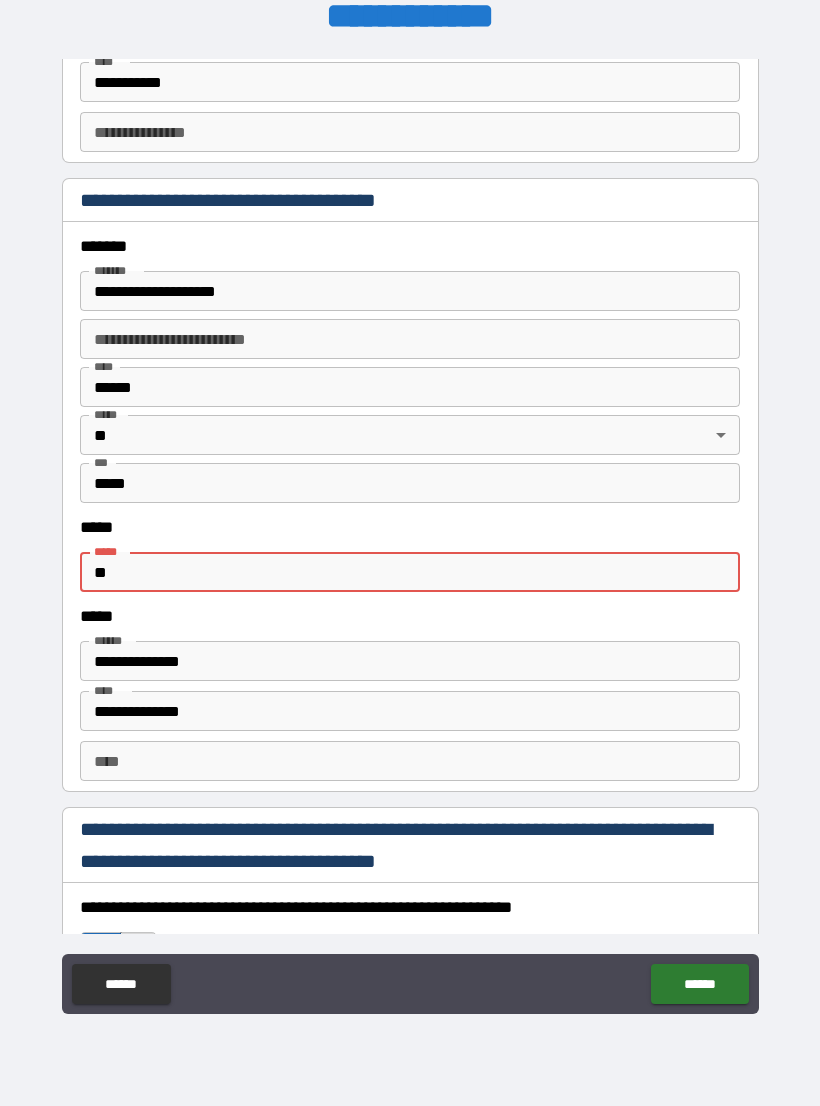 type on "*" 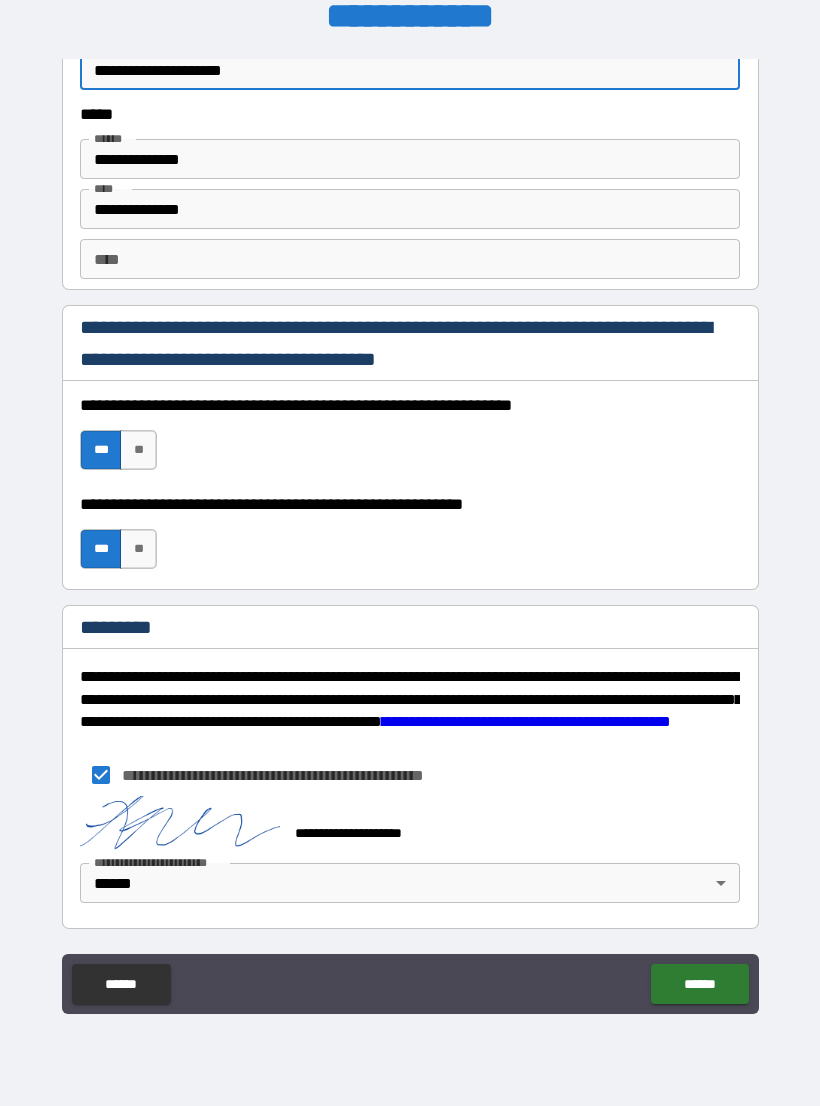 scroll, scrollTop: 2748, scrollLeft: 0, axis: vertical 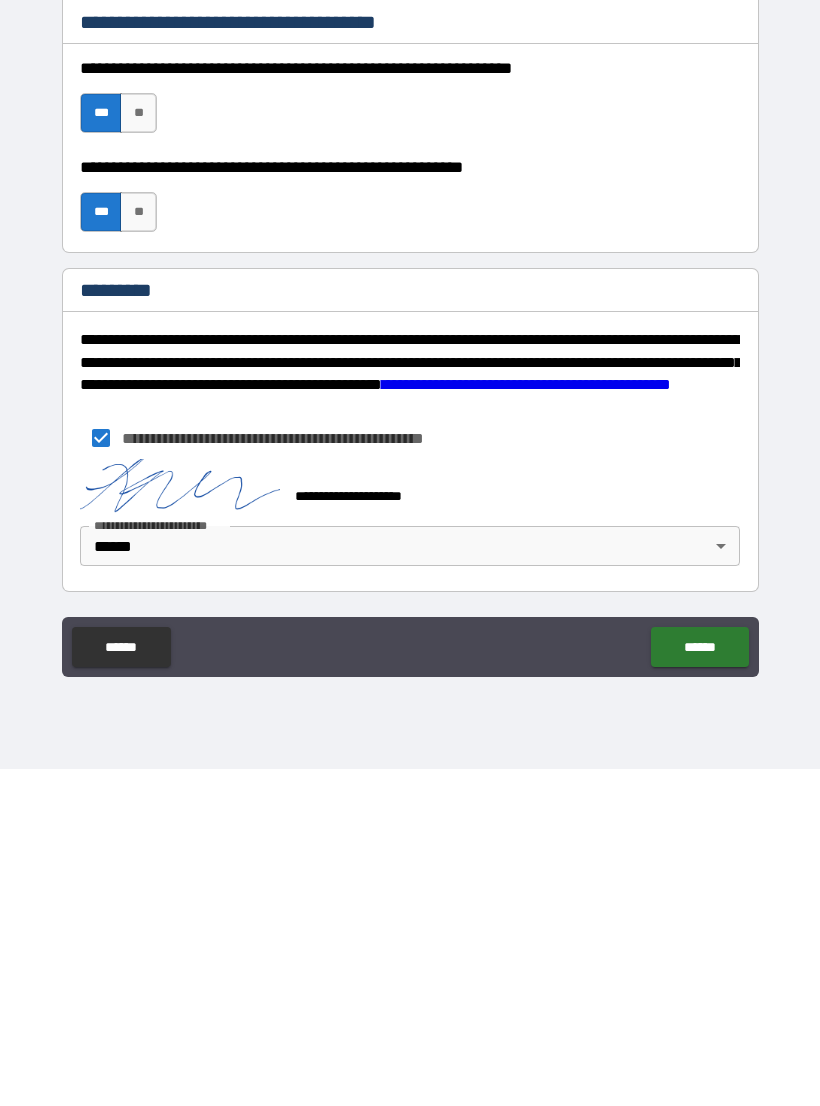 click on "******" at bounding box center [699, 984] 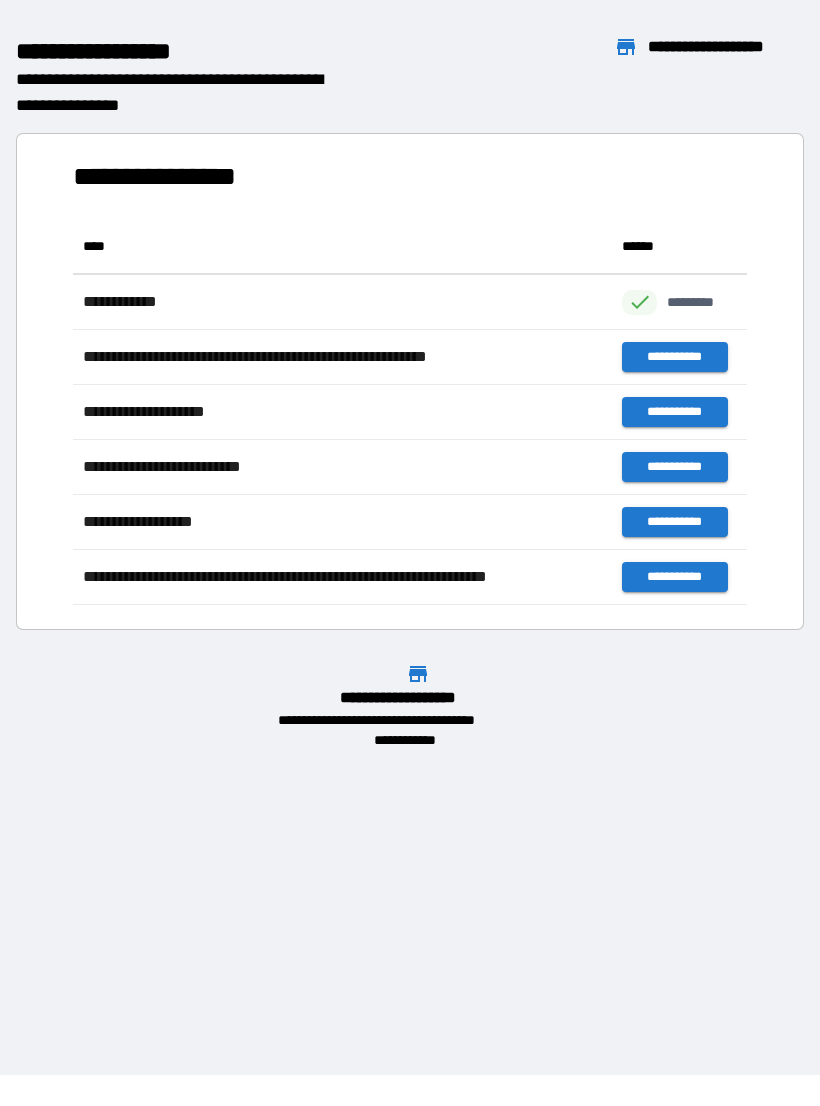 scroll, scrollTop: 386, scrollLeft: 674, axis: both 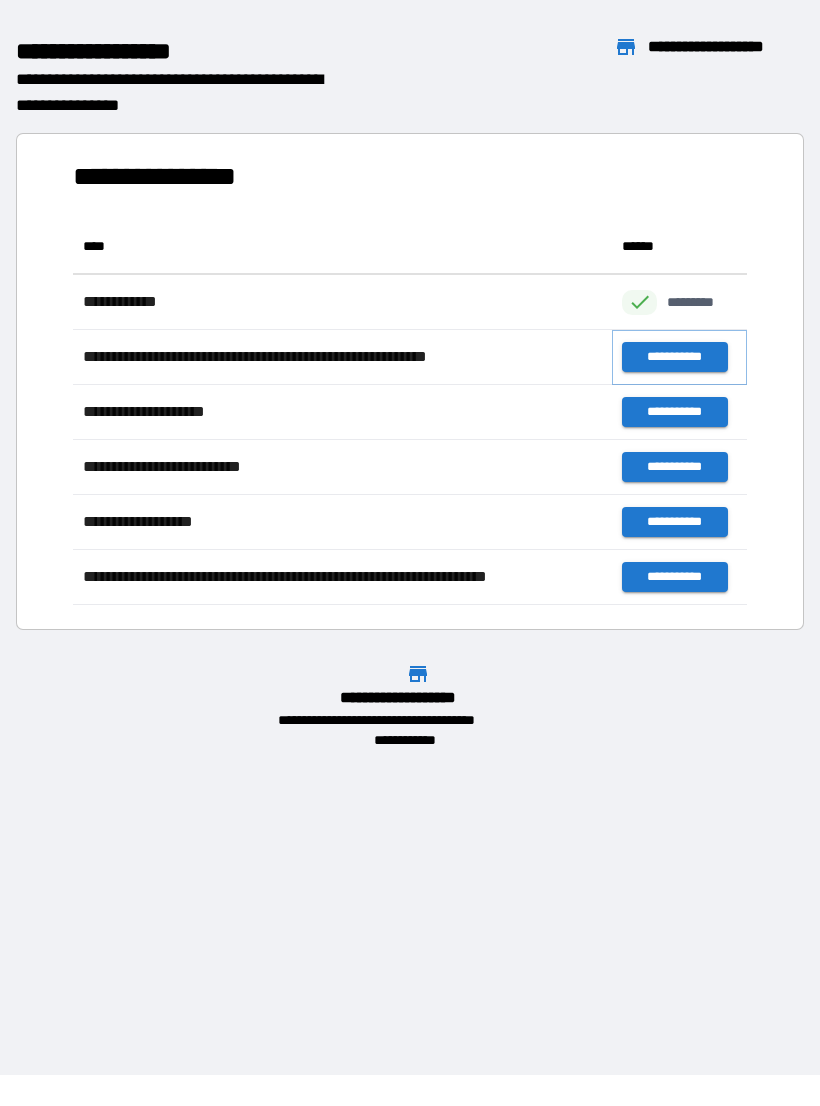 click on "**********" at bounding box center [674, 357] 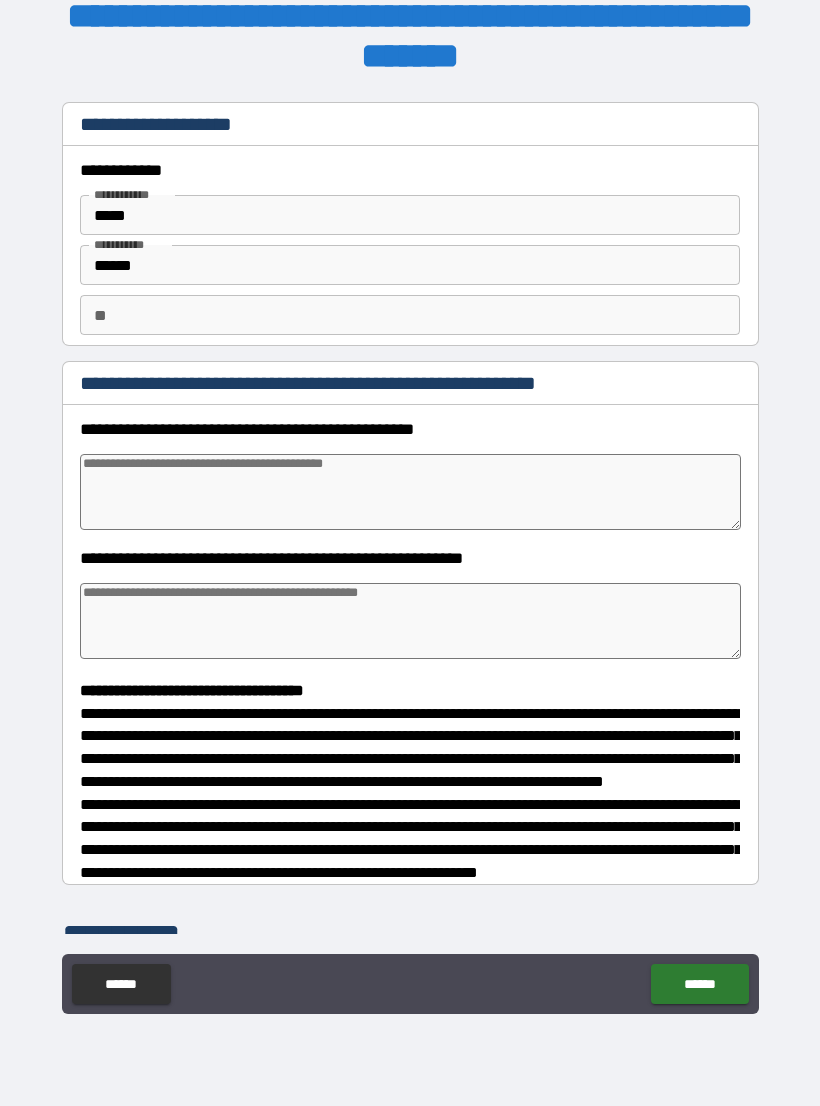 type on "*" 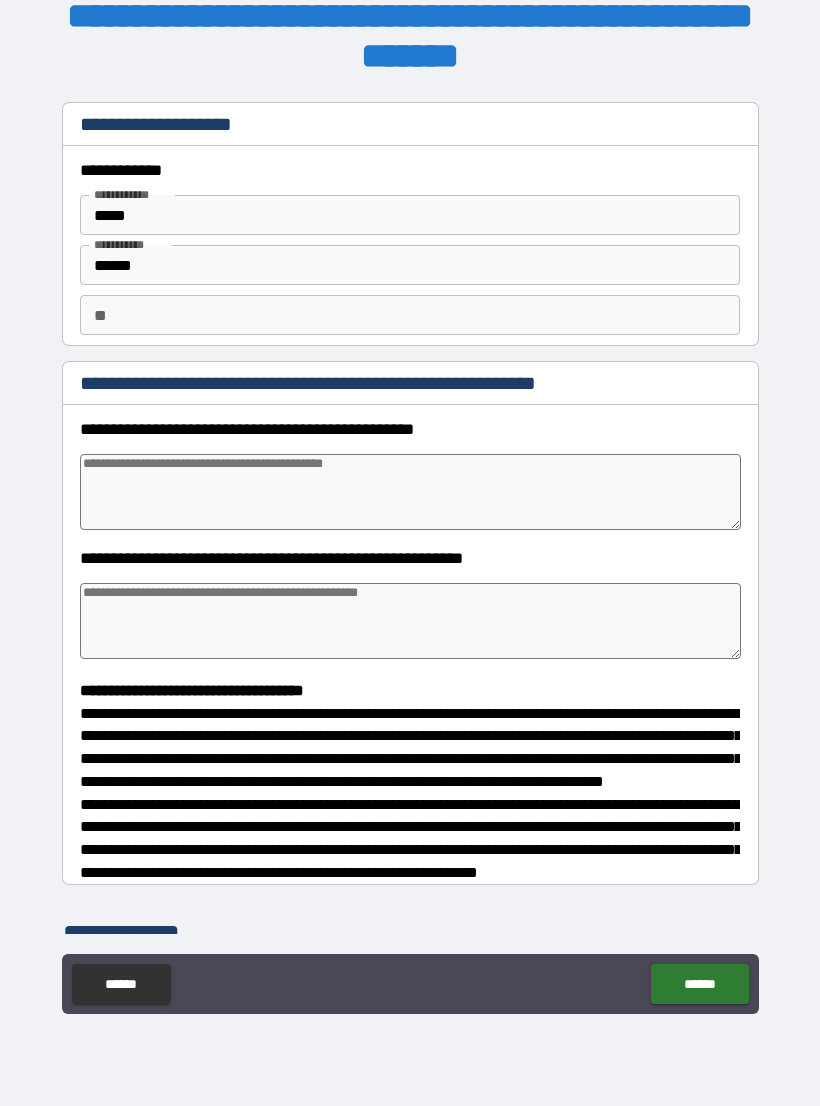type on "*" 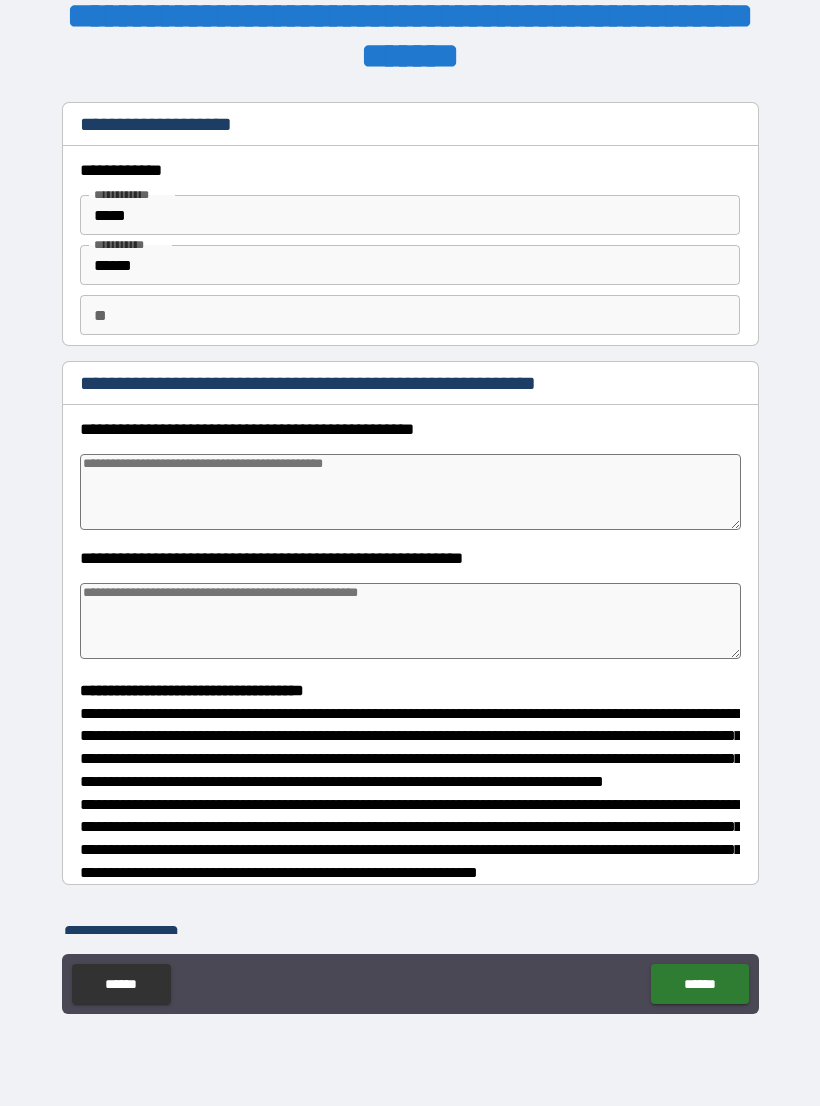 type on "*" 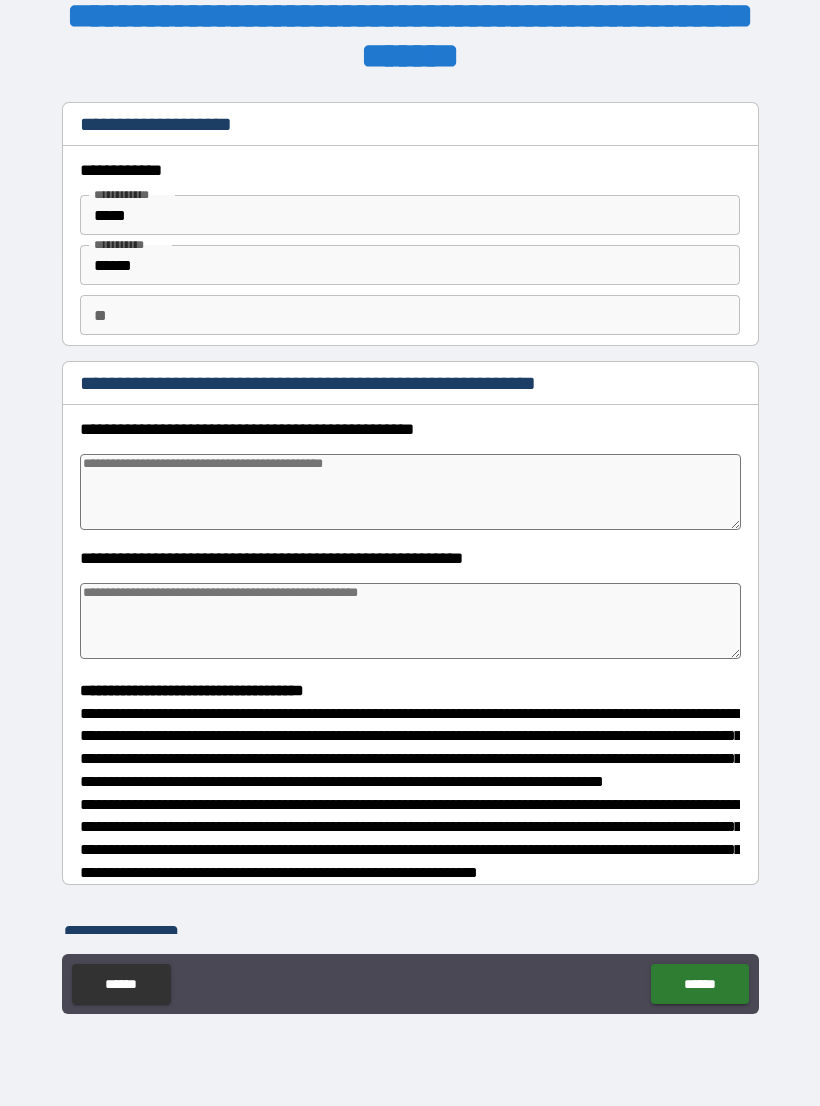 type on "*" 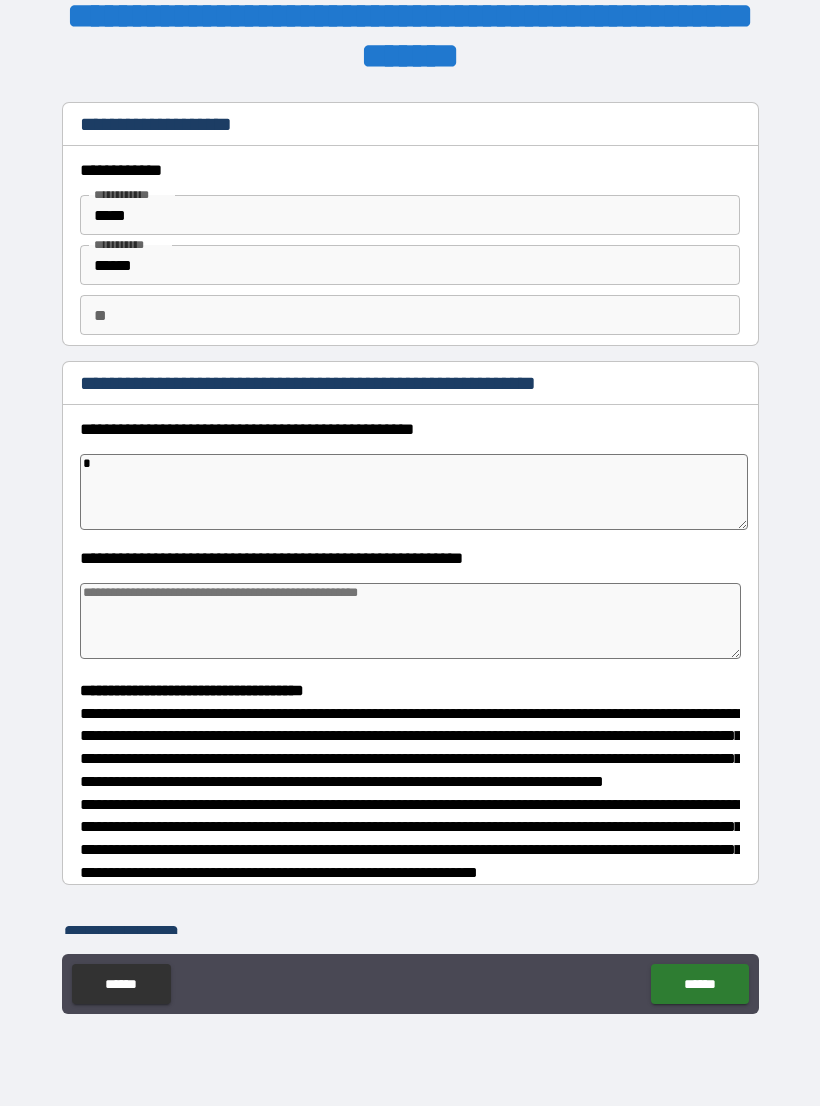 type on "**" 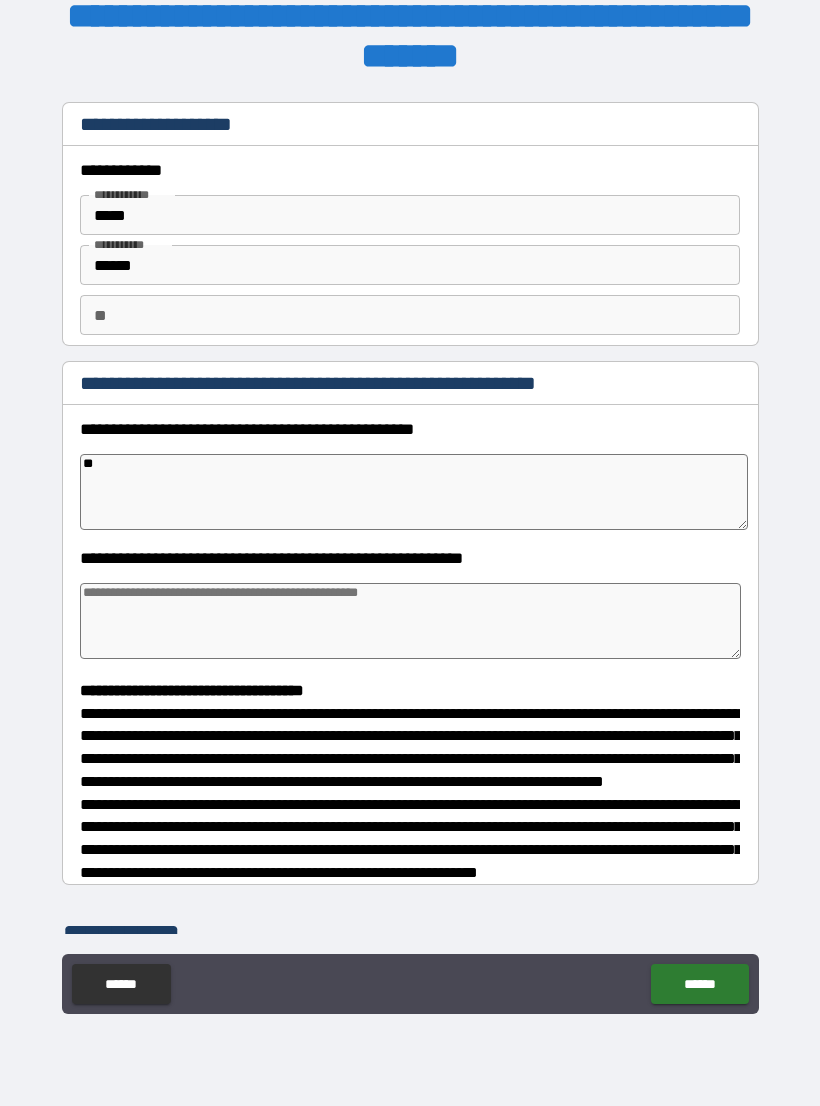 type on "*" 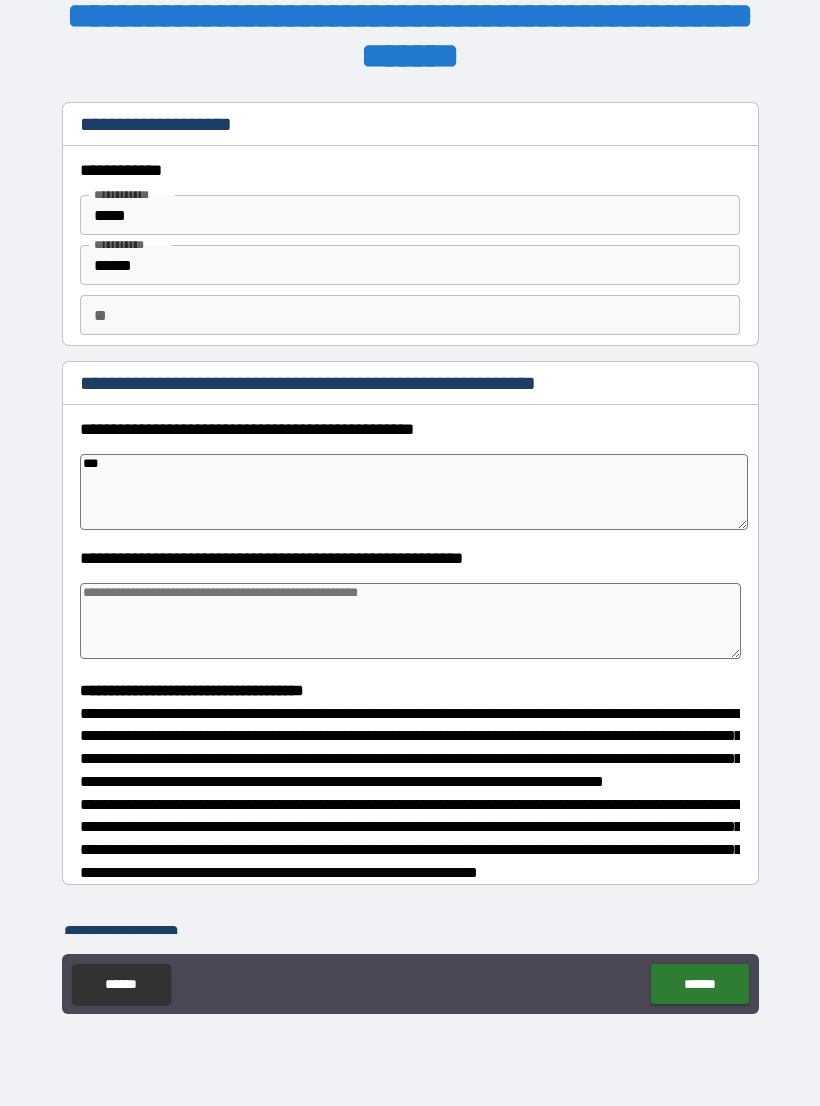 type on "*" 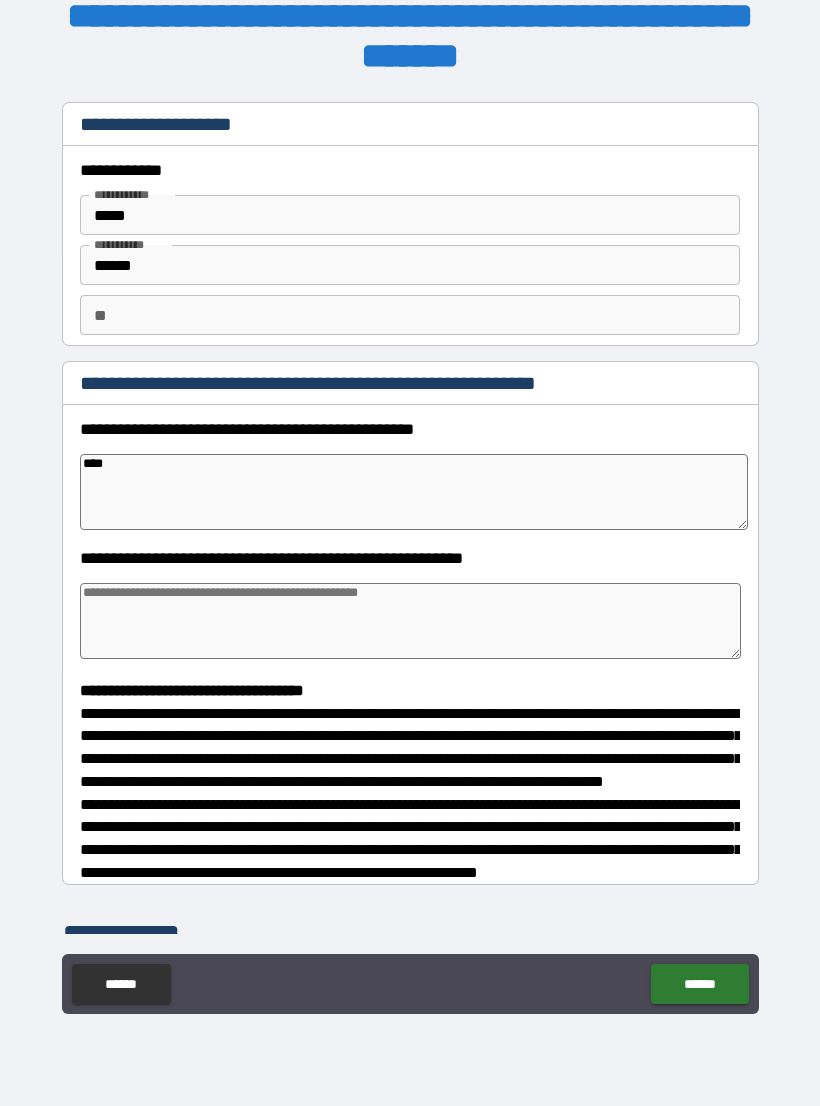 type on "*" 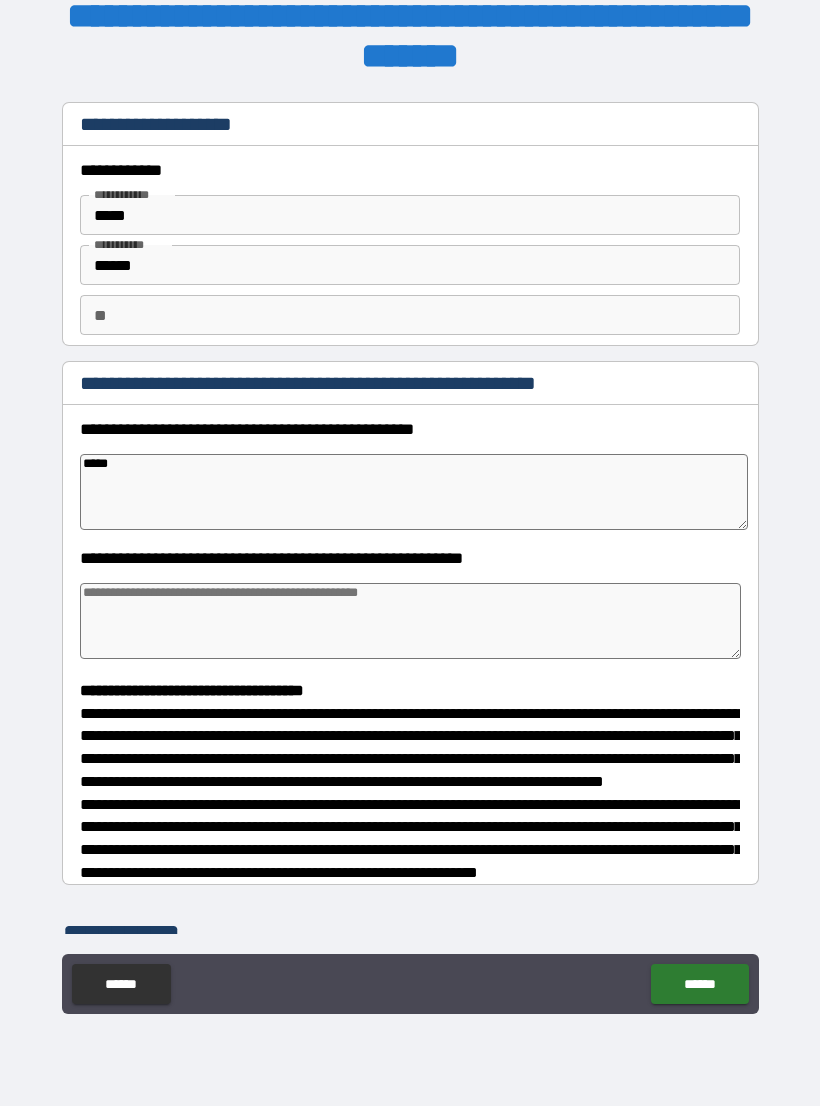 type on "*" 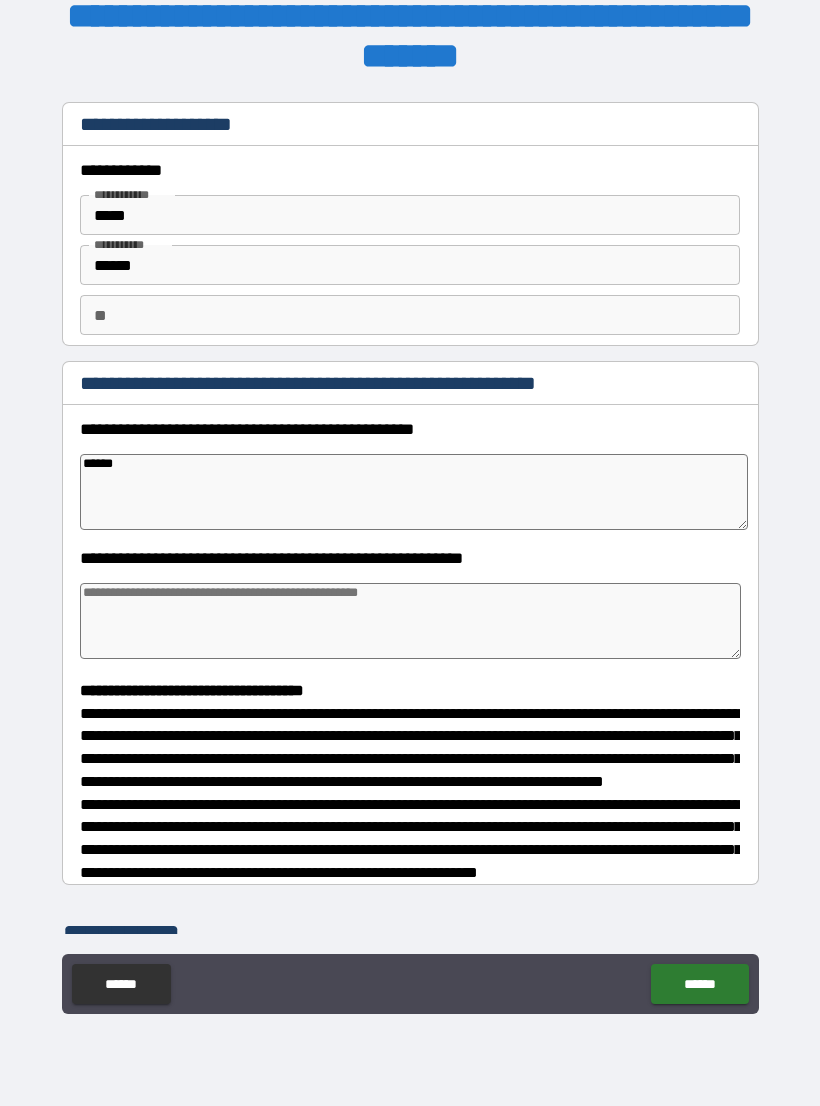 type on "******" 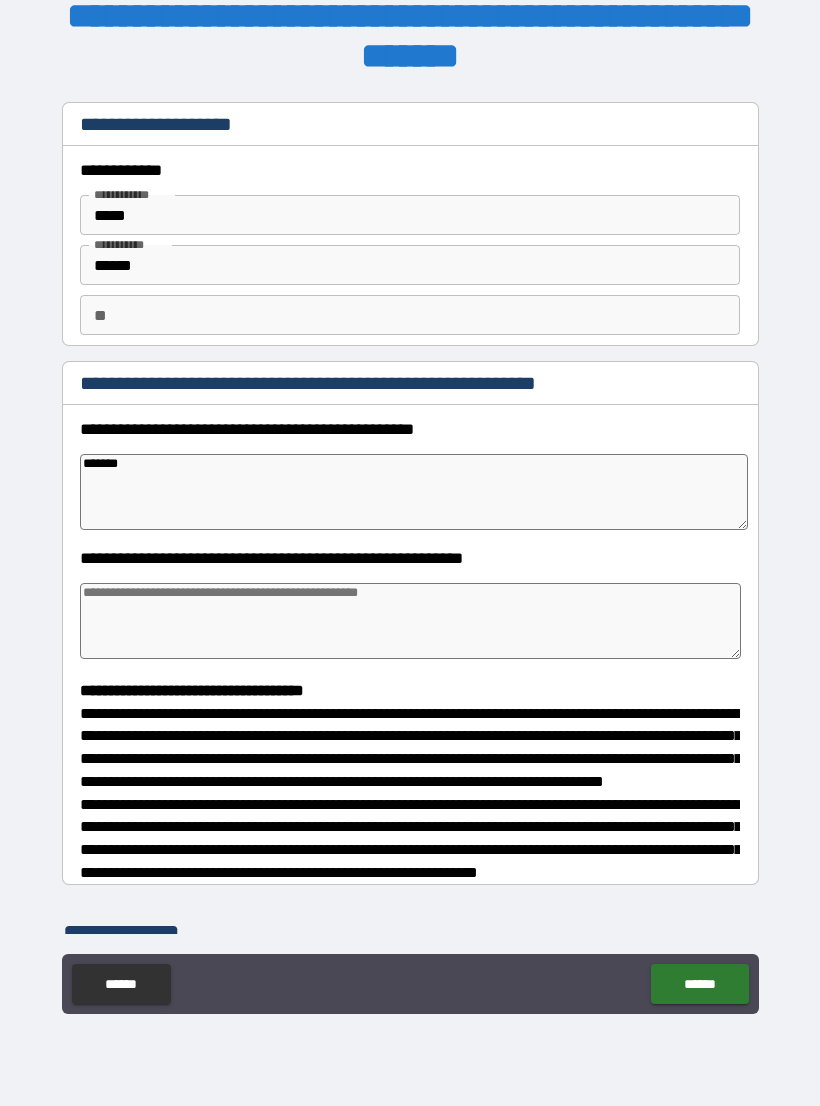 type on "*" 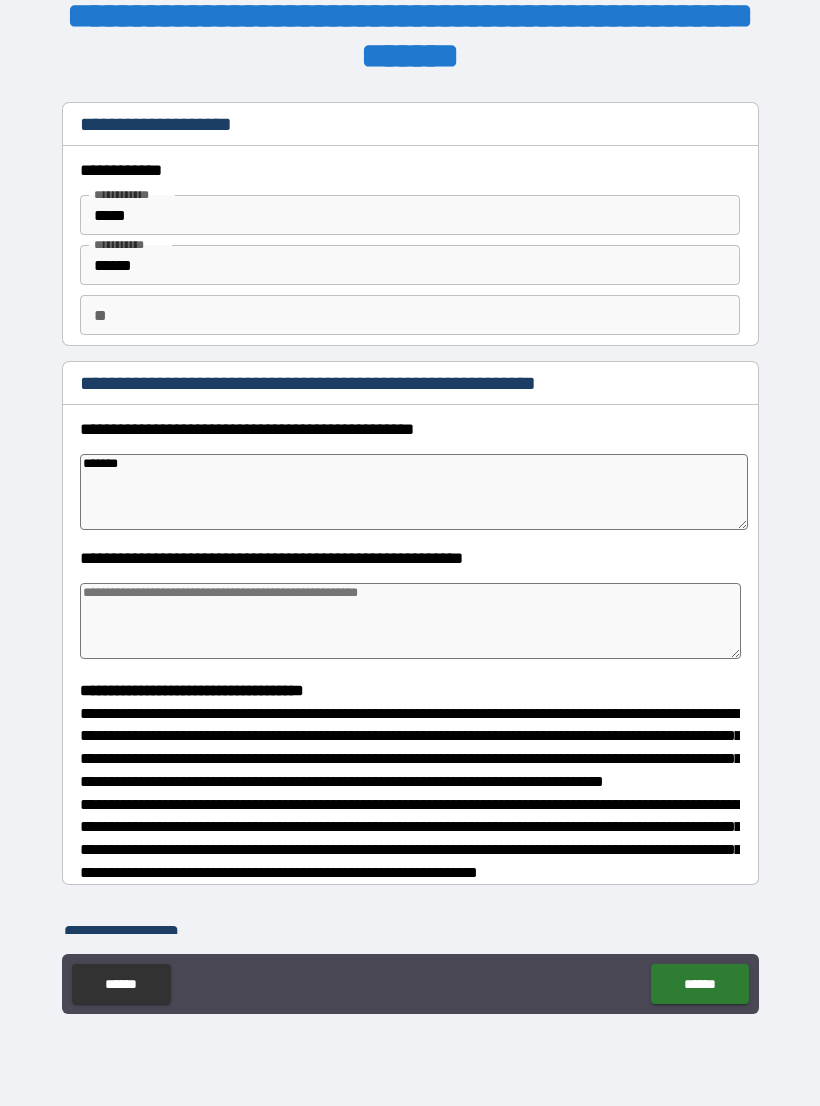 type on "********" 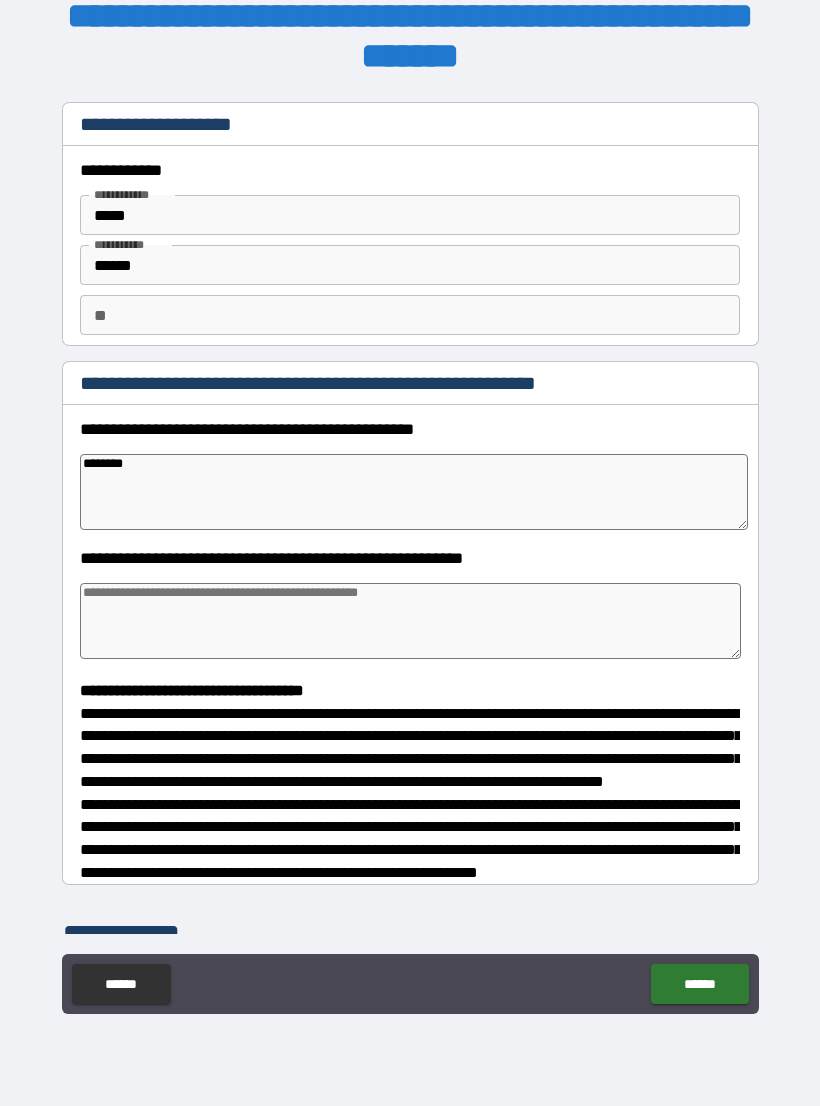 type on "*" 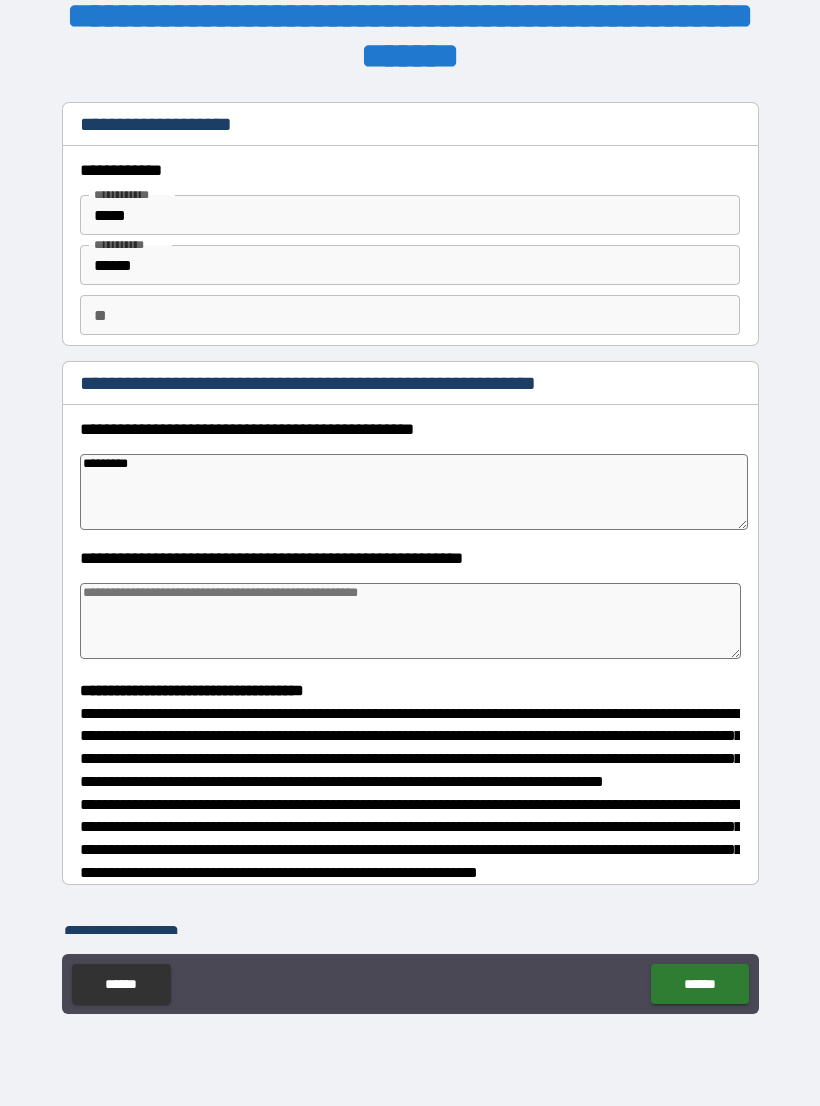 type on "*" 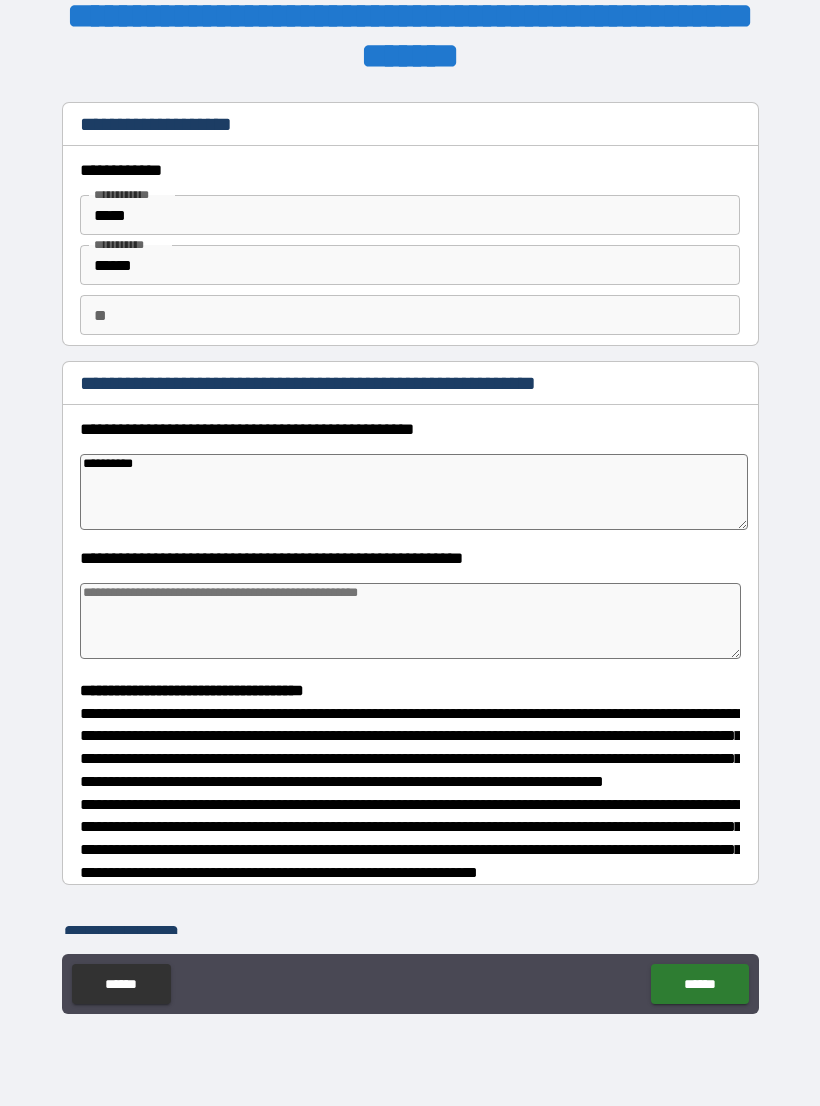 type on "*" 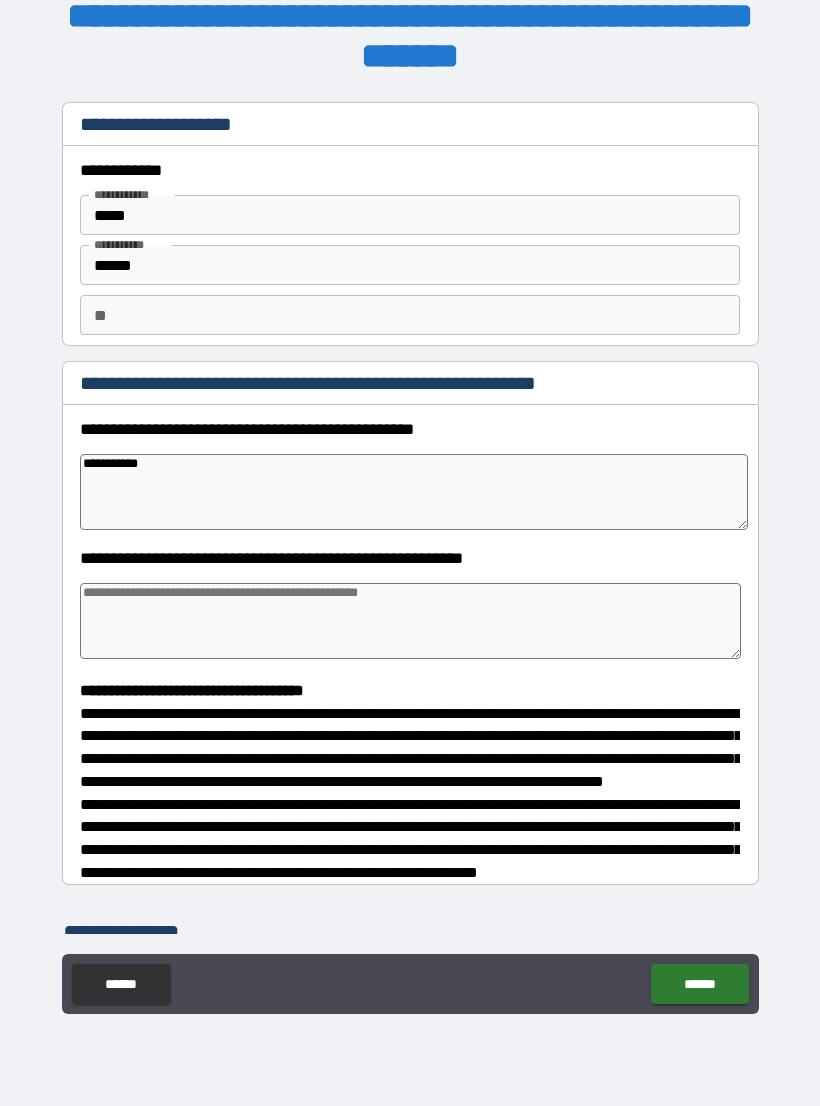 type on "*" 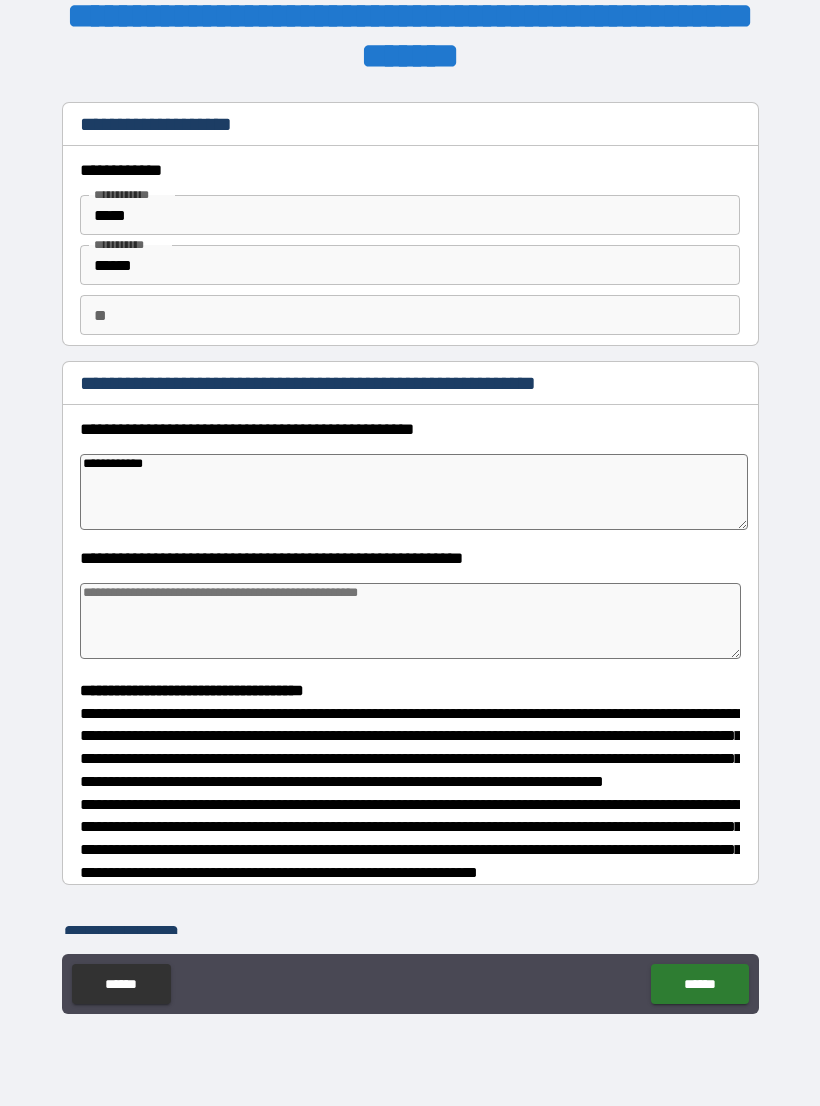 type on "*" 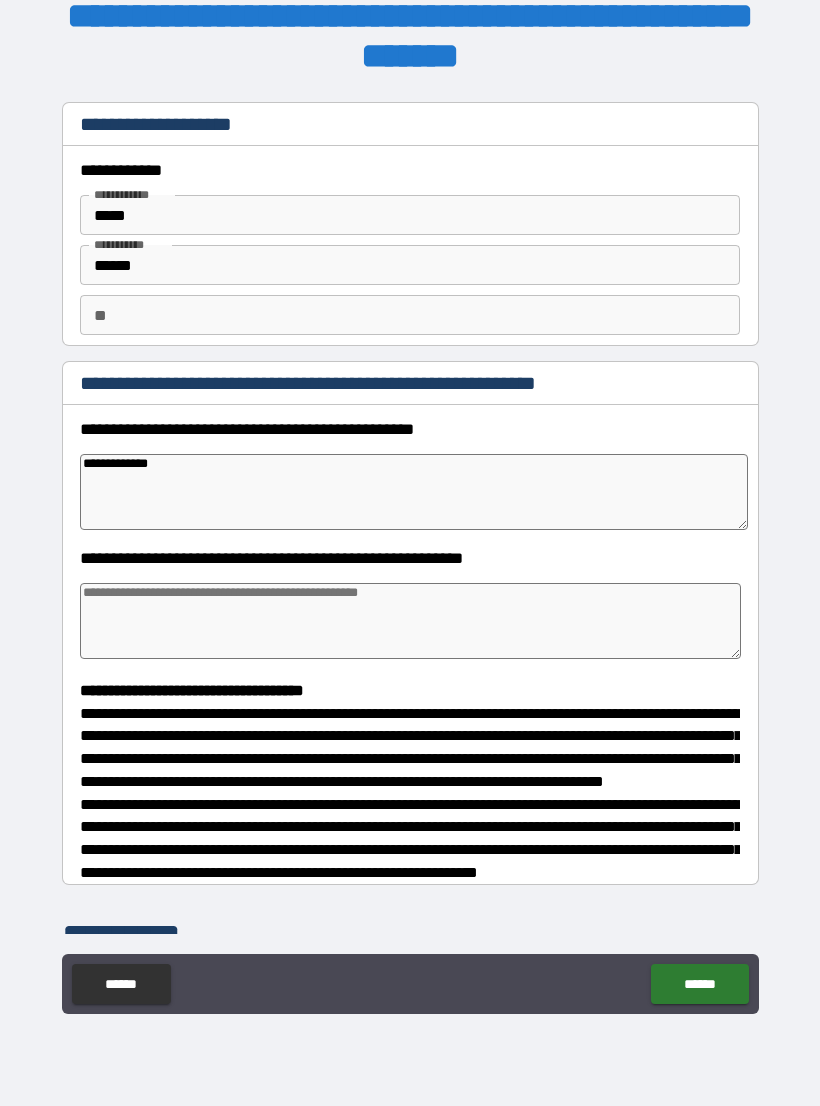 type on "**********" 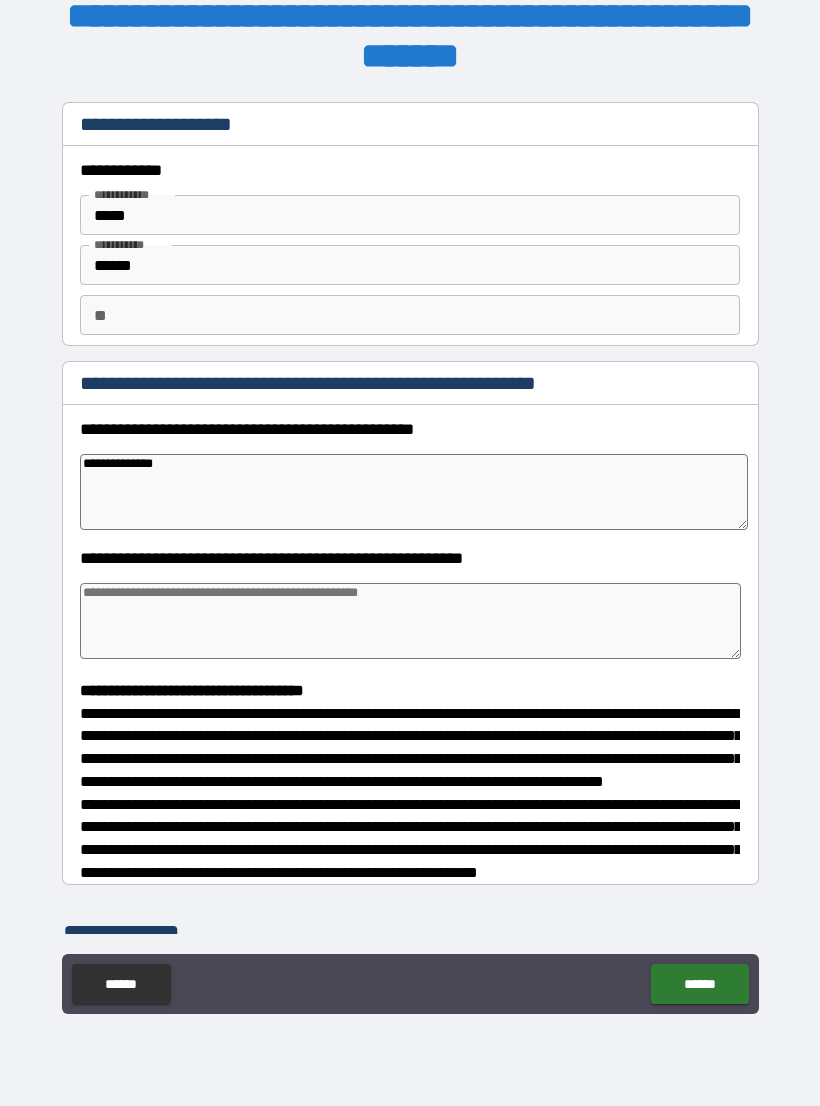 type on "*" 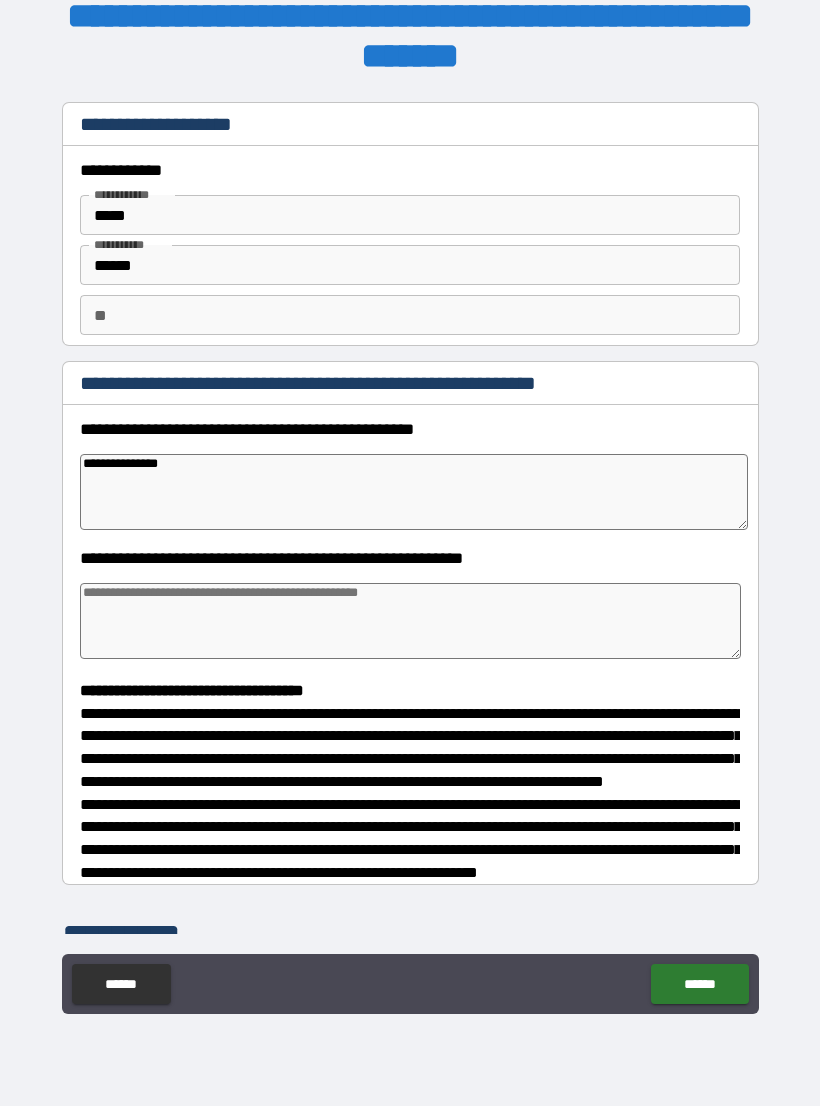 type on "*" 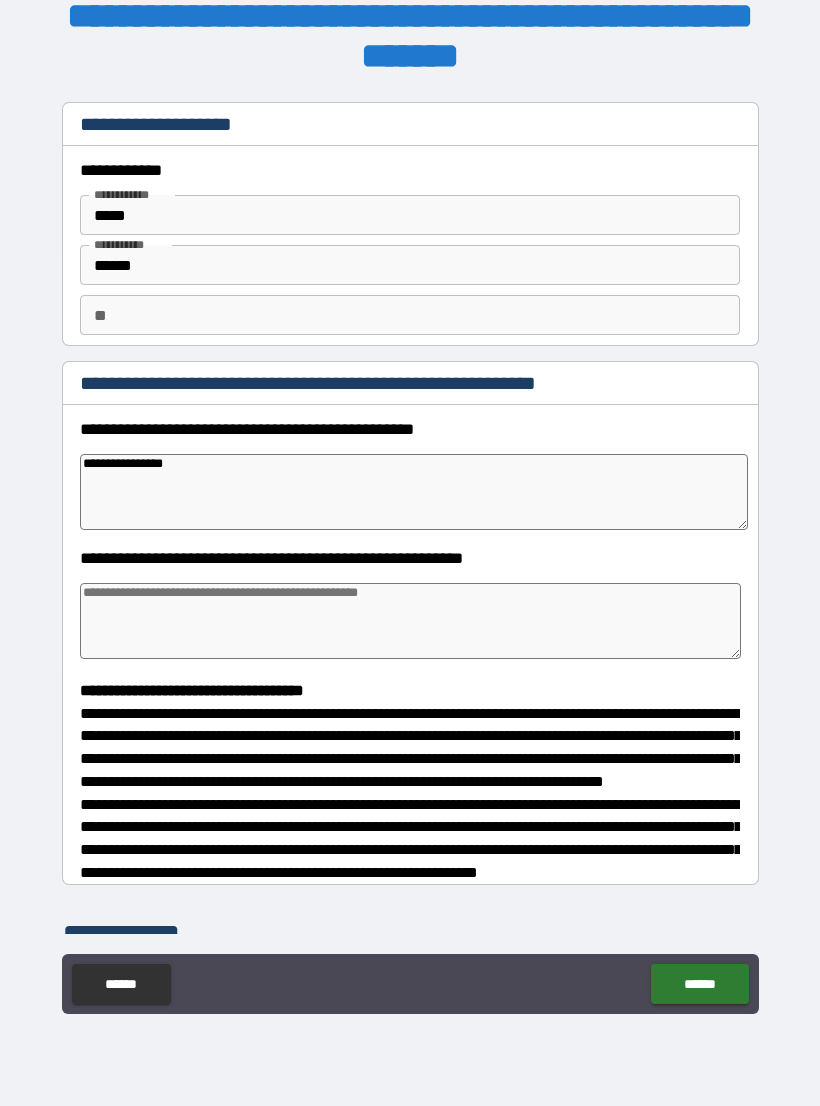 type on "*" 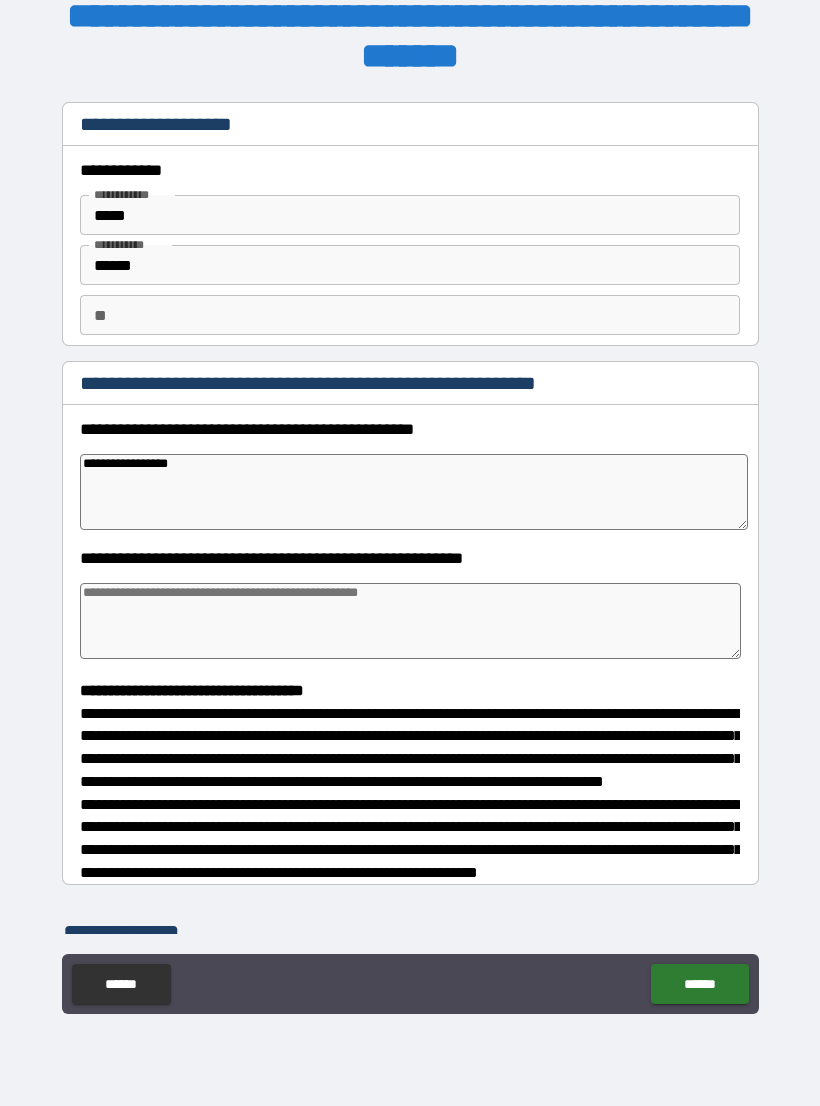 type on "*" 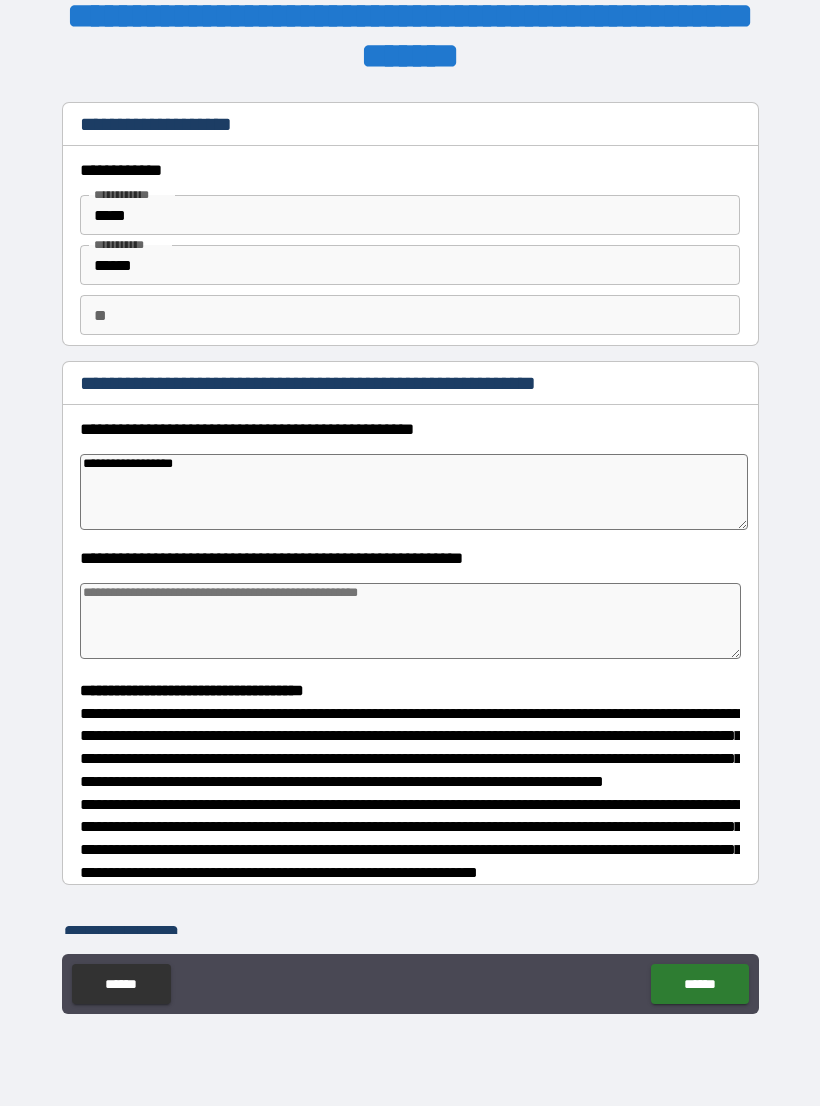 type on "*" 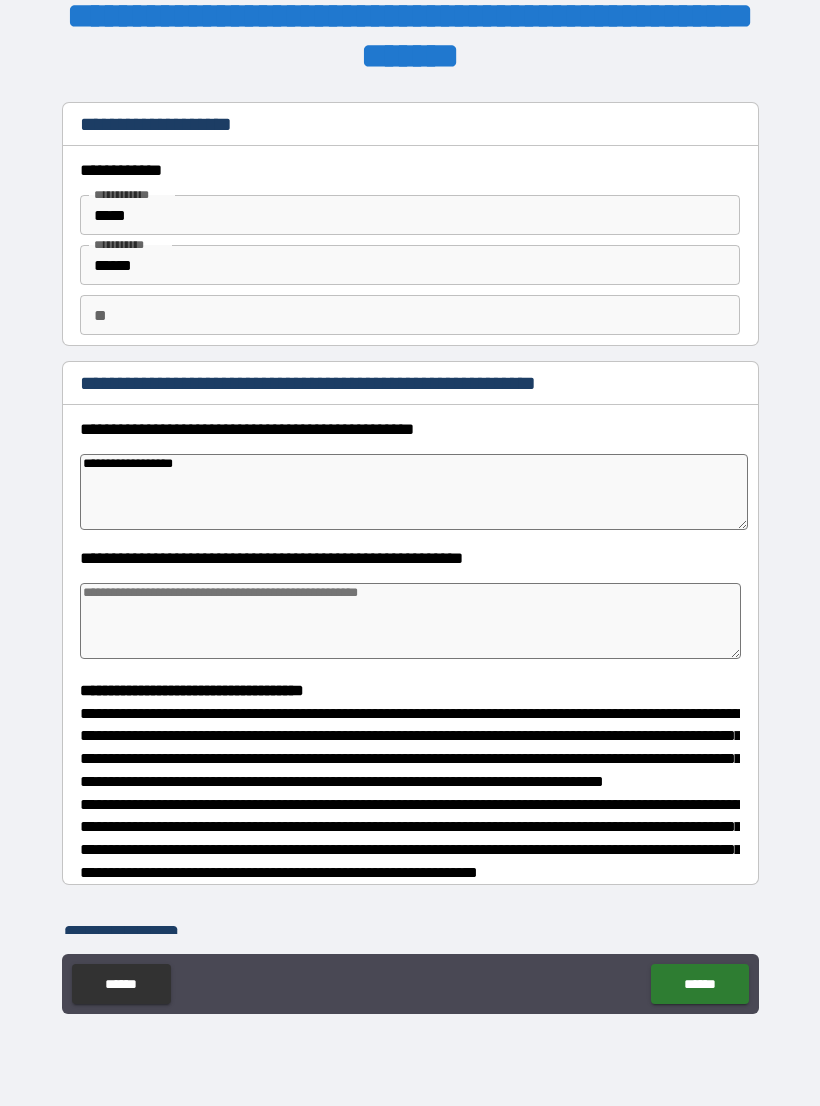type on "**********" 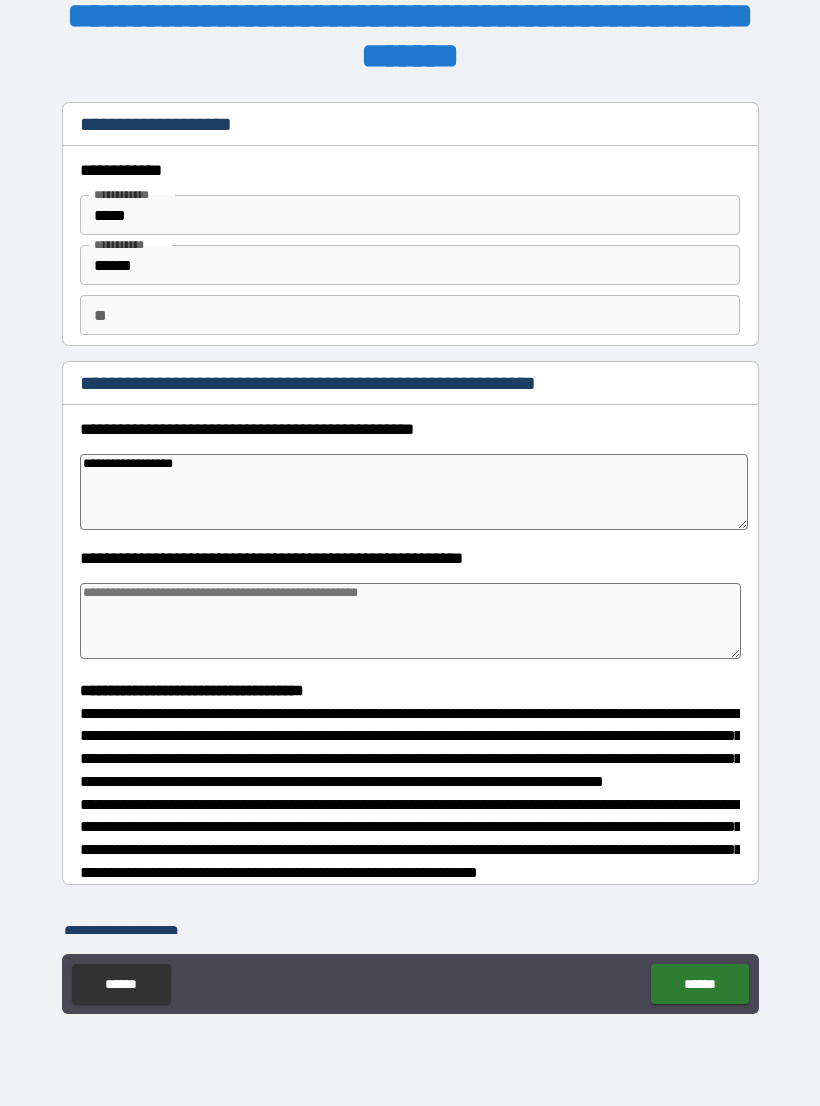 type on "*" 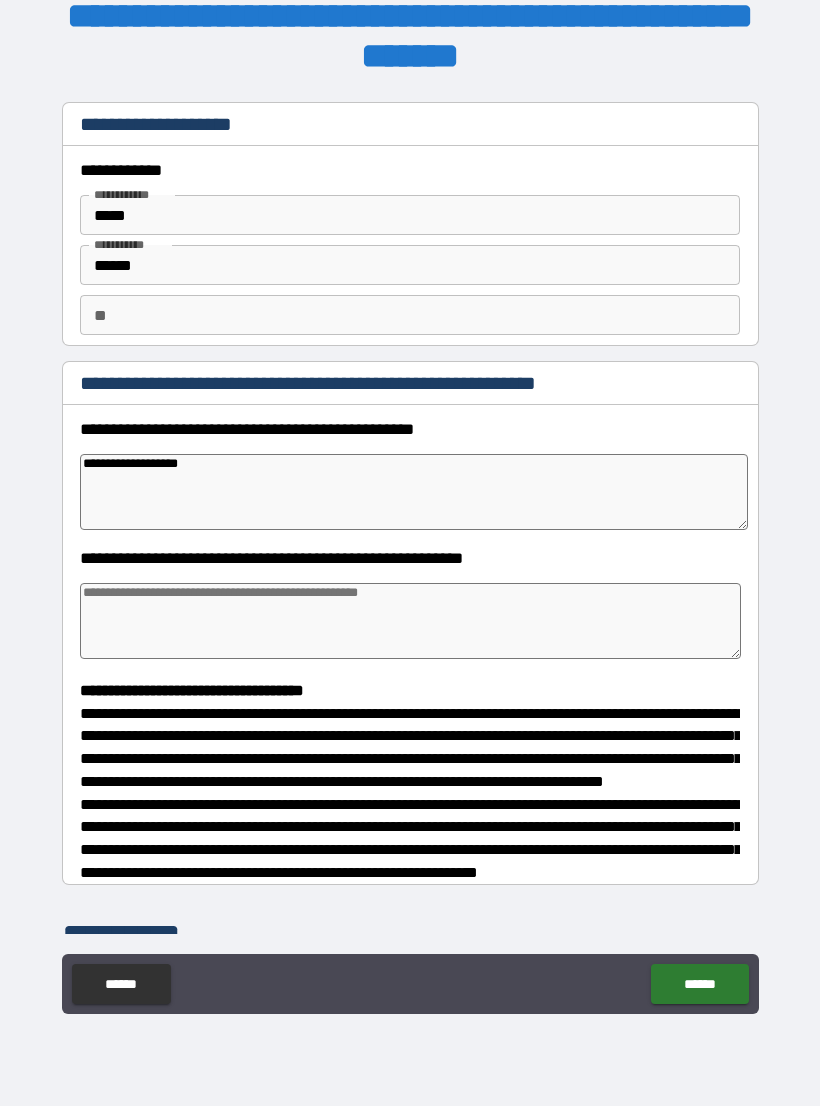 type on "*" 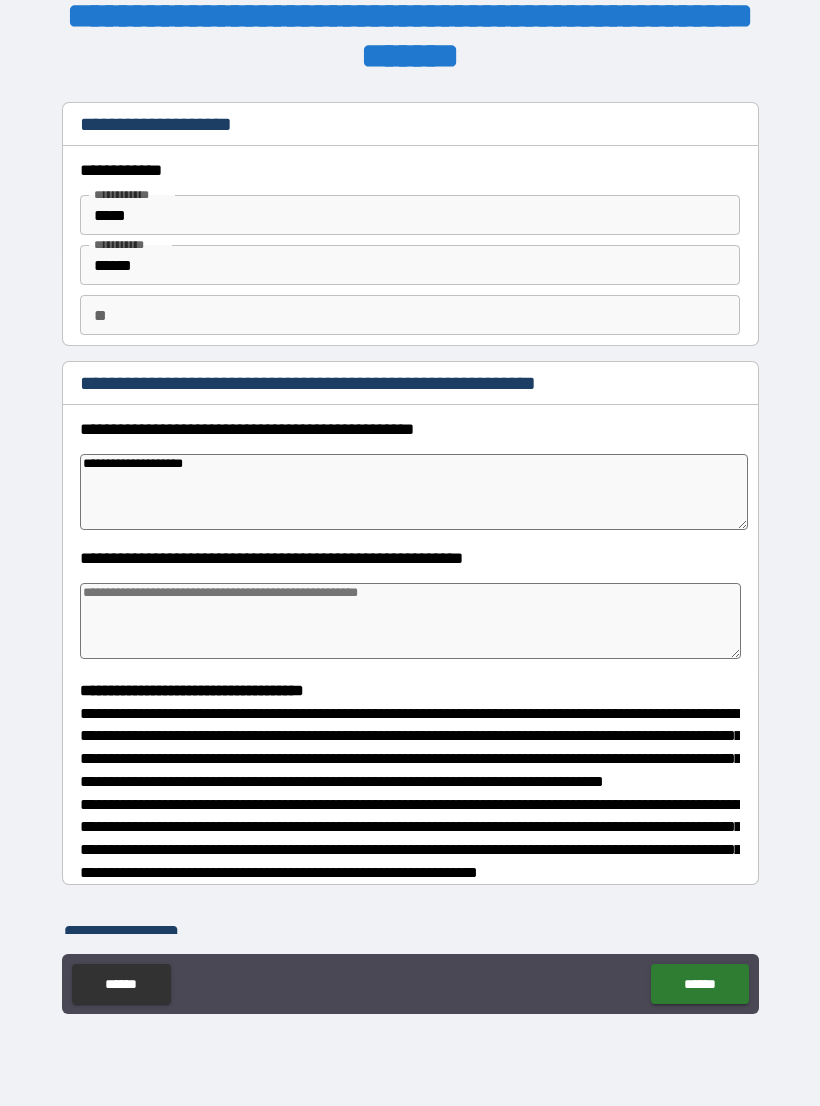 type on "*" 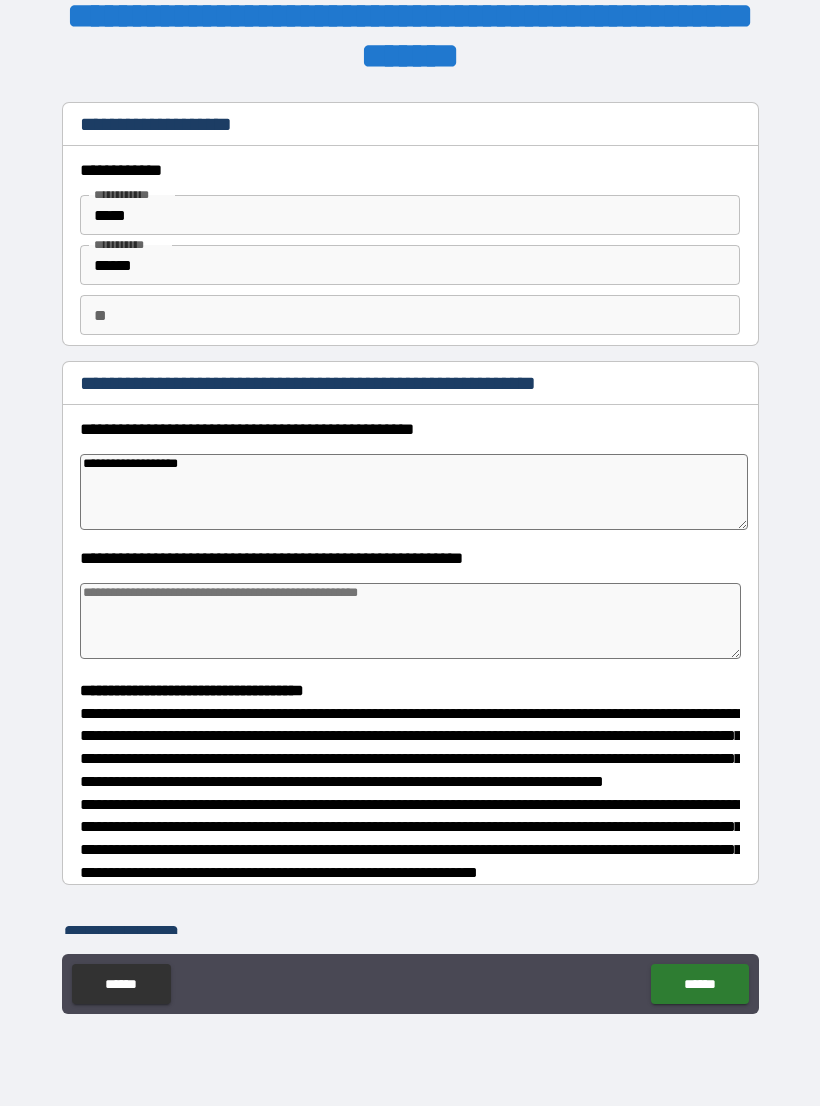 type on "*" 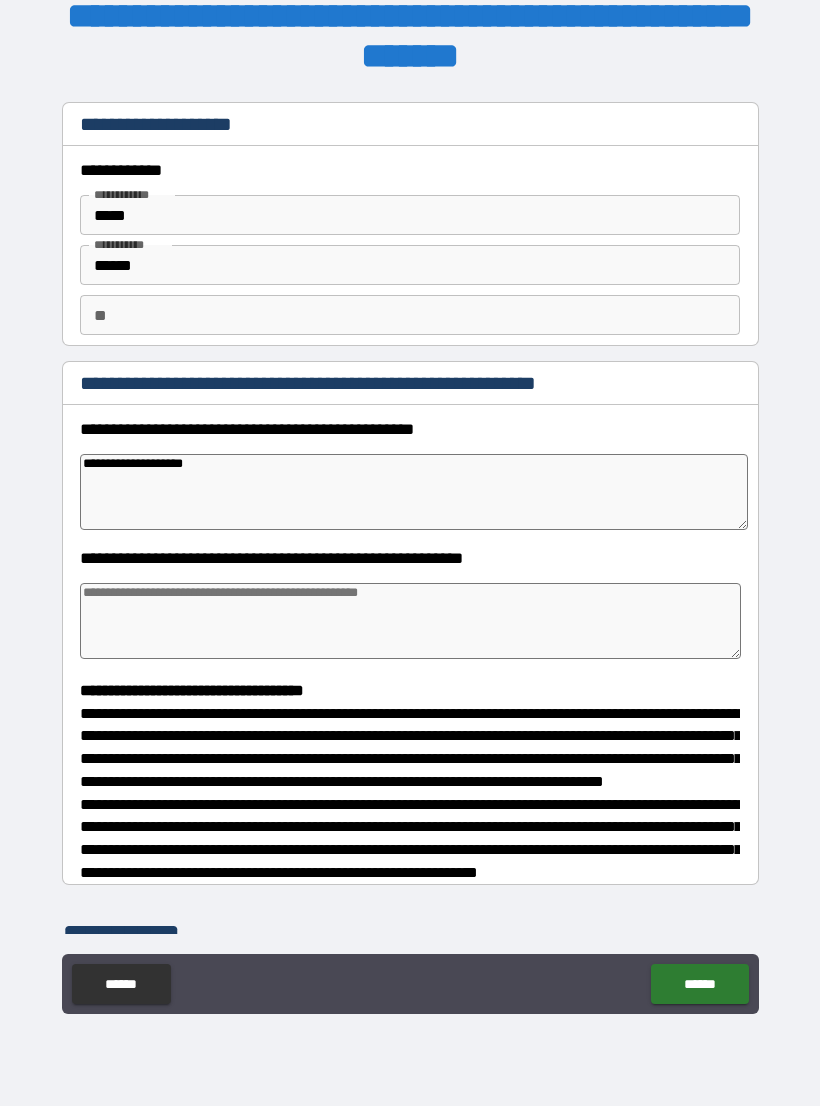 type on "*" 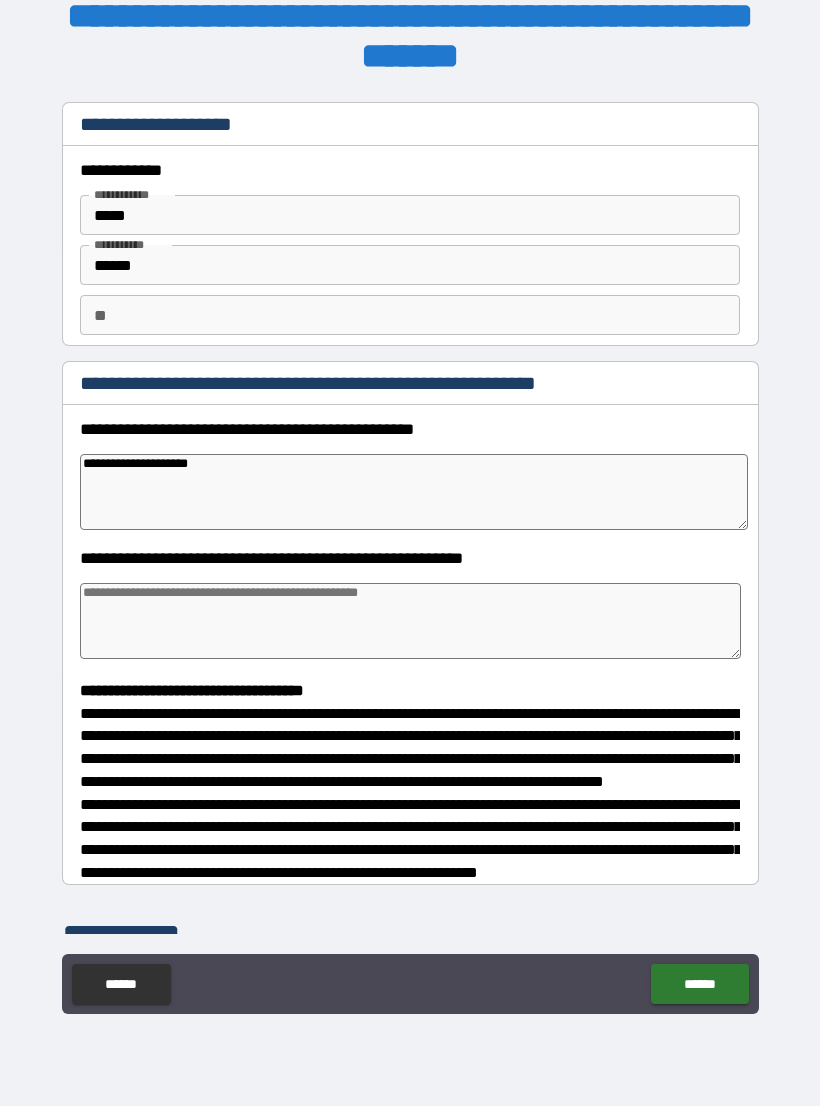 type on "*" 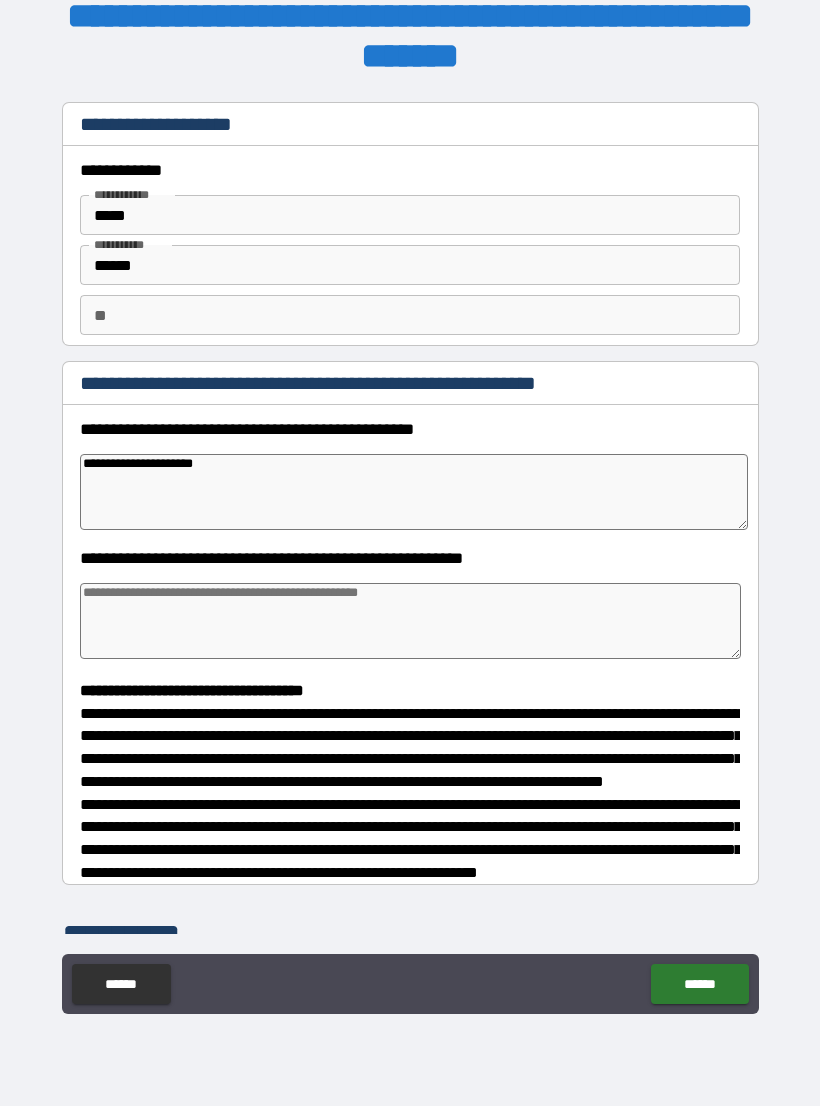 type on "*" 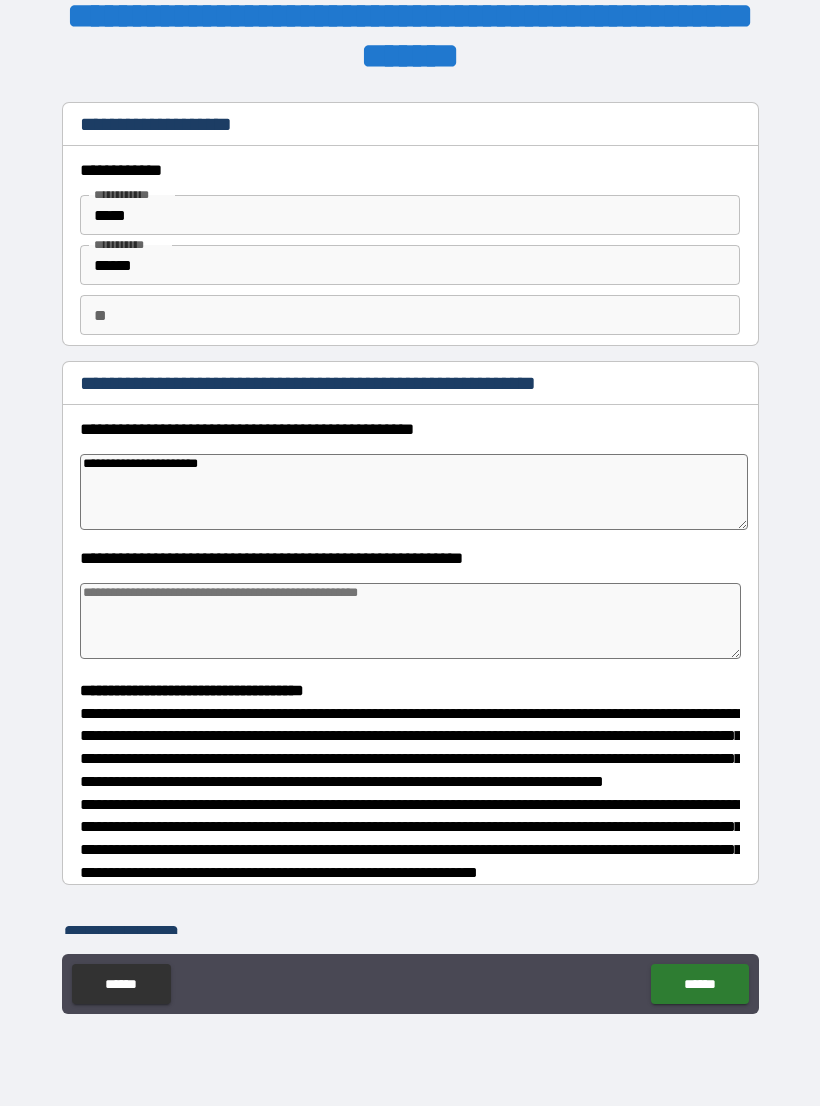 type on "*" 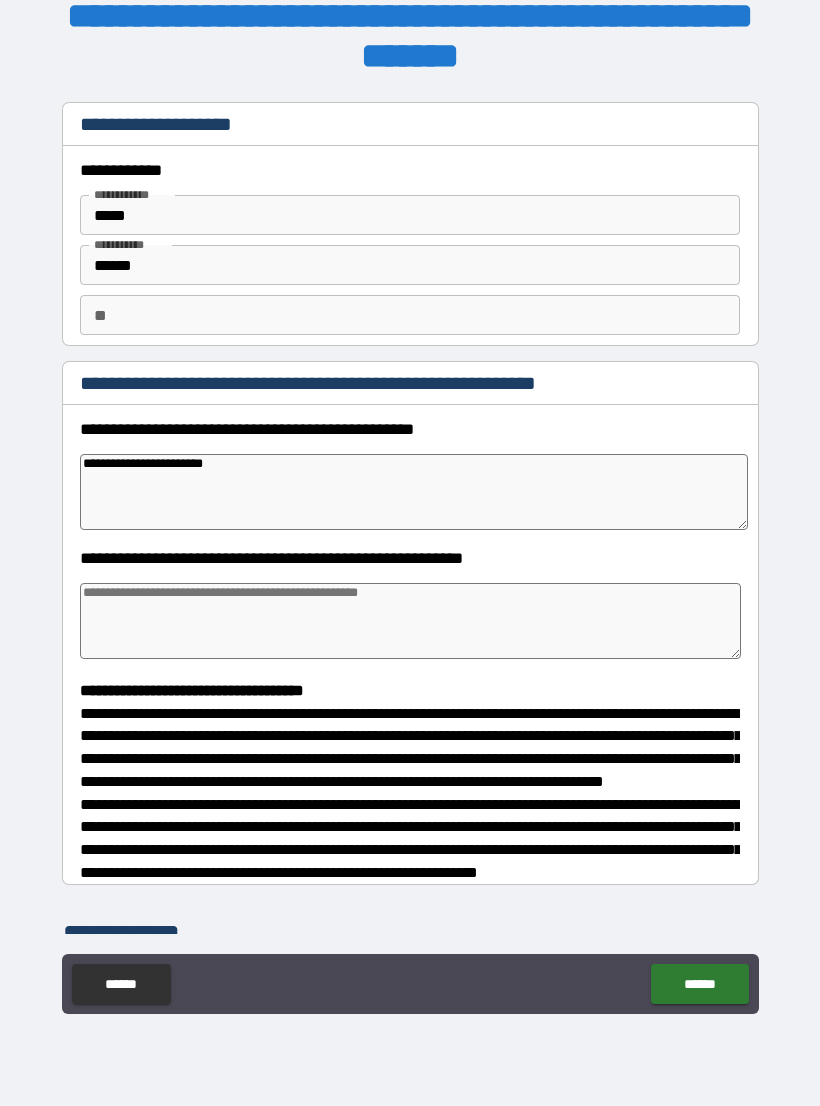 type on "*" 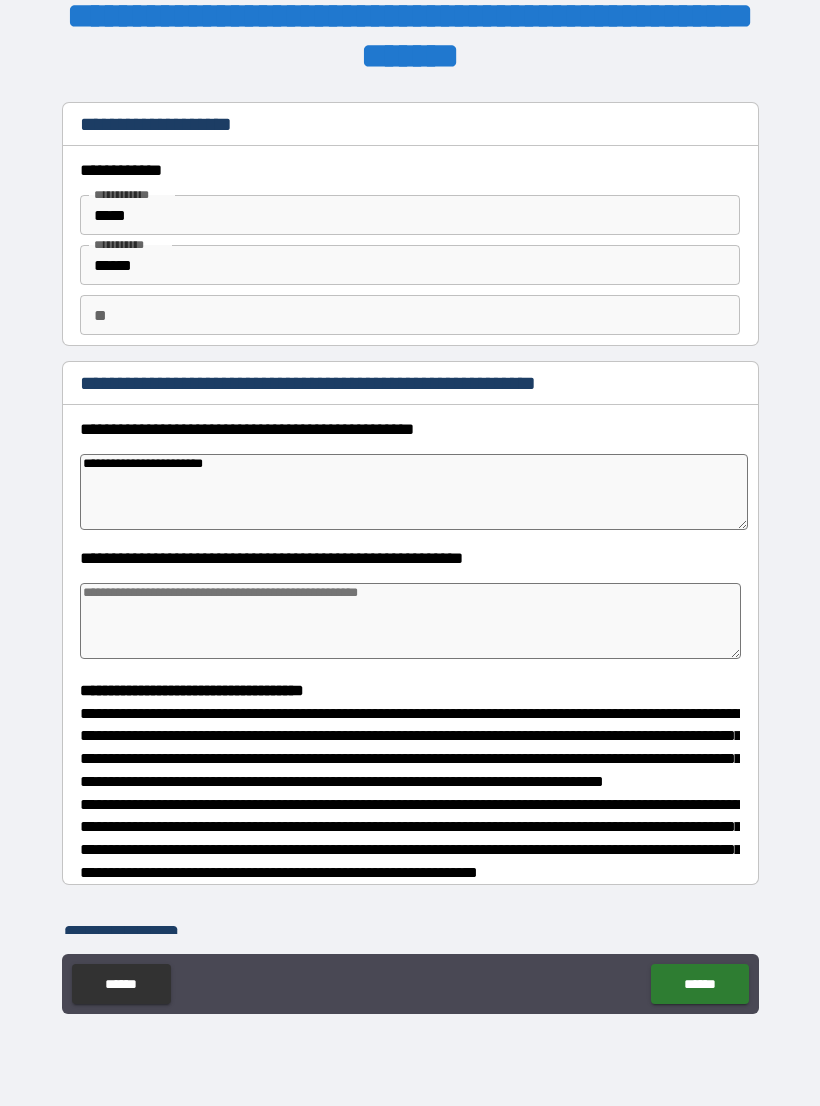 type on "**********" 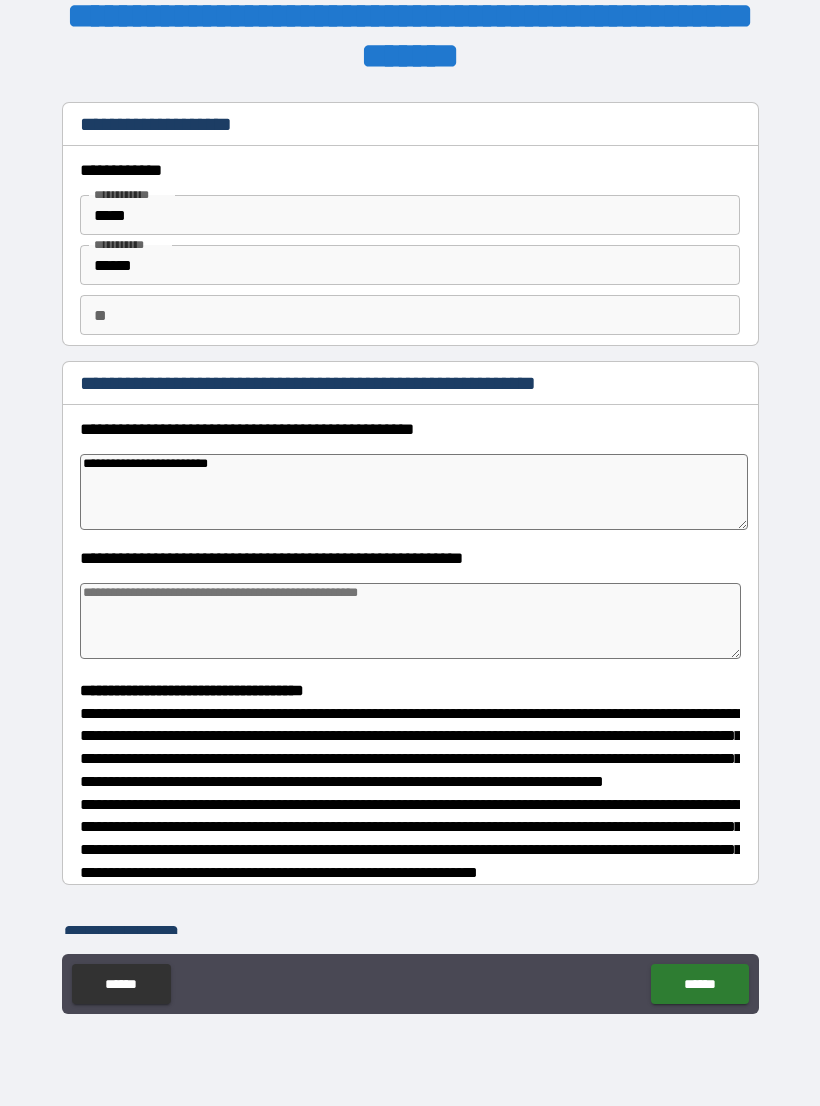 type on "*" 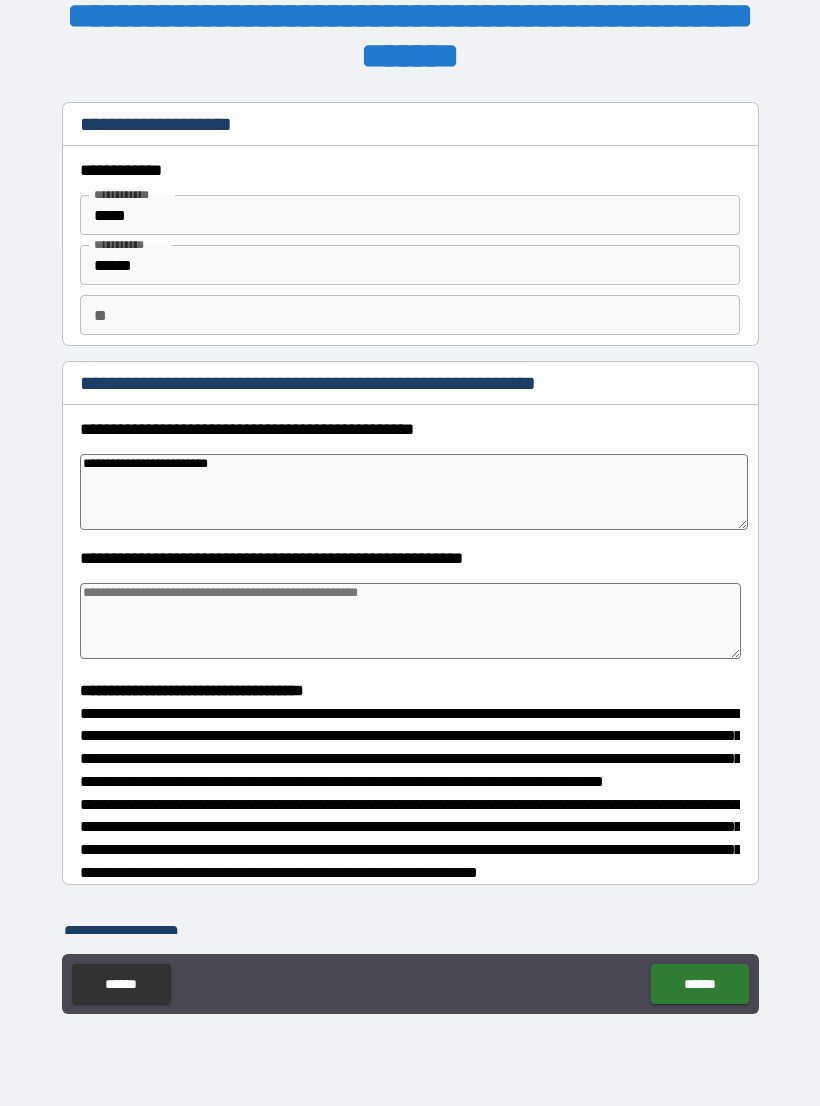 type on "**********" 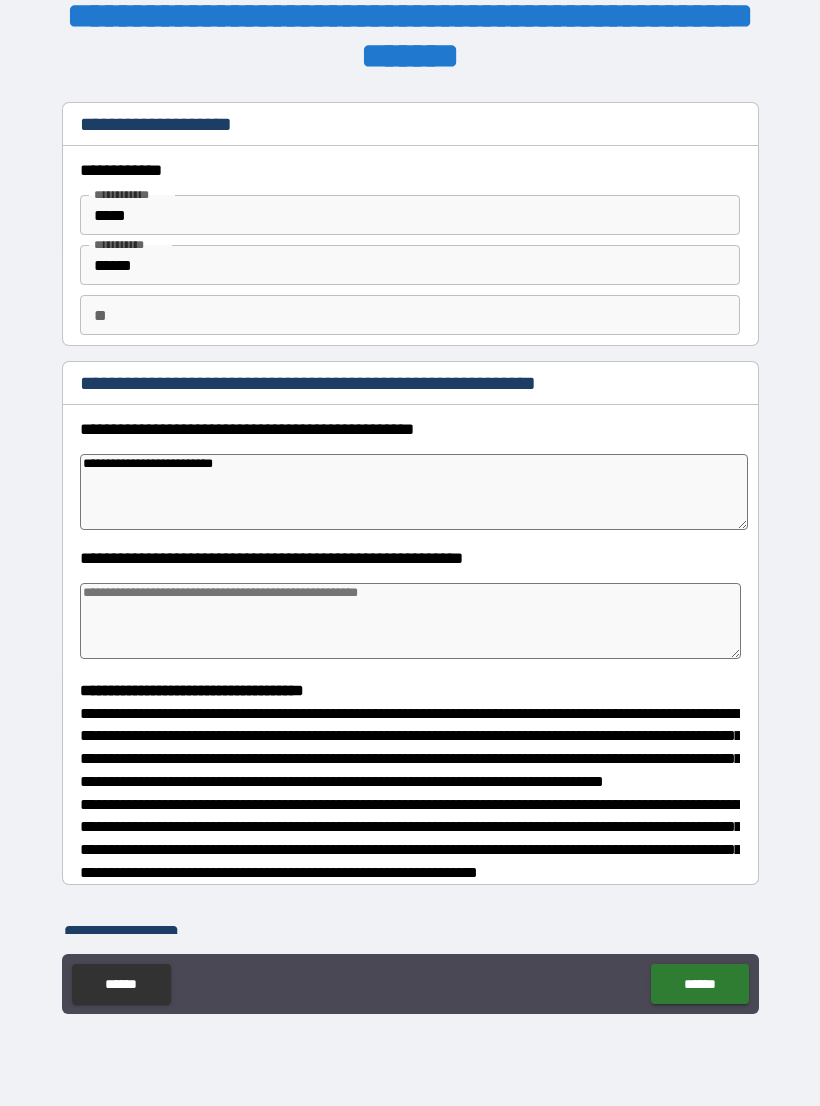 type on "*" 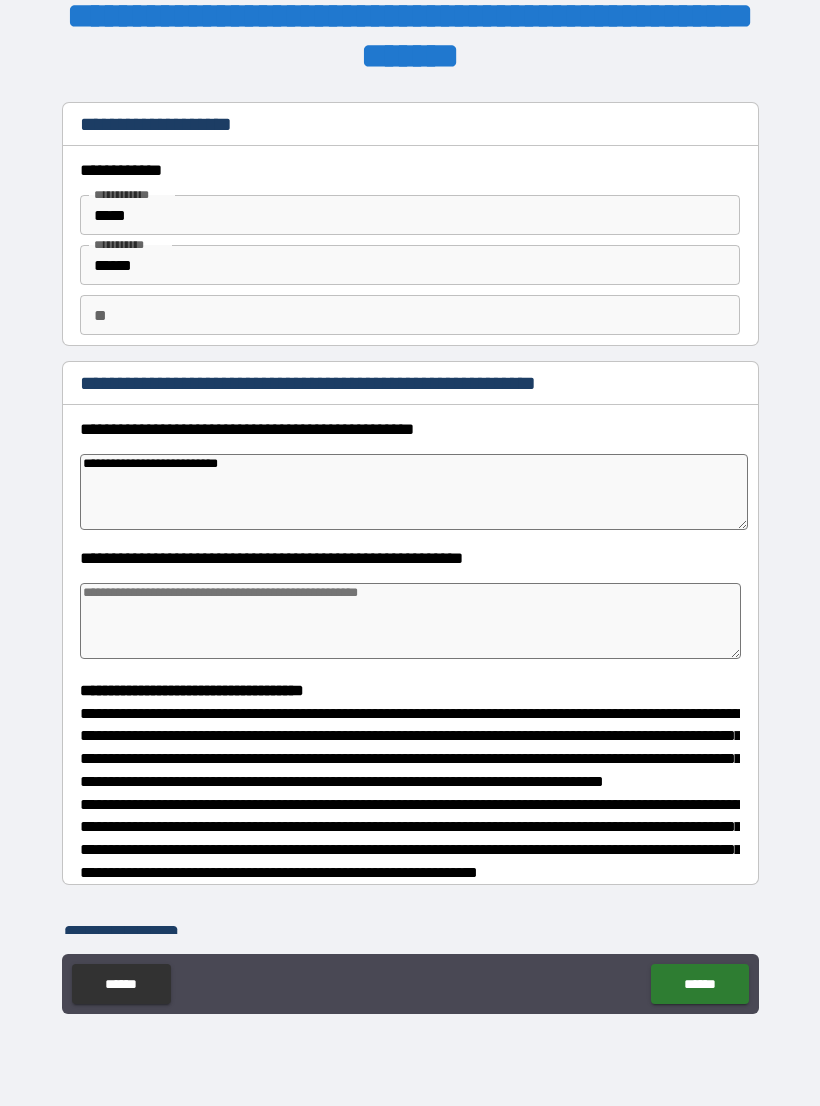 type on "*" 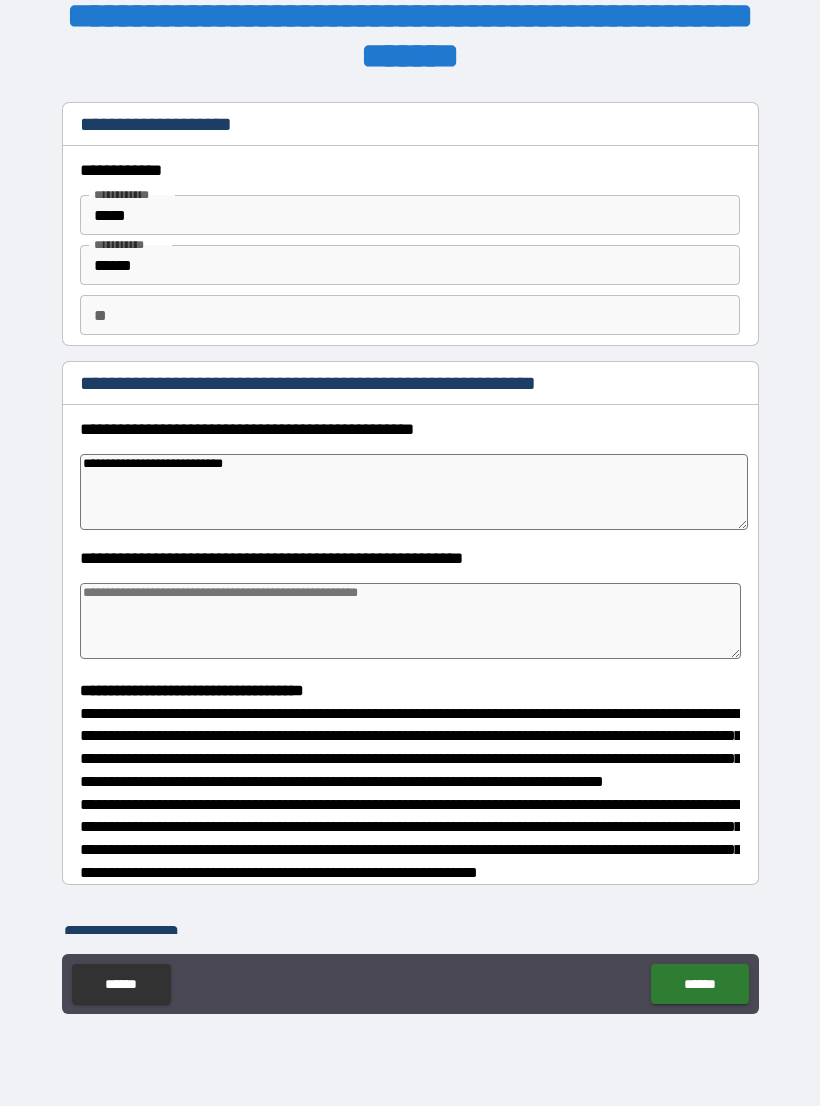 type on "*" 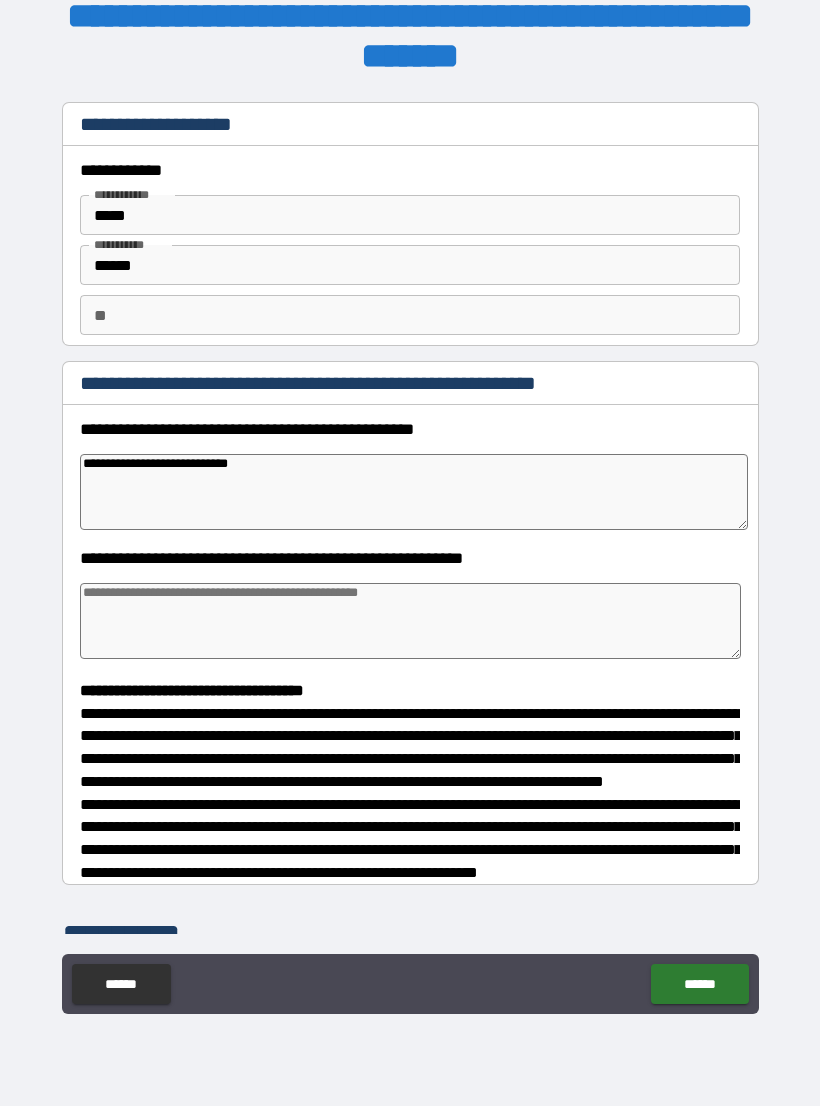 type on "*" 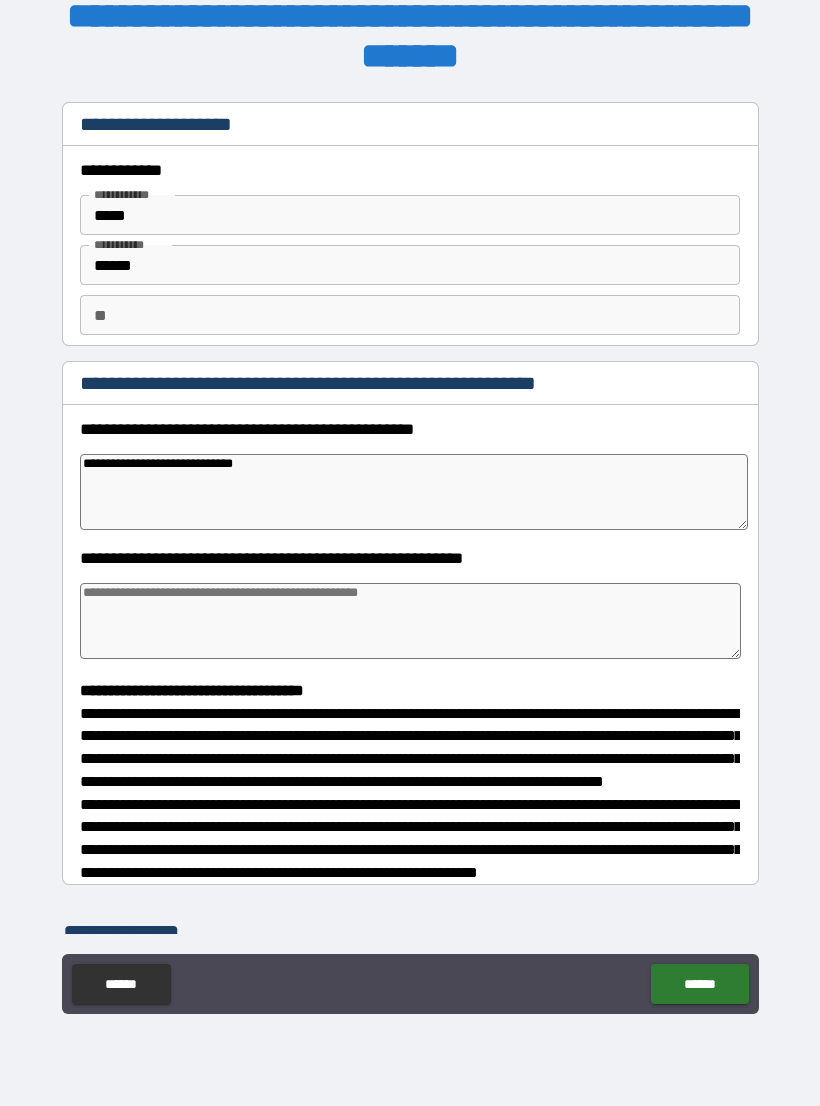 type on "*" 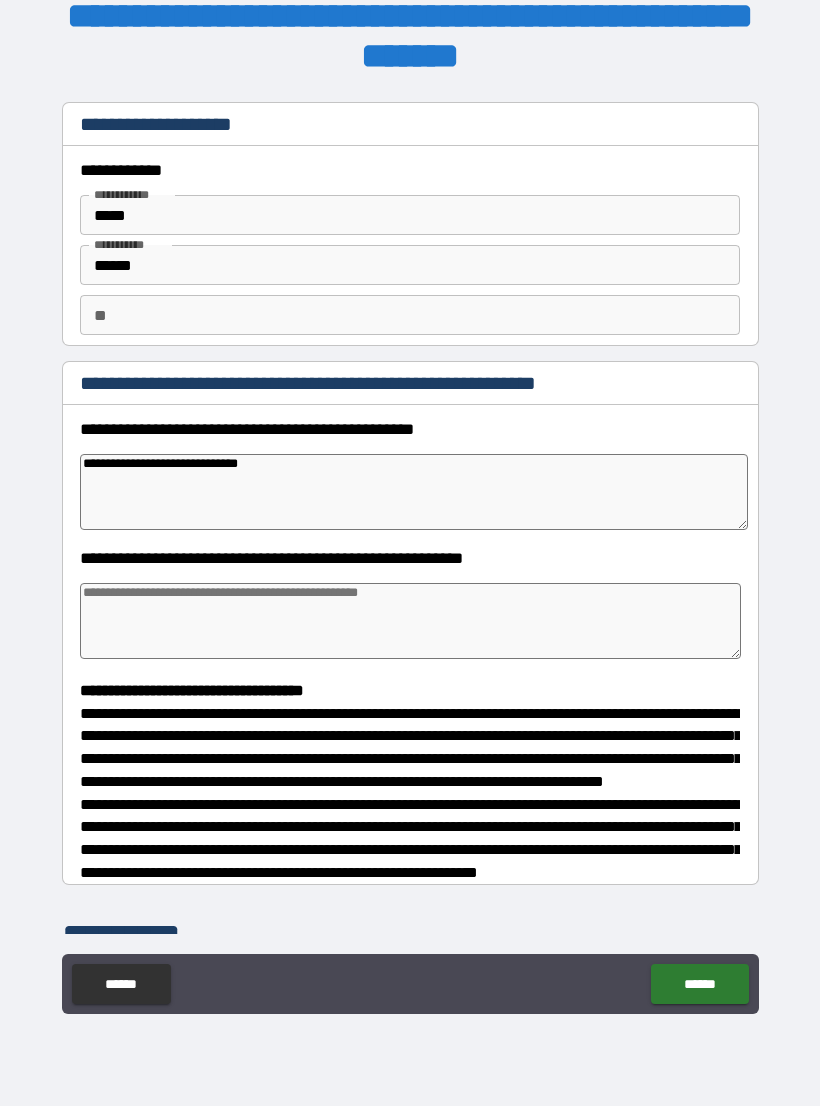 type on "*" 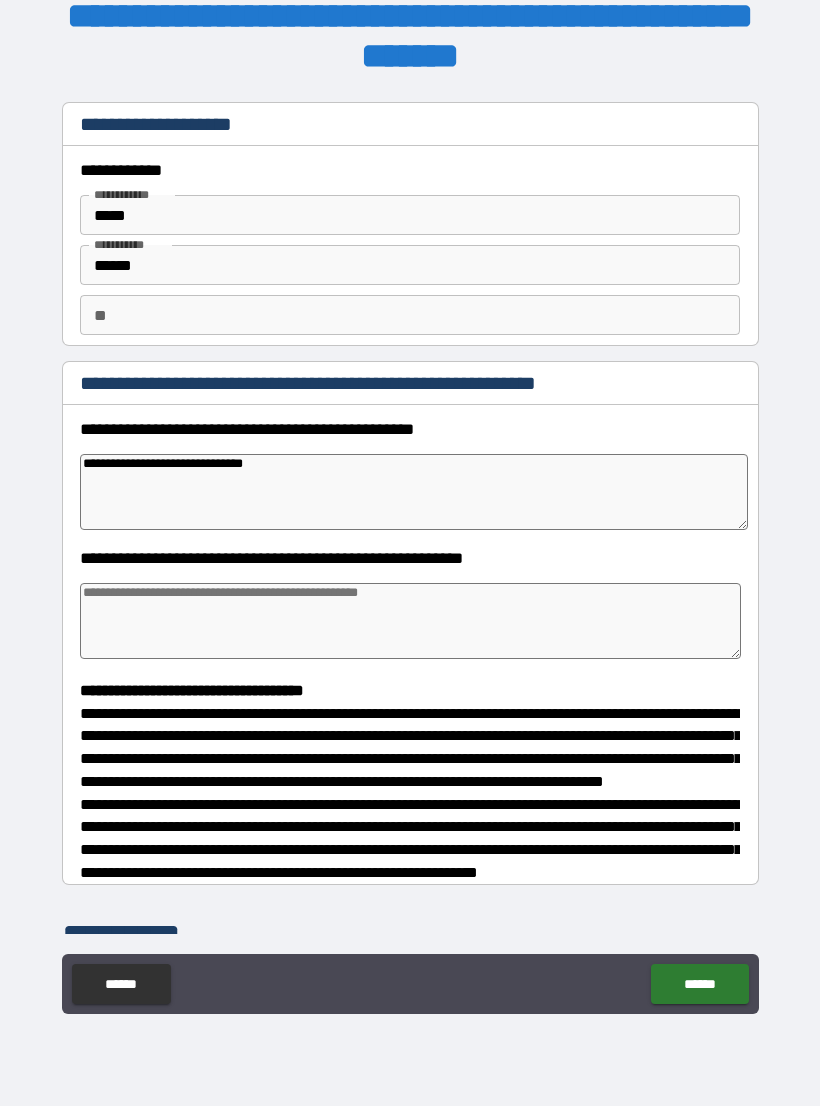 type on "*" 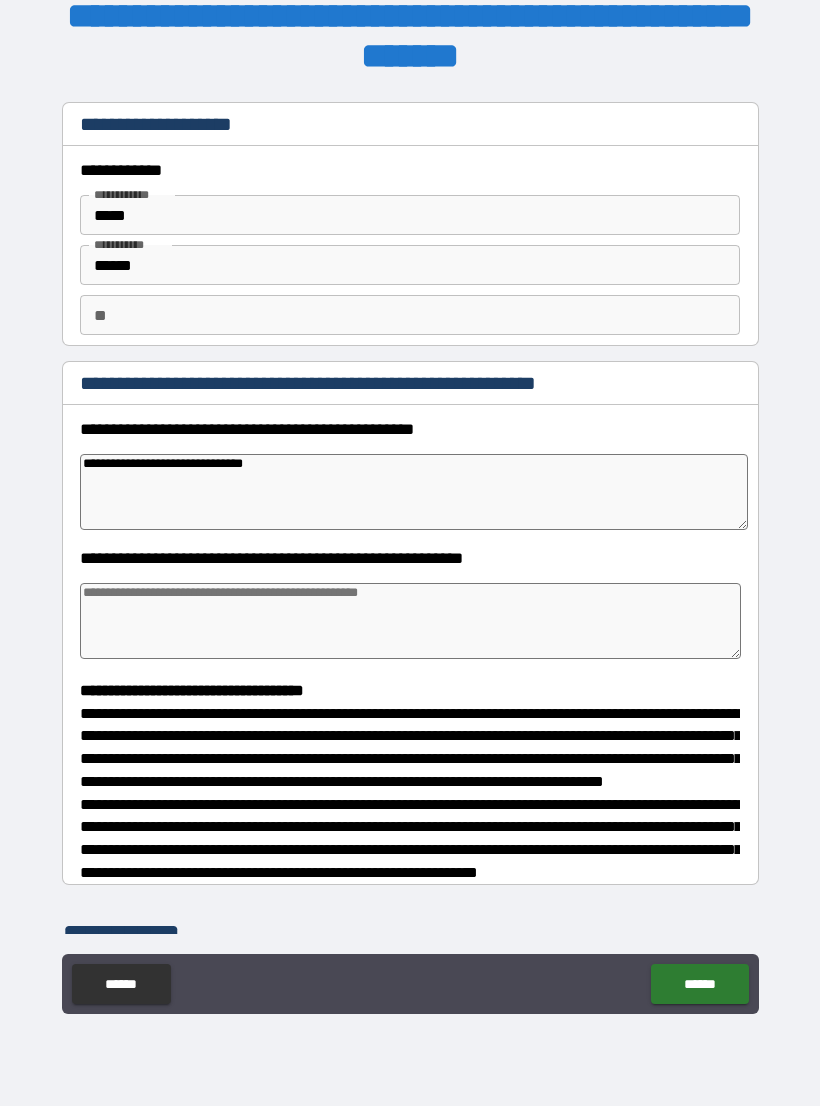 type on "**********" 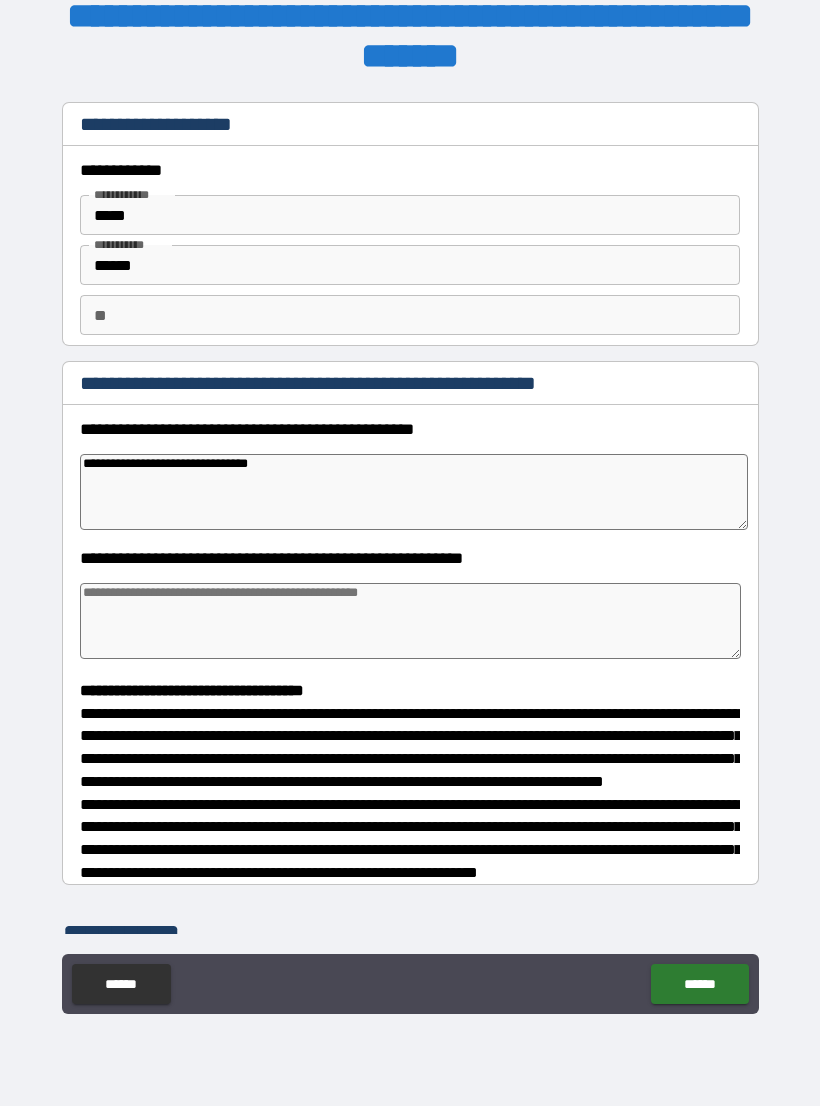 type on "*" 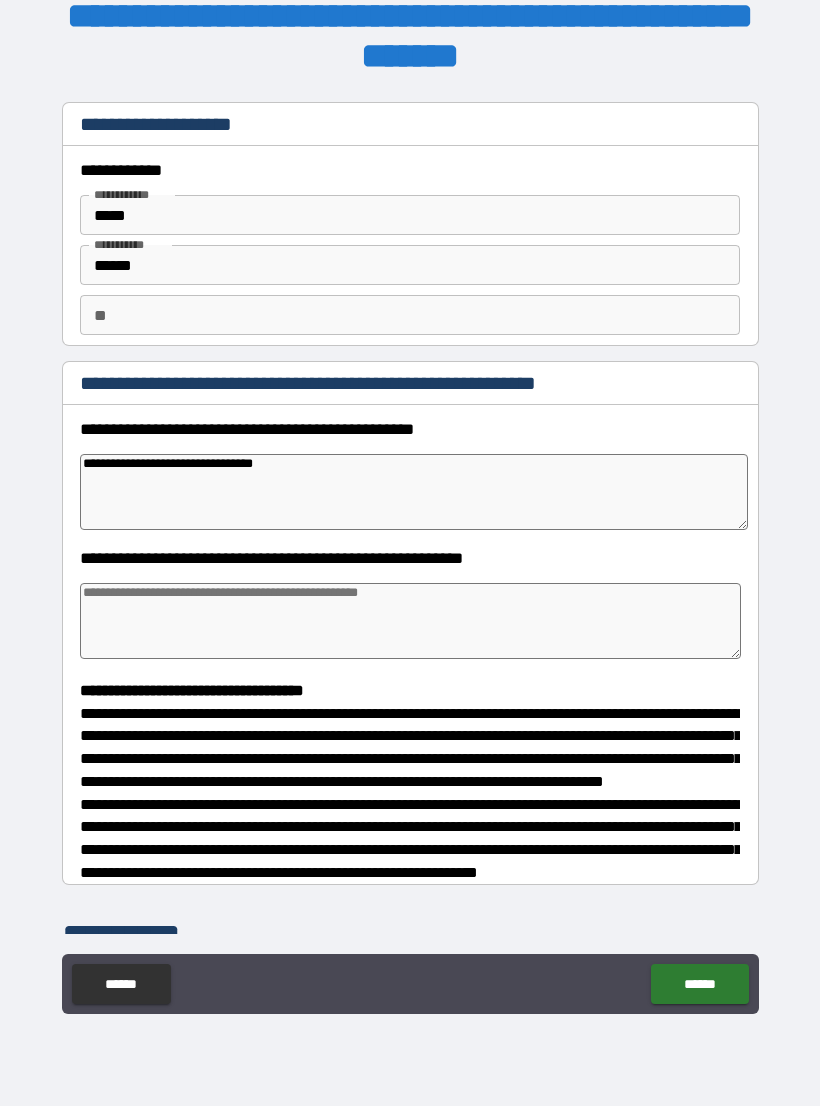type on "*" 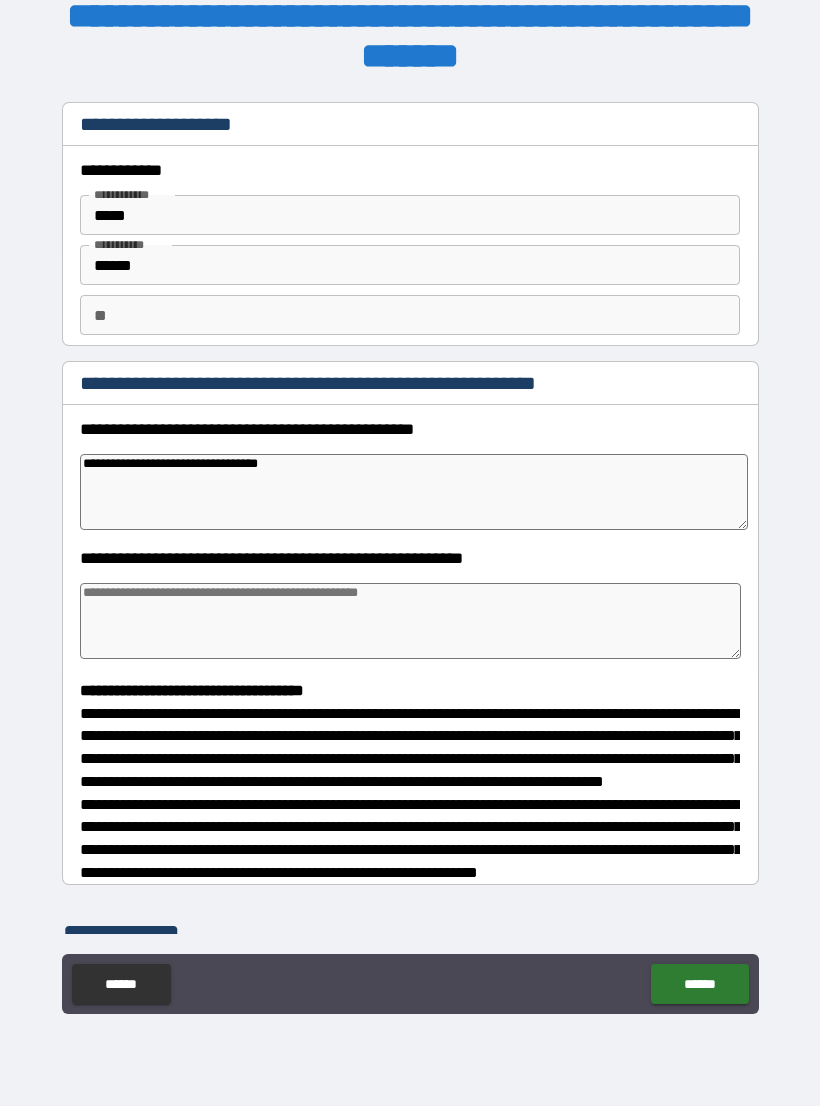 type on "*" 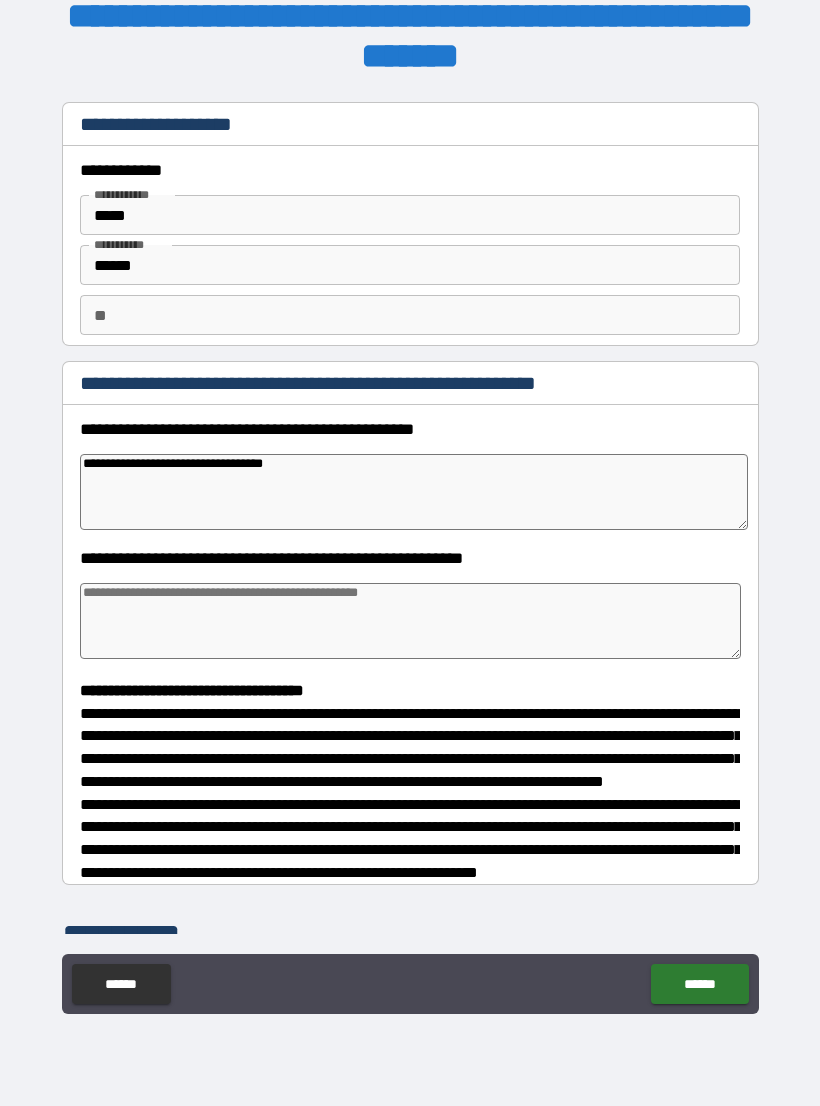 type on "*" 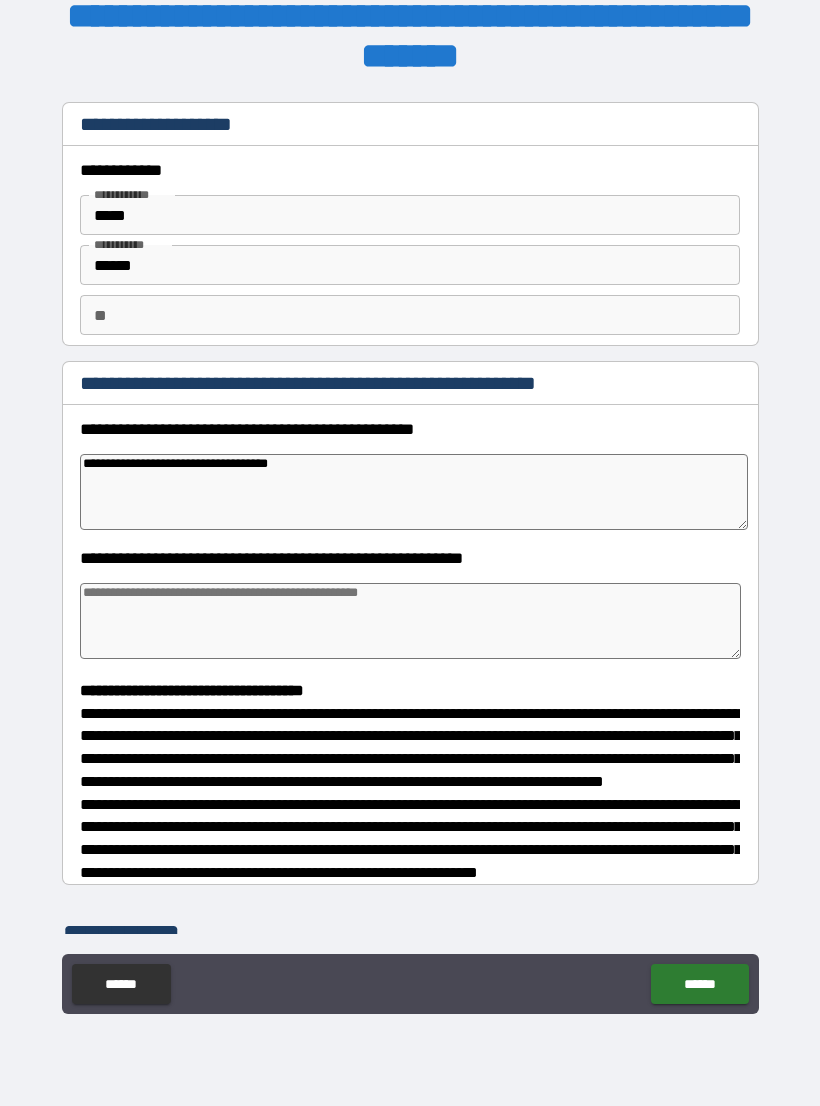 type on "*" 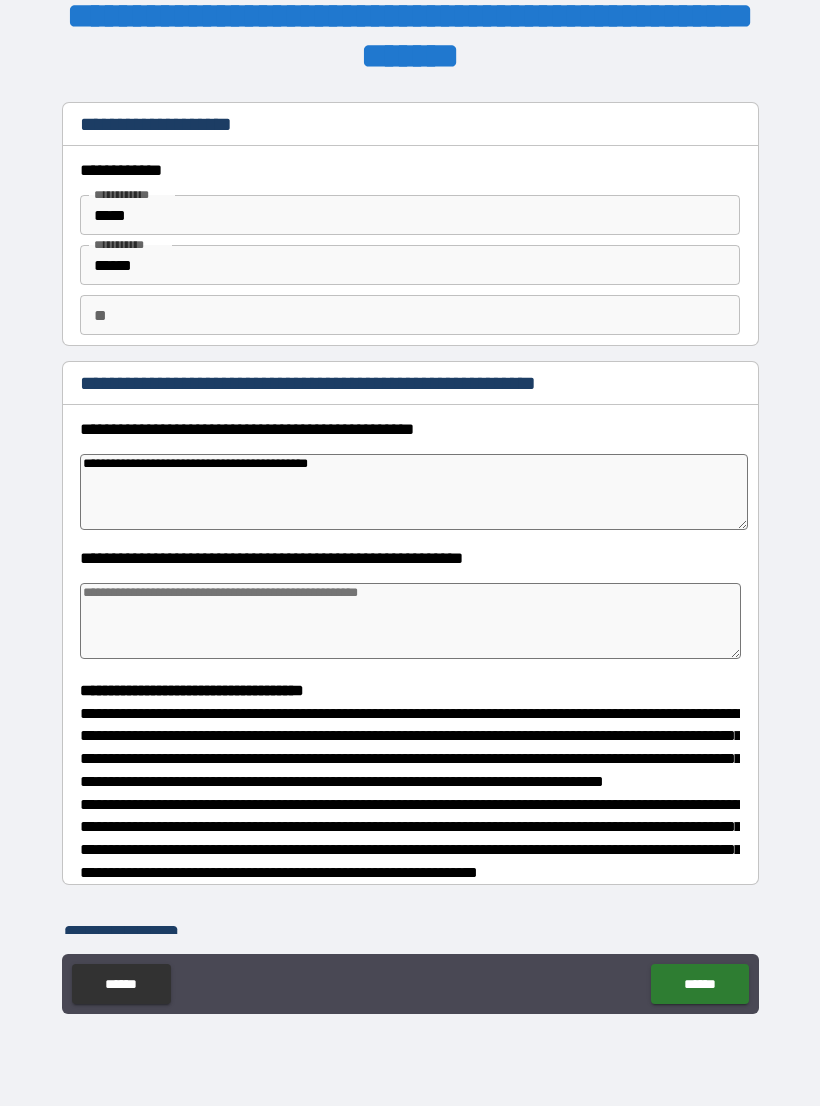 click at bounding box center [410, 621] 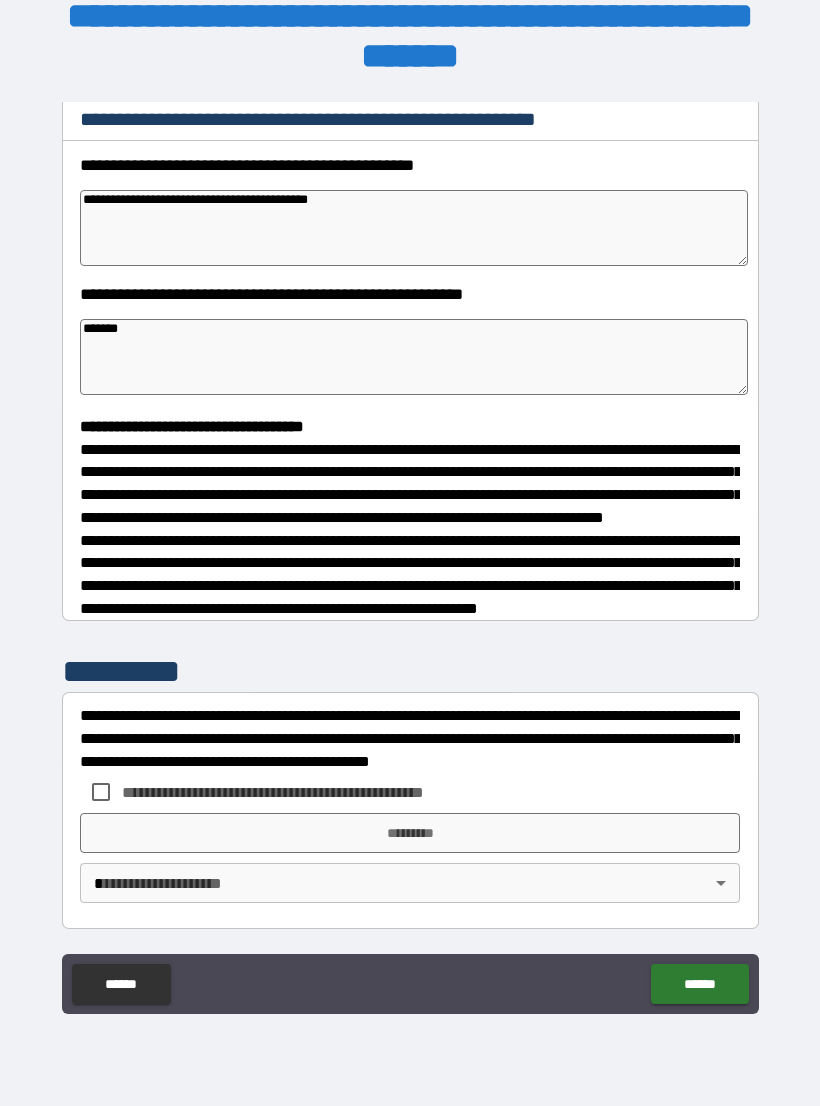 scroll, scrollTop: 302, scrollLeft: 0, axis: vertical 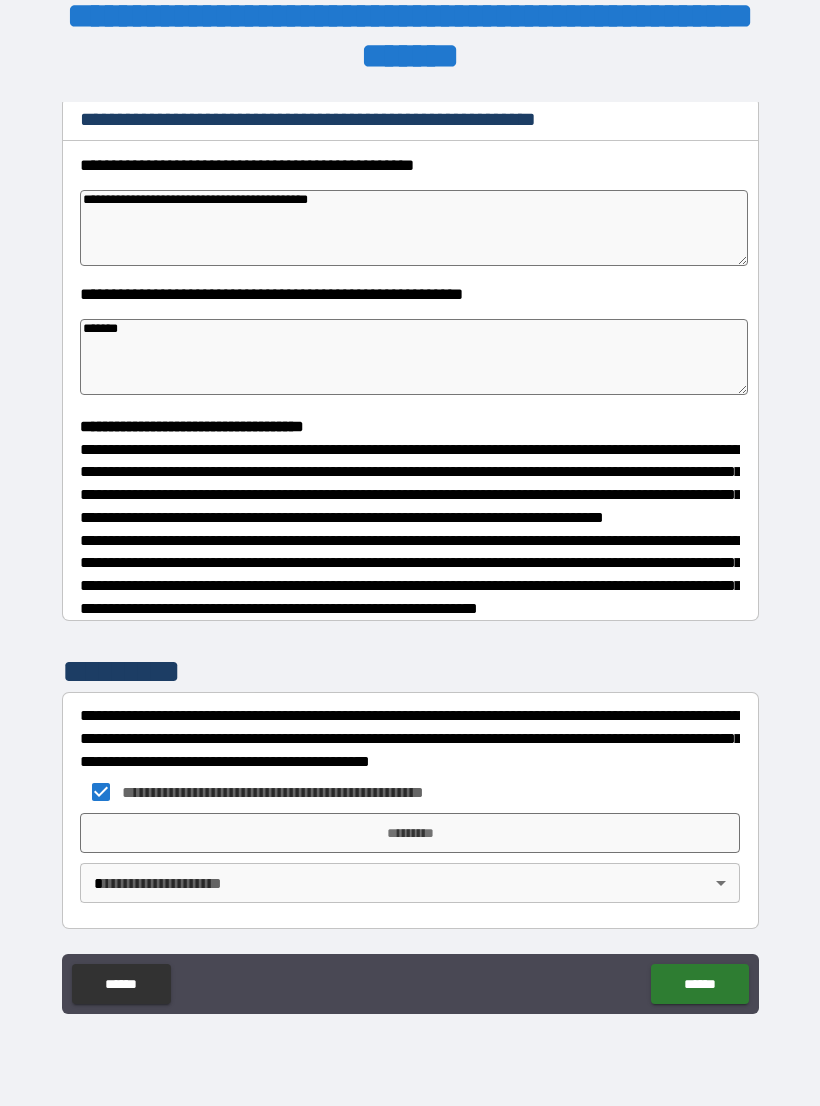 click on "*********" at bounding box center [410, 833] 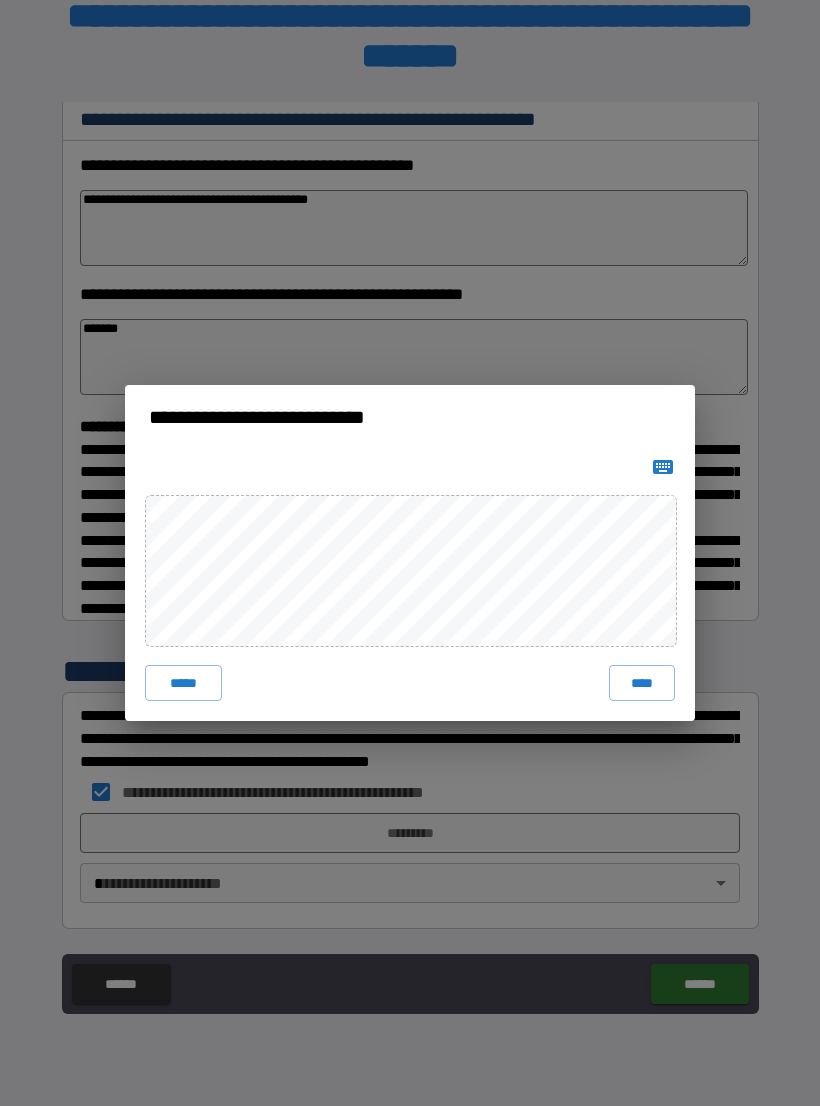 click on "****" at bounding box center (642, 683) 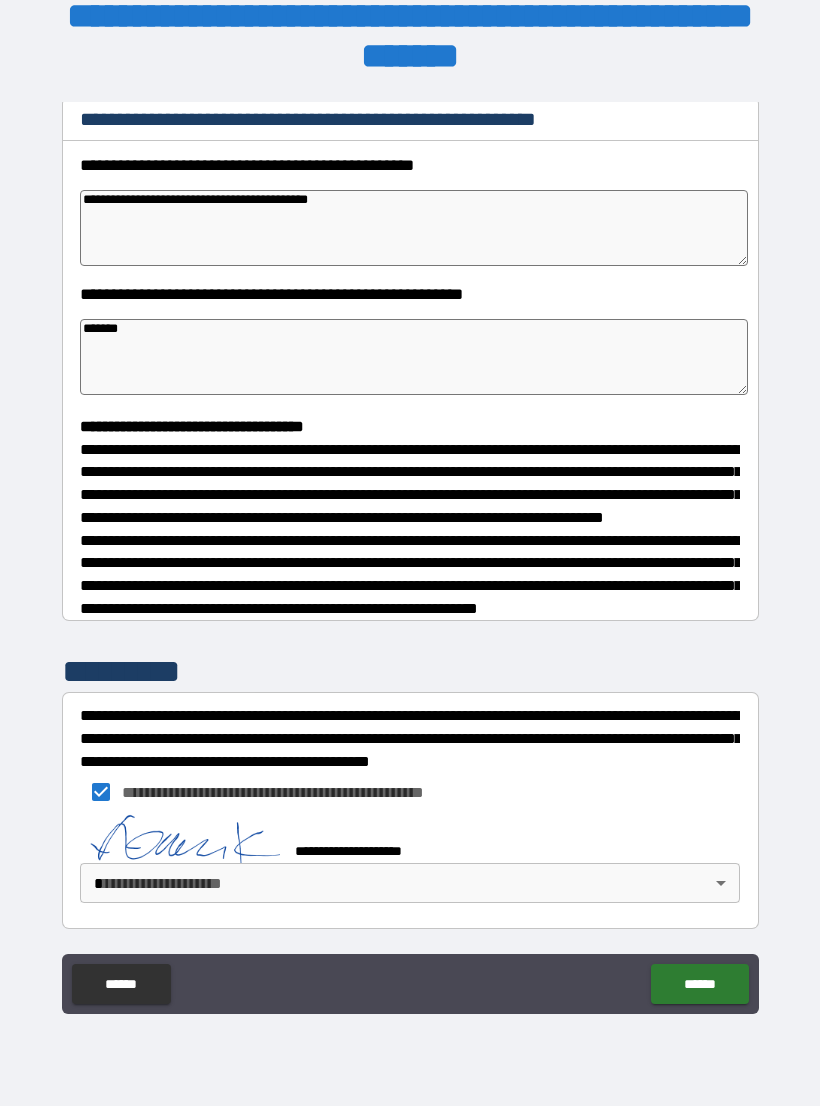 scroll, scrollTop: 292, scrollLeft: 0, axis: vertical 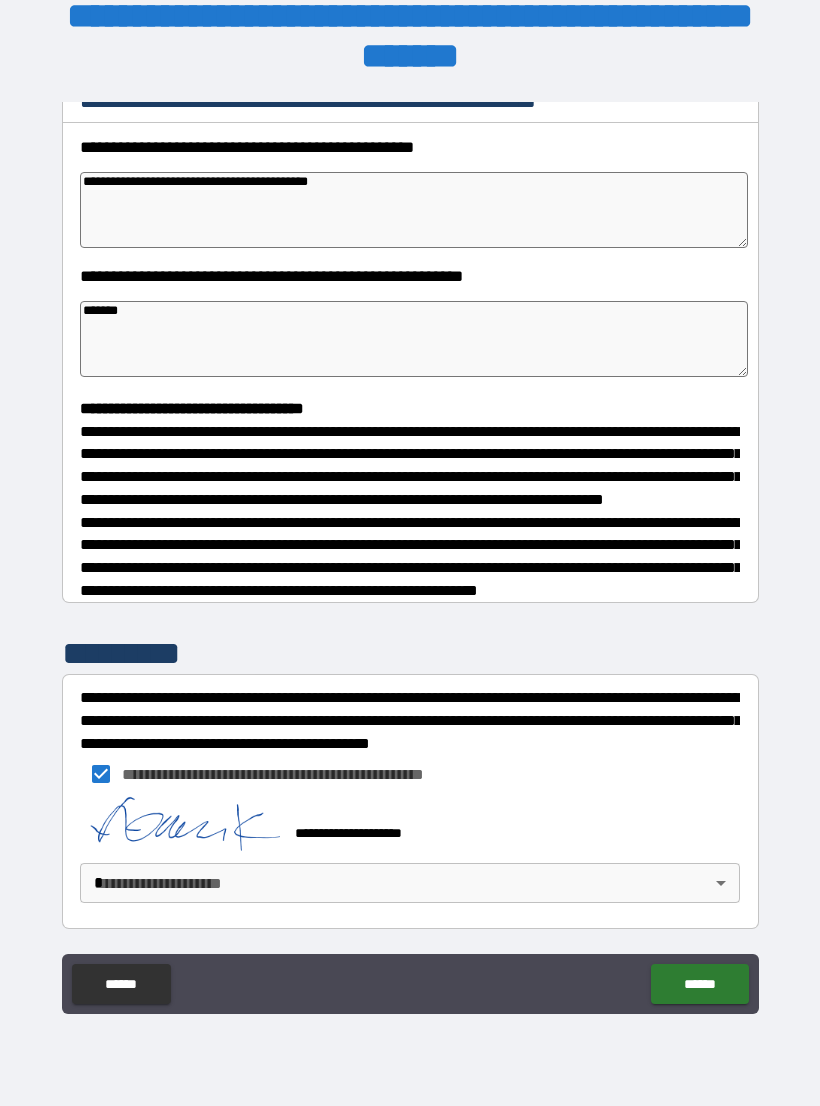 click on "**********" at bounding box center (410, 537) 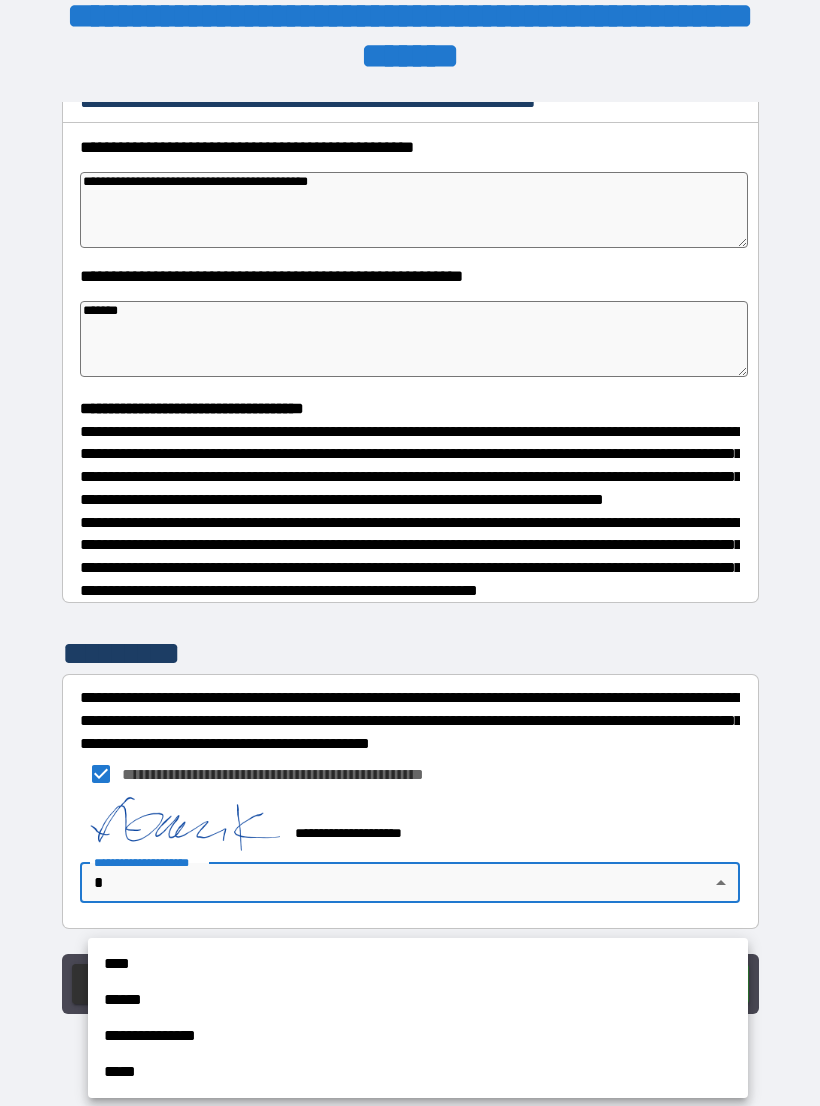 click on "******" at bounding box center [418, 1000] 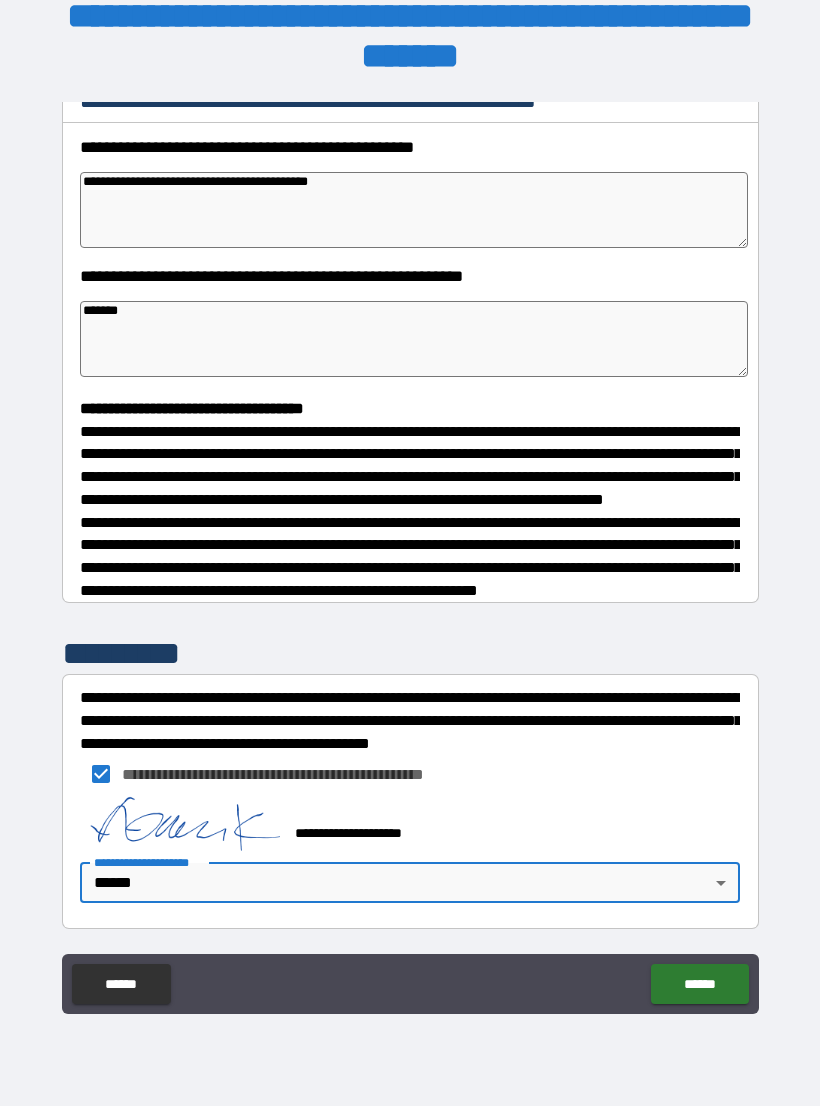 click on "**********" at bounding box center (410, 537) 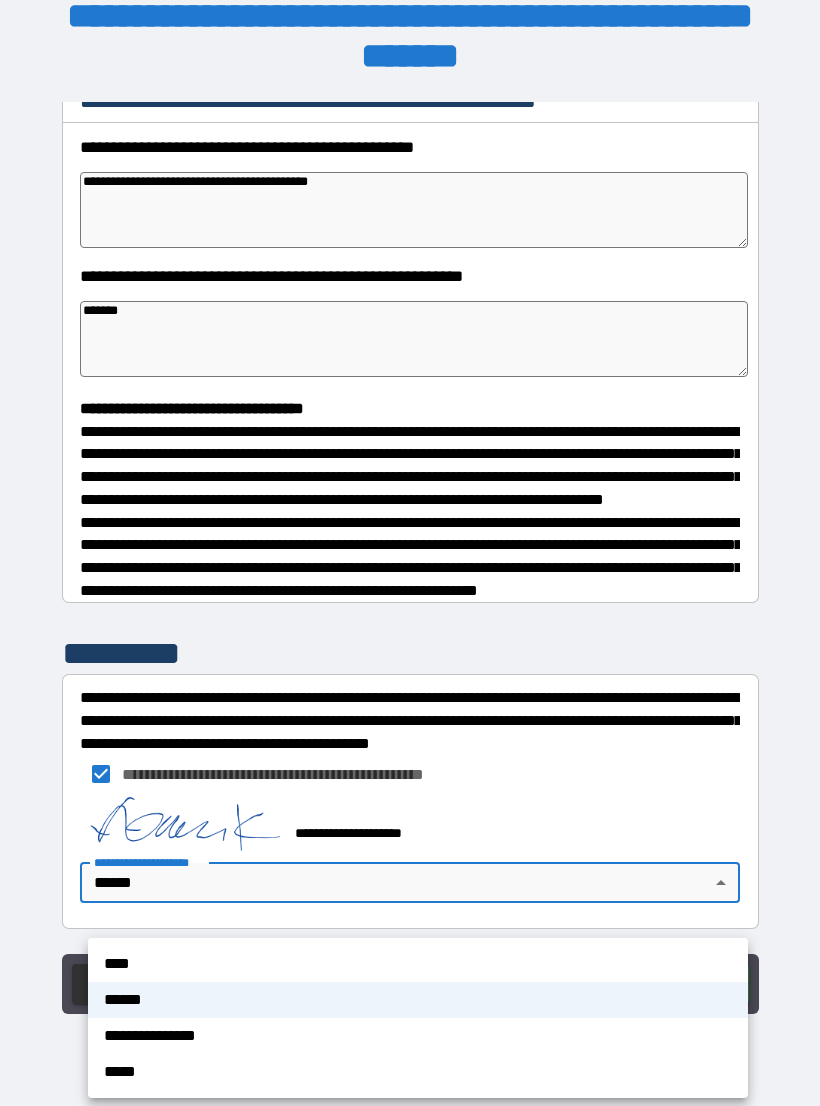 click on "**********" at bounding box center [418, 1036] 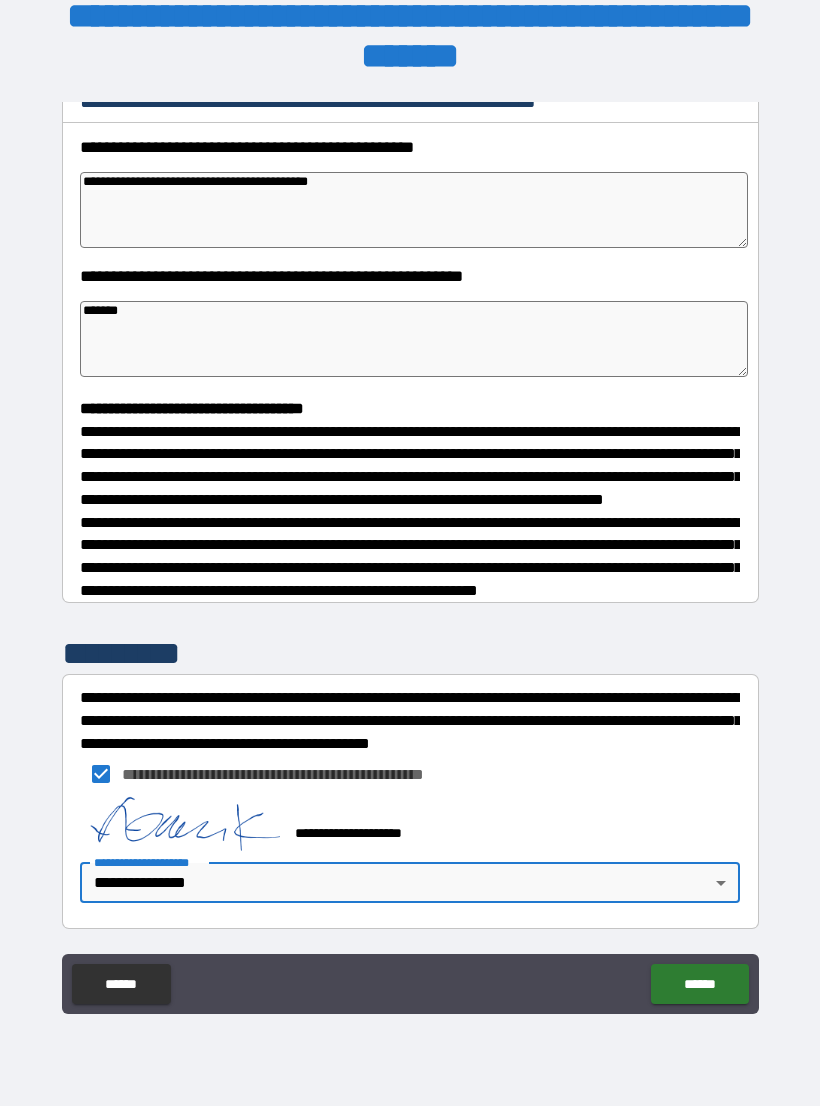 click on "******" at bounding box center (699, 984) 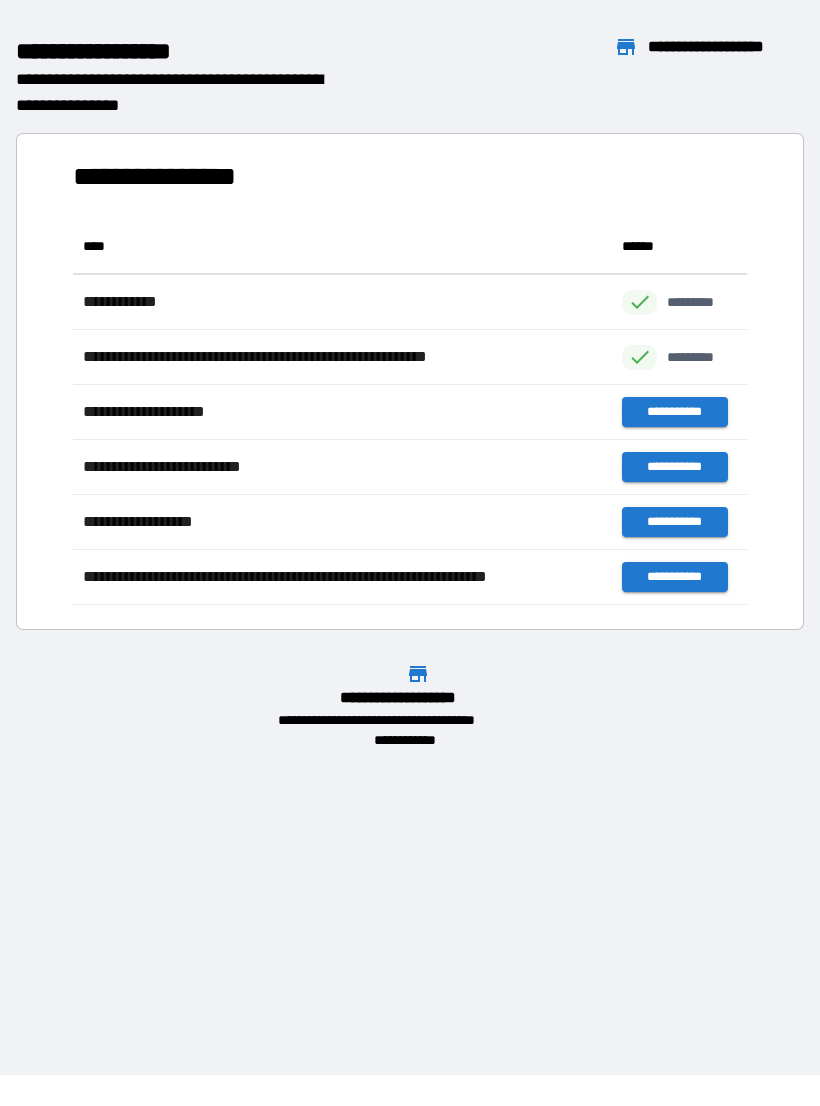 scroll, scrollTop: 1, scrollLeft: 1, axis: both 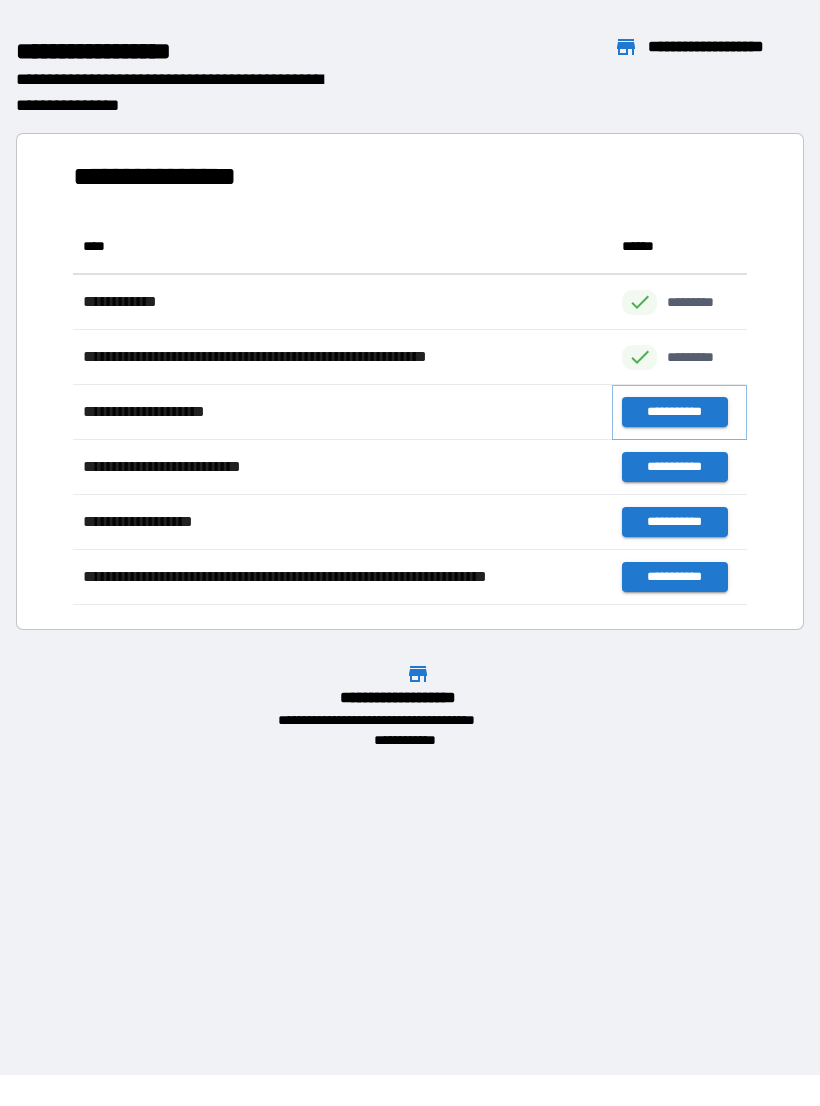 click on "**********" at bounding box center [674, 412] 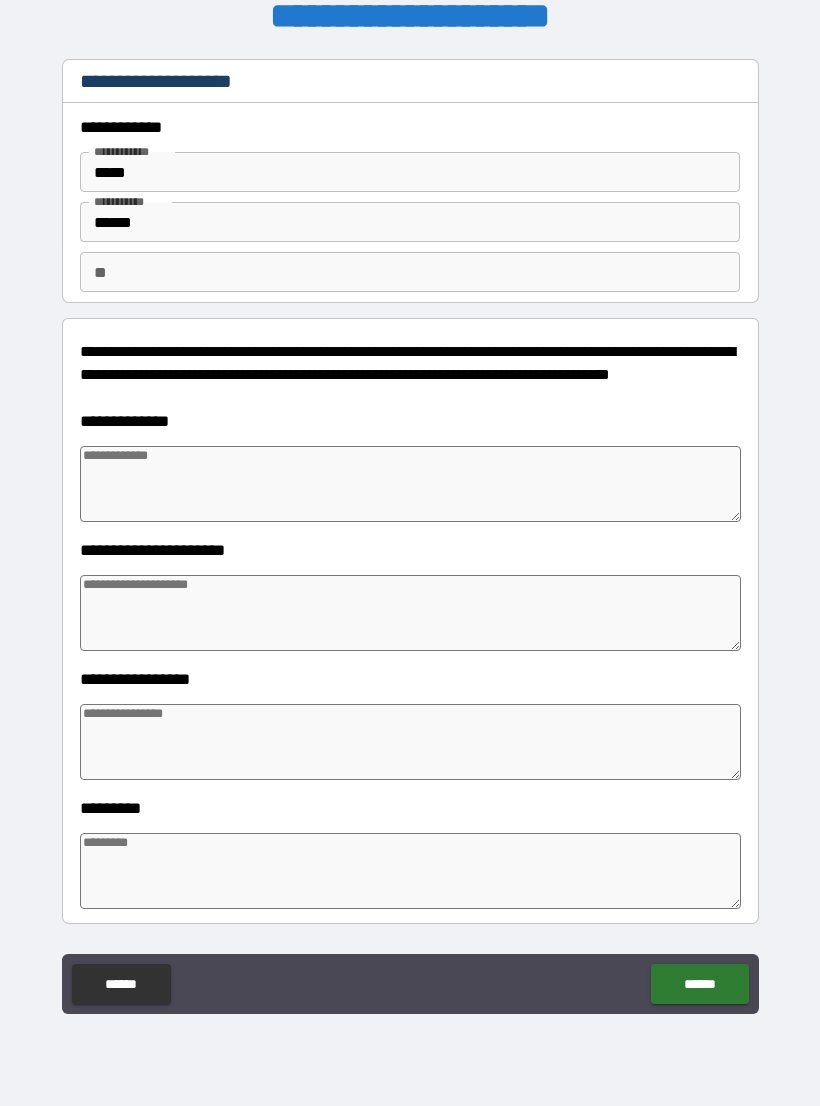 click at bounding box center [410, 484] 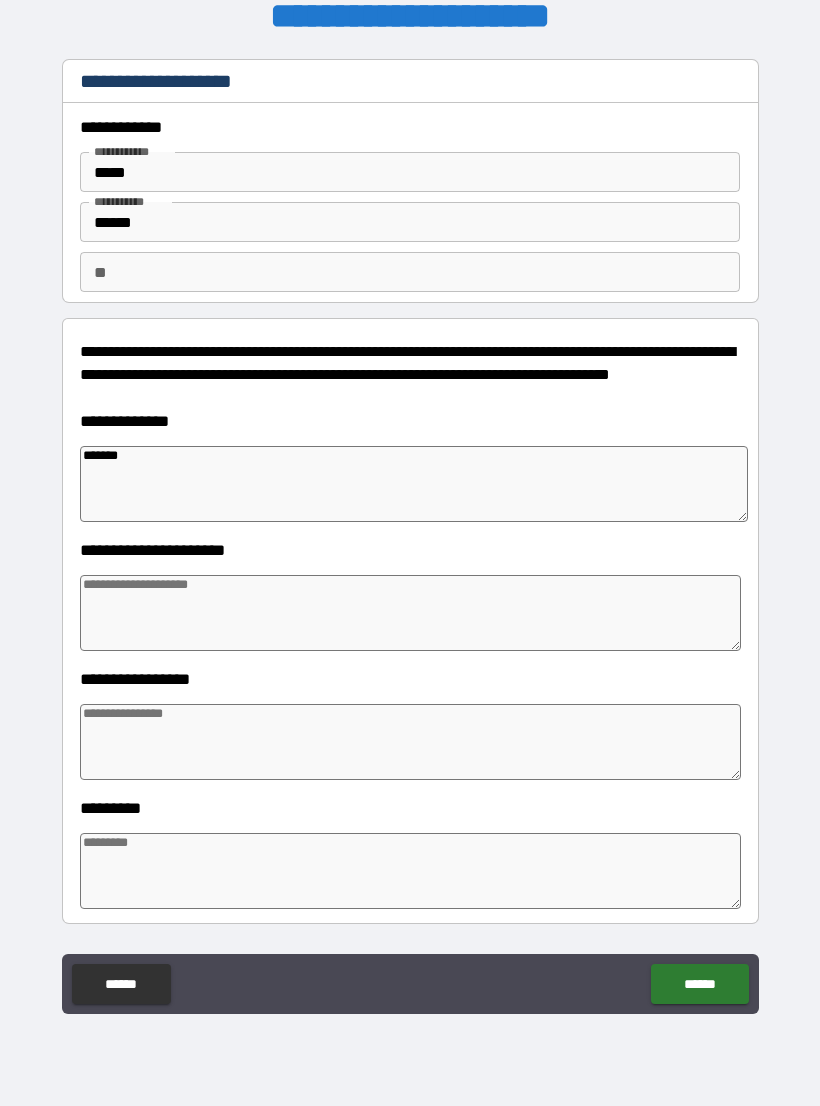 click at bounding box center [410, 613] 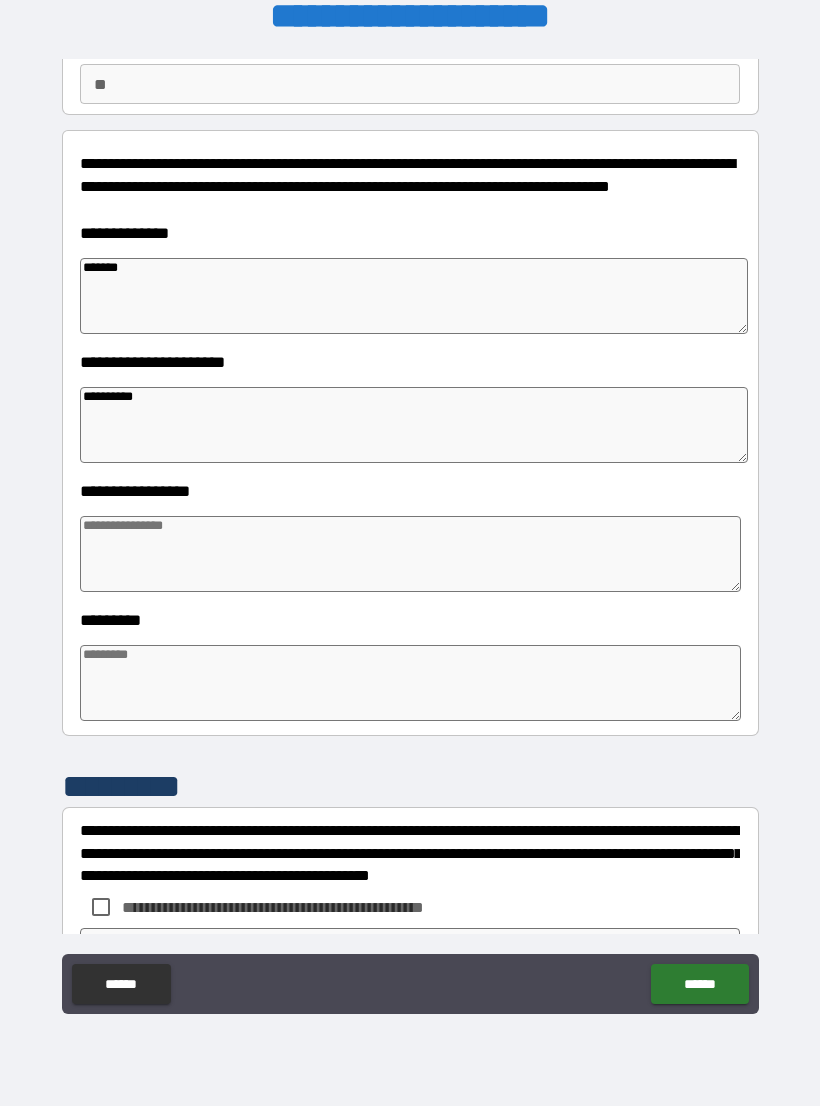 scroll, scrollTop: 189, scrollLeft: 0, axis: vertical 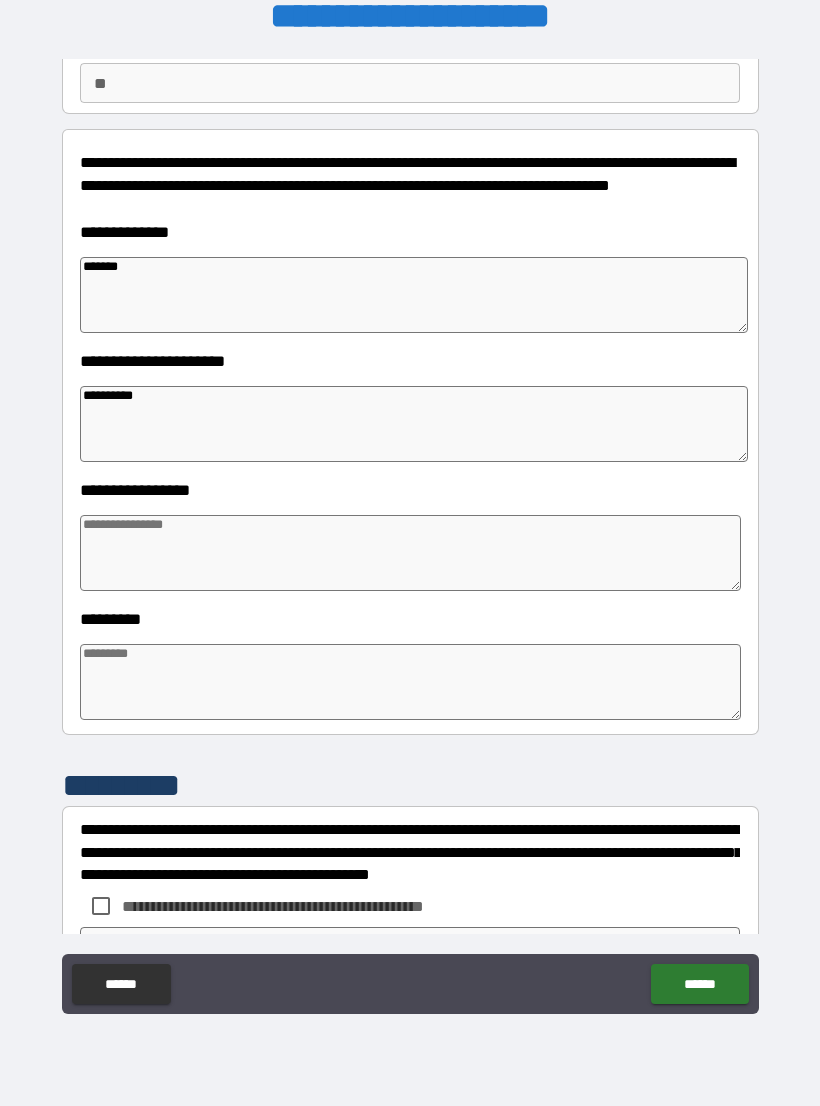 click at bounding box center [410, 553] 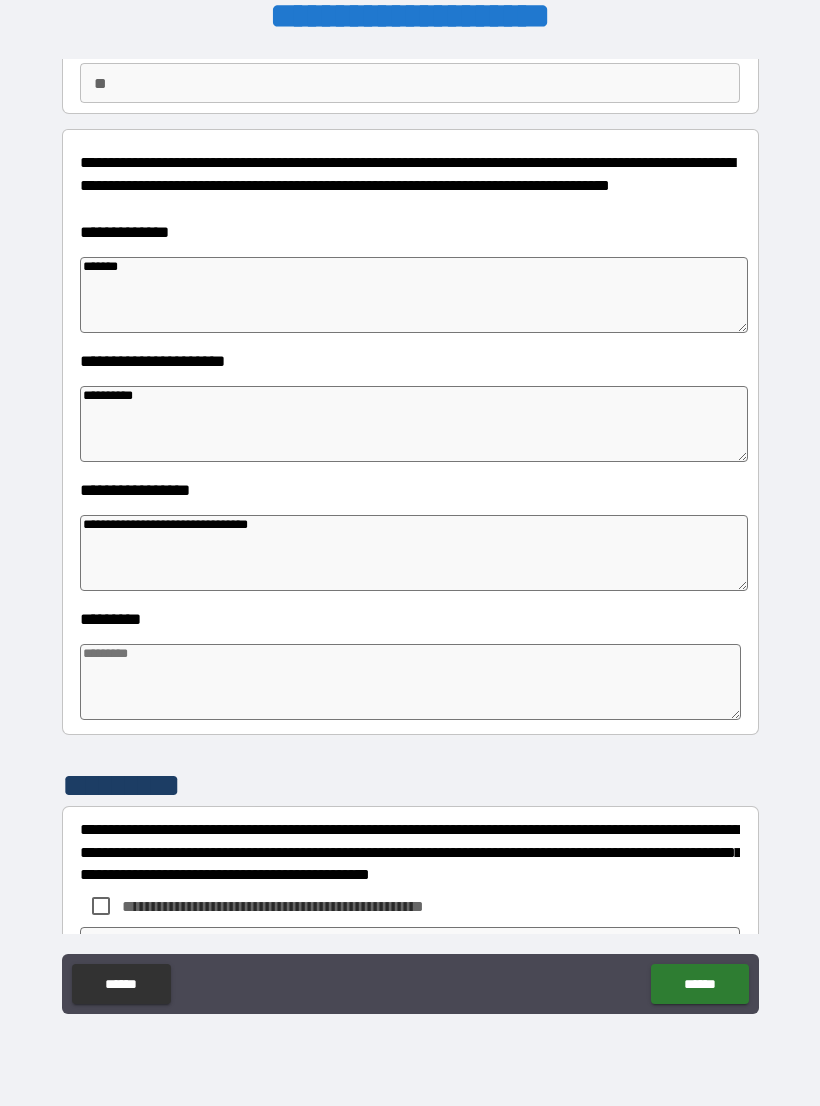 click at bounding box center (410, 682) 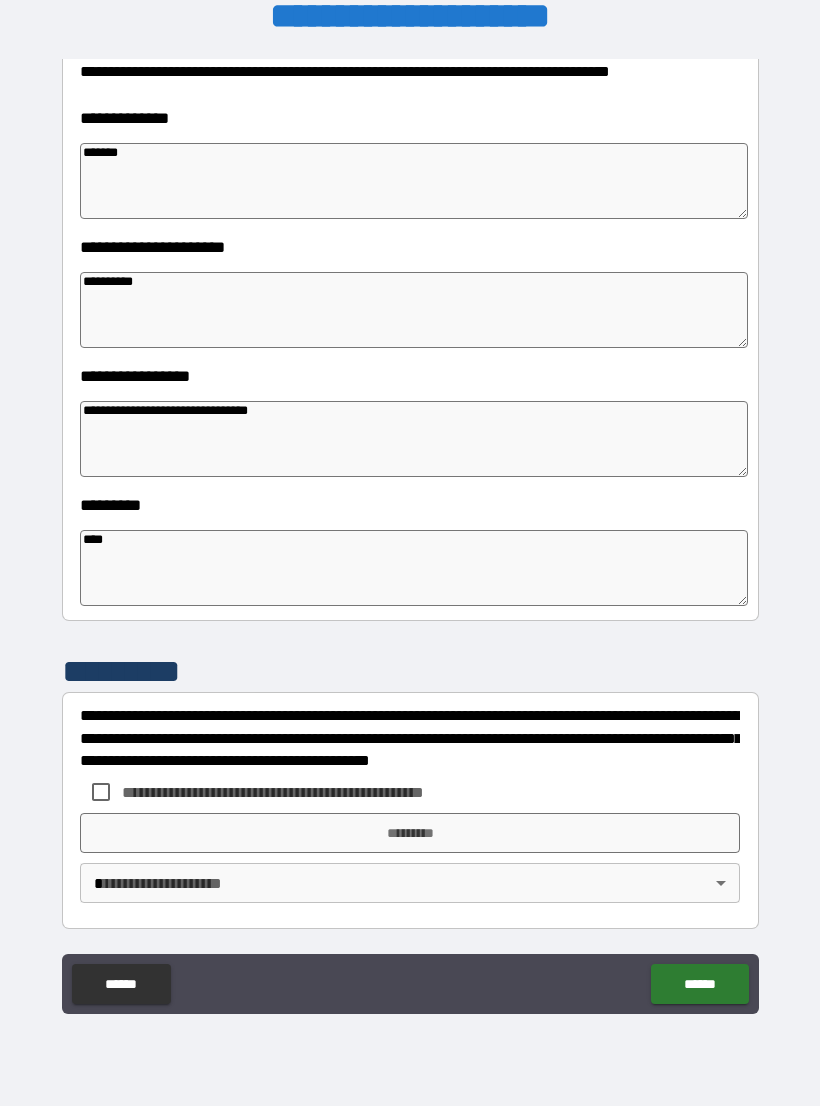scroll, scrollTop: 303, scrollLeft: 0, axis: vertical 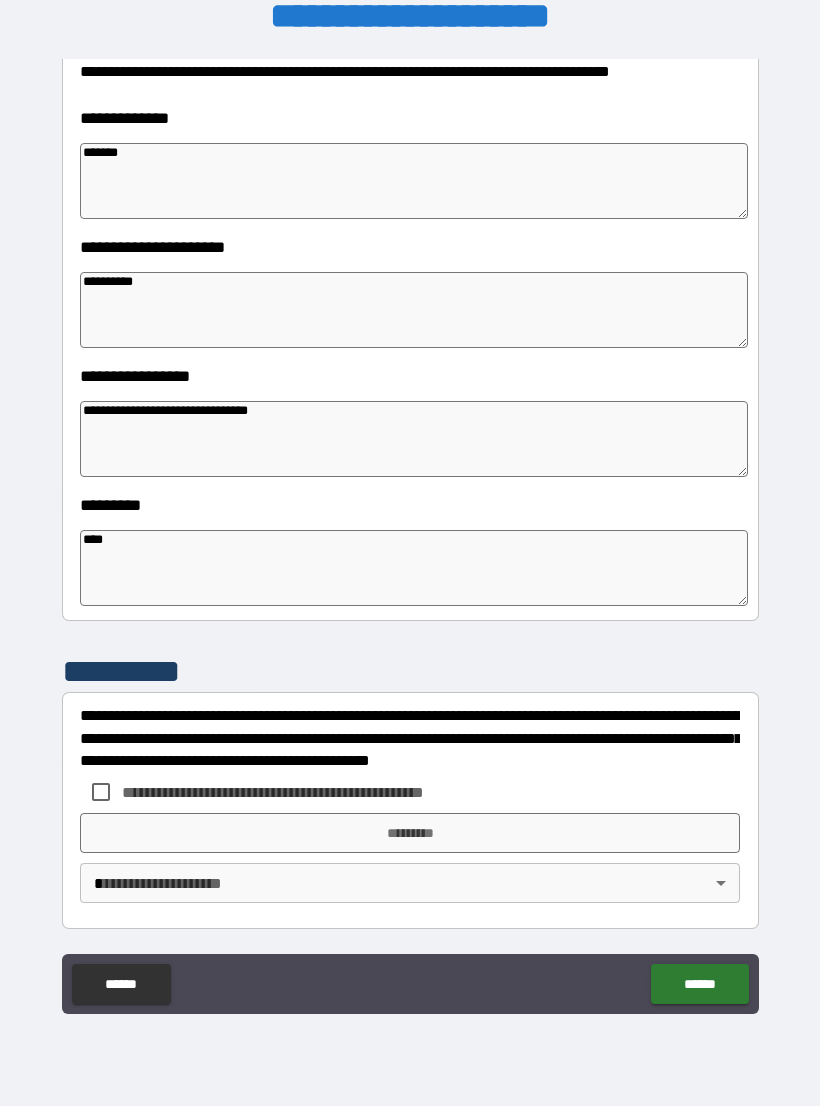 click on "*********" at bounding box center [410, 671] 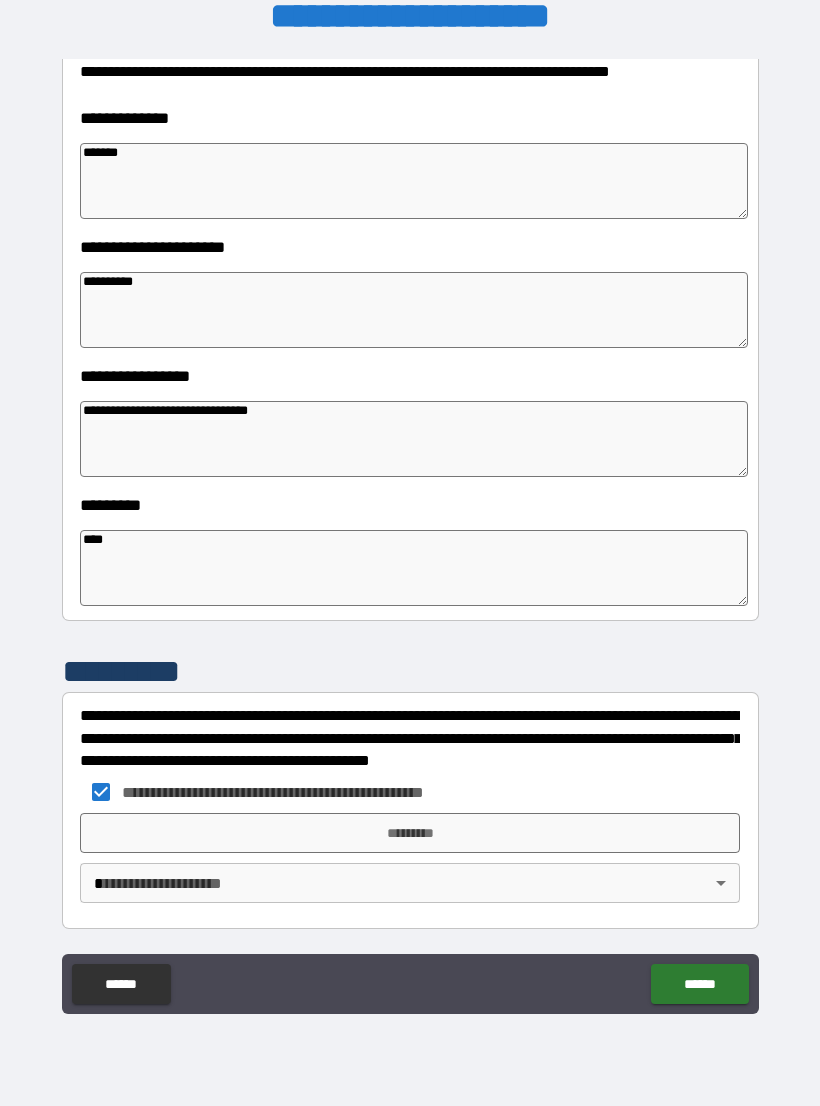 click on "*********" at bounding box center [410, 833] 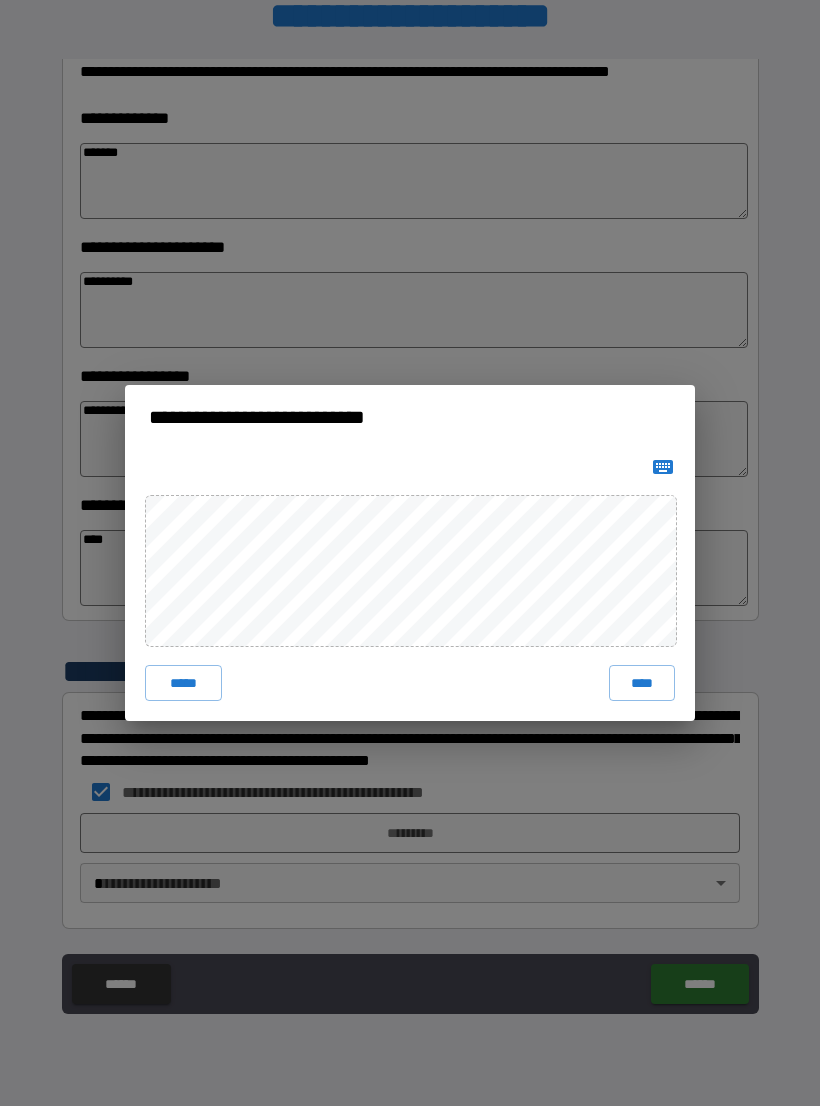 click on "****" at bounding box center [642, 683] 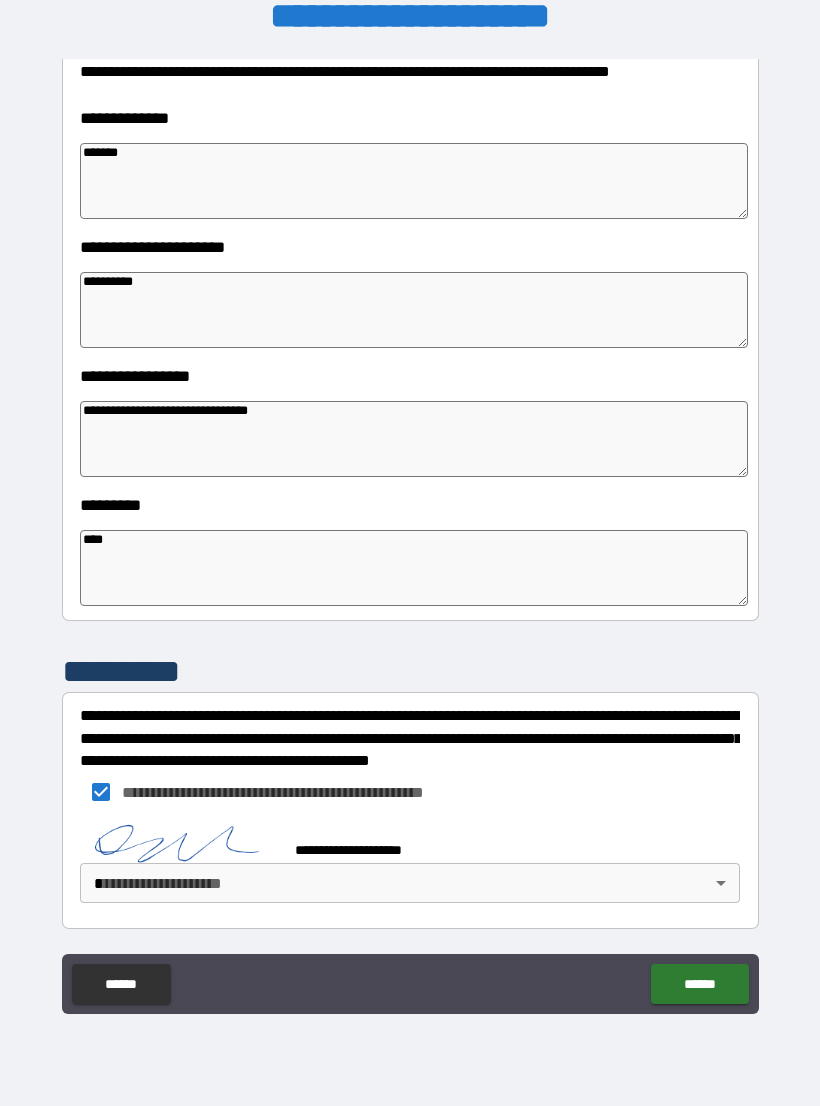 scroll, scrollTop: 293, scrollLeft: 0, axis: vertical 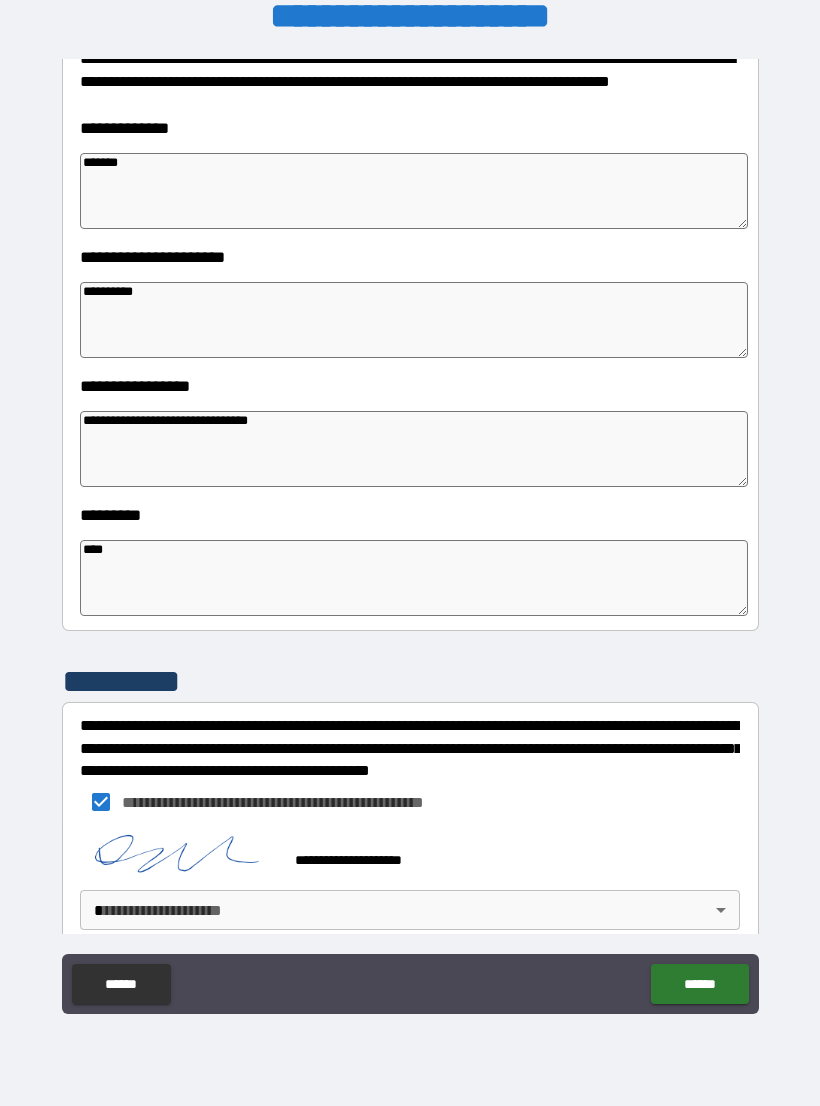 click on "**********" at bounding box center [410, 537] 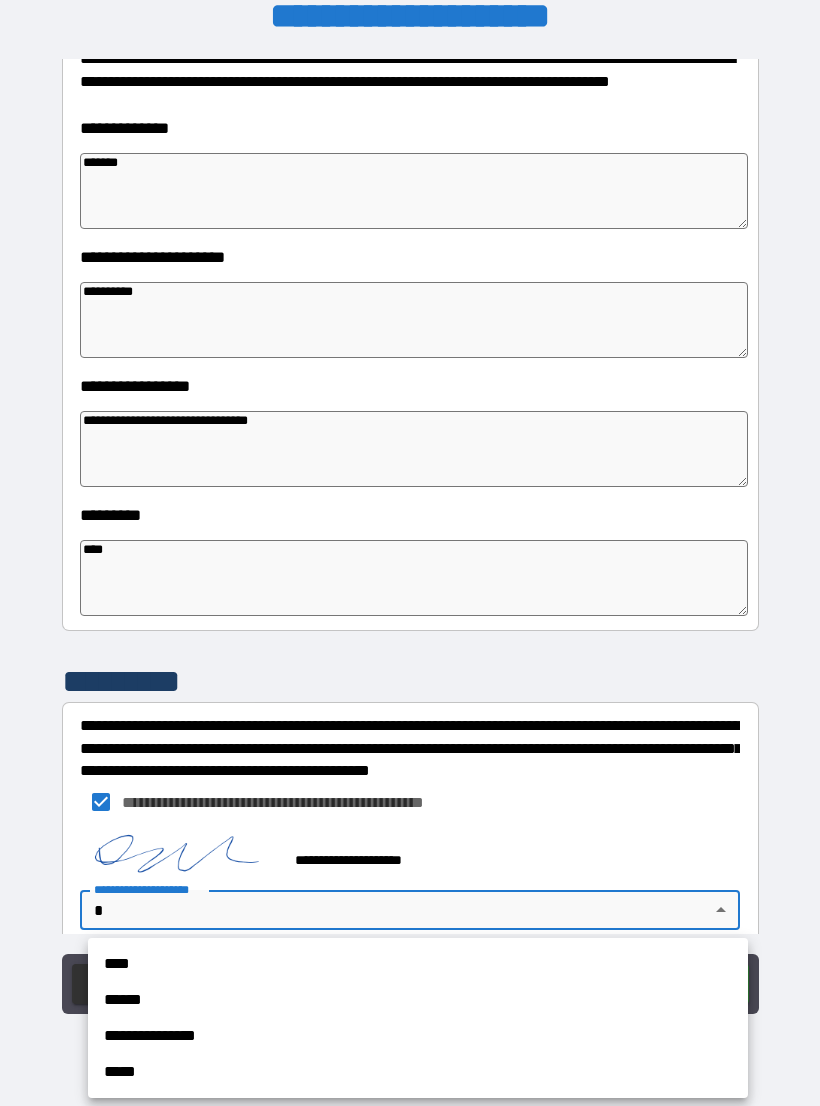 click on "**********" at bounding box center [418, 1036] 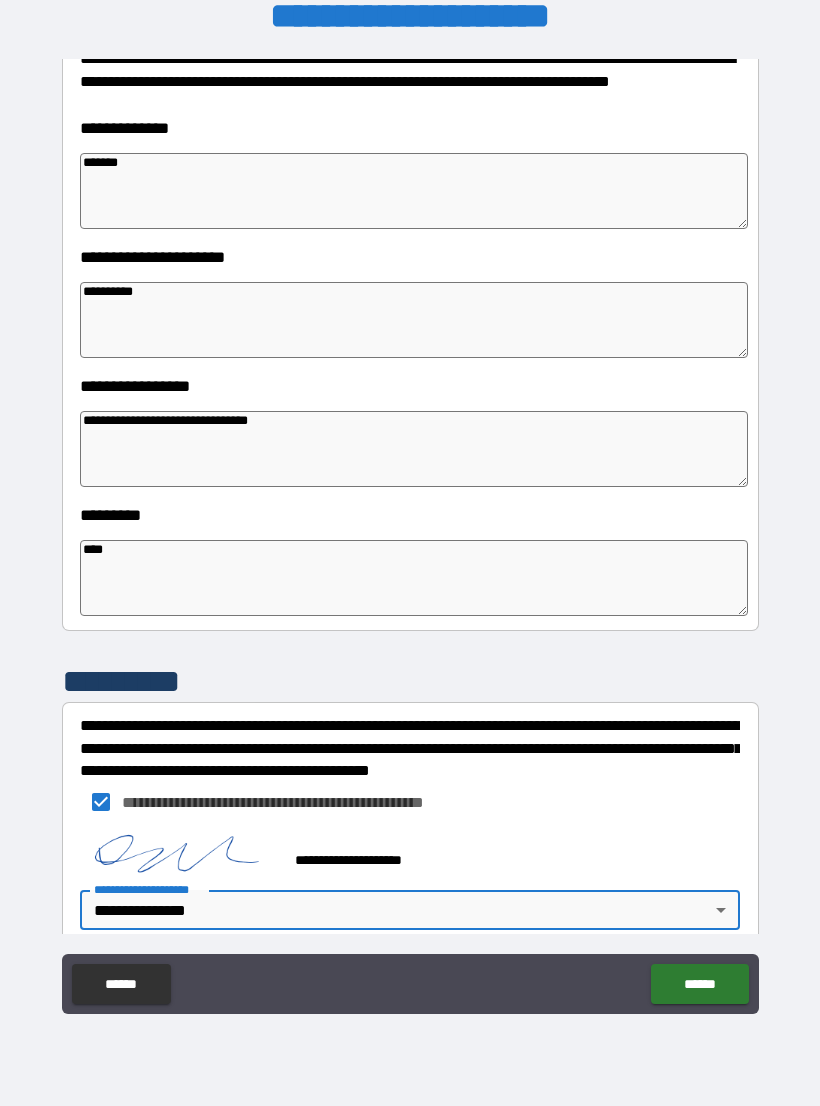 click on "******" at bounding box center (699, 984) 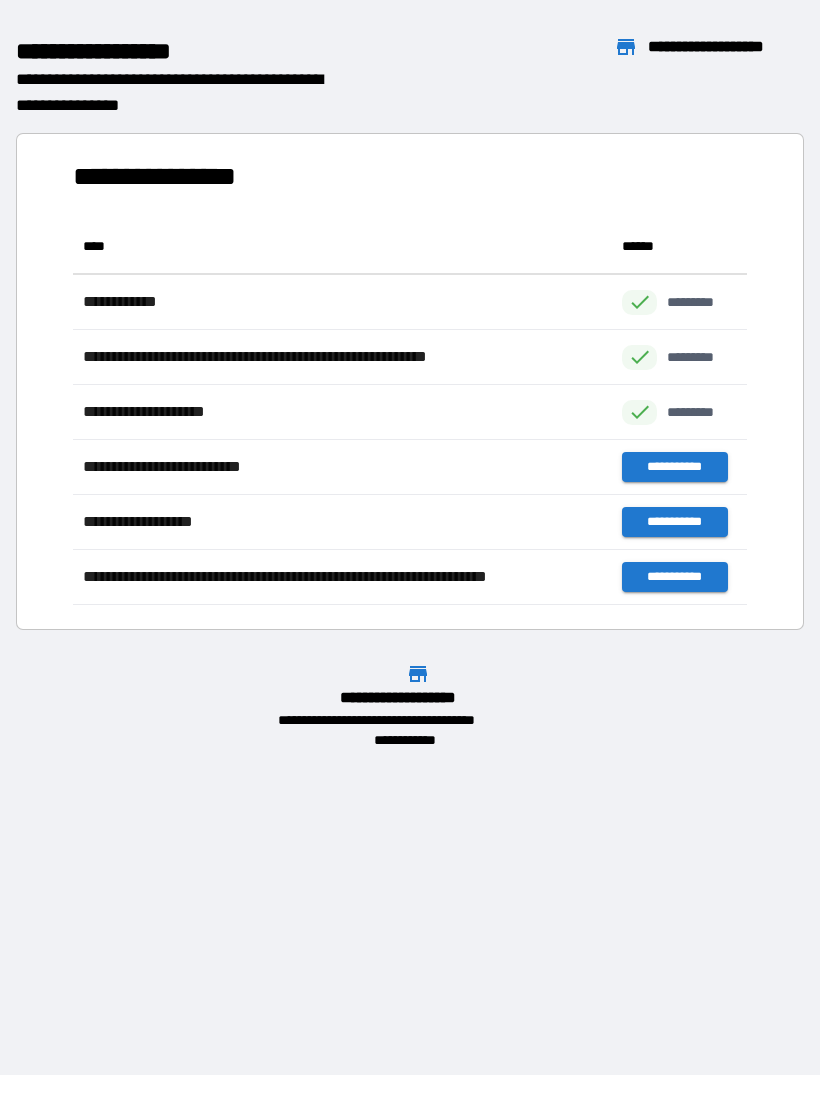 scroll, scrollTop: 1, scrollLeft: 1, axis: both 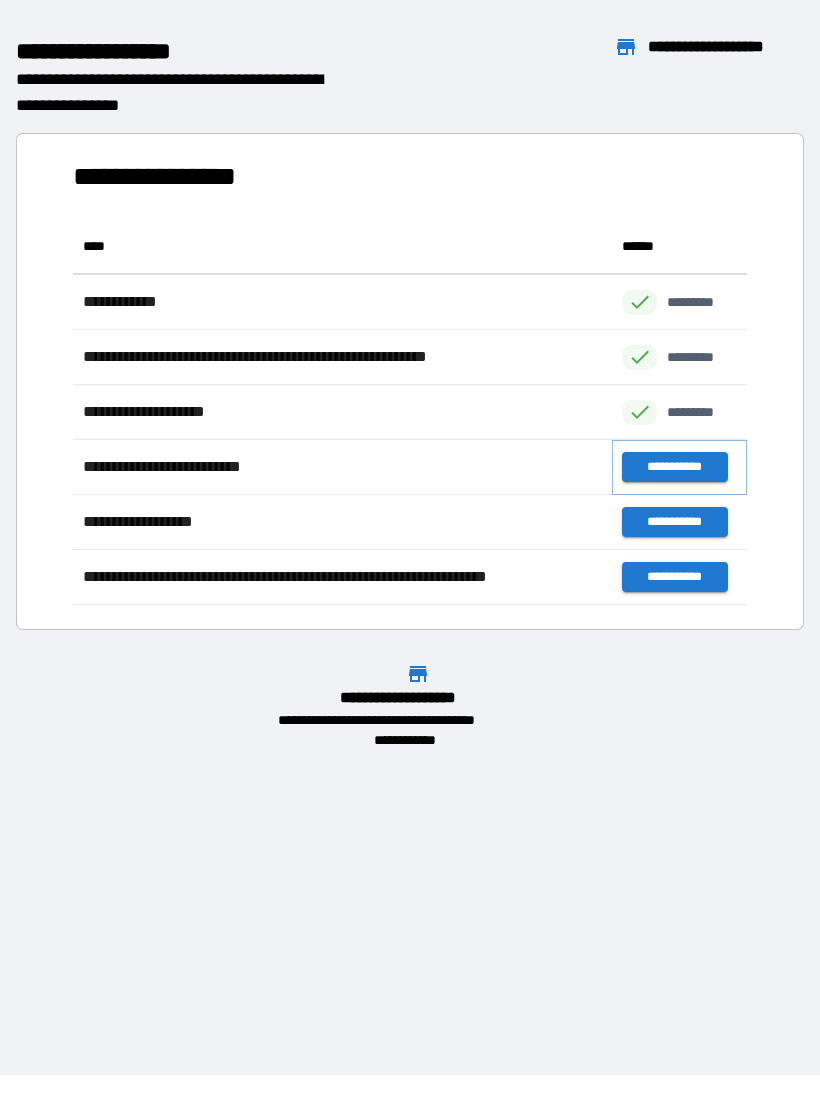 click on "**********" at bounding box center [674, 467] 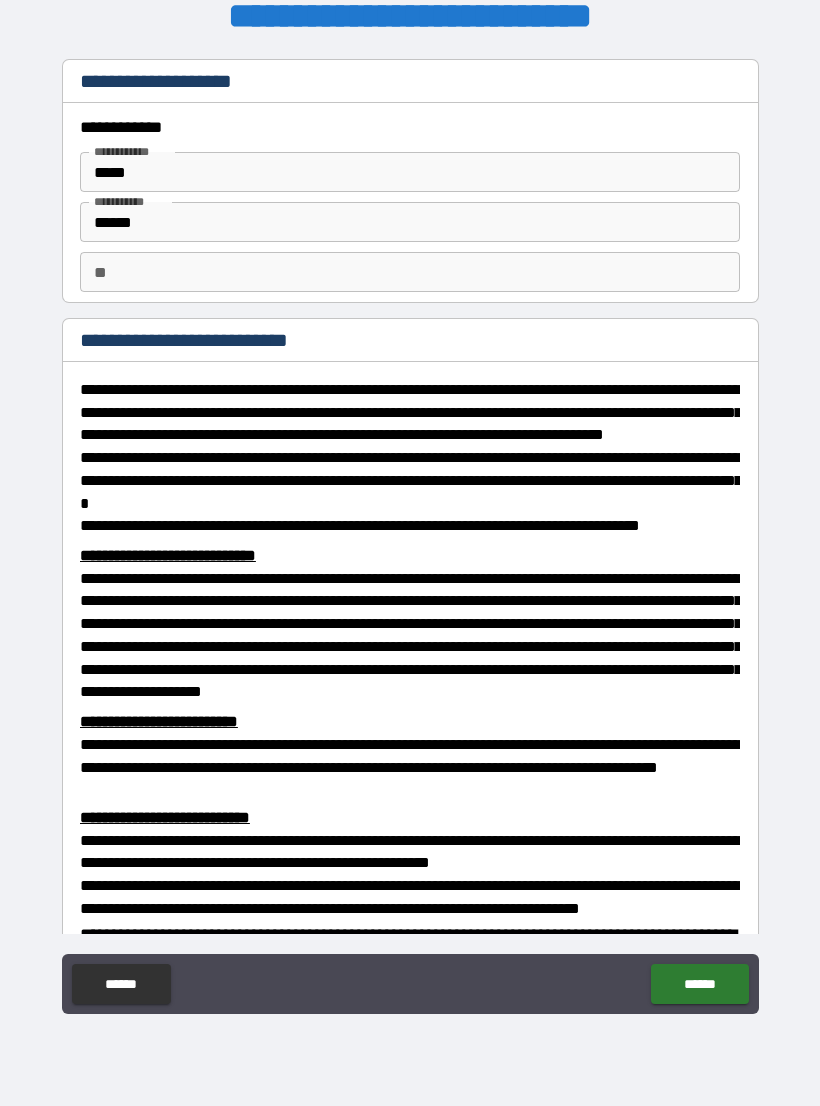 click on "******" at bounding box center [410, 222] 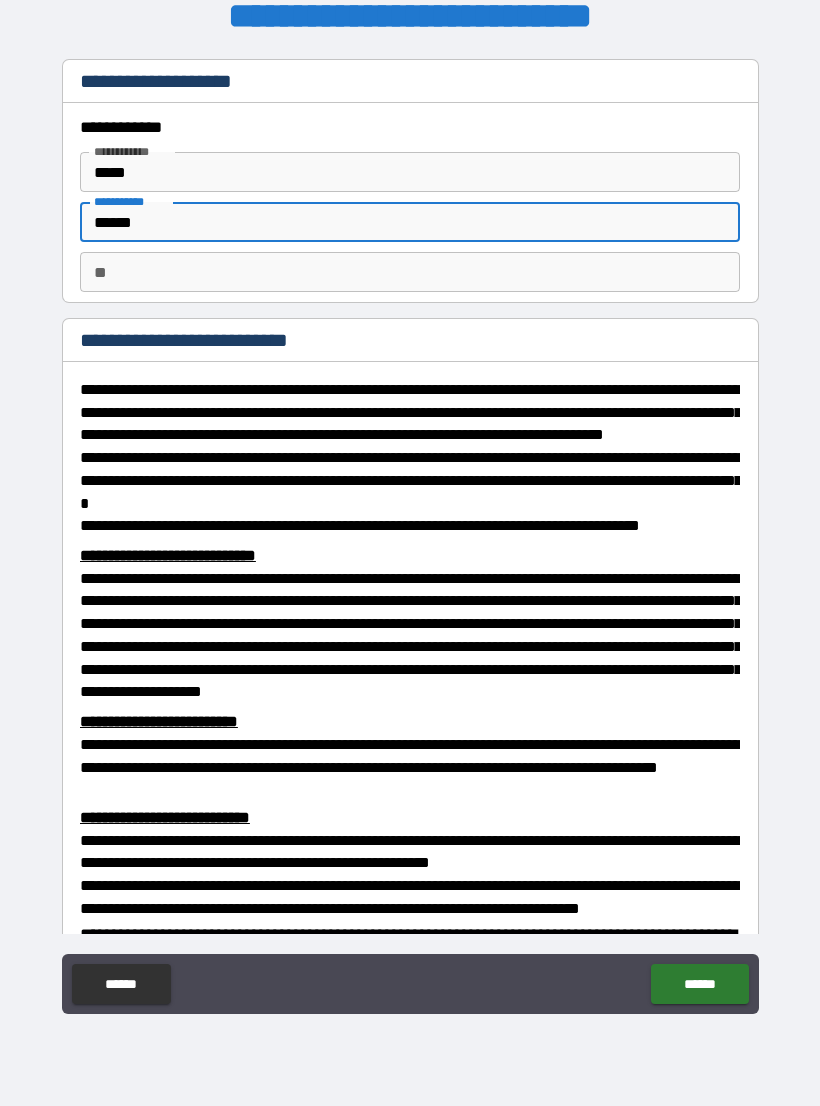 click on "******" at bounding box center [410, 222] 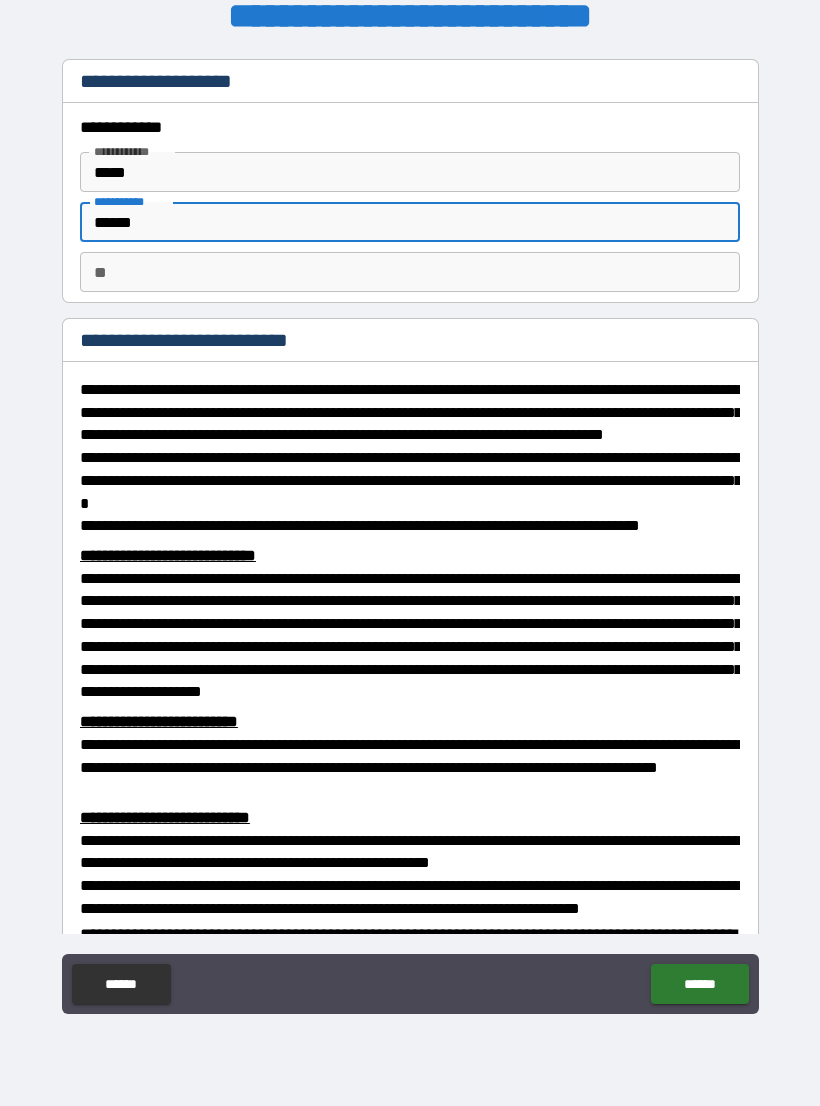 click on "******" at bounding box center (410, 222) 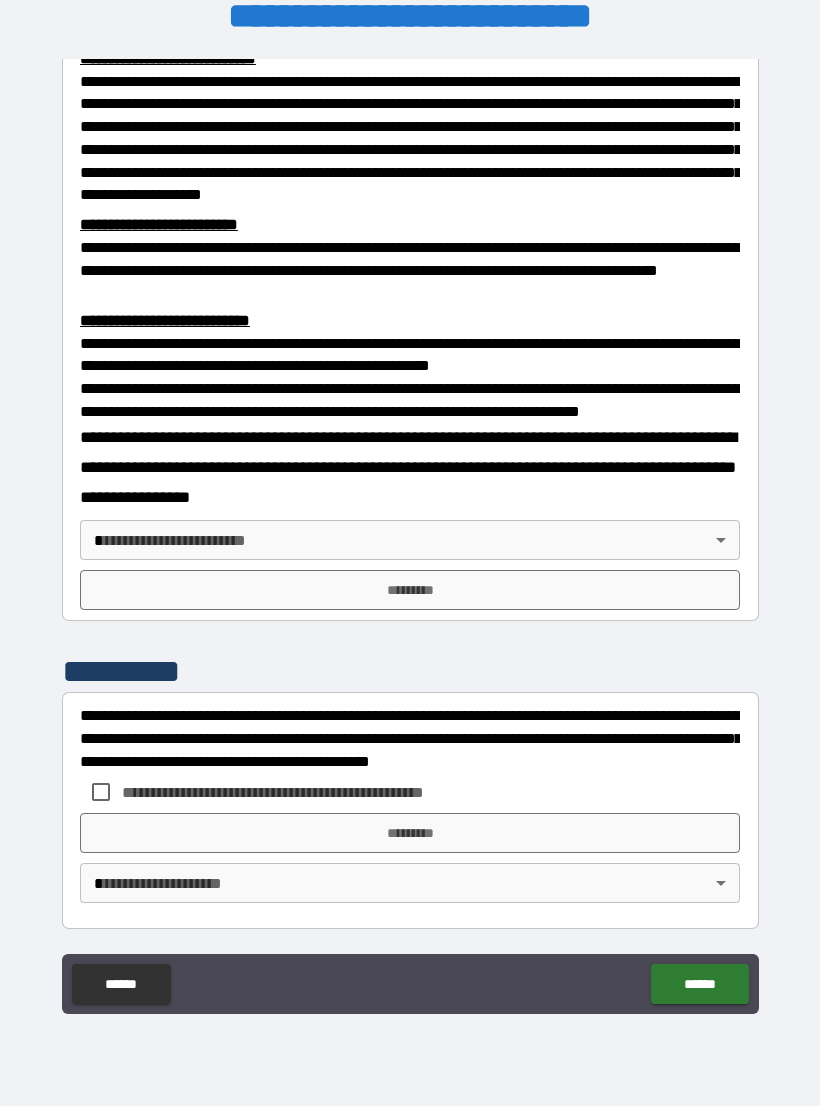 scroll, scrollTop: 549, scrollLeft: 0, axis: vertical 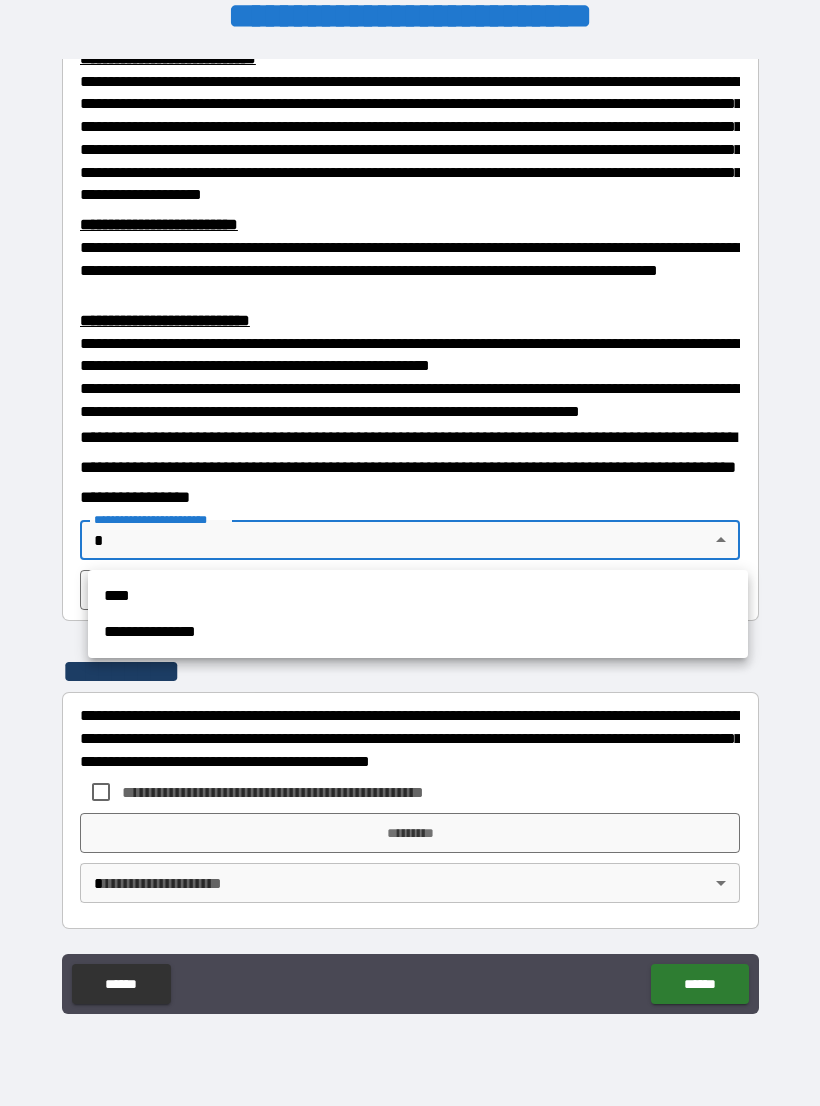 click on "**********" at bounding box center (418, 632) 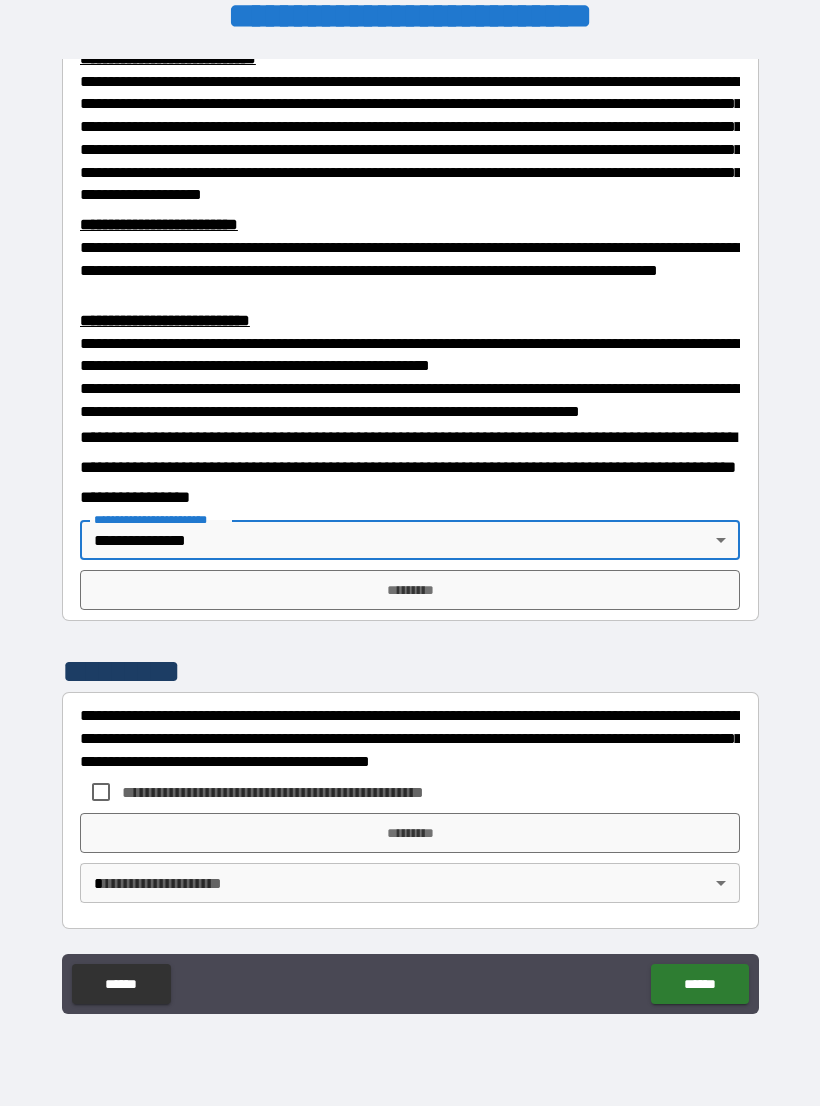 click on "*********" at bounding box center [410, 590] 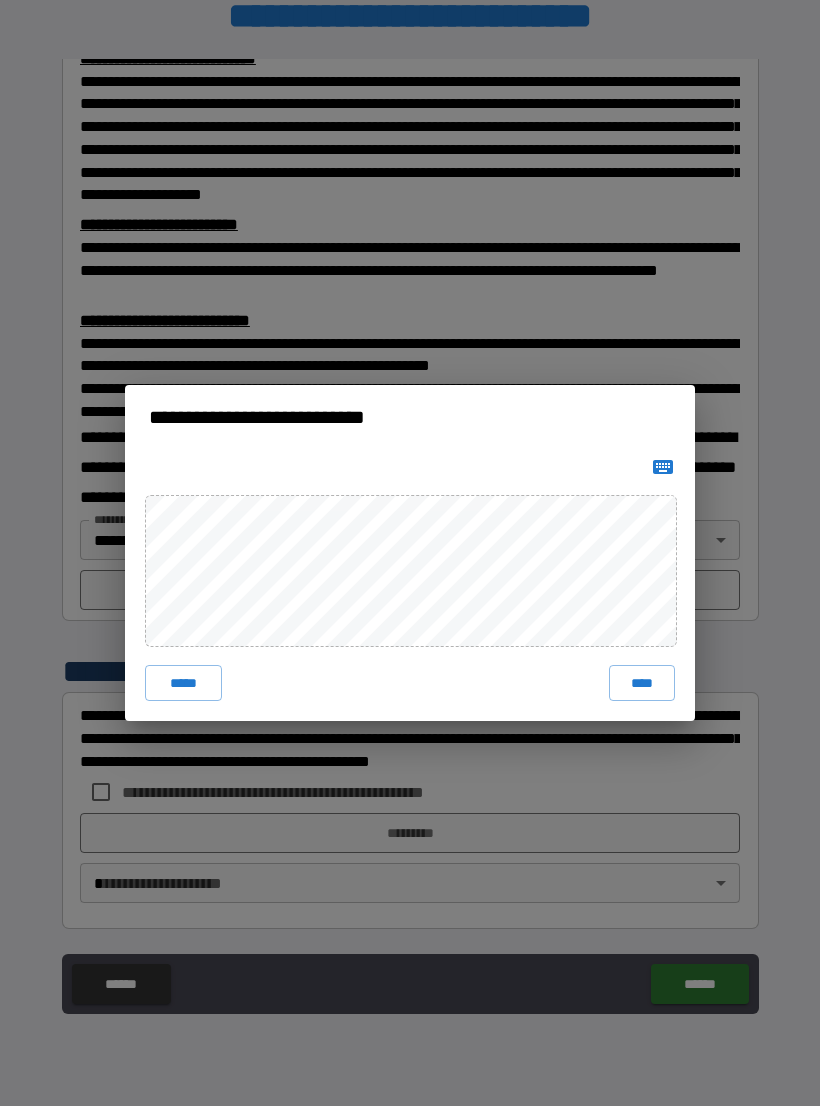 click on "****" at bounding box center (642, 683) 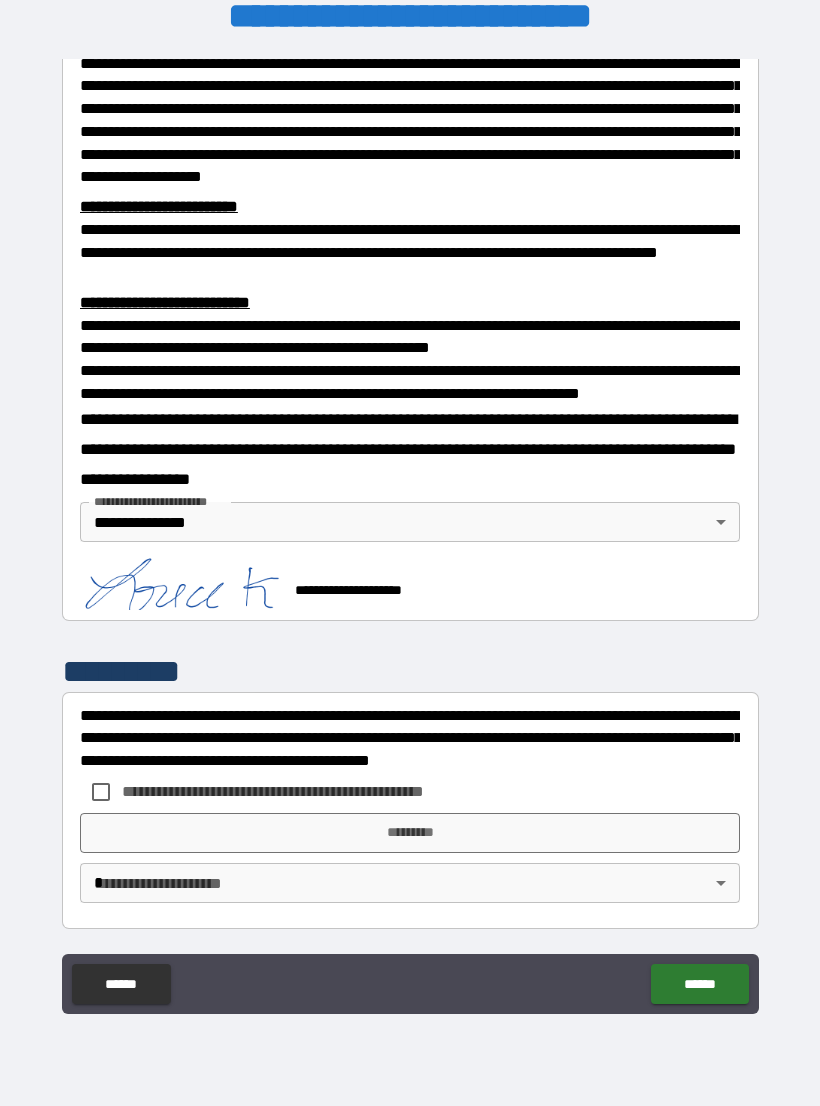 scroll, scrollTop: 539, scrollLeft: 0, axis: vertical 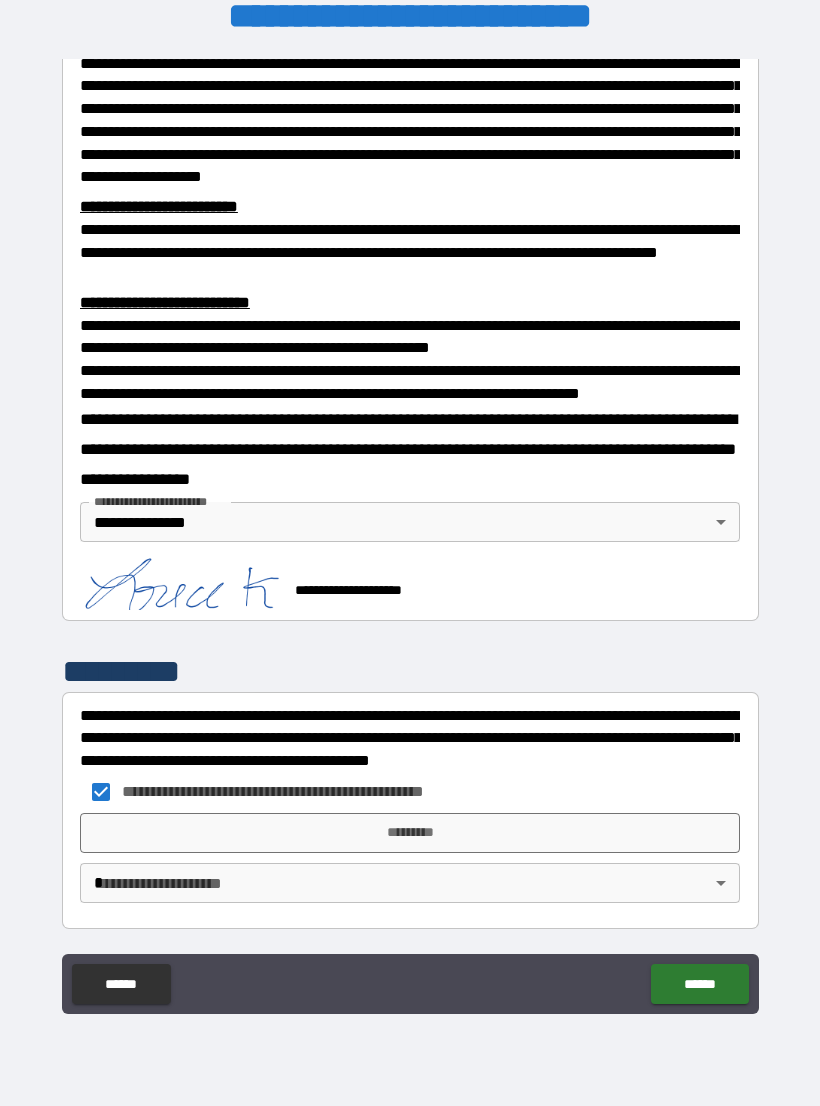 click on "*********" at bounding box center (410, 833) 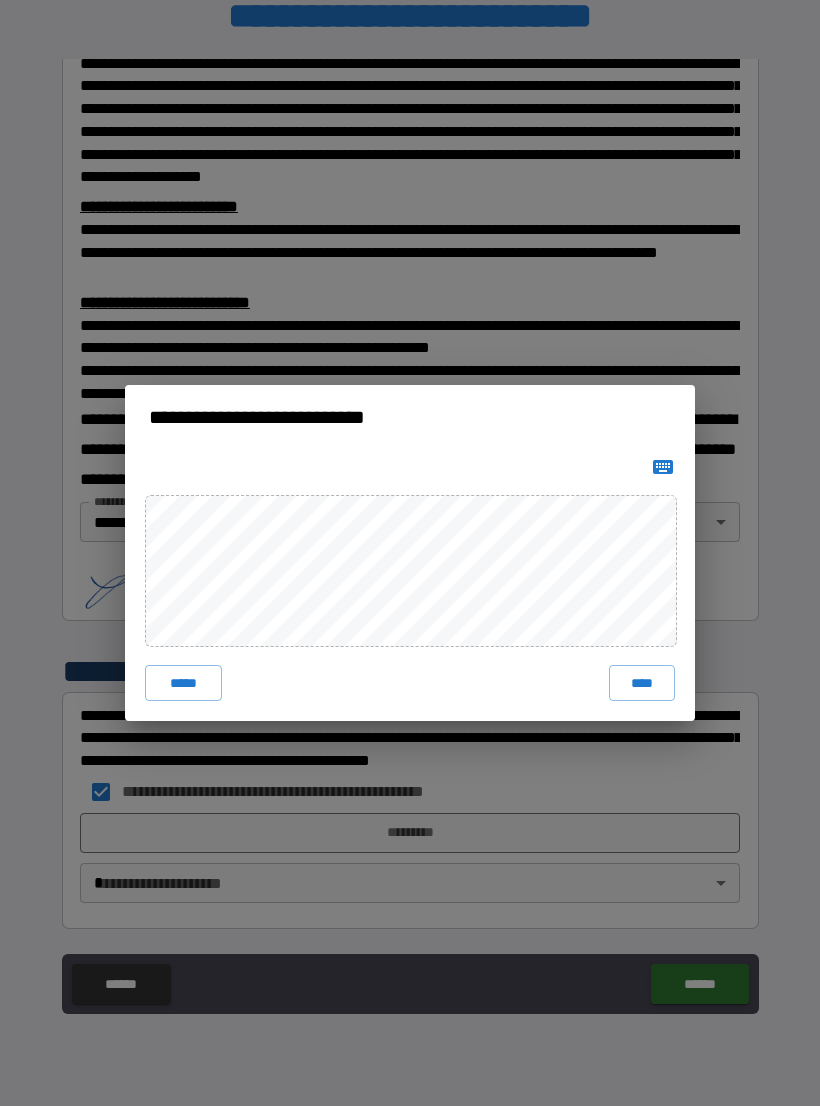 click on "****" at bounding box center (642, 683) 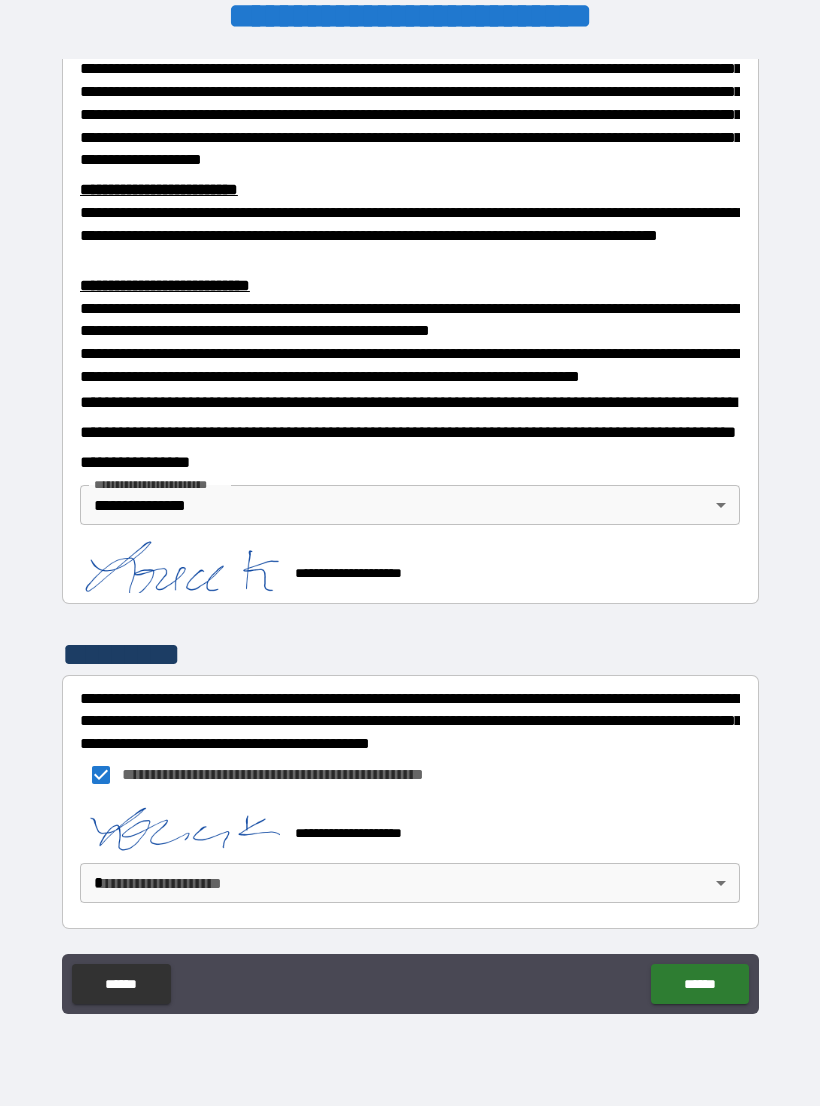 scroll, scrollTop: 583, scrollLeft: 0, axis: vertical 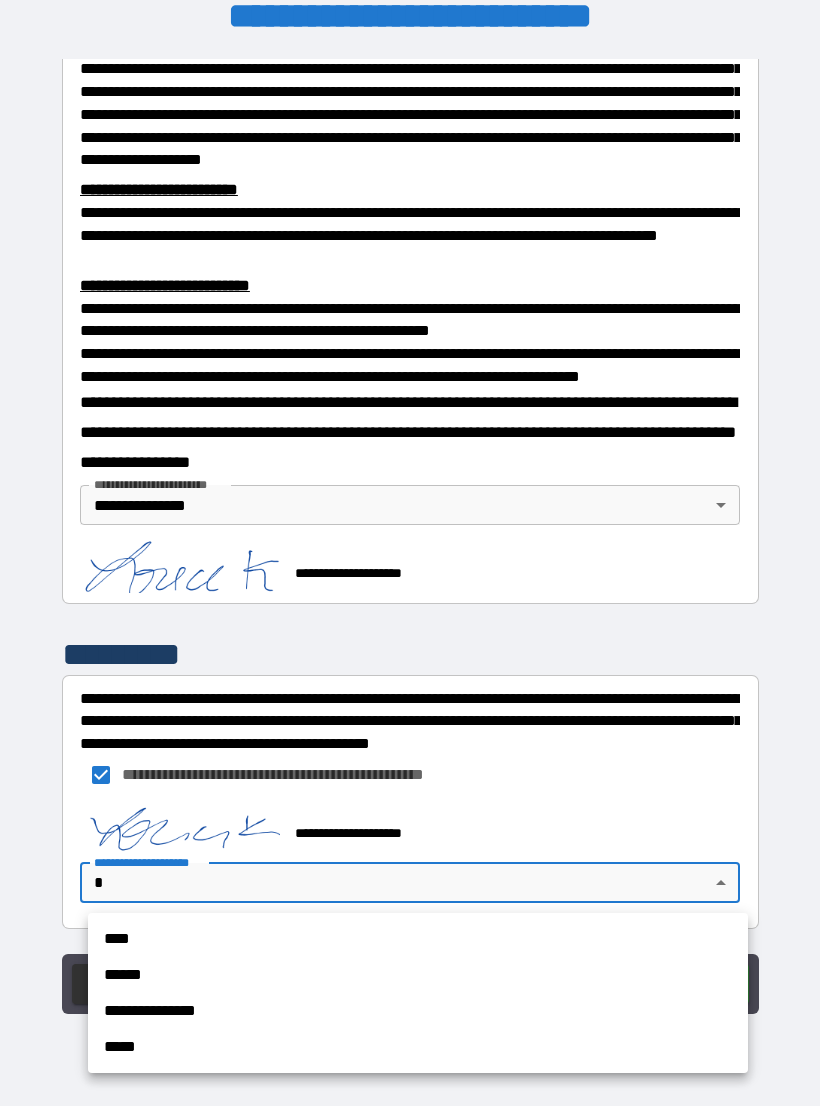 click on "**********" at bounding box center (418, 1011) 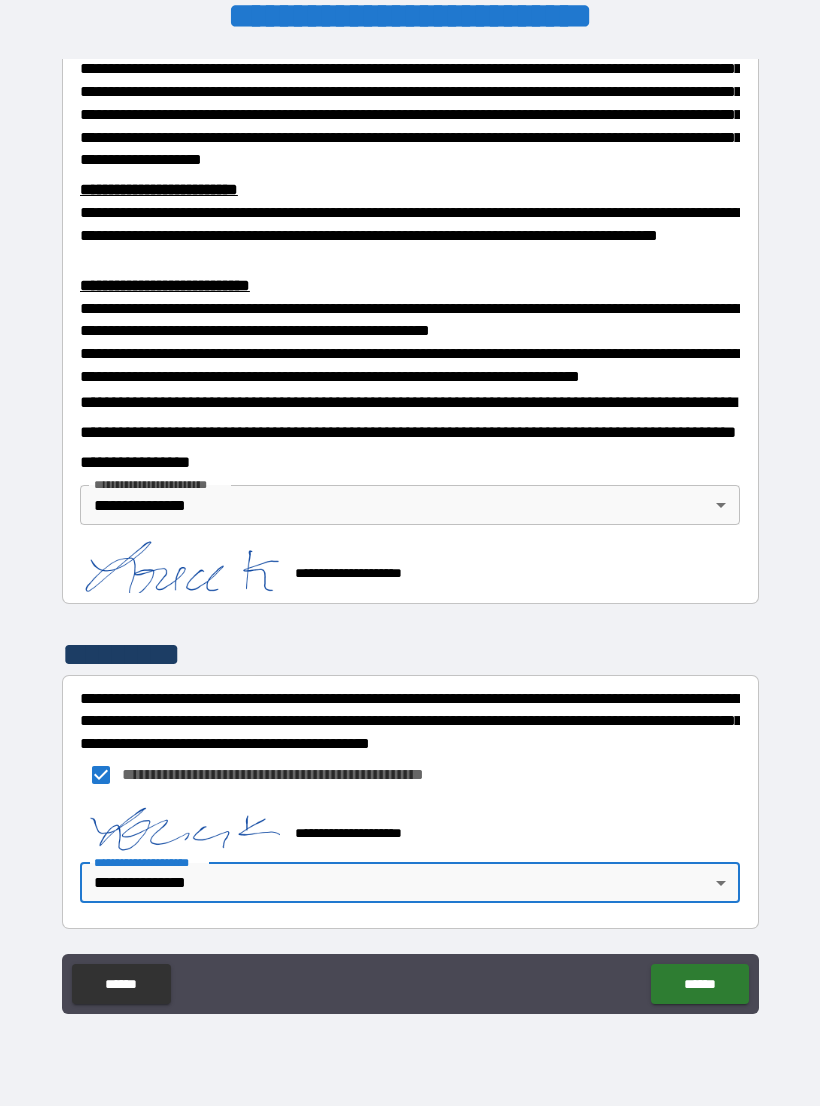 click on "******" at bounding box center [699, 984] 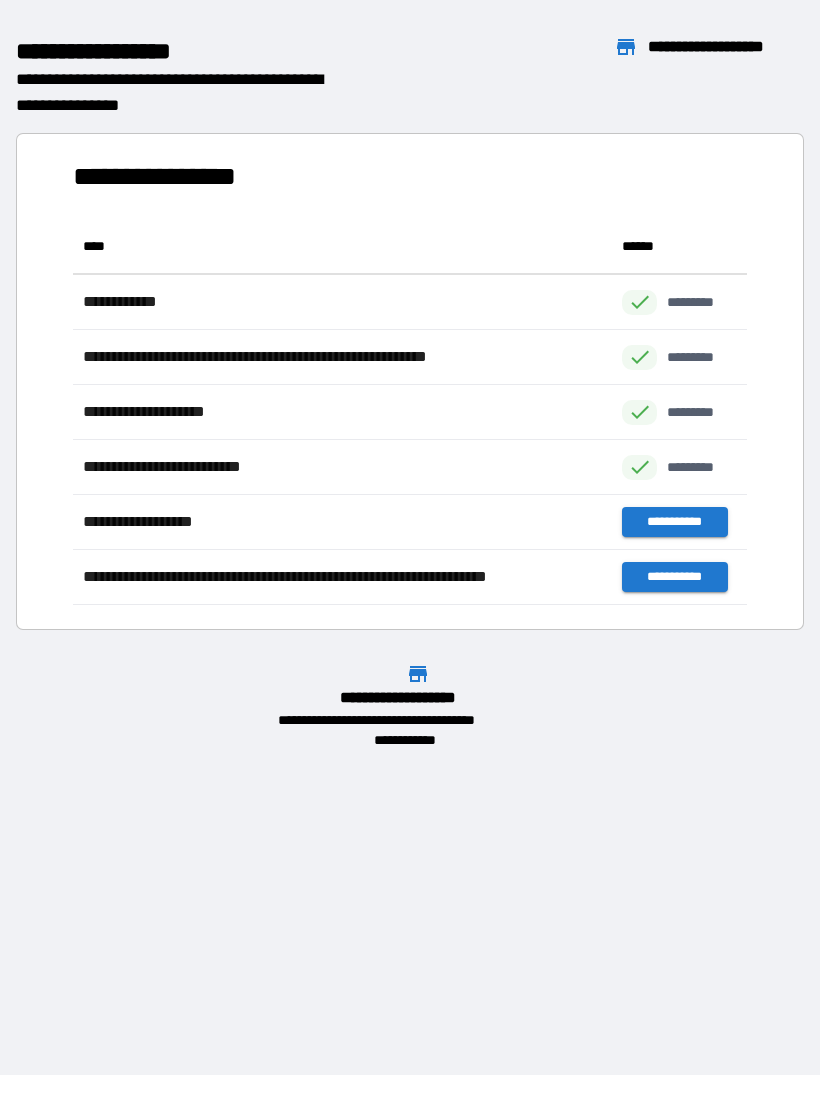 scroll, scrollTop: 386, scrollLeft: 674, axis: both 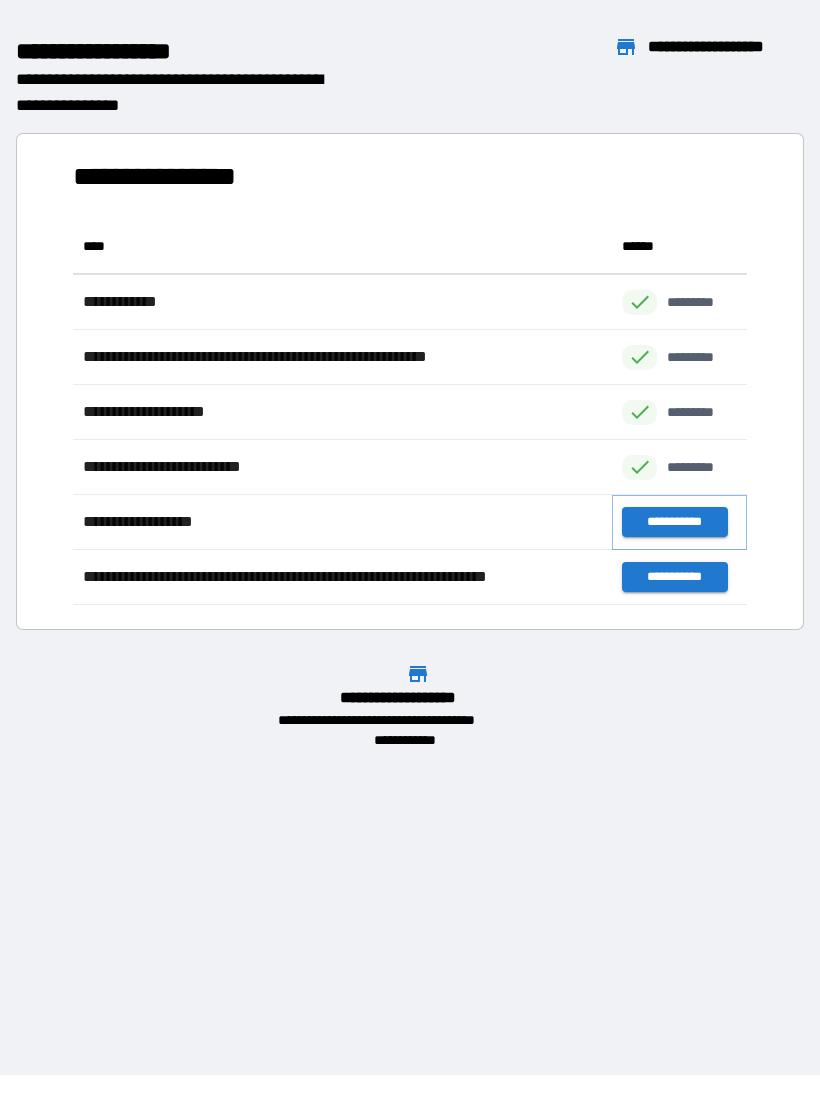 click on "**********" at bounding box center (674, 522) 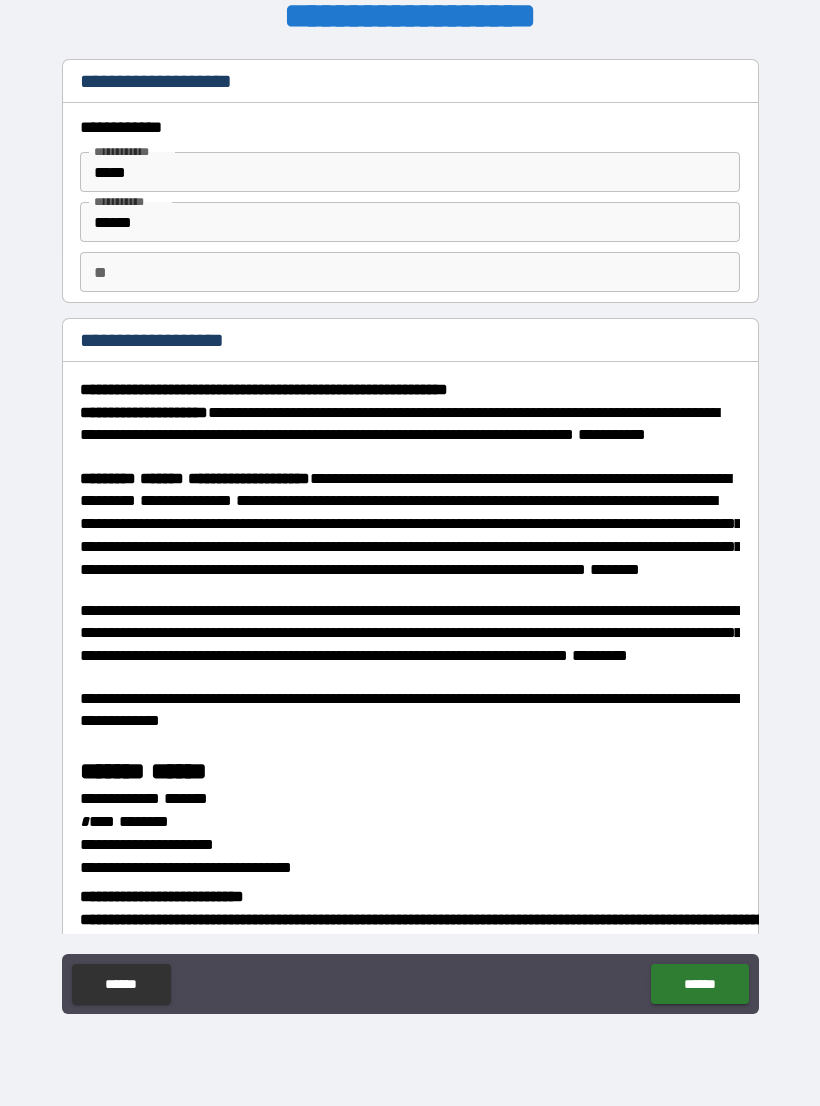 click on "******" at bounding box center [410, 222] 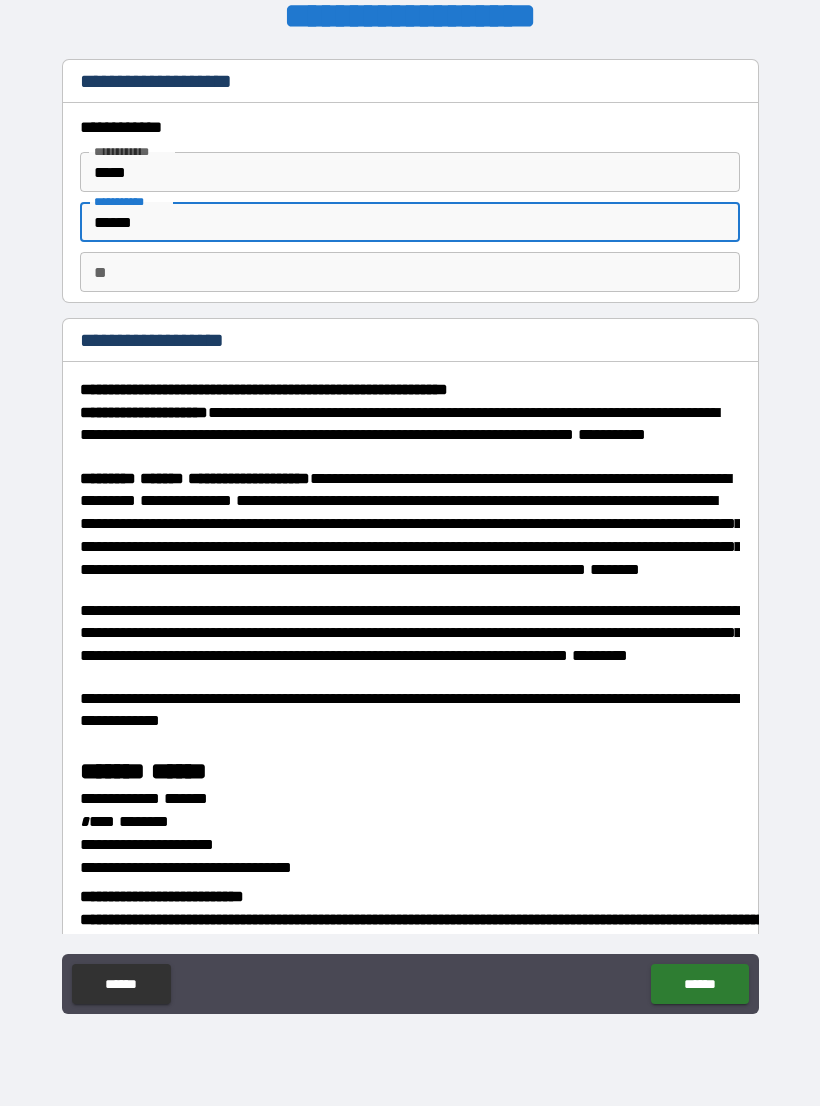 click on "******" at bounding box center [410, 222] 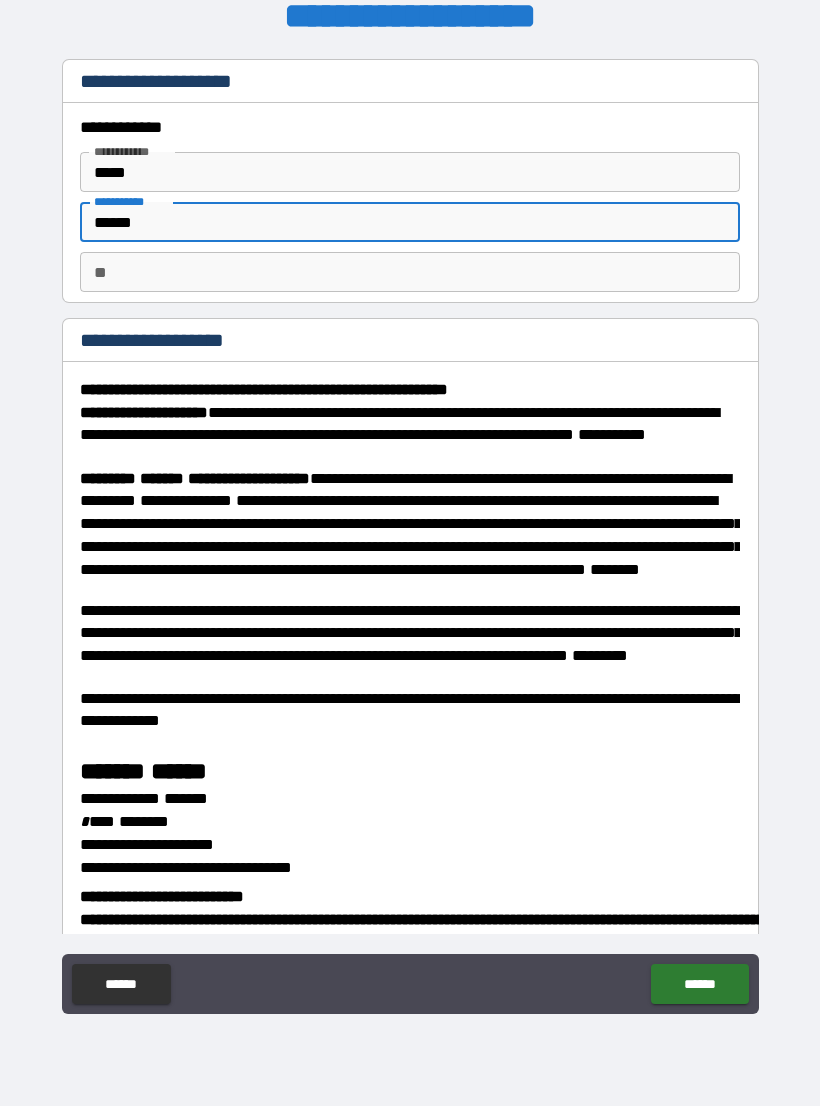 click on "**********" at bounding box center (410, 534) 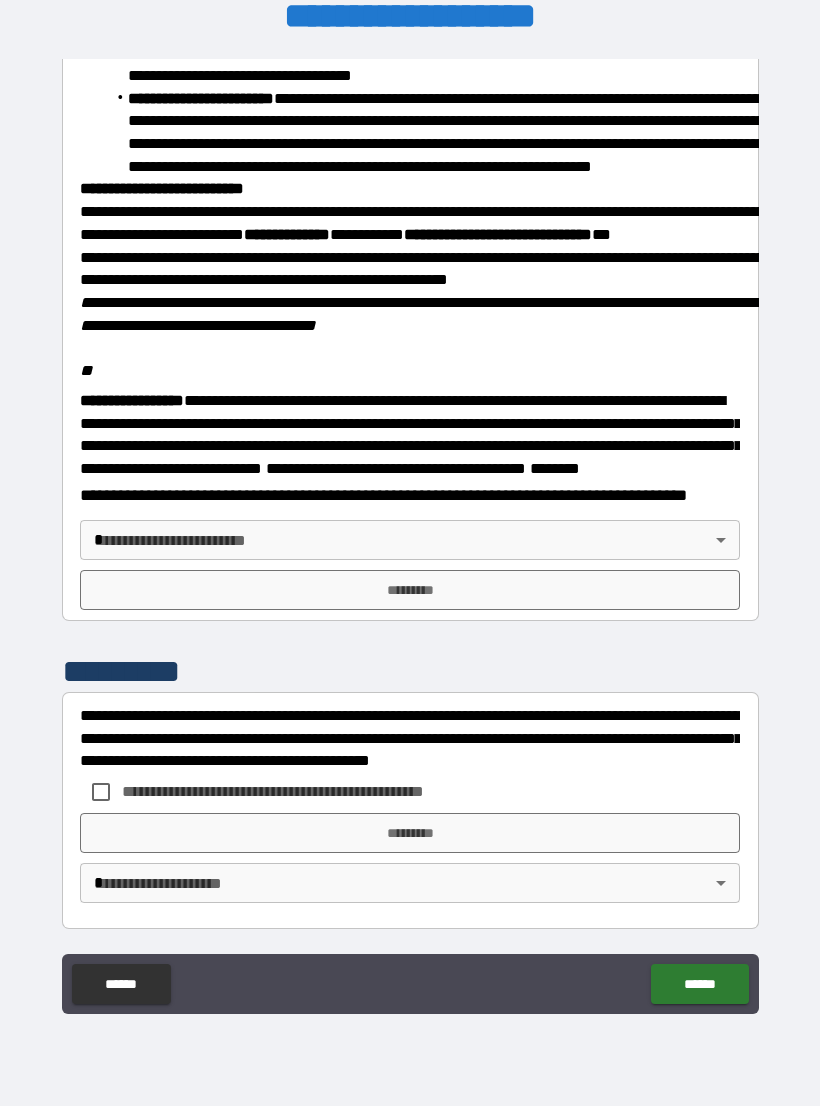 scroll, scrollTop: 2234, scrollLeft: 0, axis: vertical 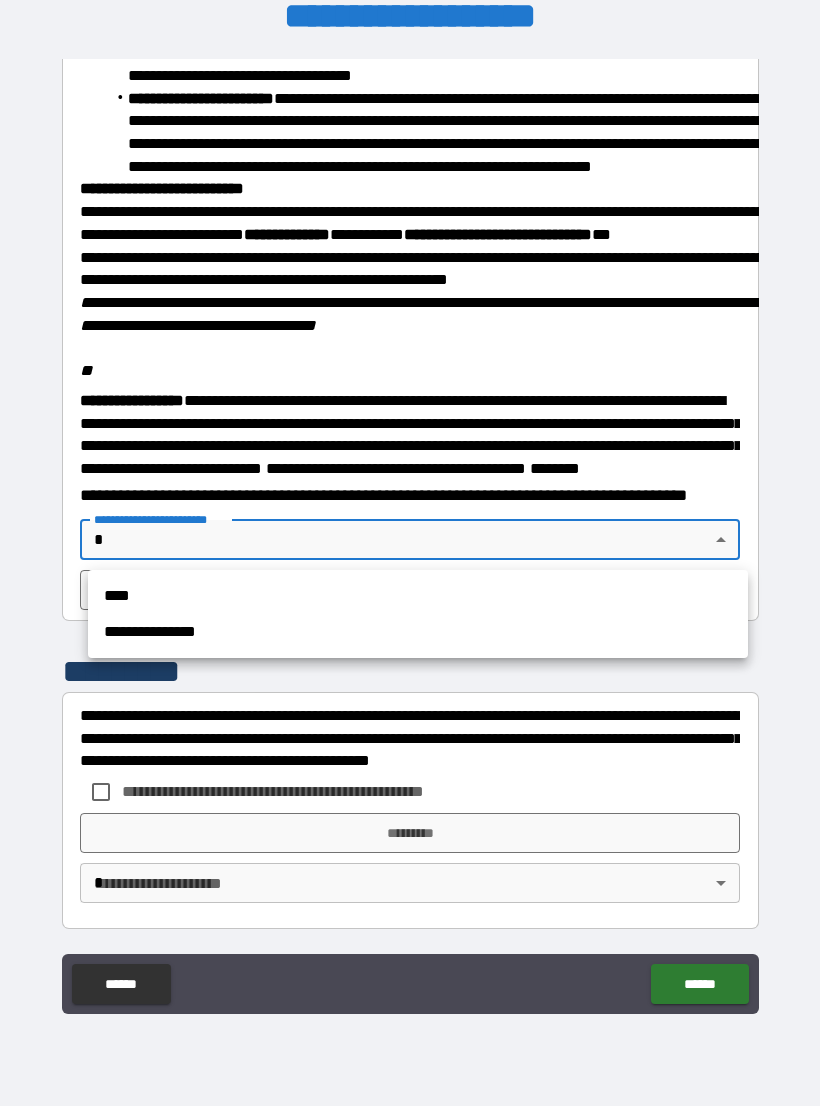 click on "**********" at bounding box center [418, 632] 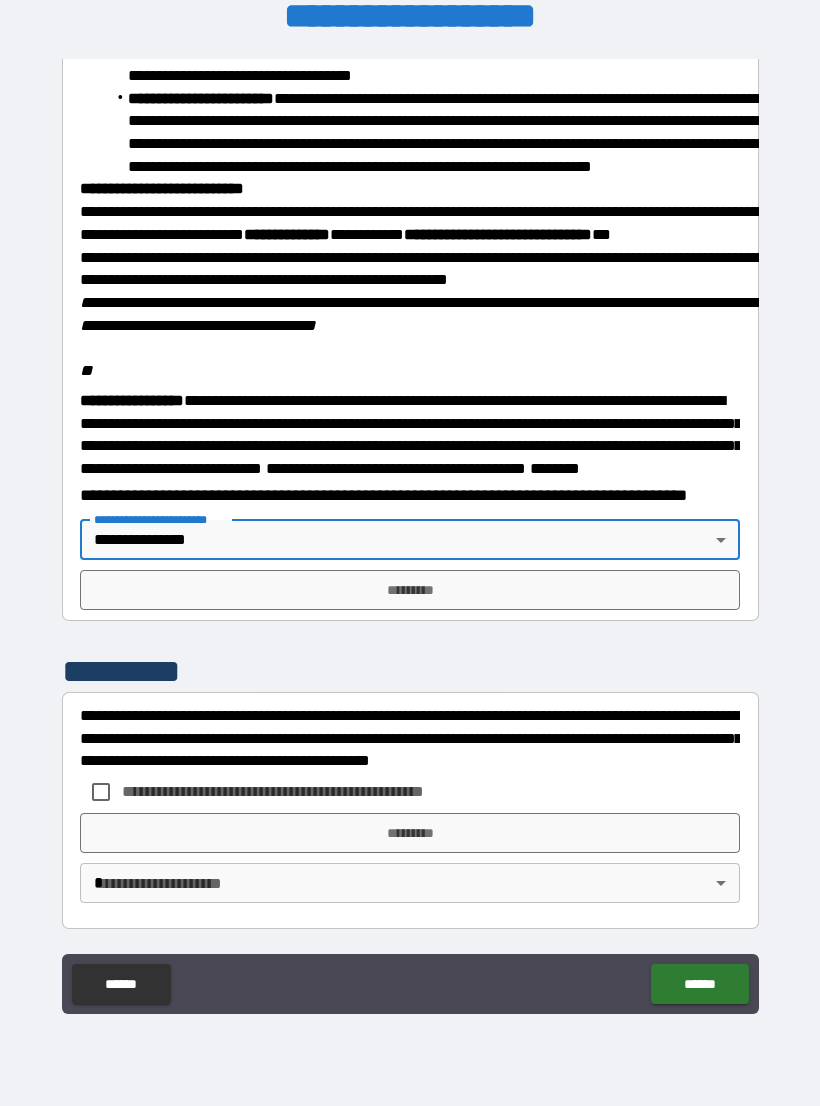 click on "*********" at bounding box center [410, 590] 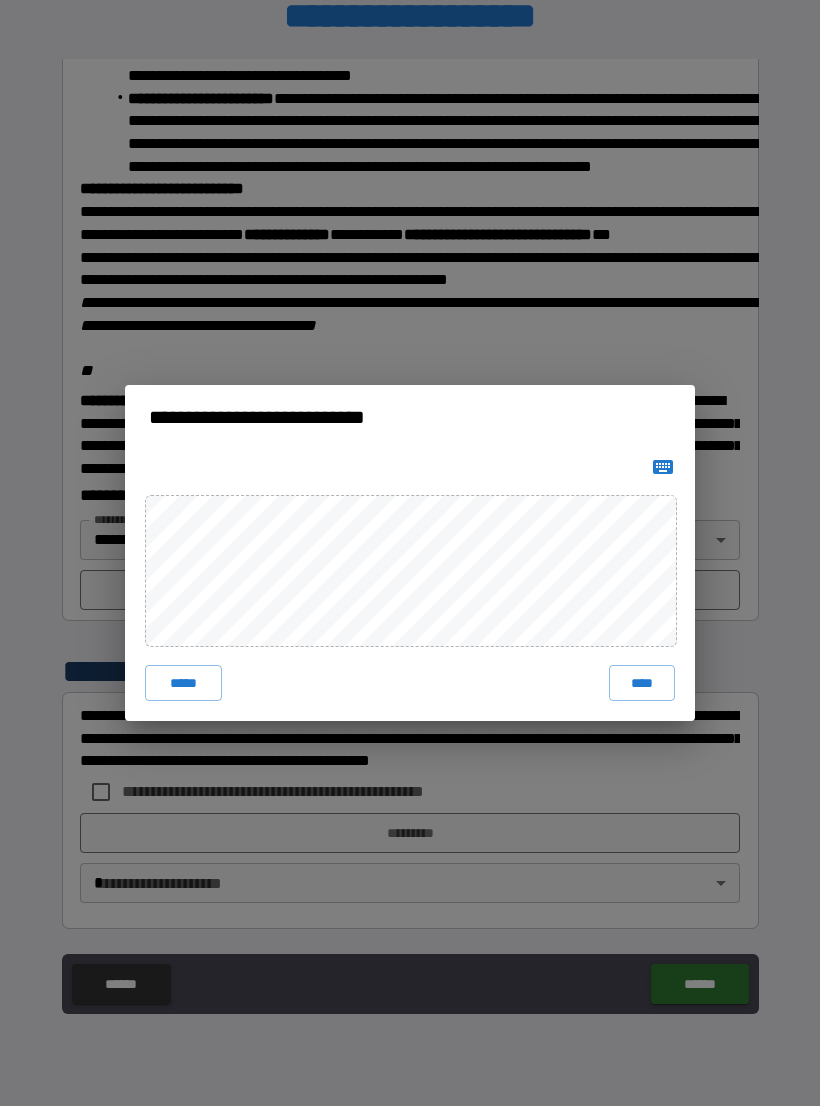 click on "****" at bounding box center (642, 683) 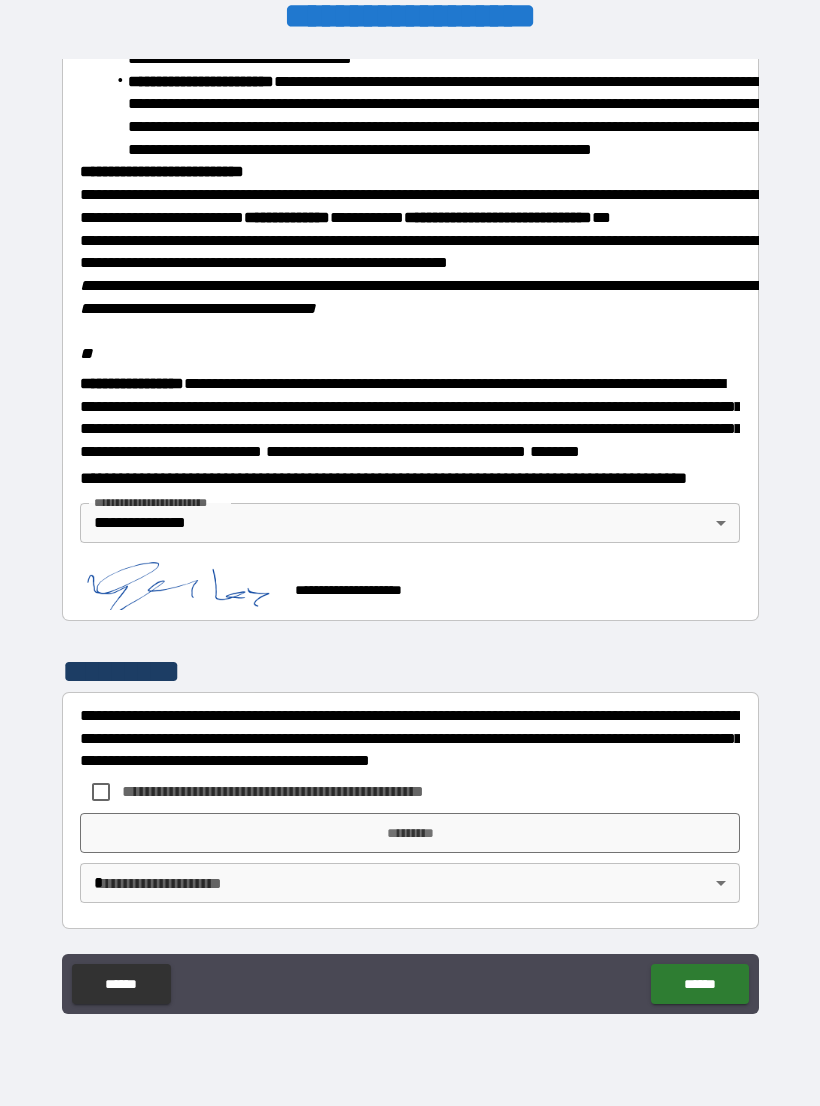 scroll, scrollTop: 2224, scrollLeft: 0, axis: vertical 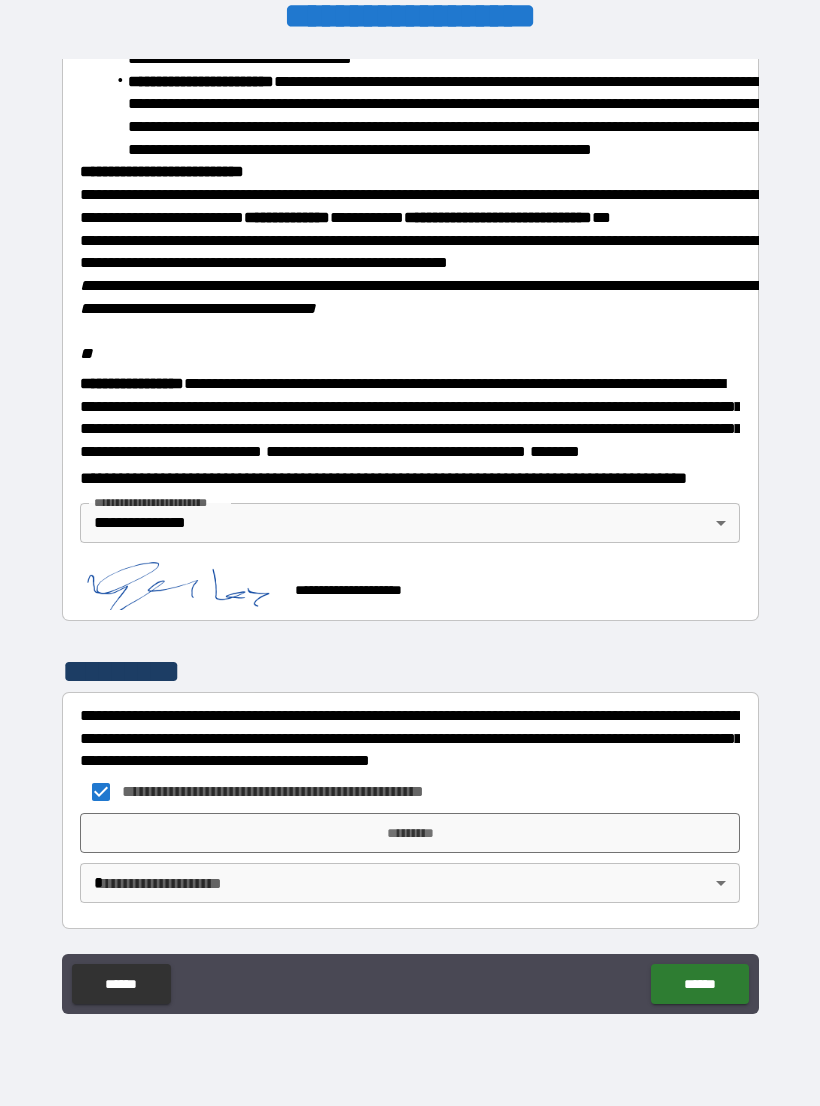 click on "*********" at bounding box center (410, 833) 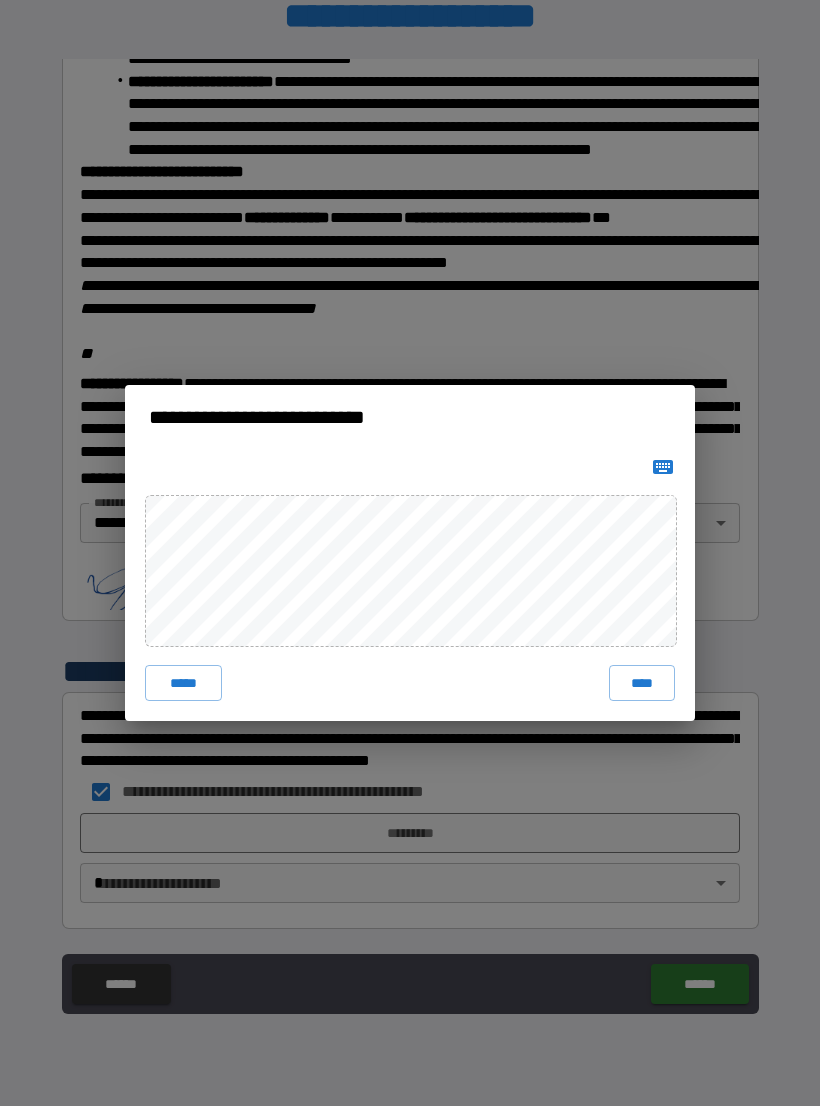 click on "****" at bounding box center (642, 683) 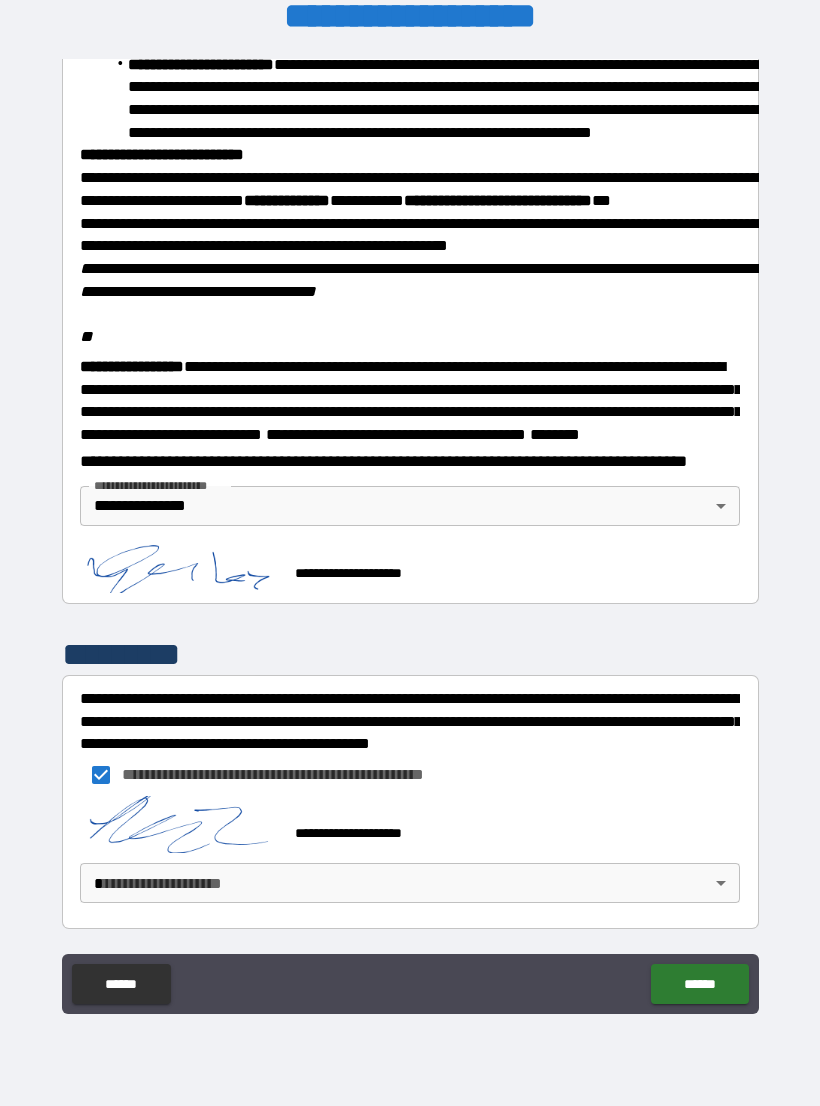 scroll, scrollTop: 2268, scrollLeft: 0, axis: vertical 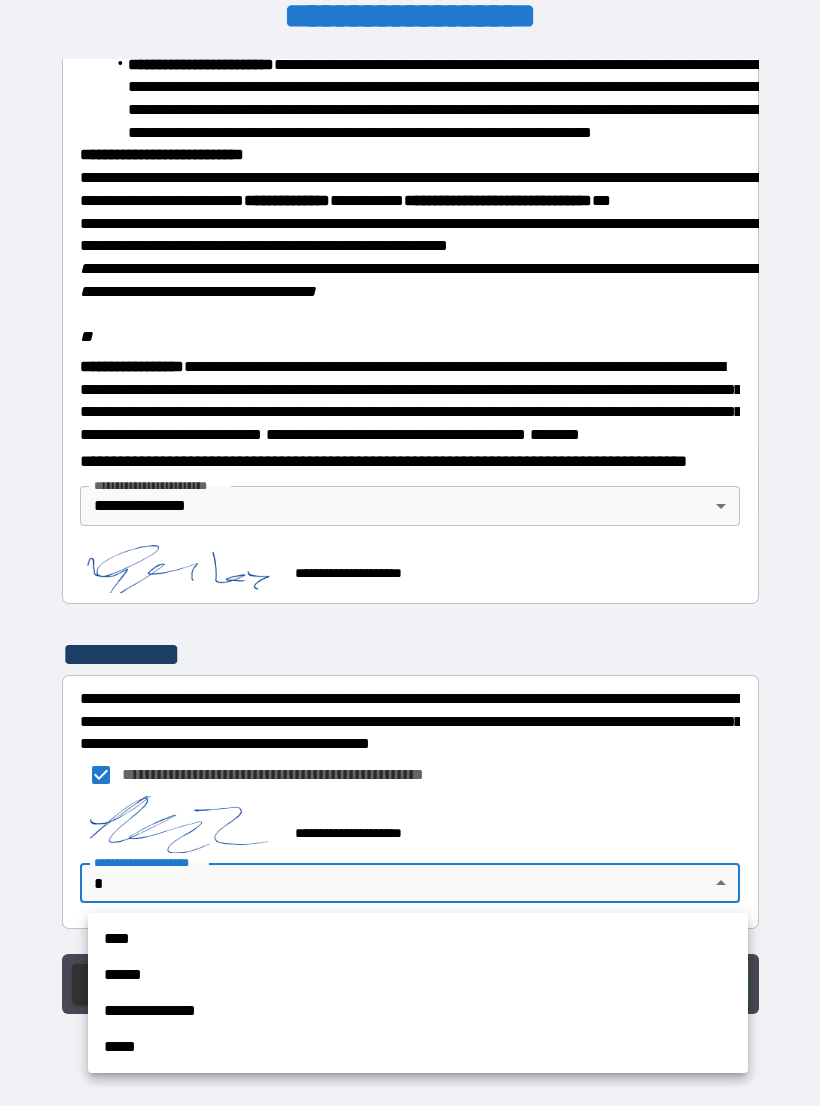 click on "**********" at bounding box center [418, 1011] 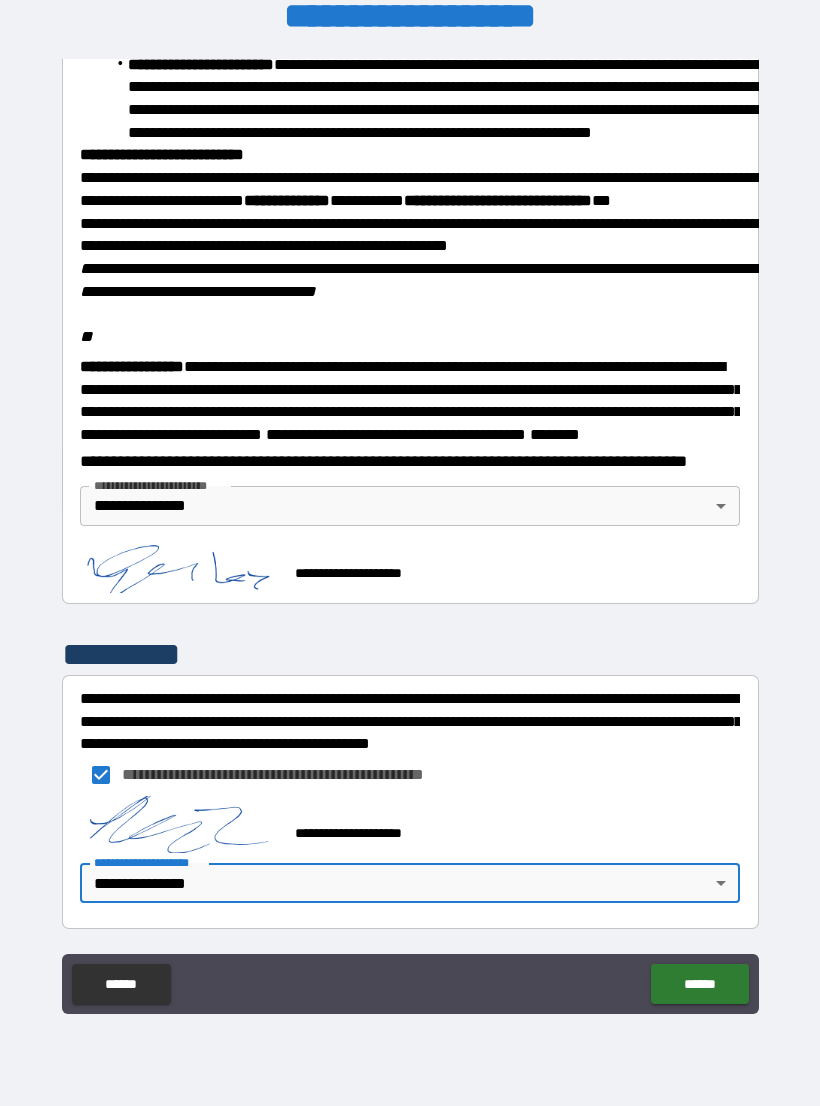 click on "******" at bounding box center [699, 984] 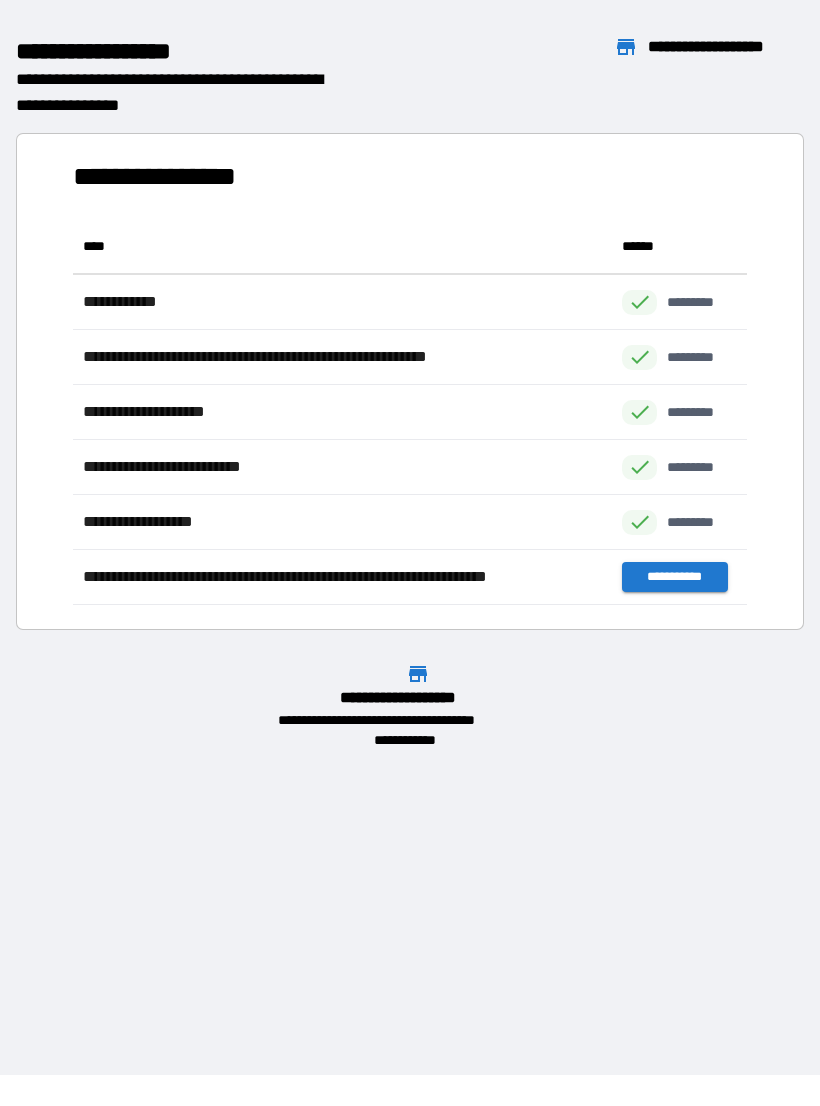 scroll, scrollTop: 1, scrollLeft: 1, axis: both 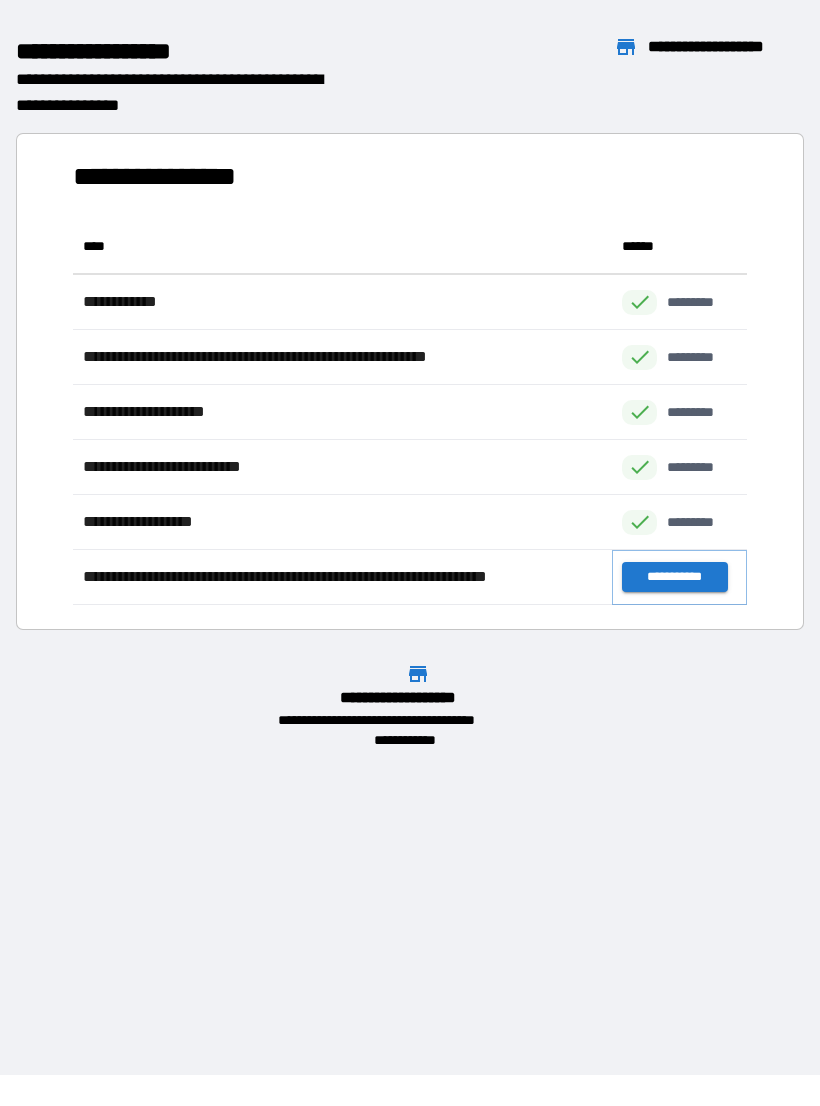 click on "**********" at bounding box center (674, 577) 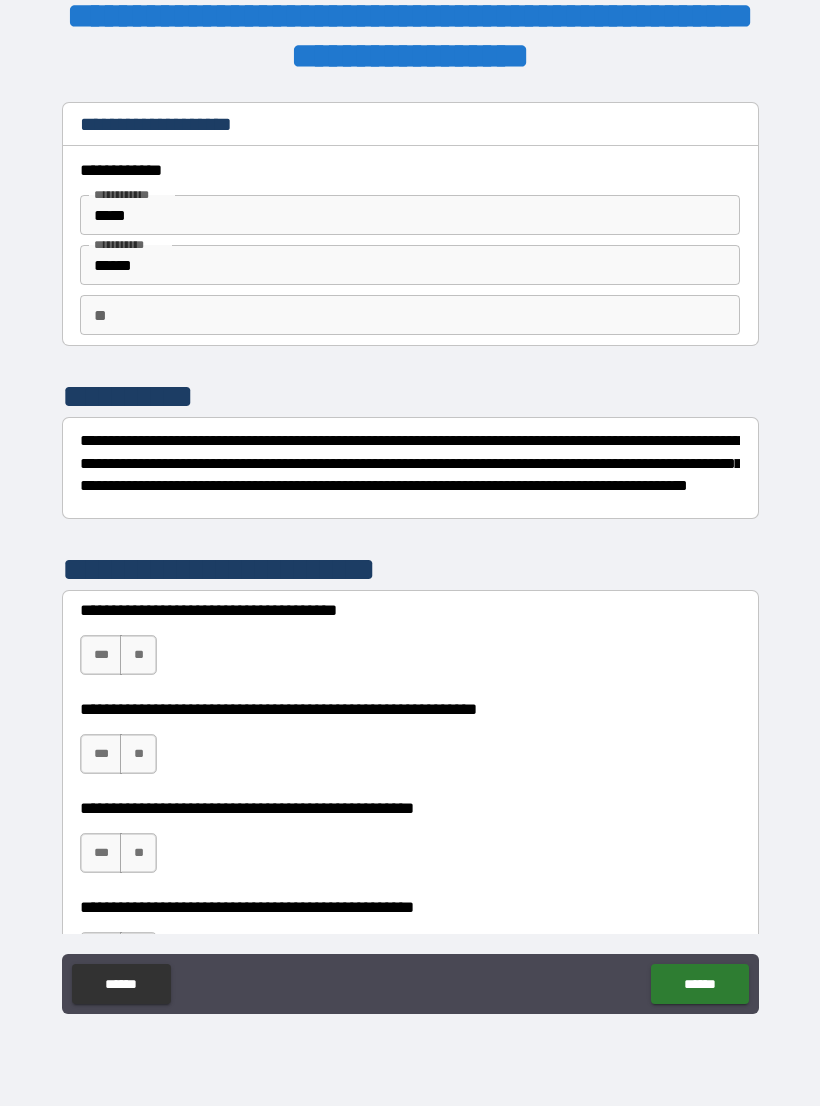 click on "******" at bounding box center [410, 265] 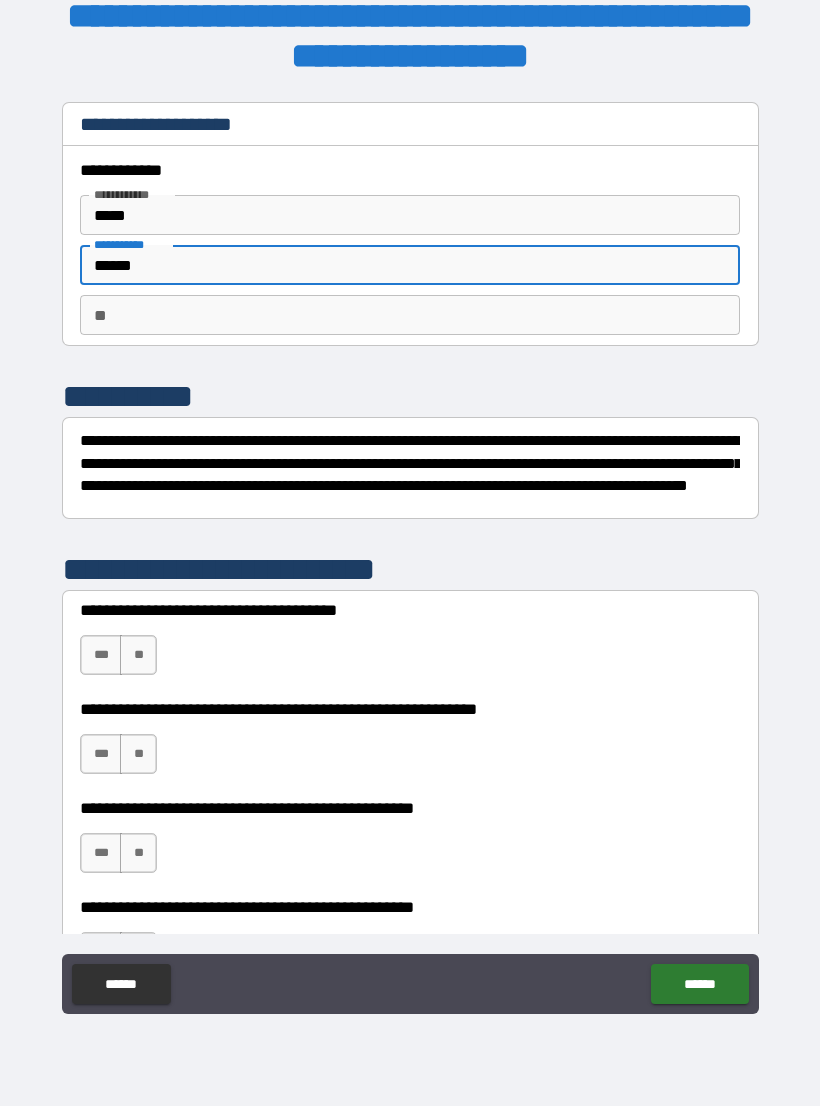 click on "******" at bounding box center (410, 265) 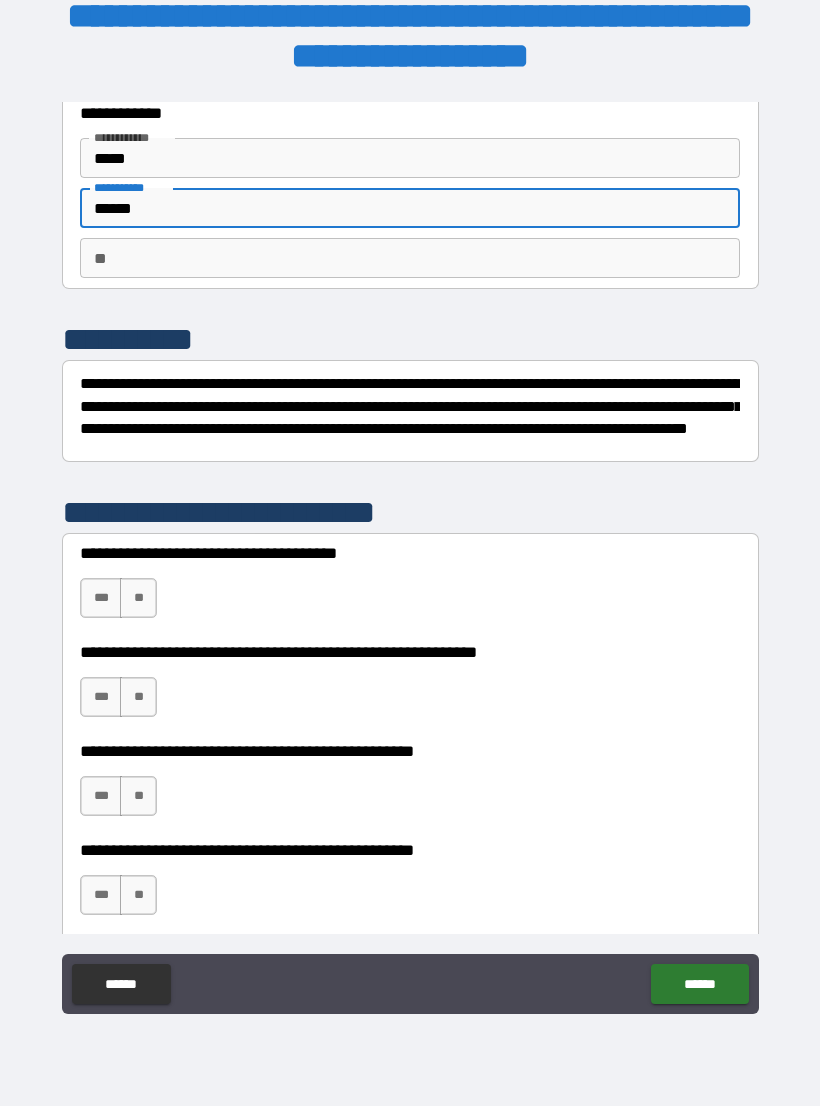 scroll, scrollTop: 91, scrollLeft: 0, axis: vertical 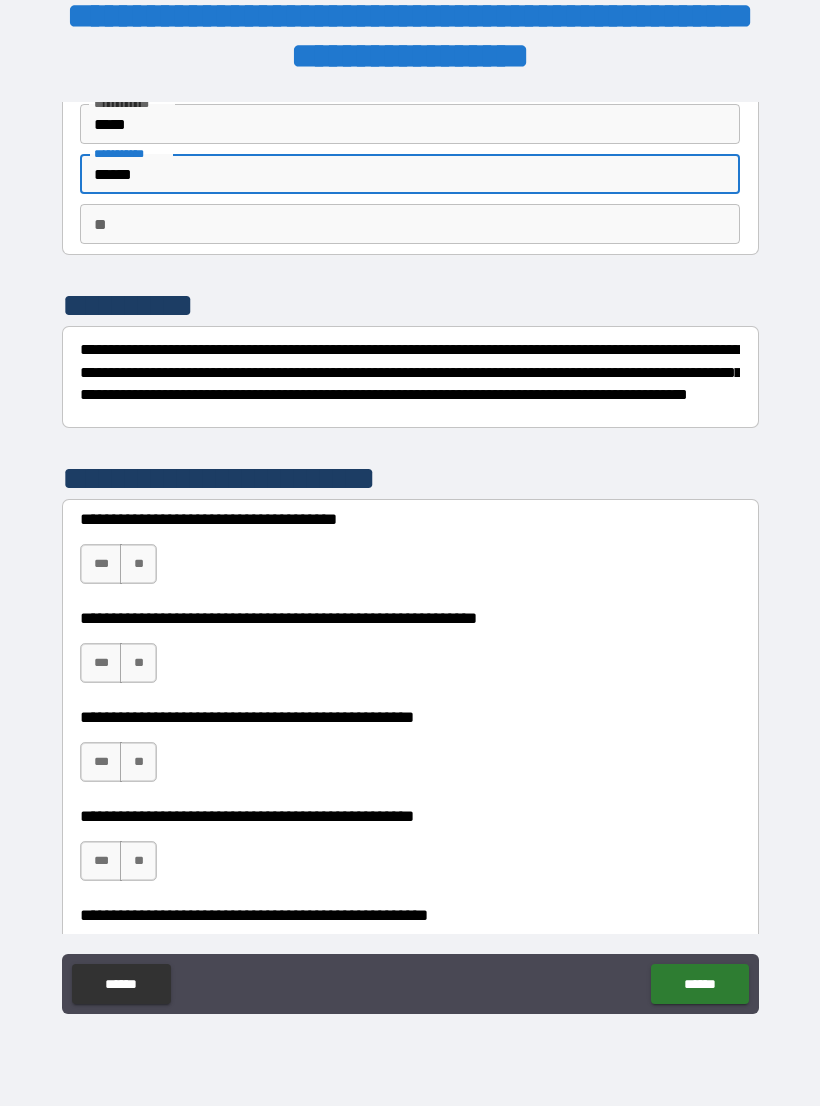click on "**********" at bounding box center [410, 551] 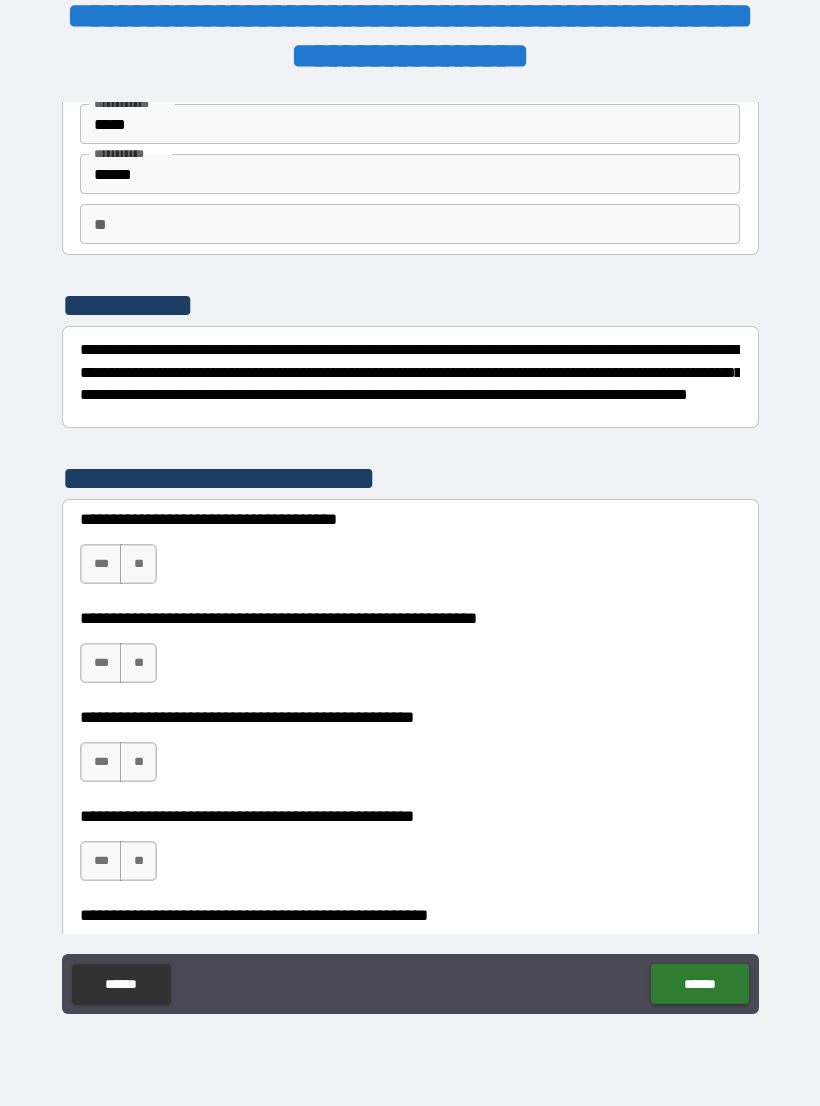 click on "***" at bounding box center [101, 564] 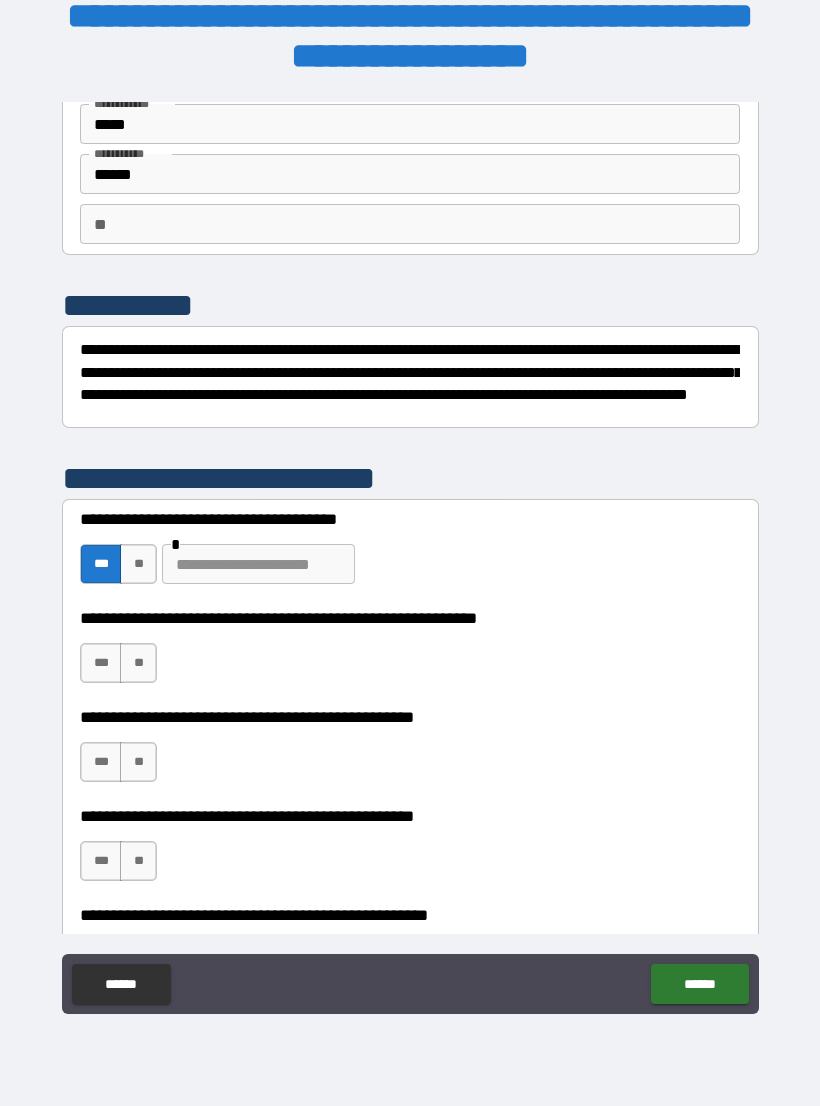 click on "**" at bounding box center (138, 663) 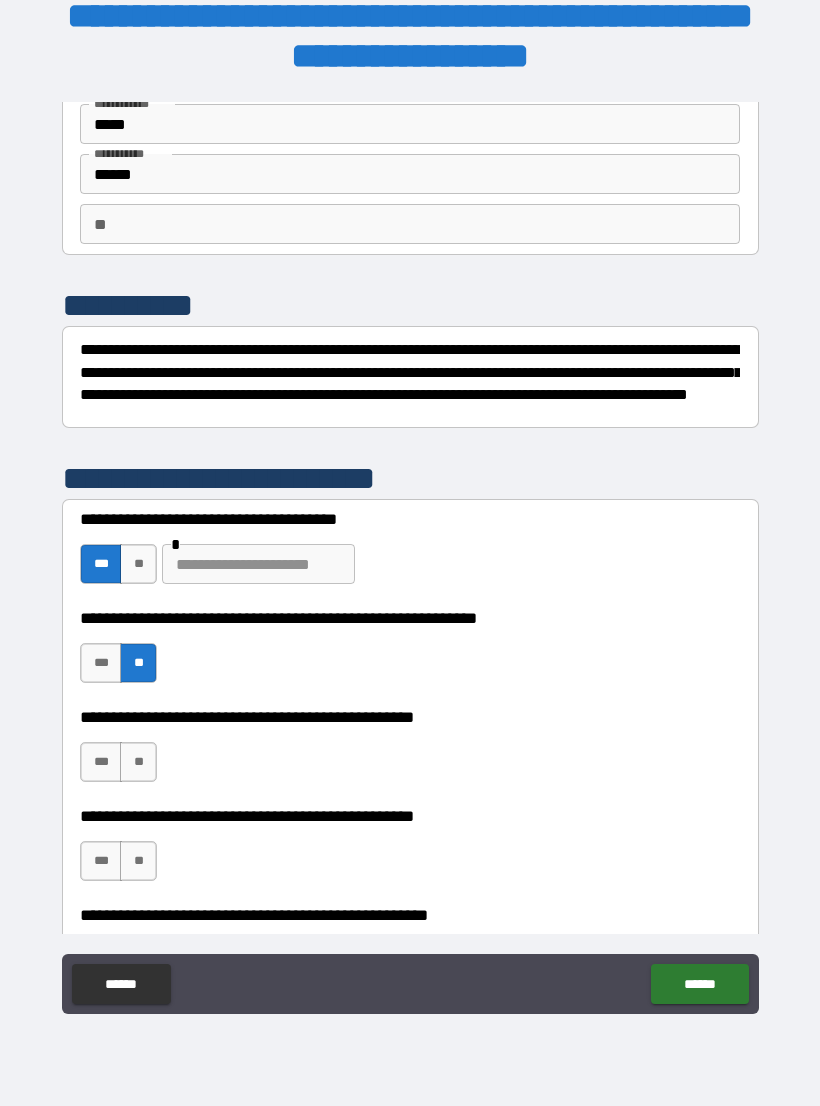 click on "**" at bounding box center [138, 762] 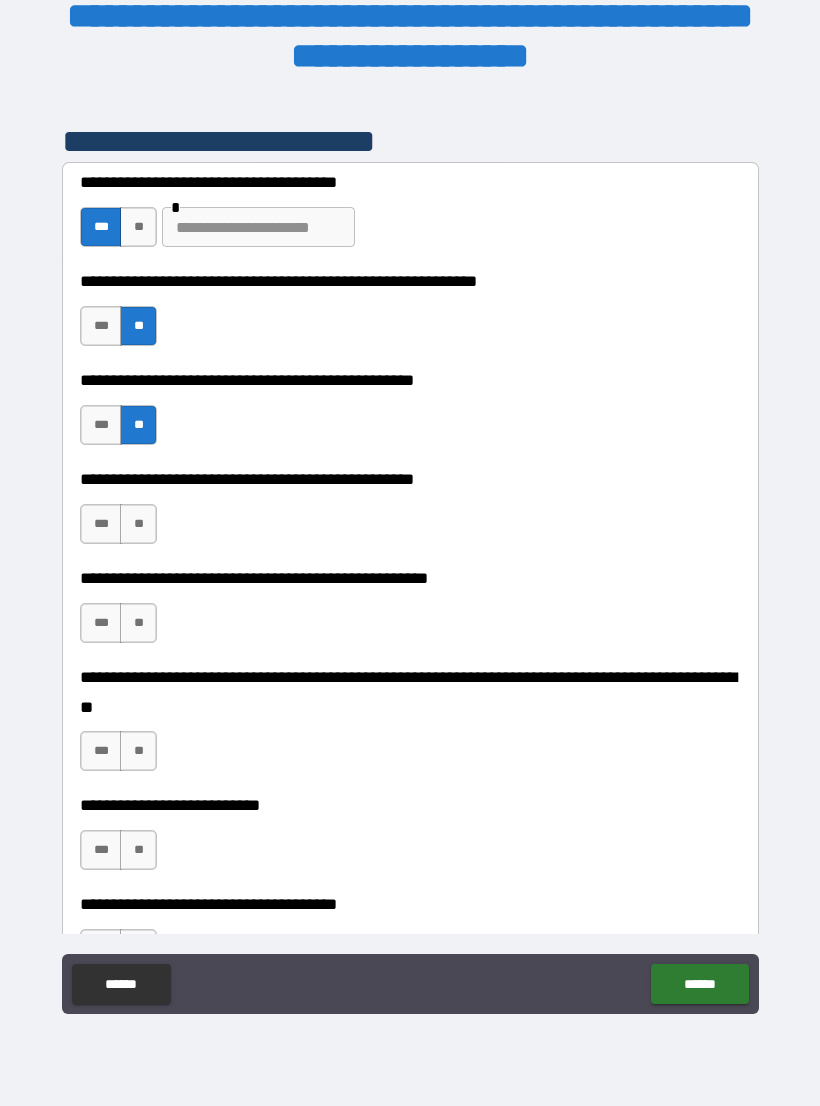 scroll, scrollTop: 428, scrollLeft: 0, axis: vertical 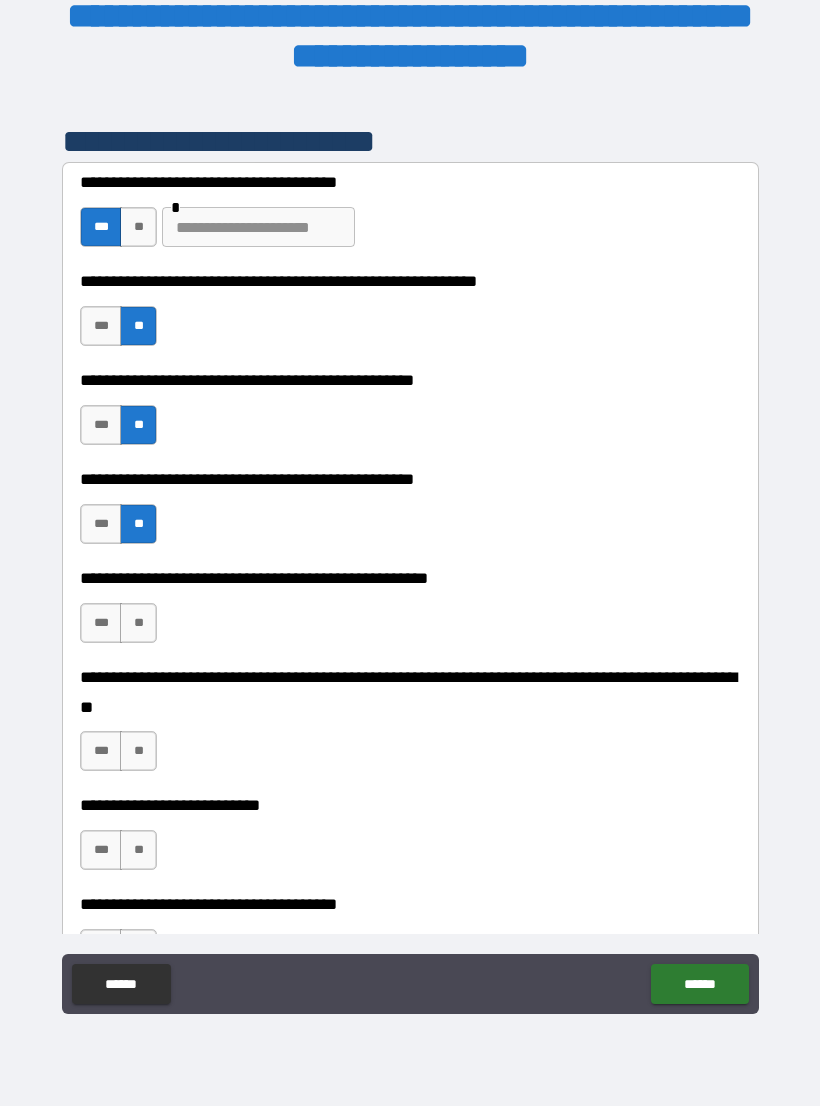 click on "**" at bounding box center [138, 623] 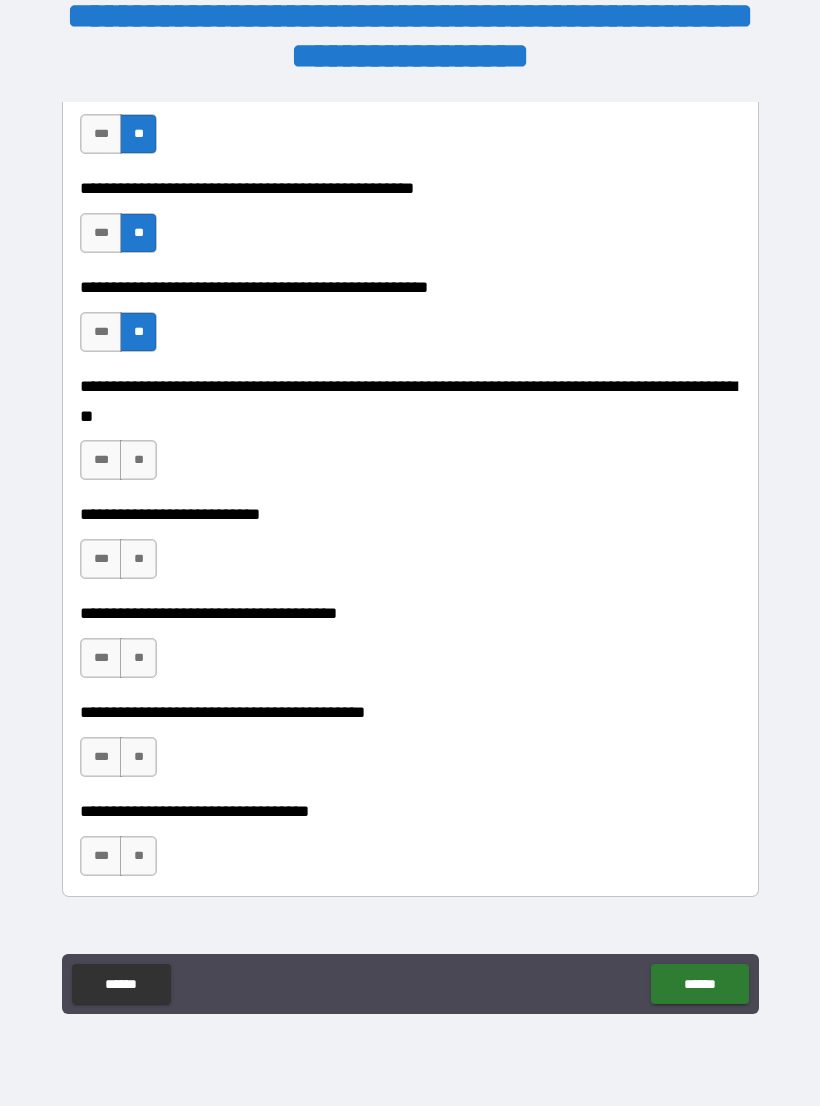 scroll, scrollTop: 714, scrollLeft: 0, axis: vertical 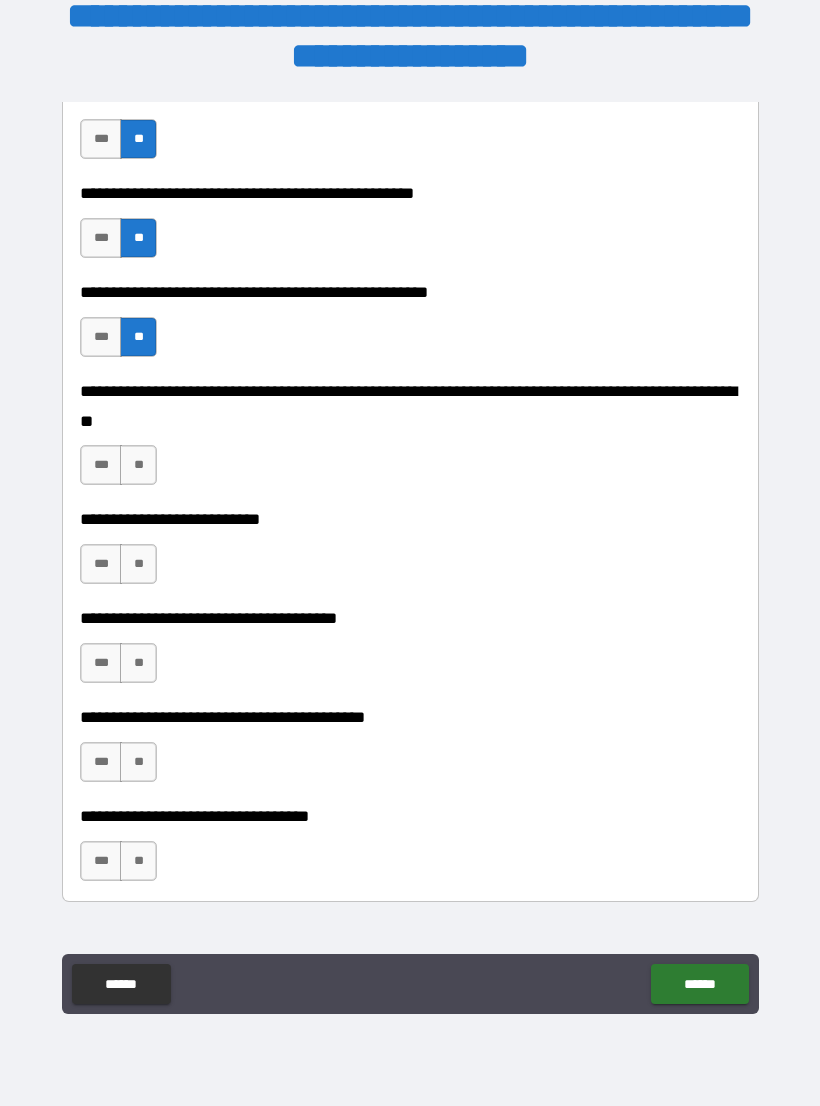 click on "**" at bounding box center (138, 465) 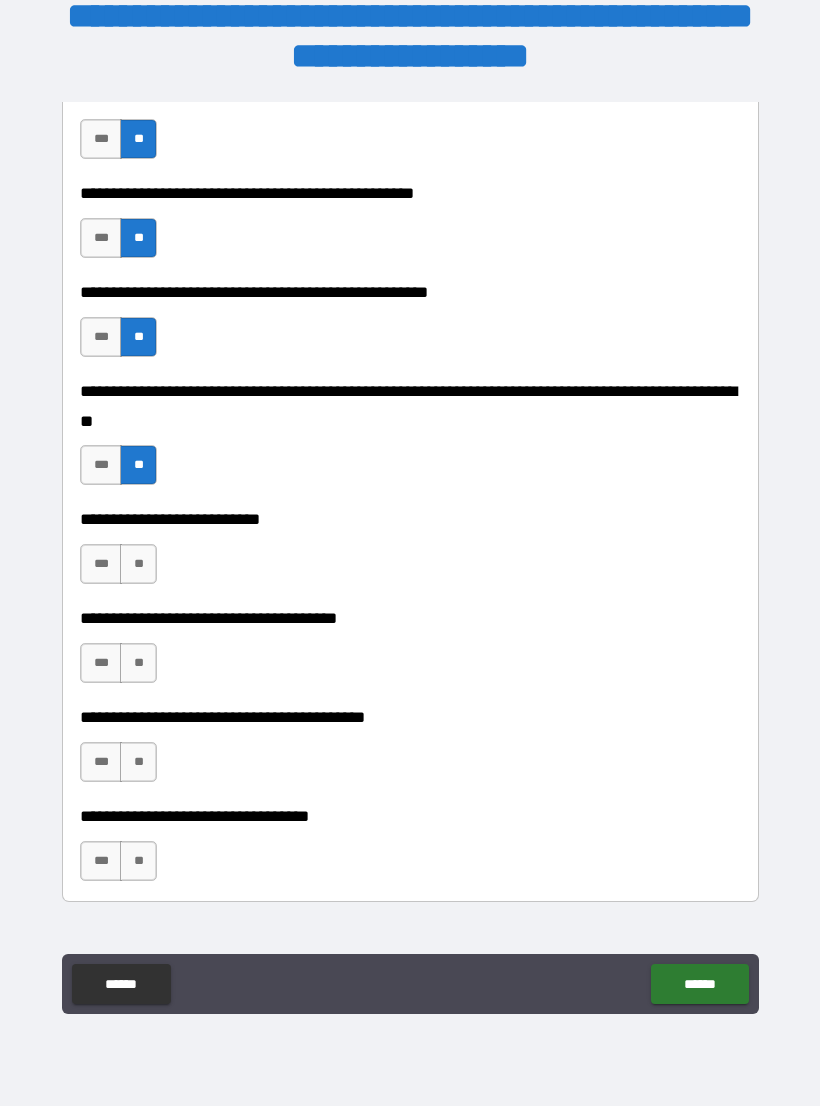 click on "**" at bounding box center [138, 564] 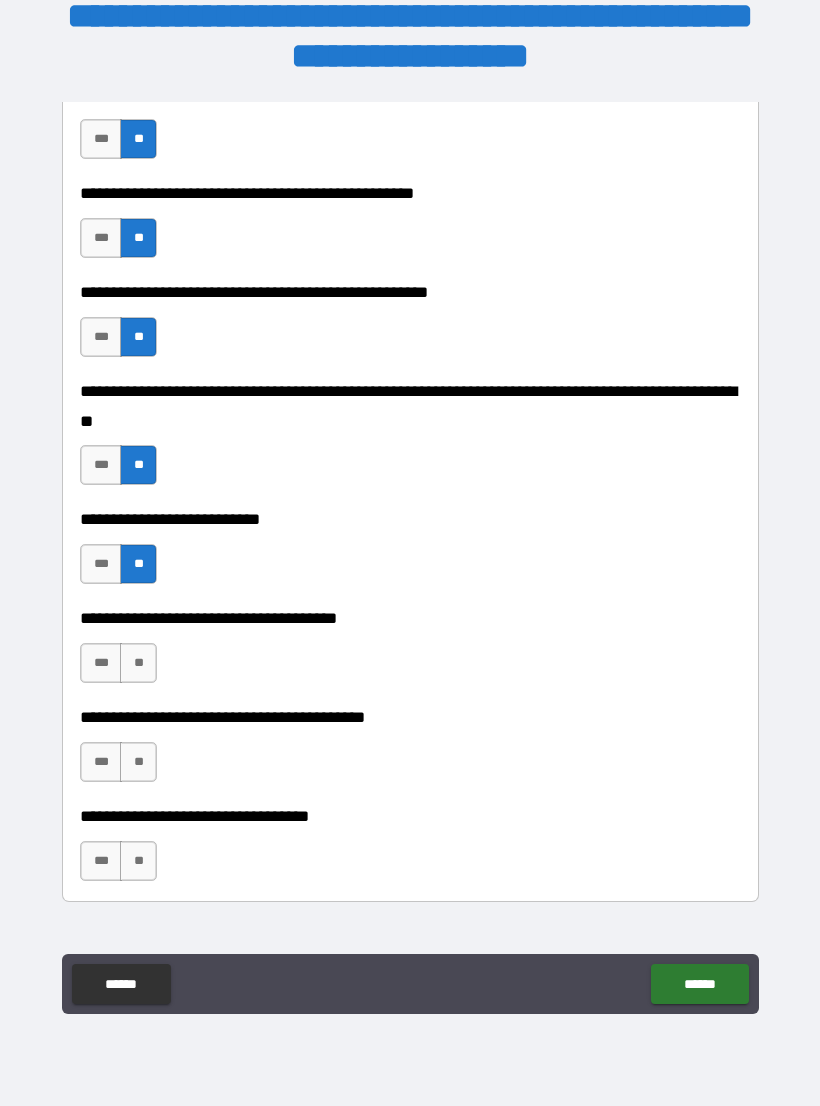 click on "**" at bounding box center [138, 663] 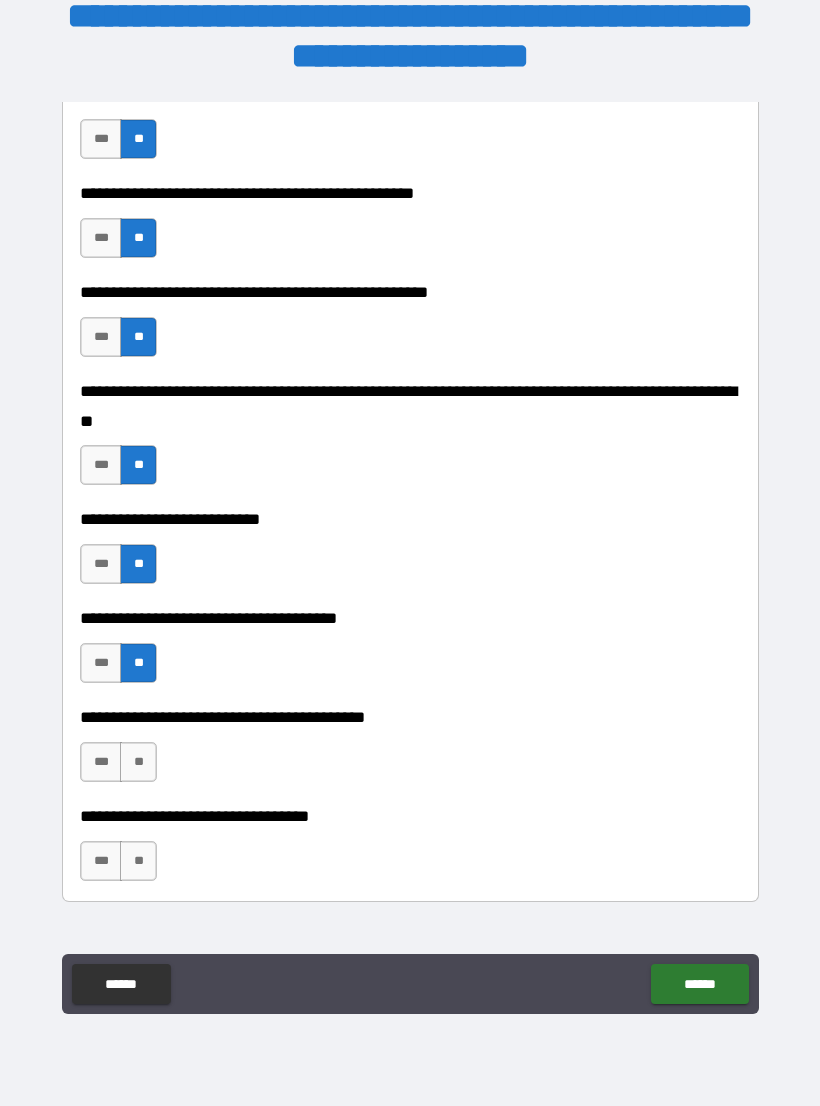 click on "**" at bounding box center (138, 762) 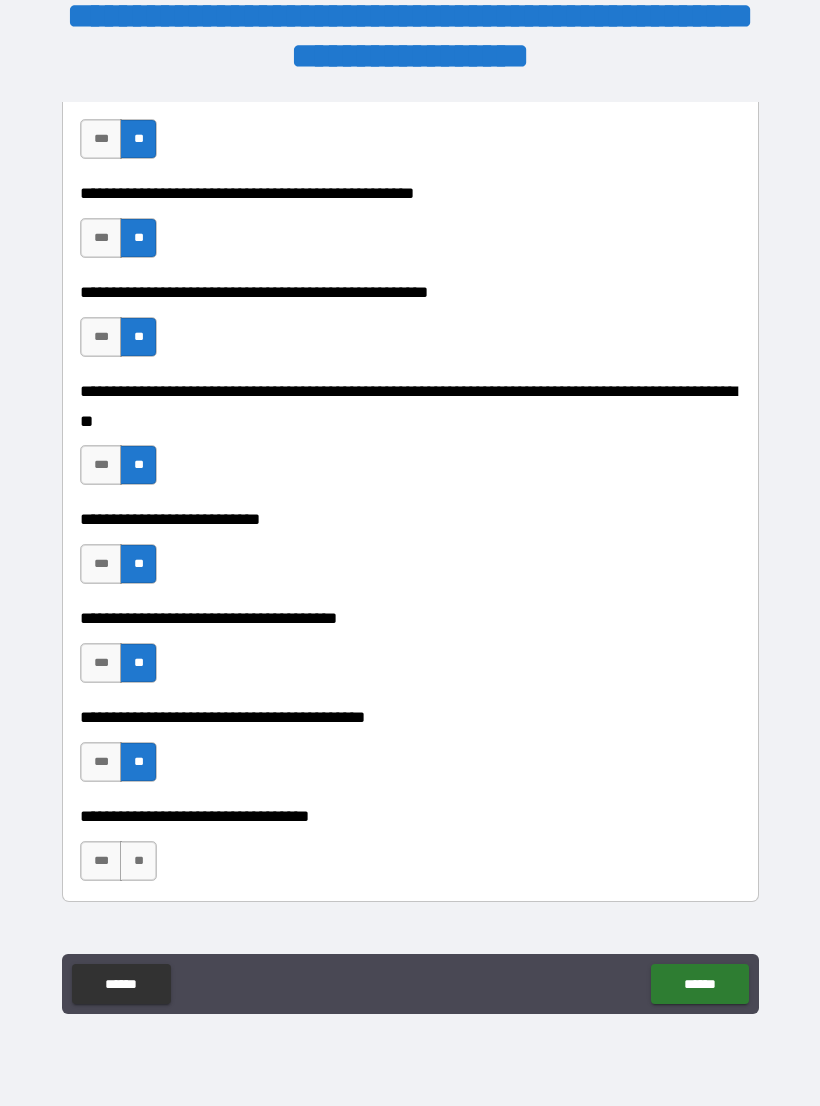 click on "**" at bounding box center (138, 861) 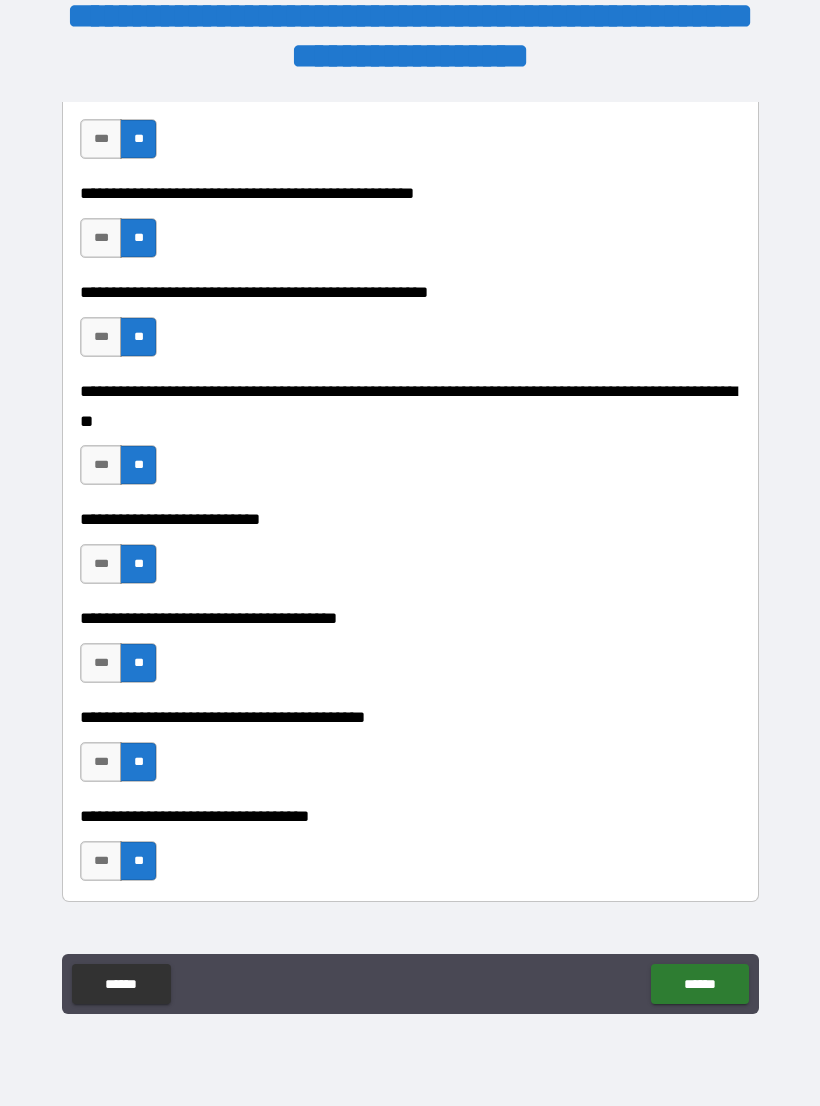 click on "******" at bounding box center (699, 984) 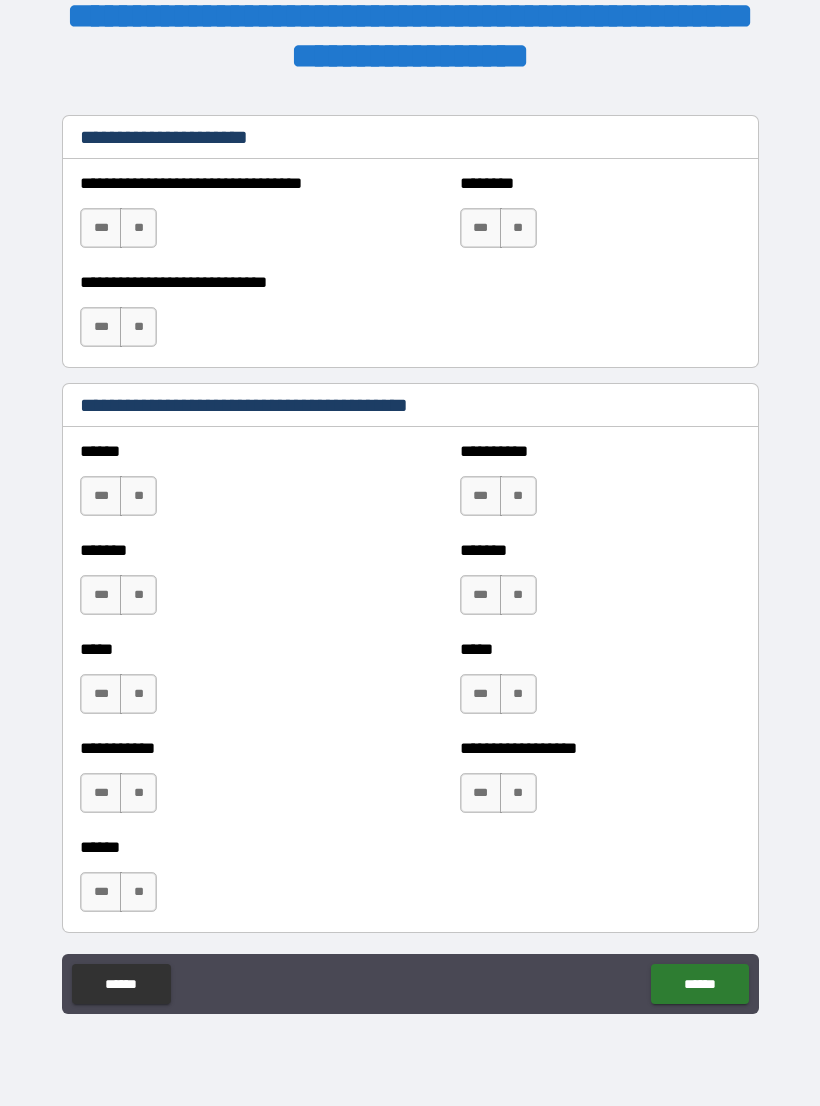 scroll, scrollTop: 1616, scrollLeft: 0, axis: vertical 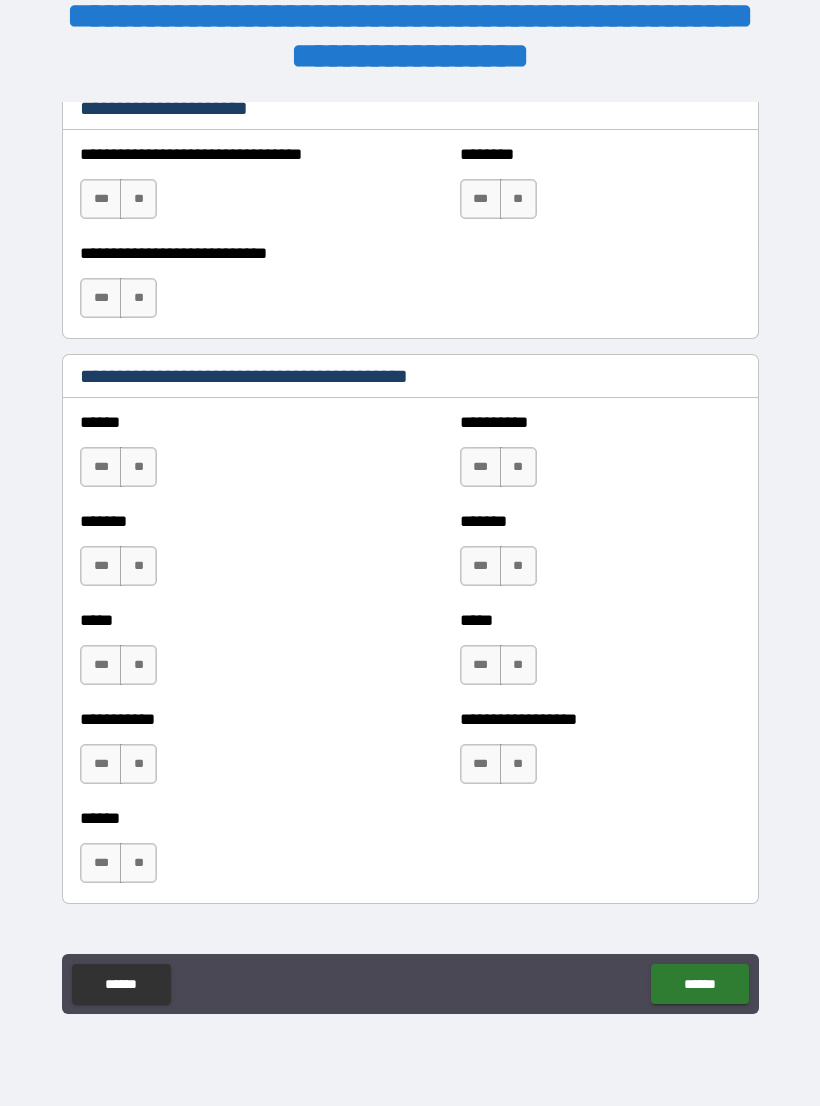 click on "**" at bounding box center (138, 467) 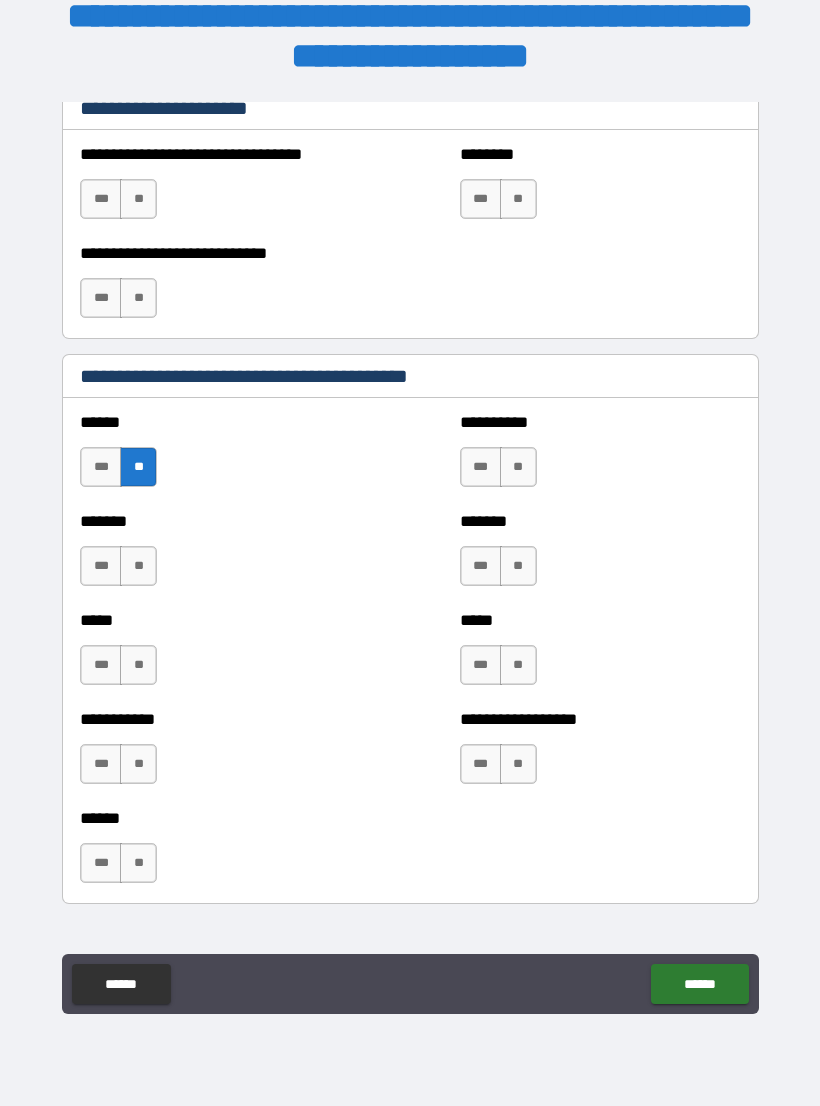 click on "**" at bounding box center [138, 566] 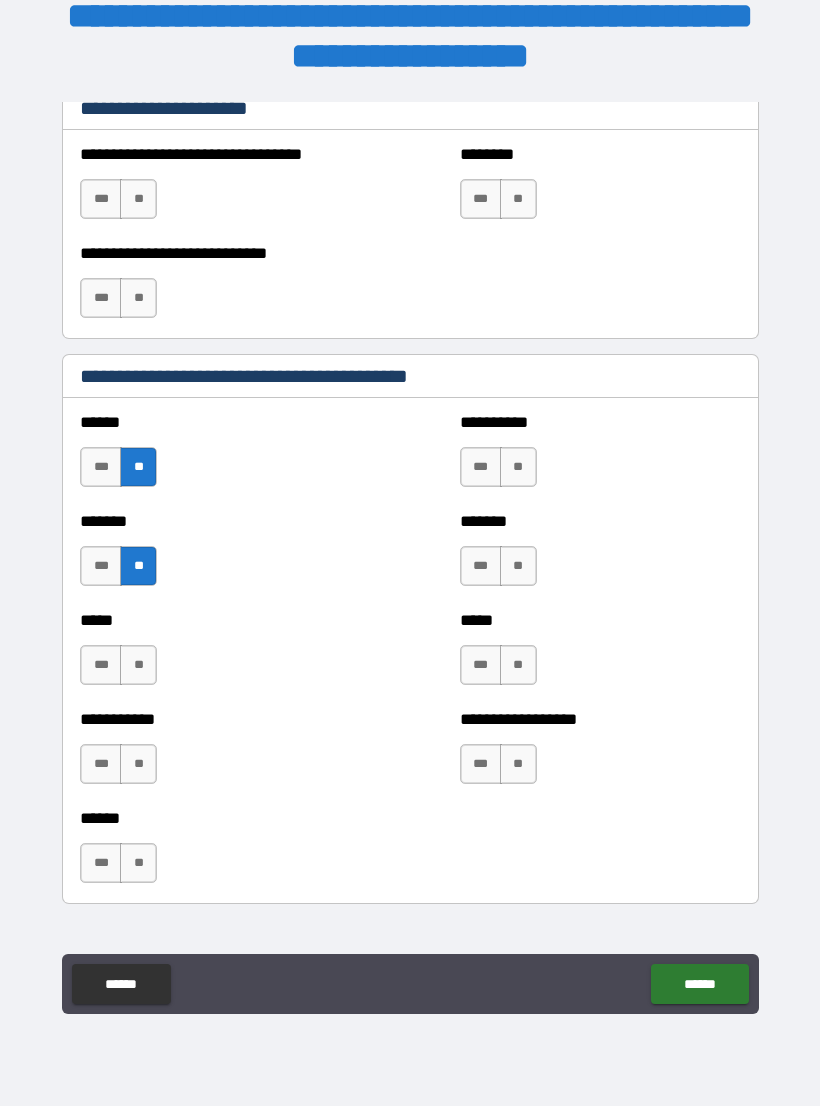 click on "**" at bounding box center (138, 665) 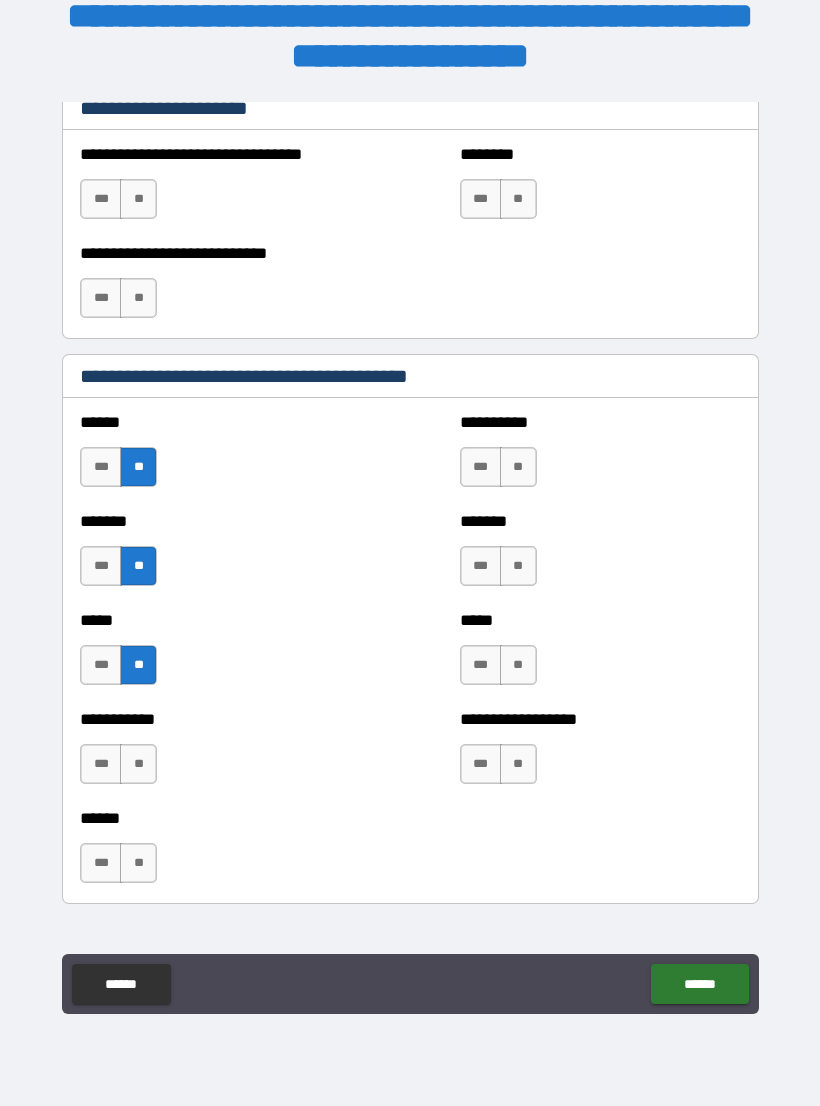 click on "**" at bounding box center [138, 764] 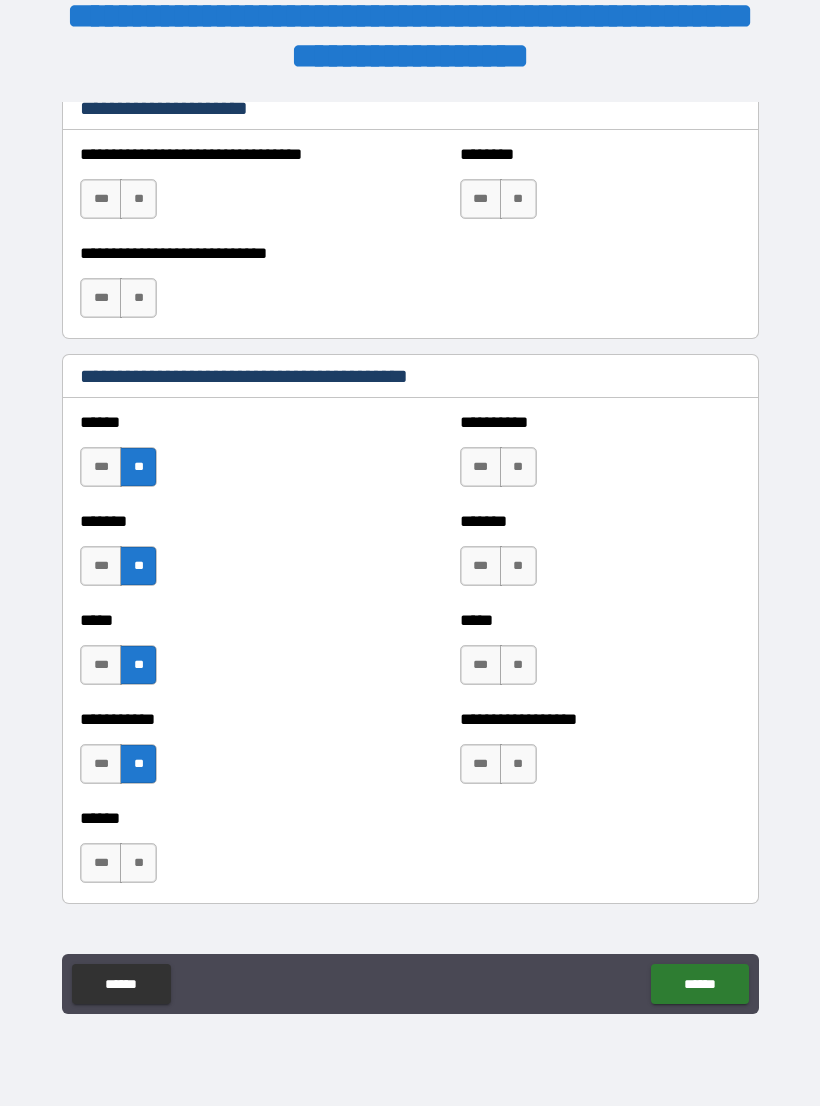click on "**" at bounding box center (138, 863) 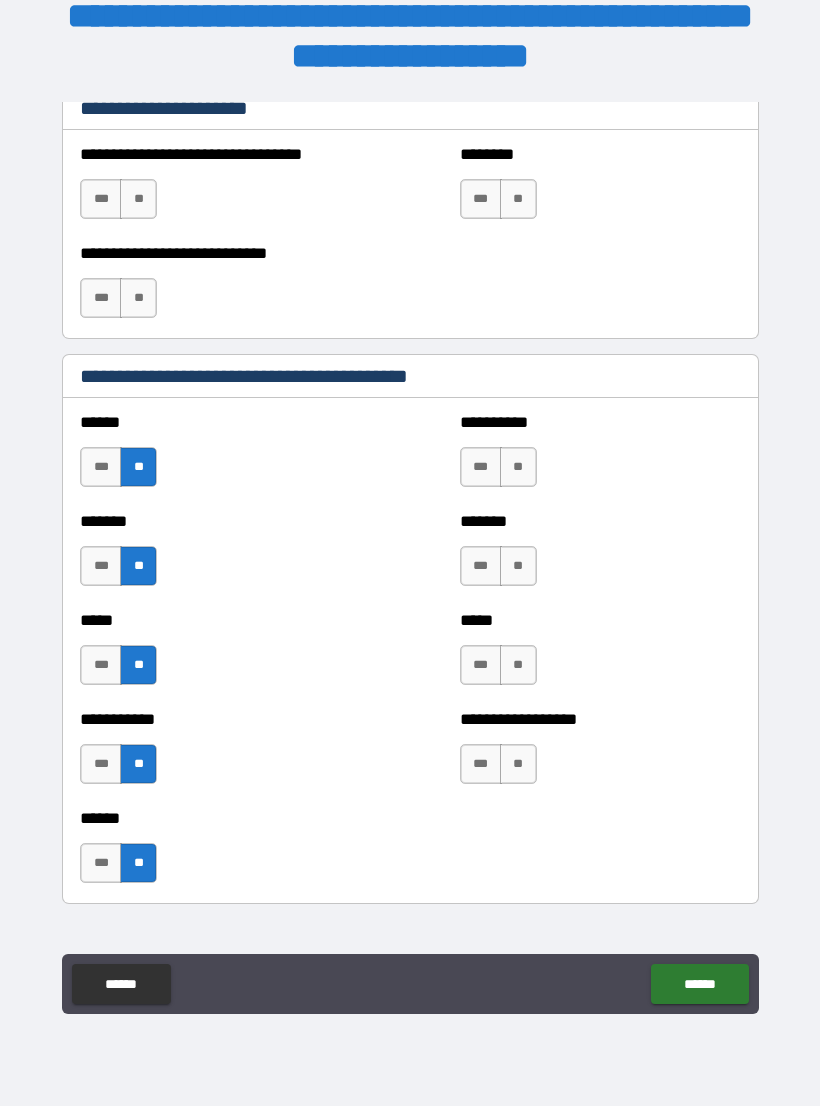 click on "**" at bounding box center [518, 764] 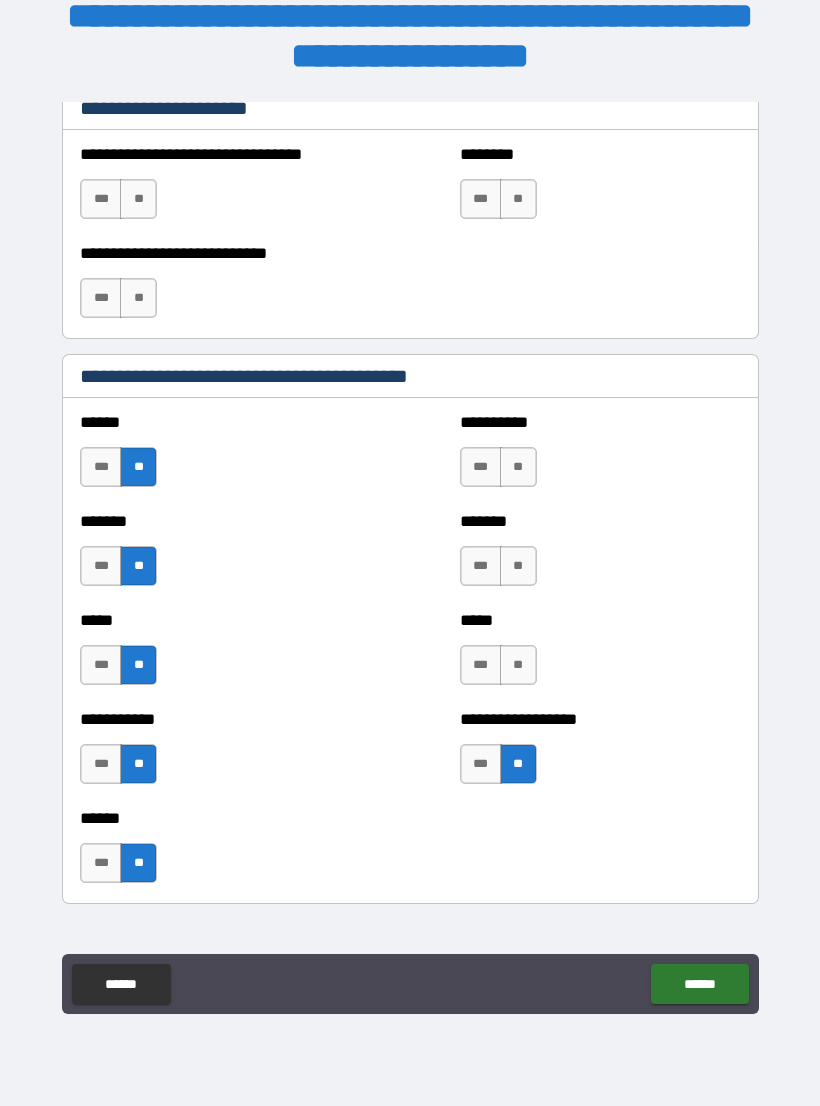 click on "**" at bounding box center [518, 665] 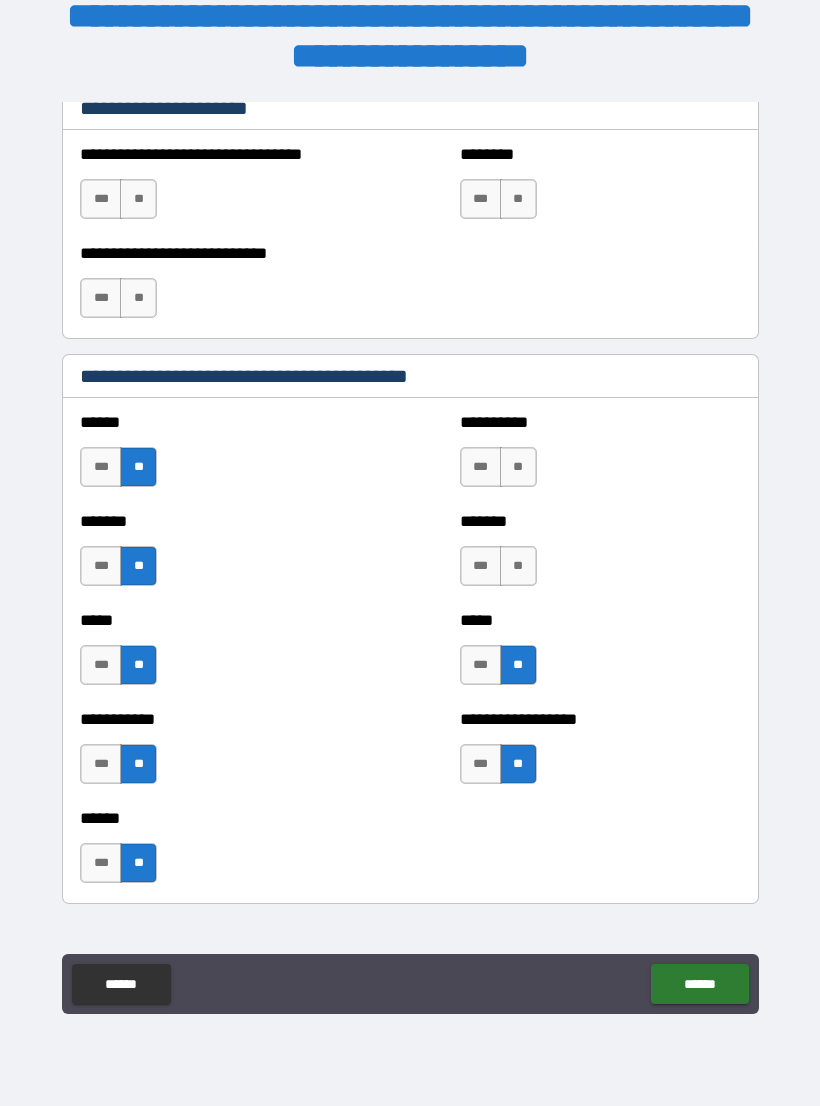 click on "******* *** **" at bounding box center (600, 556) 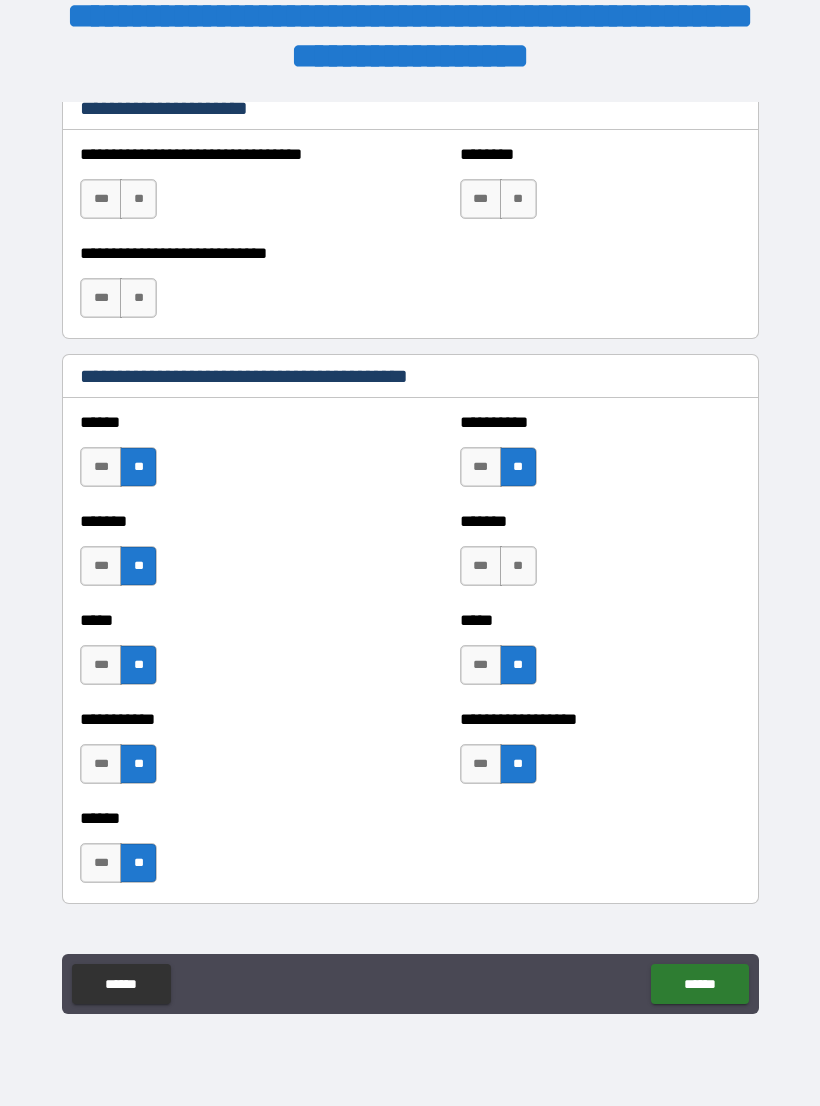 click on "**" at bounding box center [518, 566] 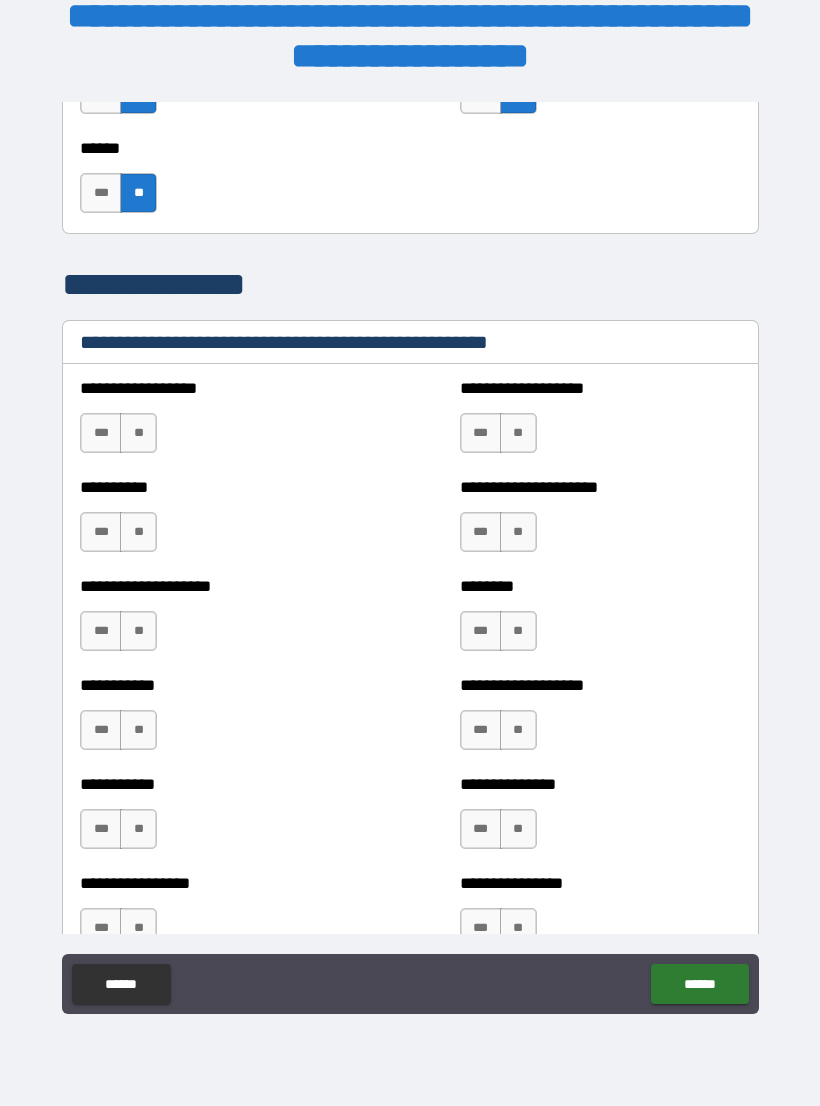 scroll, scrollTop: 2295, scrollLeft: 0, axis: vertical 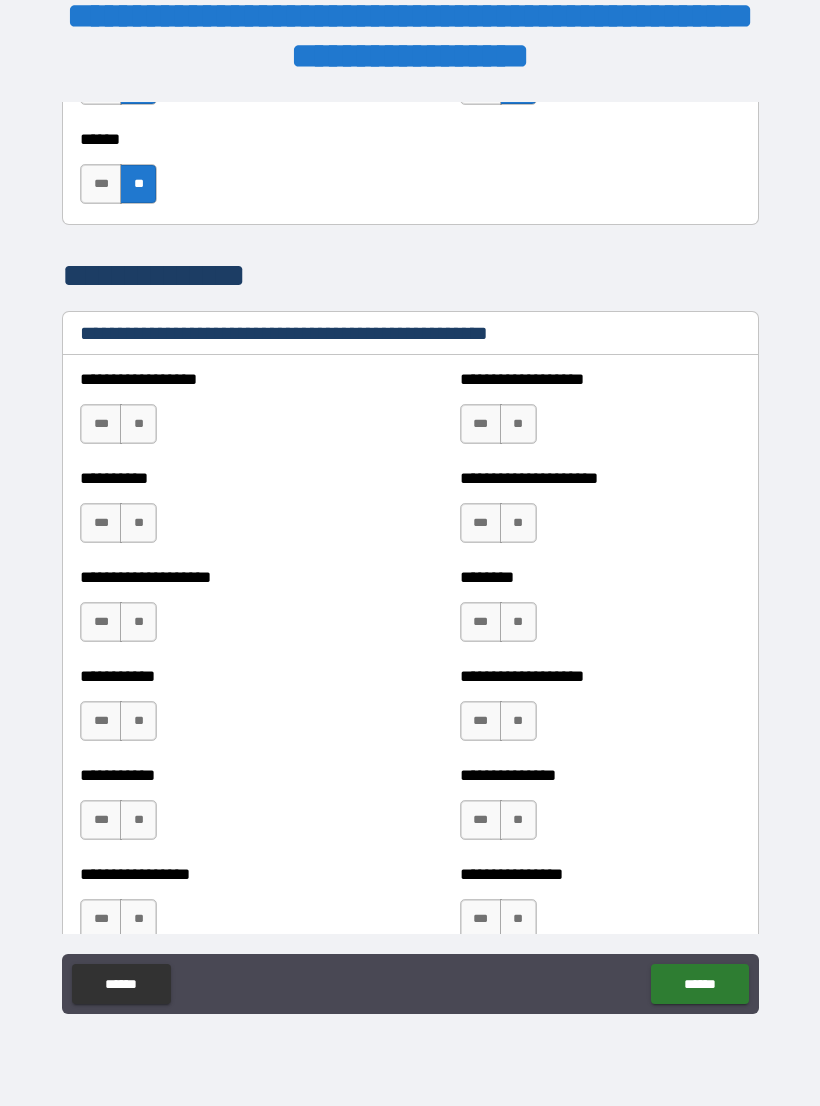 click on "**" at bounding box center (138, 424) 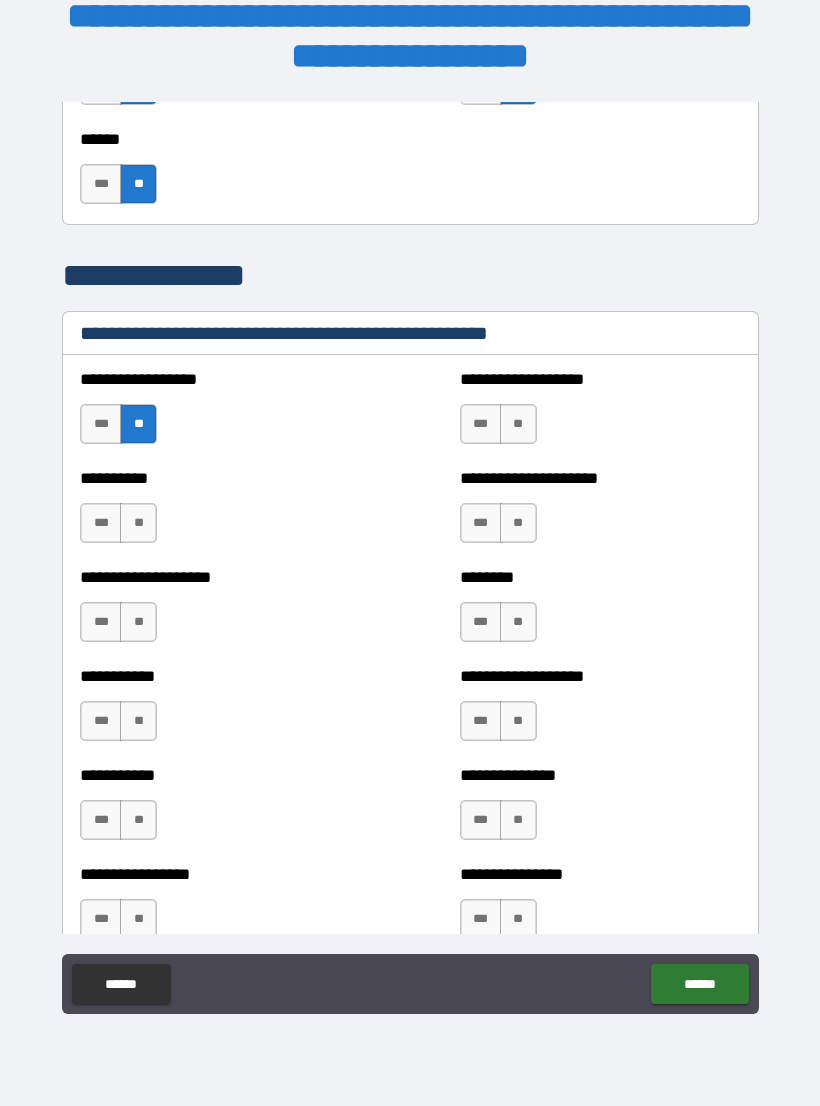 click on "**********" at bounding box center (220, 513) 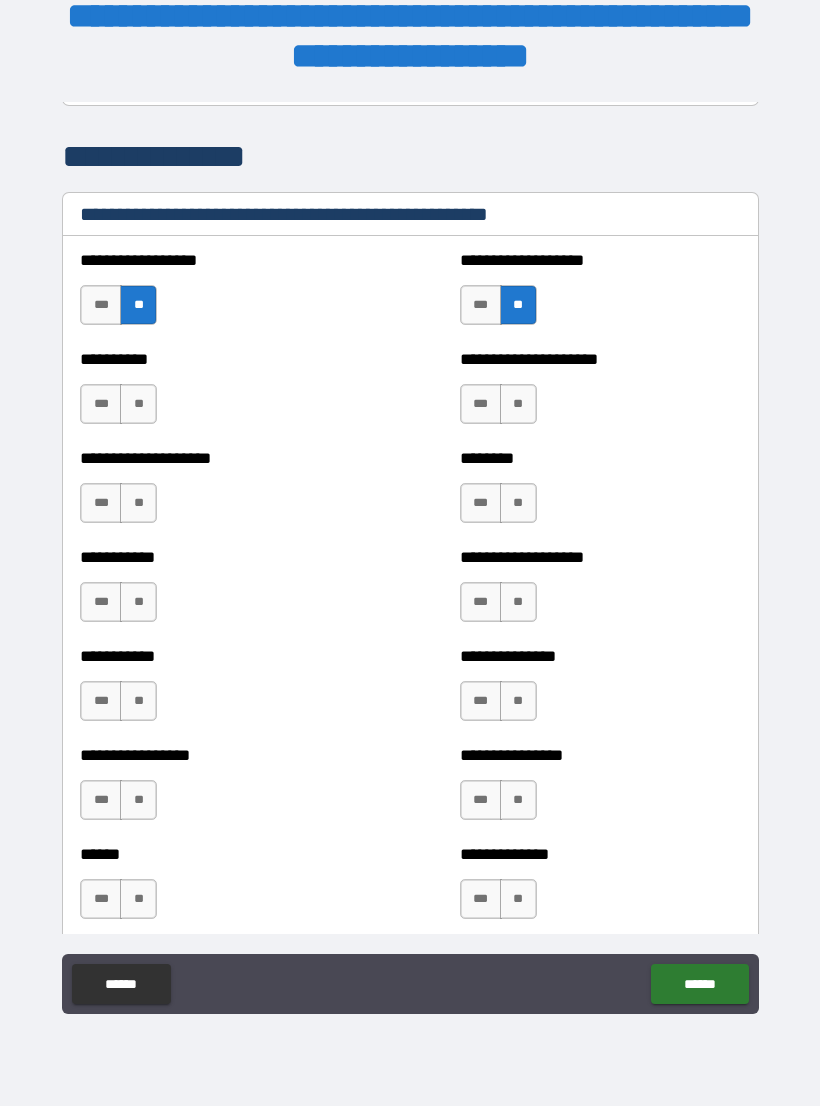 scroll, scrollTop: 2418, scrollLeft: 0, axis: vertical 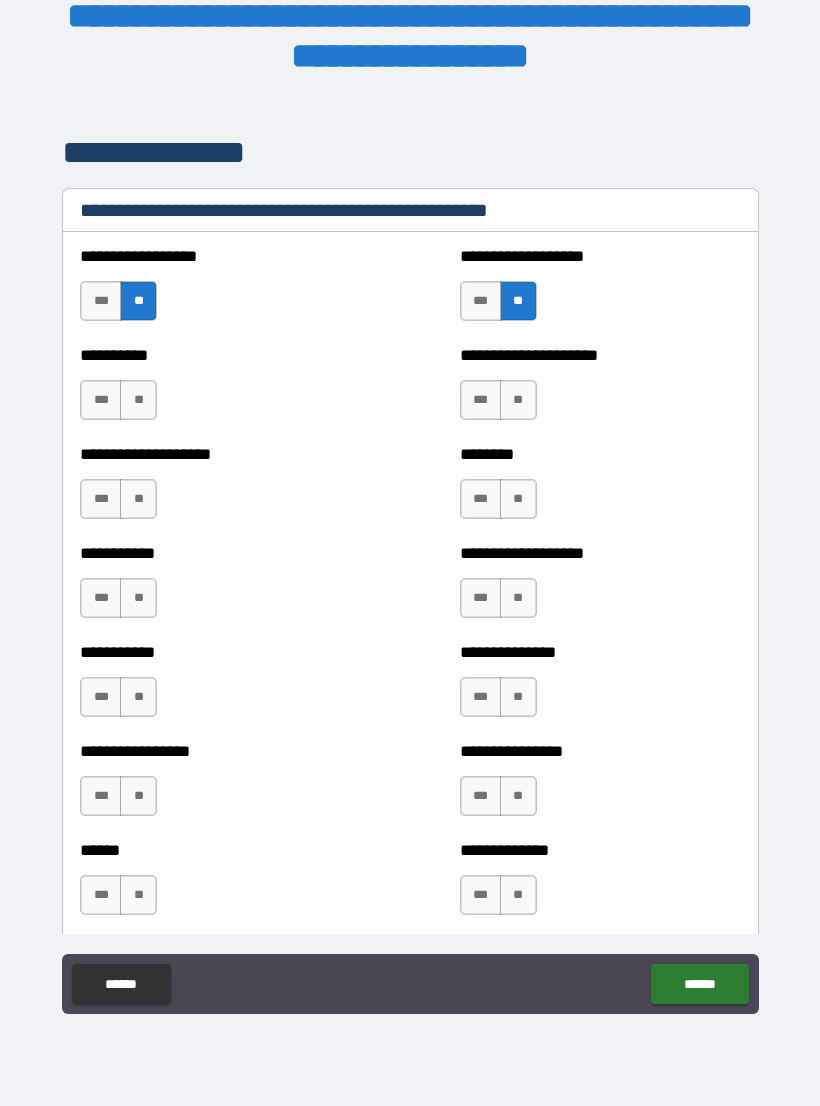 click on "**" at bounding box center [518, 400] 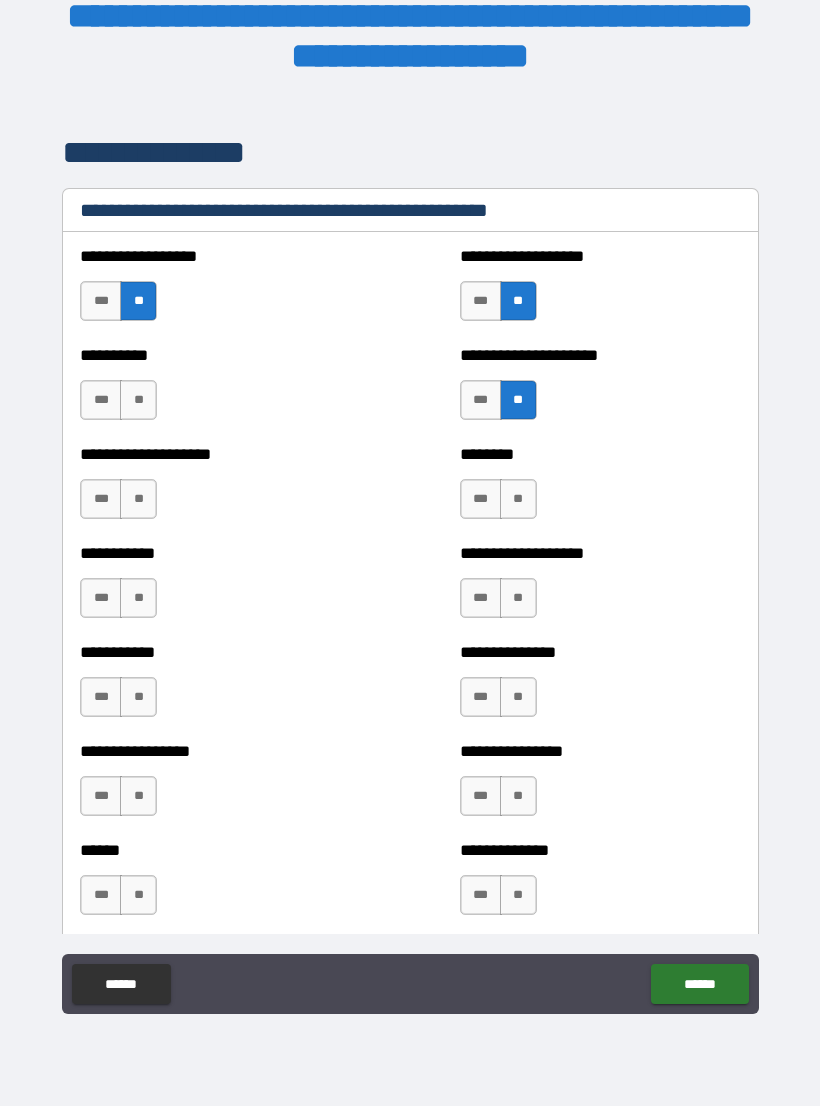 click on "**" at bounding box center [518, 499] 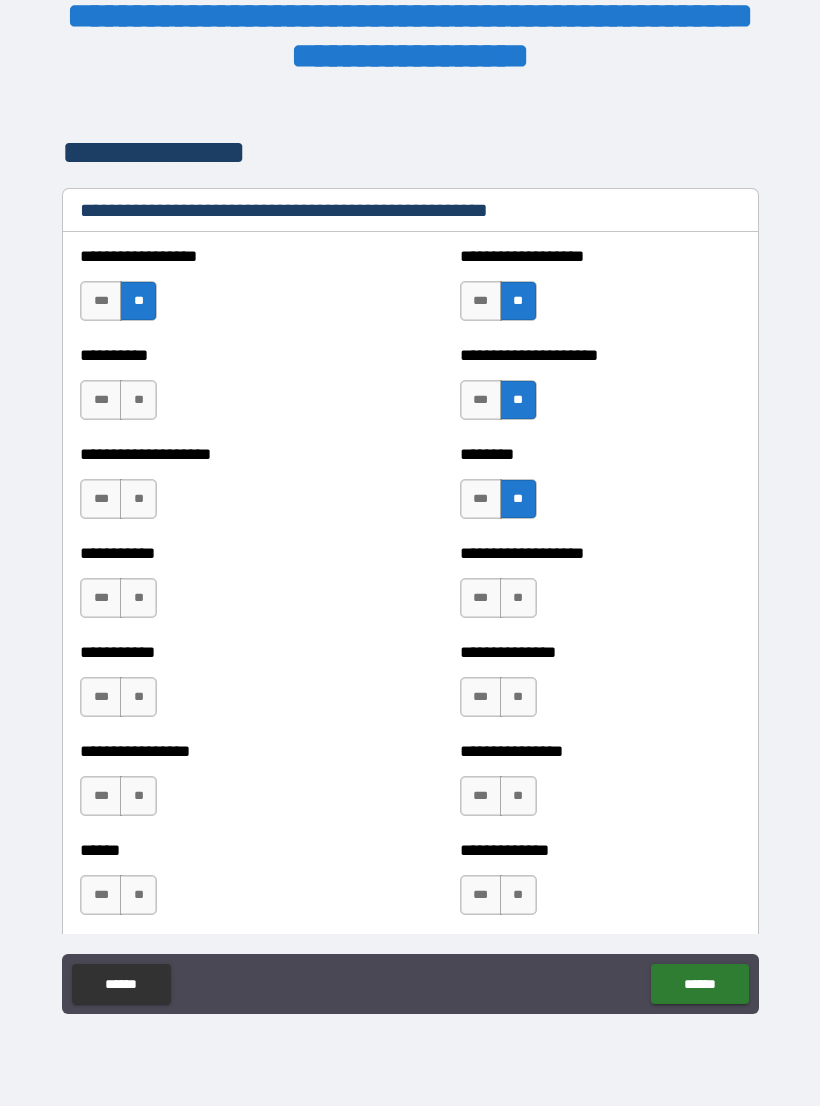 click on "**********" at bounding box center [600, 588] 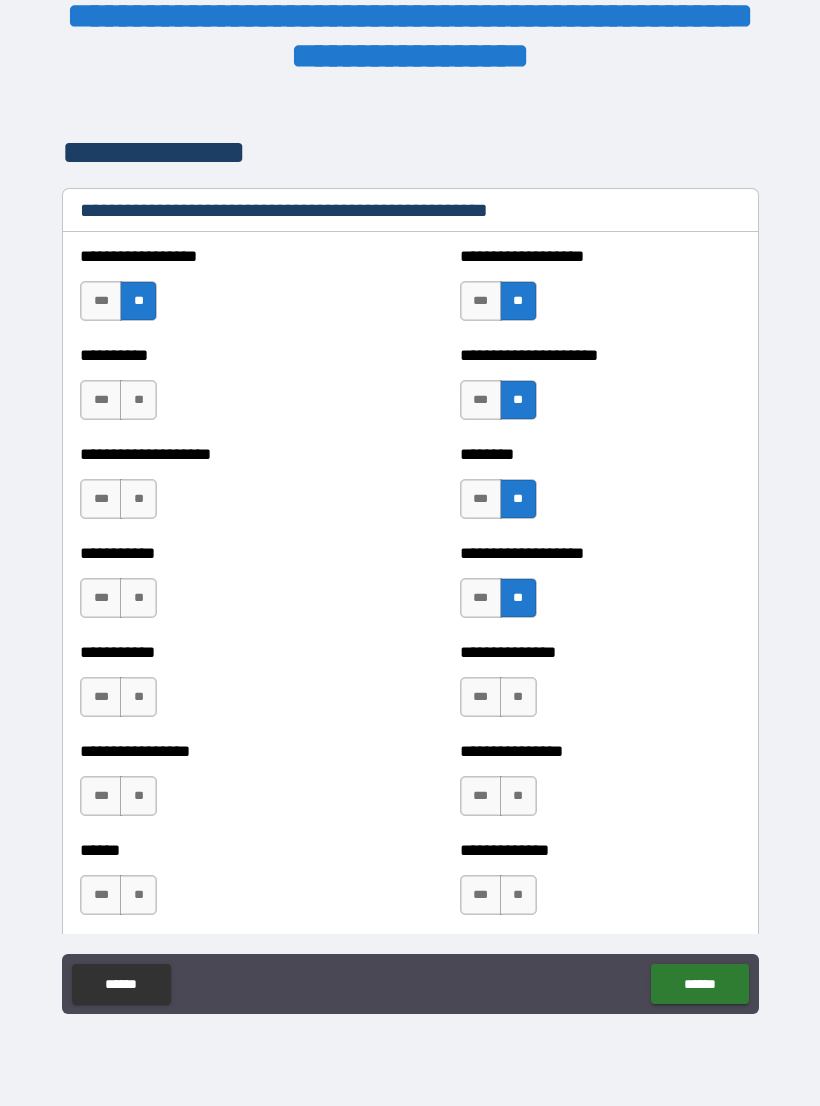 click on "*** **" at bounding box center (501, 702) 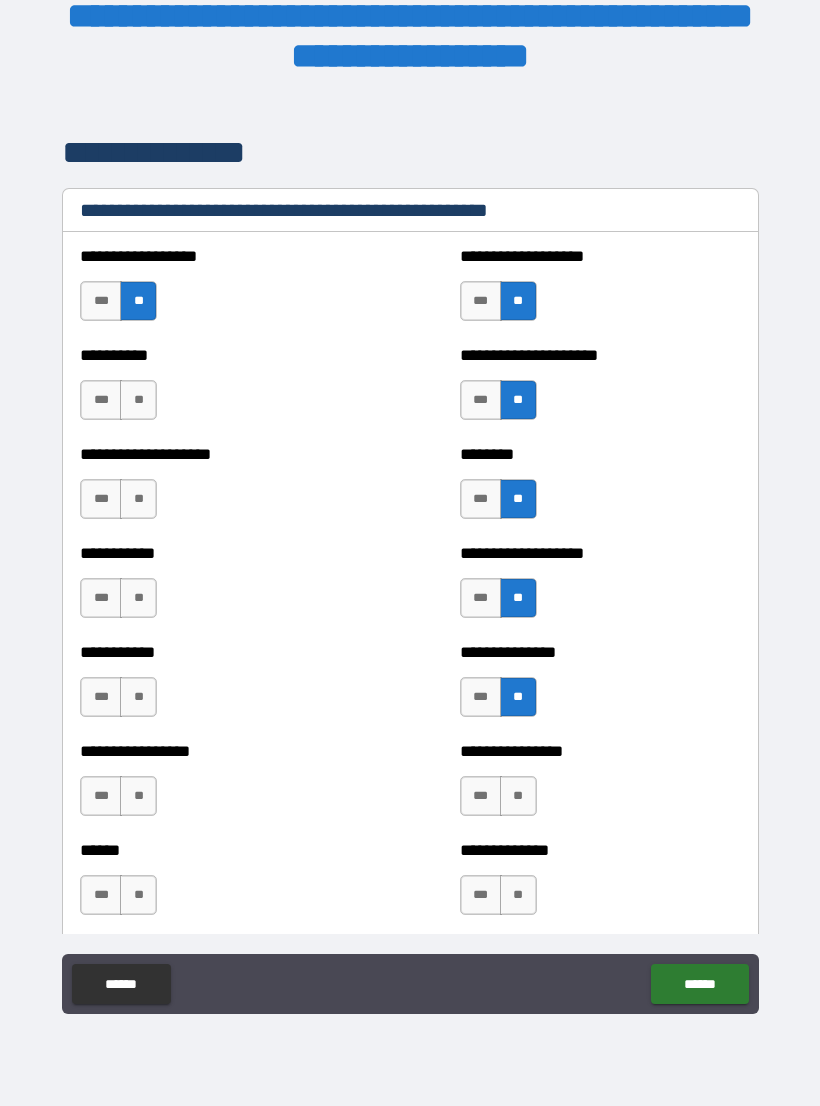 click on "**" at bounding box center (518, 796) 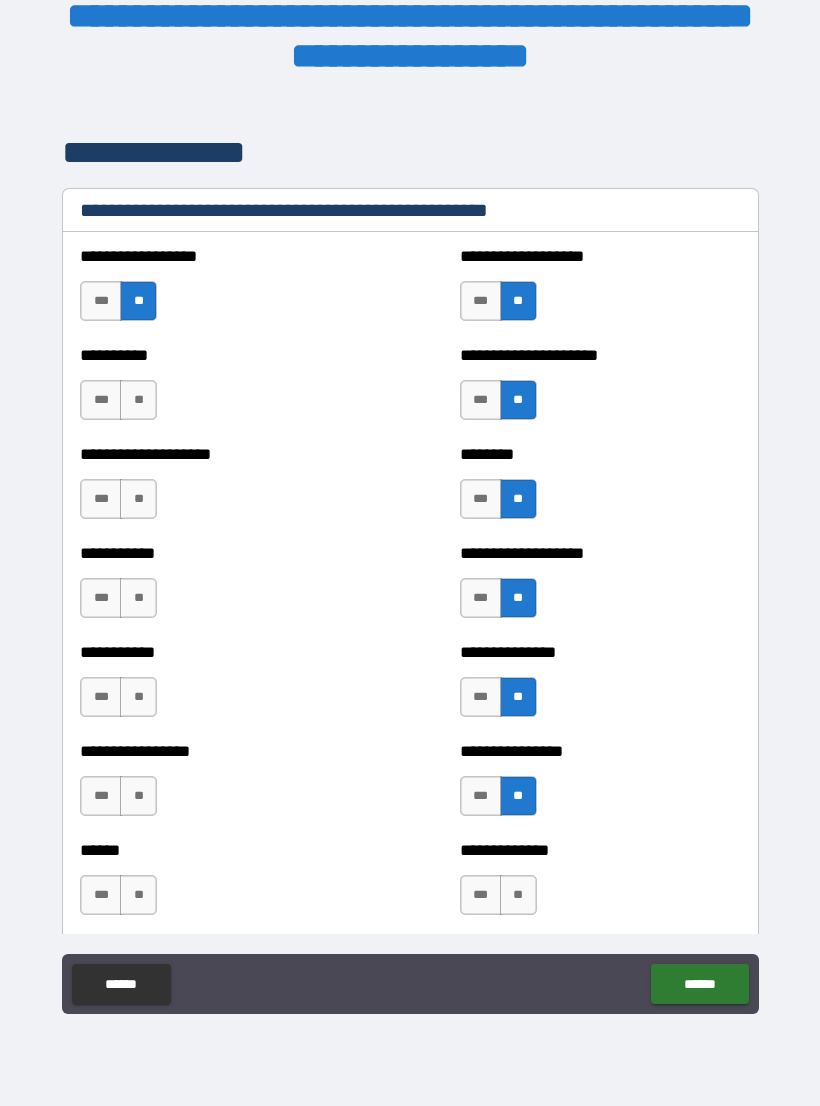 click on "**" at bounding box center [518, 796] 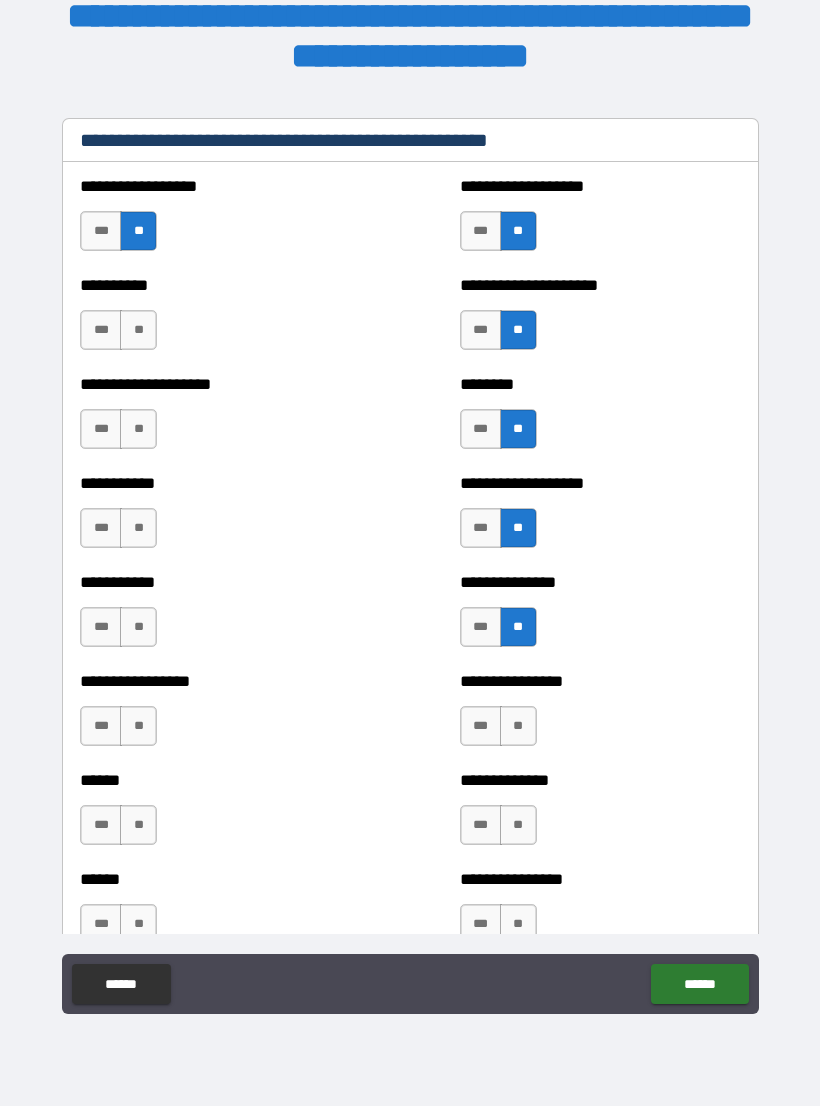 scroll, scrollTop: 2494, scrollLeft: 0, axis: vertical 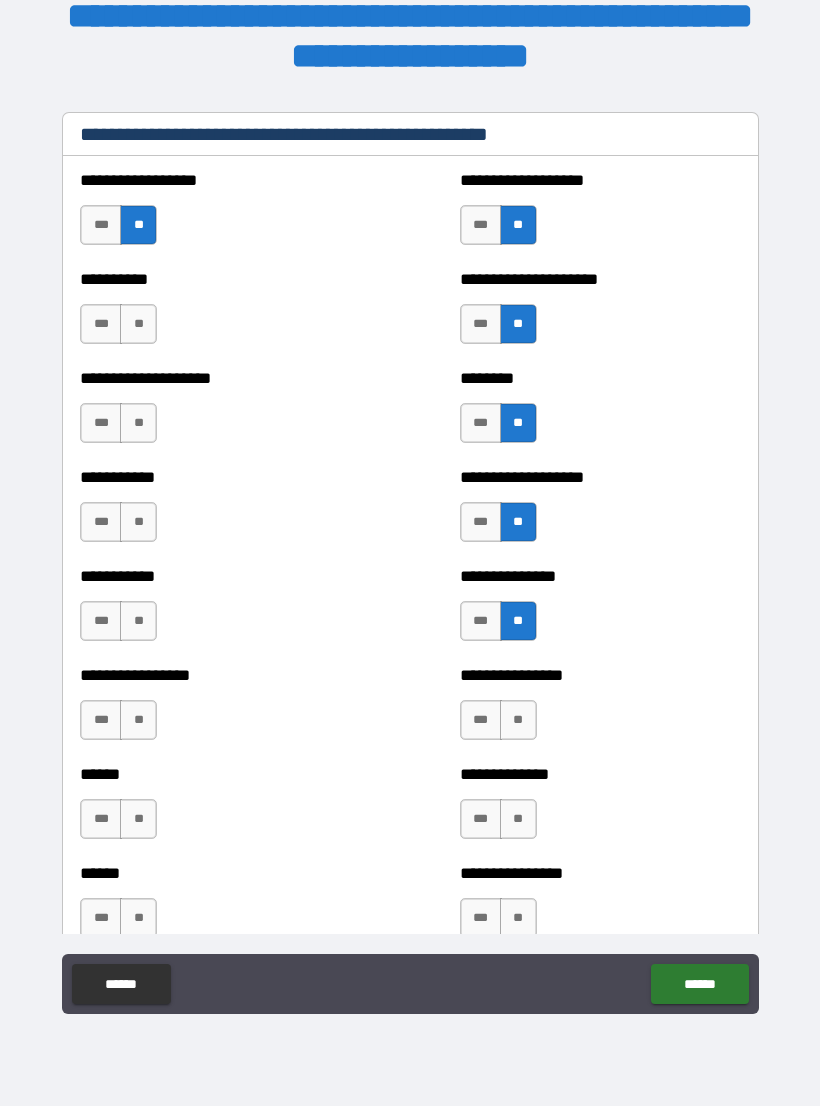 click on "**" at bounding box center [518, 819] 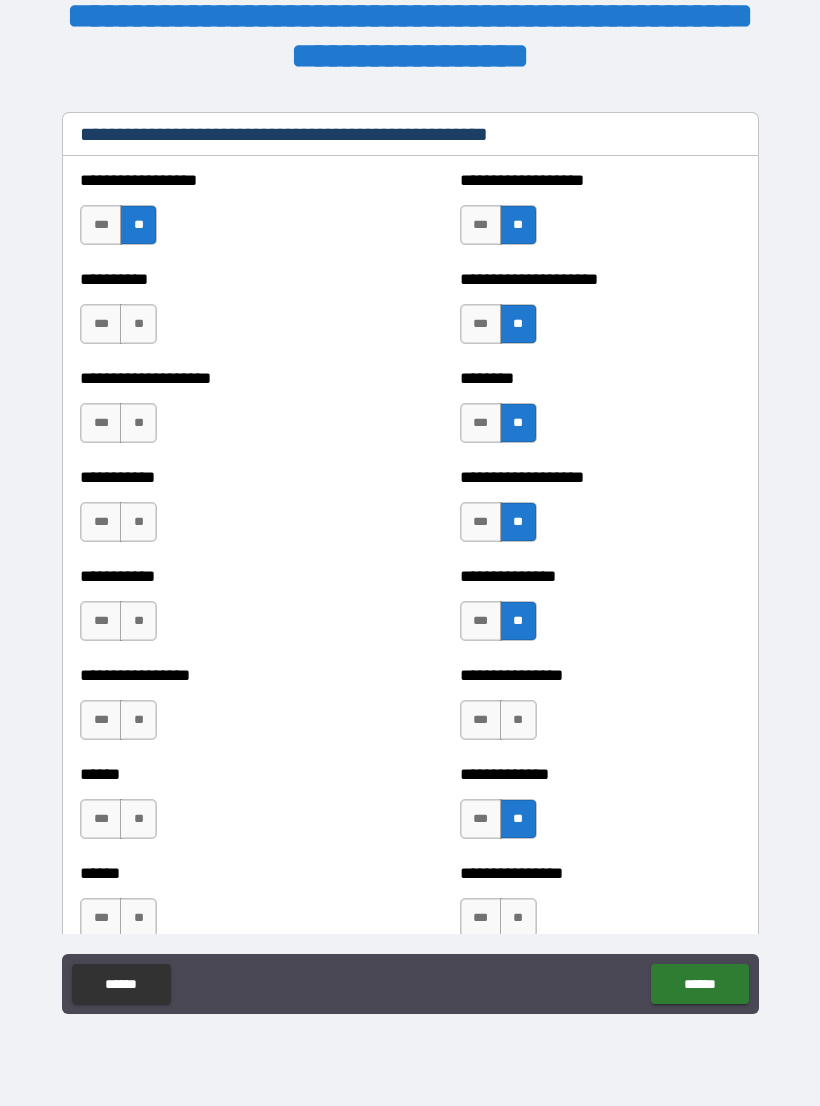 click on "**" at bounding box center (518, 720) 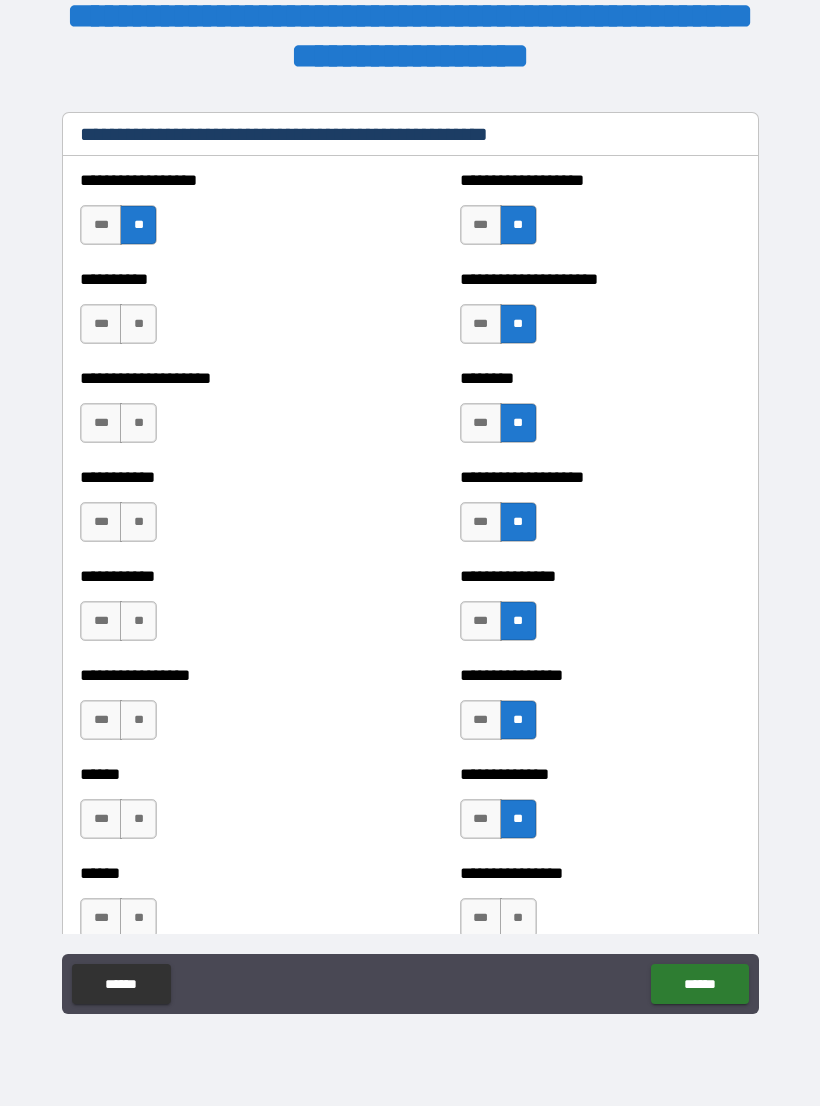 click on "**" at bounding box center [138, 324] 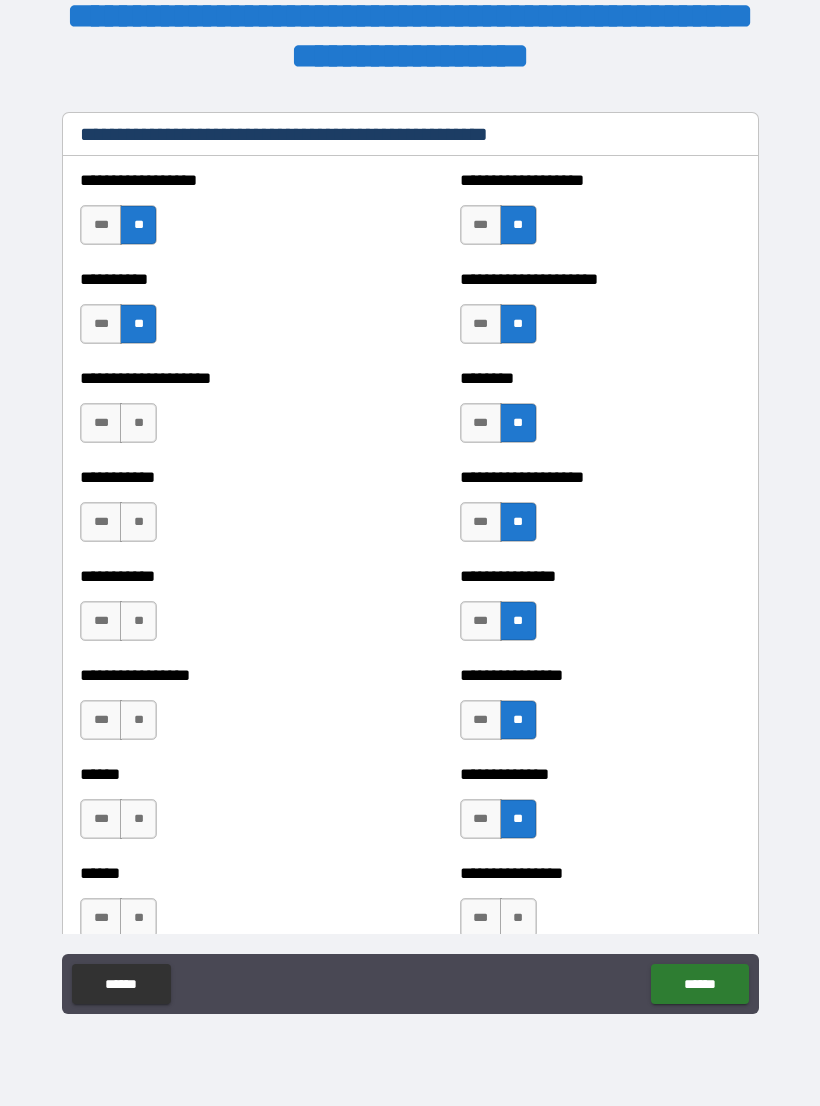 click on "**" at bounding box center [138, 423] 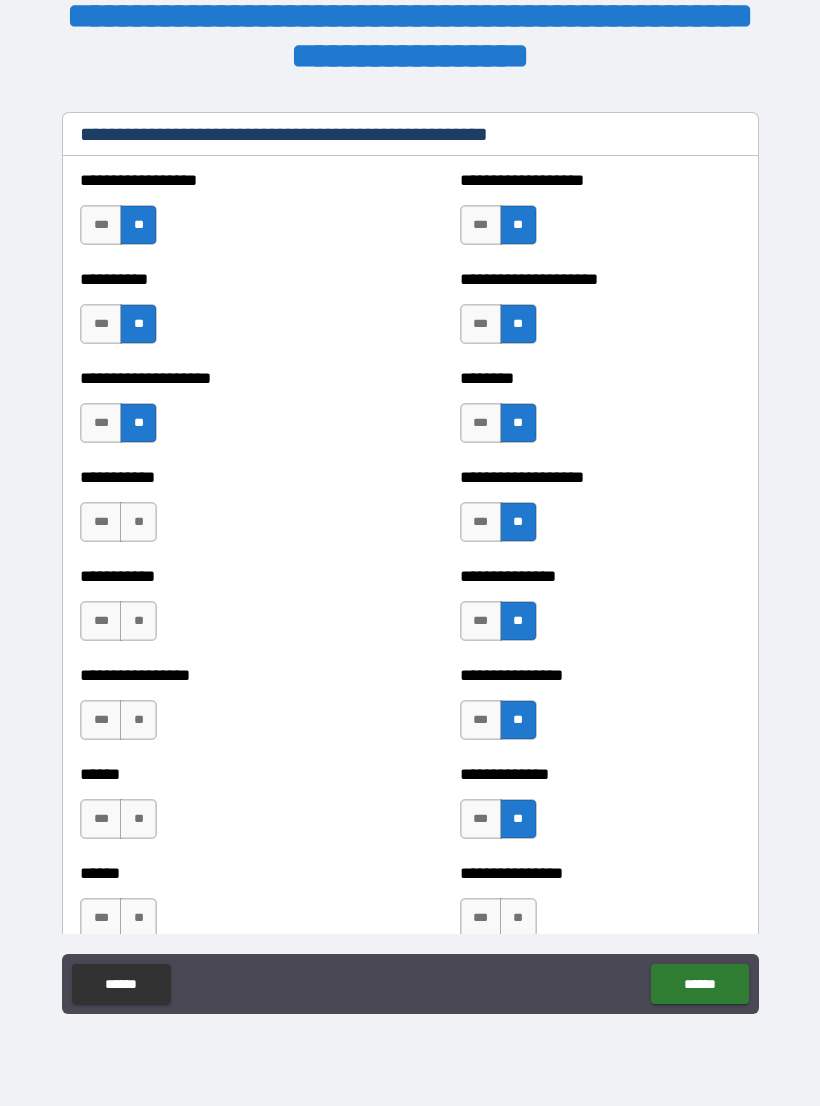 click on "**********" at bounding box center (220, 576) 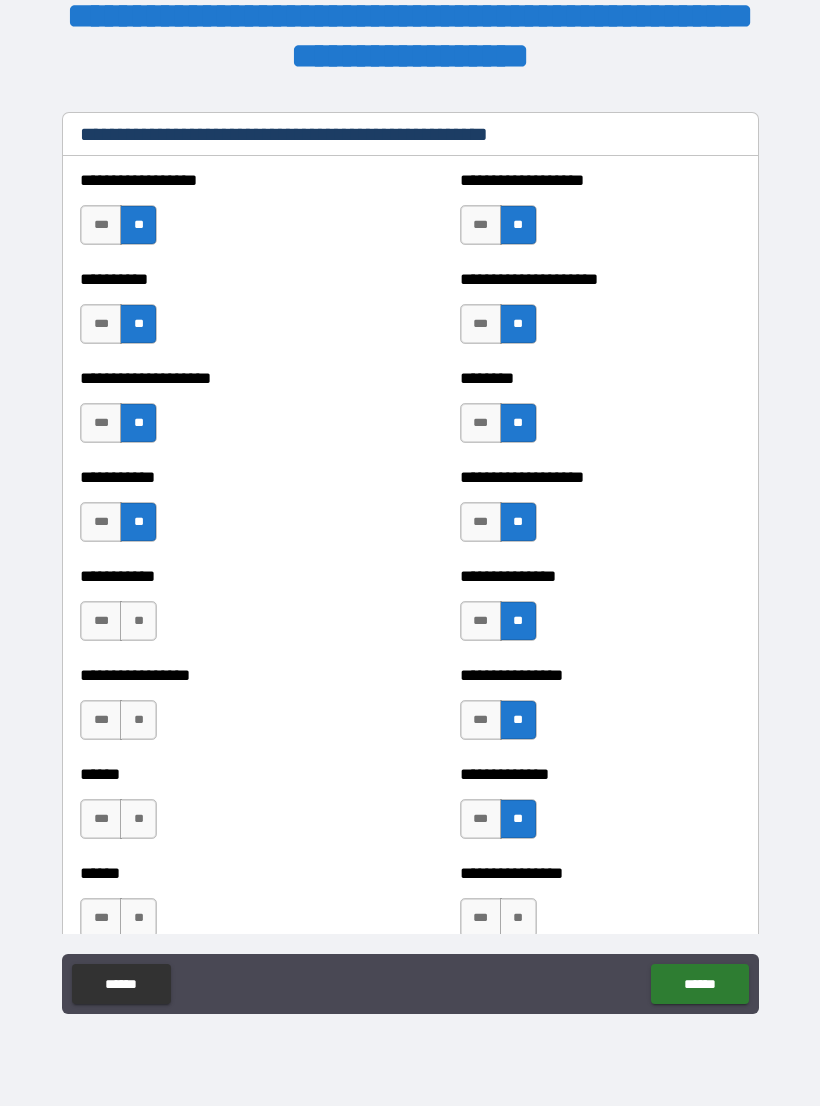 click on "**" at bounding box center (138, 621) 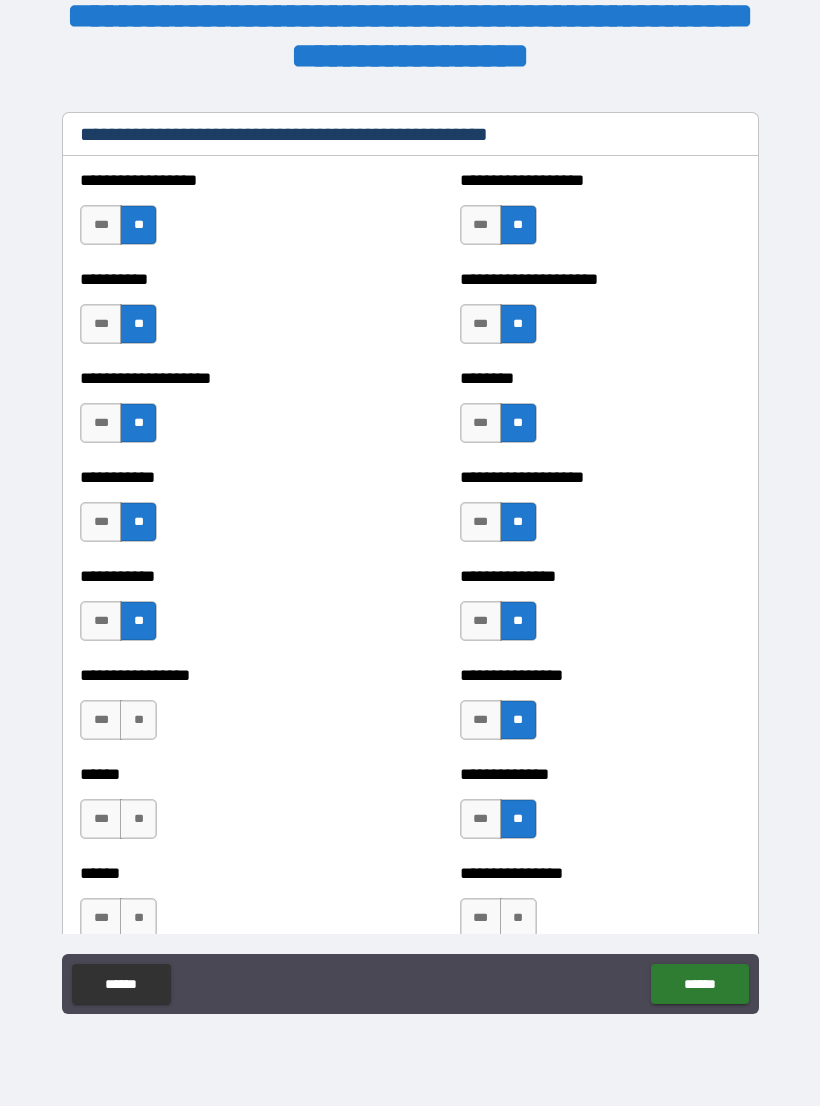 click on "**********" at bounding box center (220, 710) 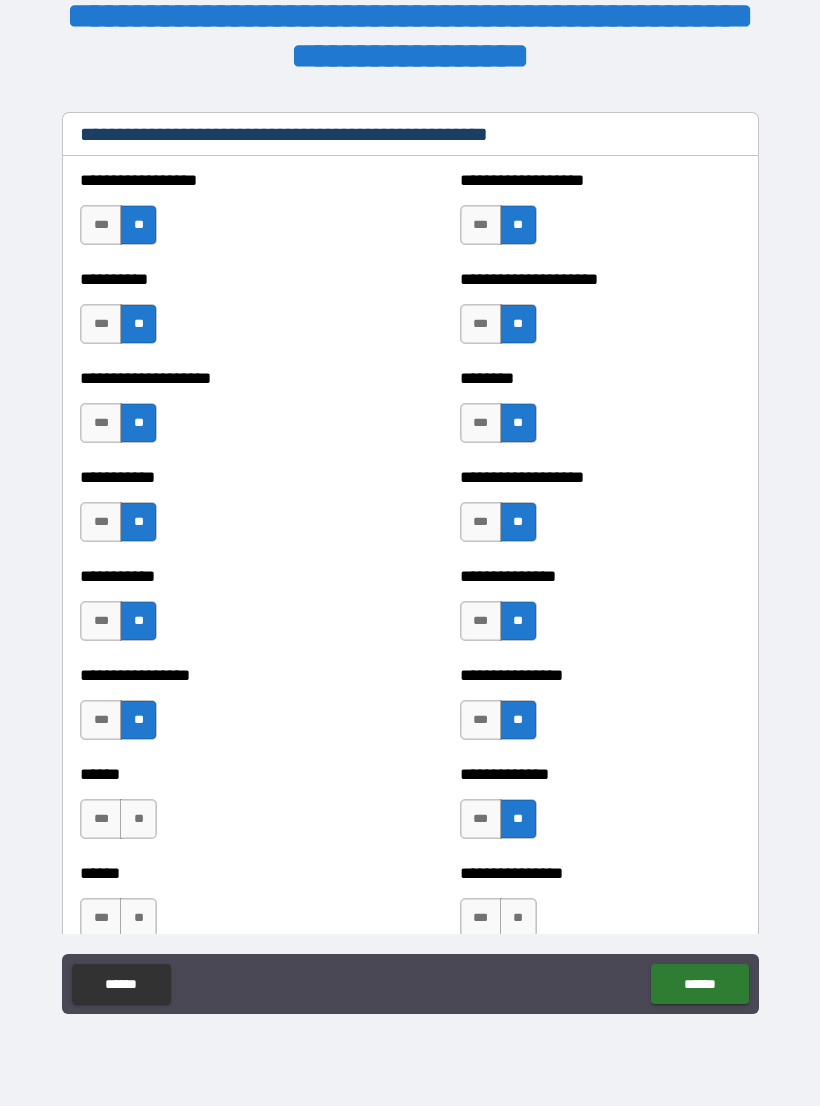 click on "**" at bounding box center [138, 819] 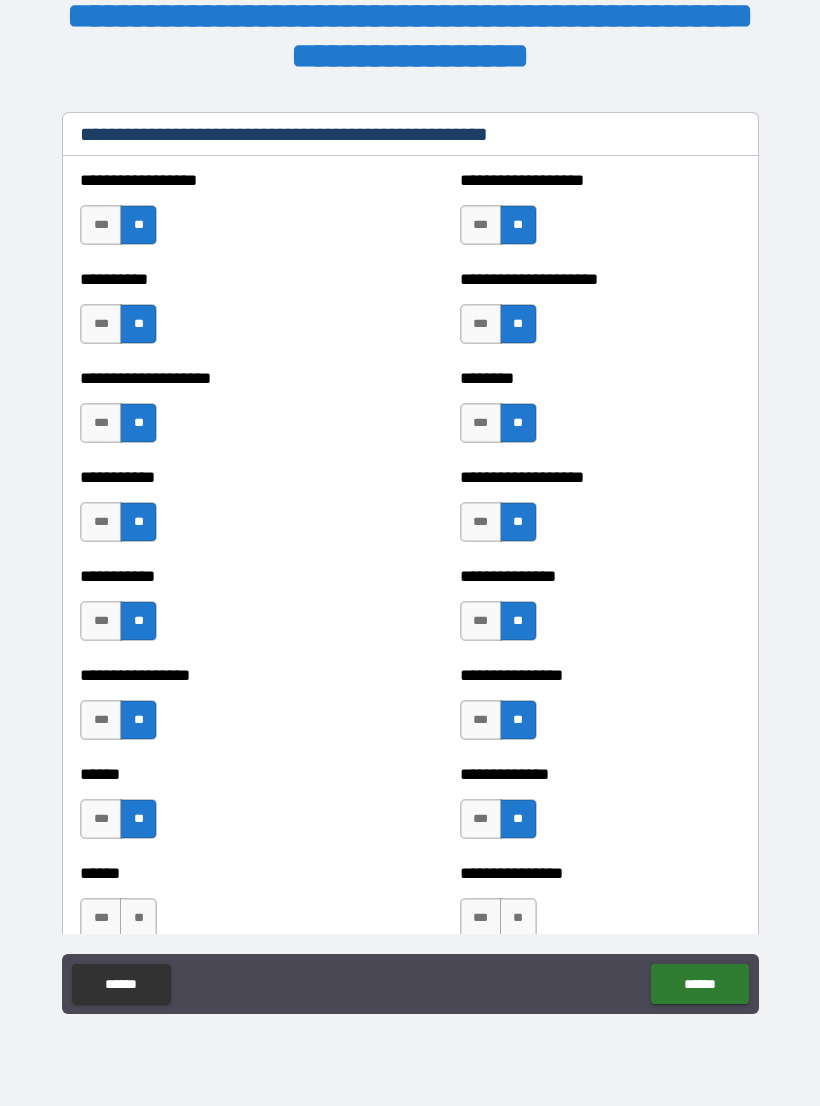 click on "**" at bounding box center [138, 918] 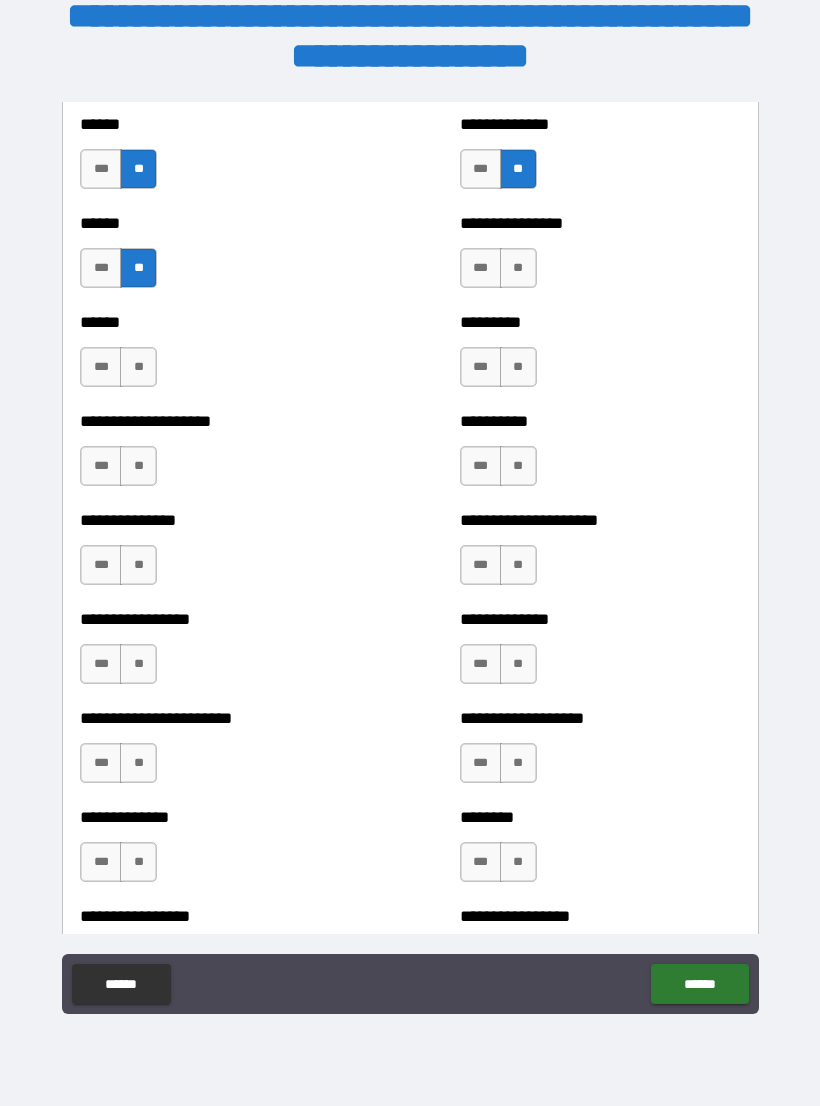 scroll, scrollTop: 3145, scrollLeft: 0, axis: vertical 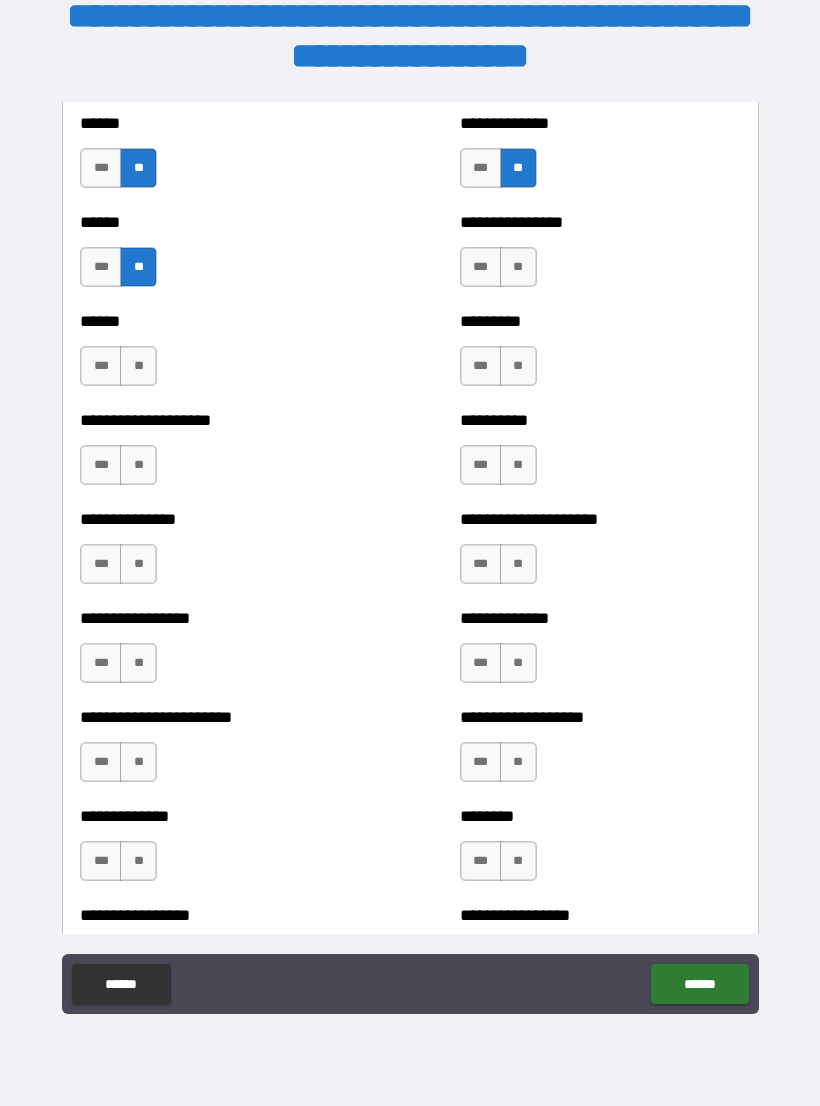 click on "**" at bounding box center (518, 267) 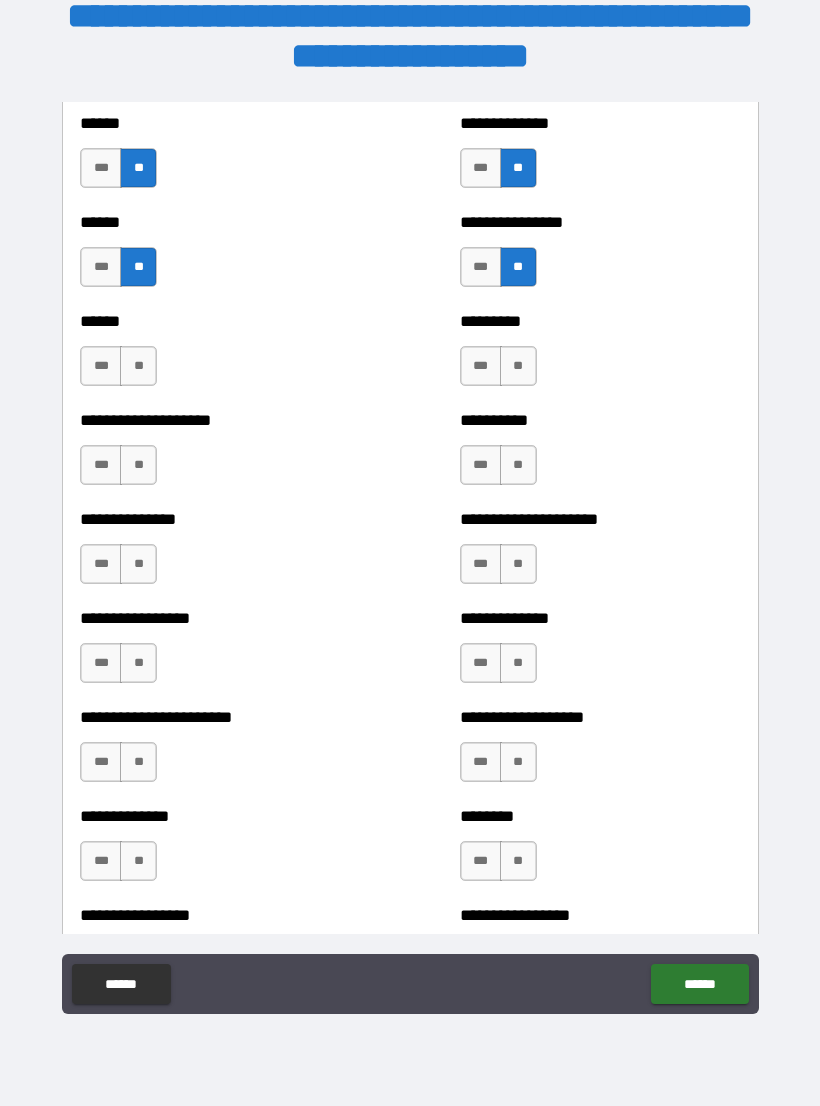 click on "**" at bounding box center [518, 366] 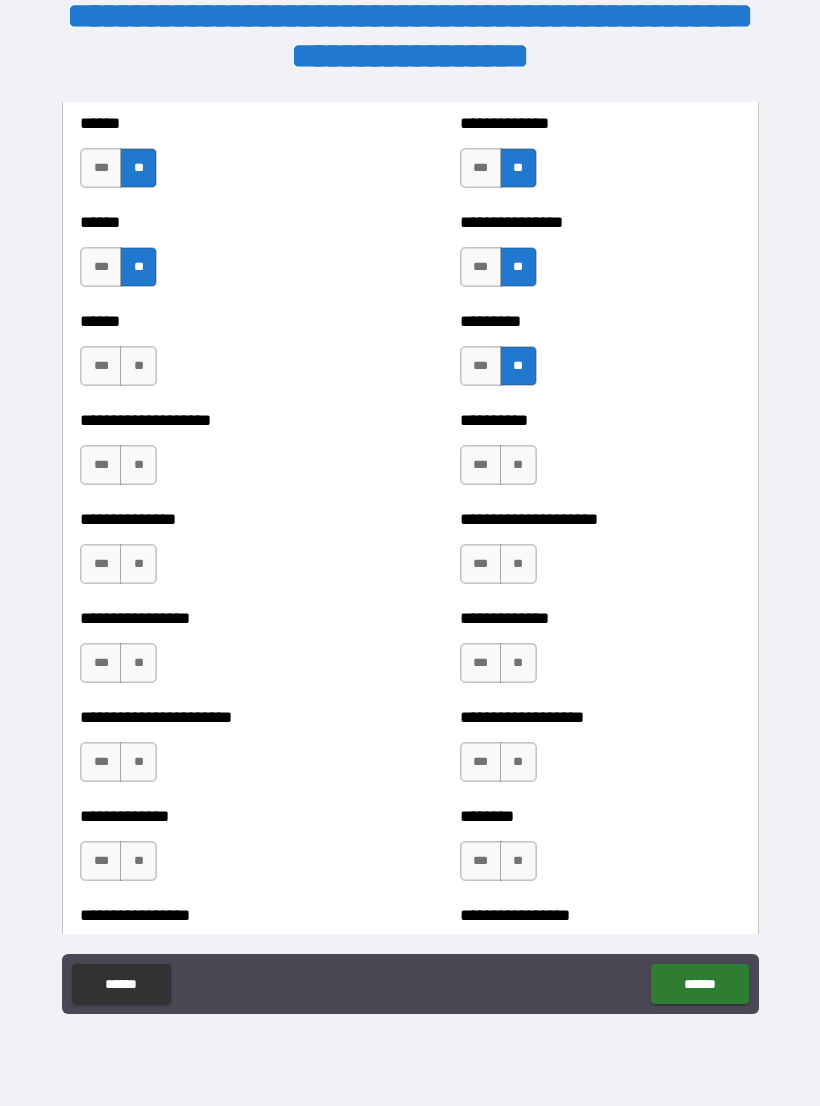 click on "**" at bounding box center [518, 465] 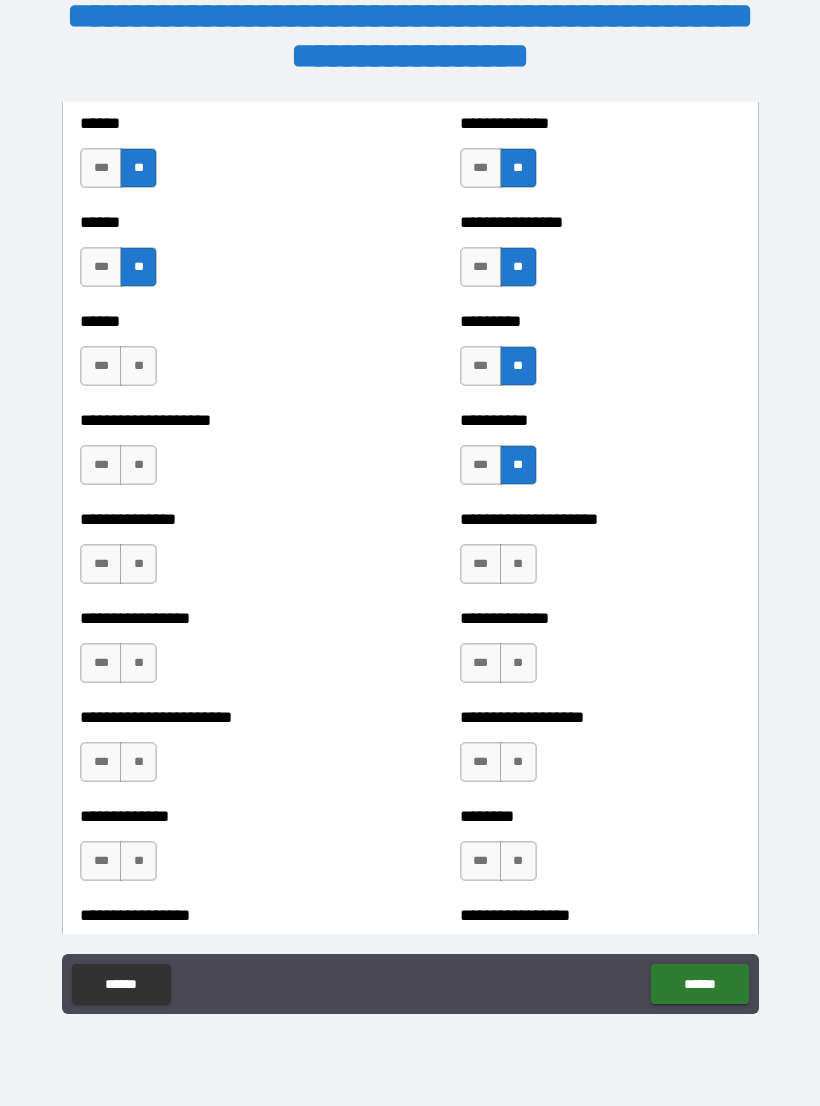 click on "**" at bounding box center (518, 564) 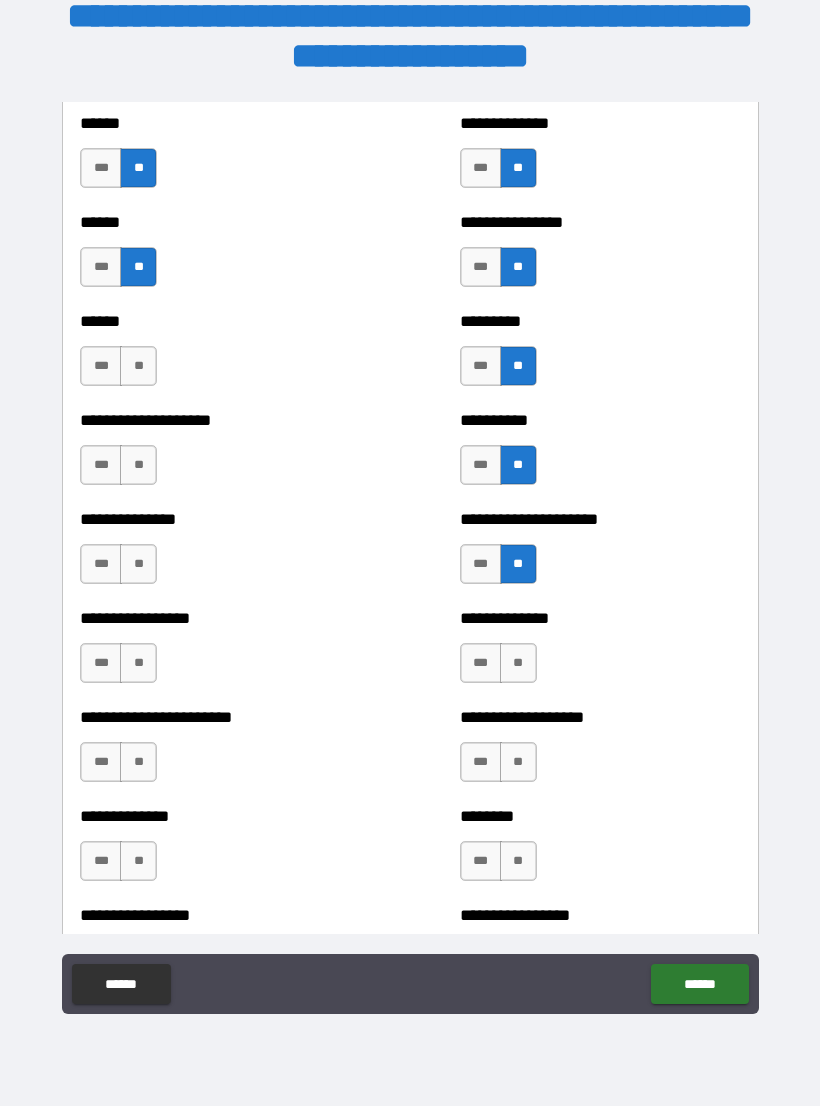 click on "**" at bounding box center (518, 663) 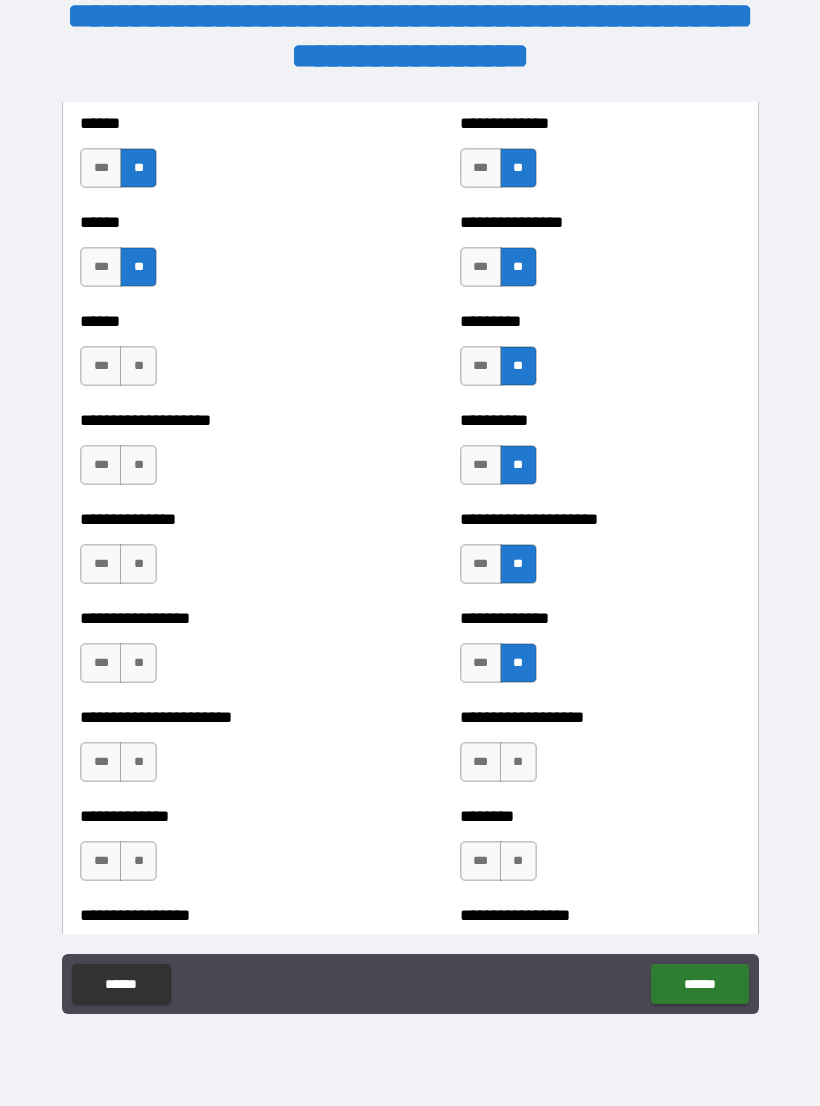 click on "**" at bounding box center (518, 762) 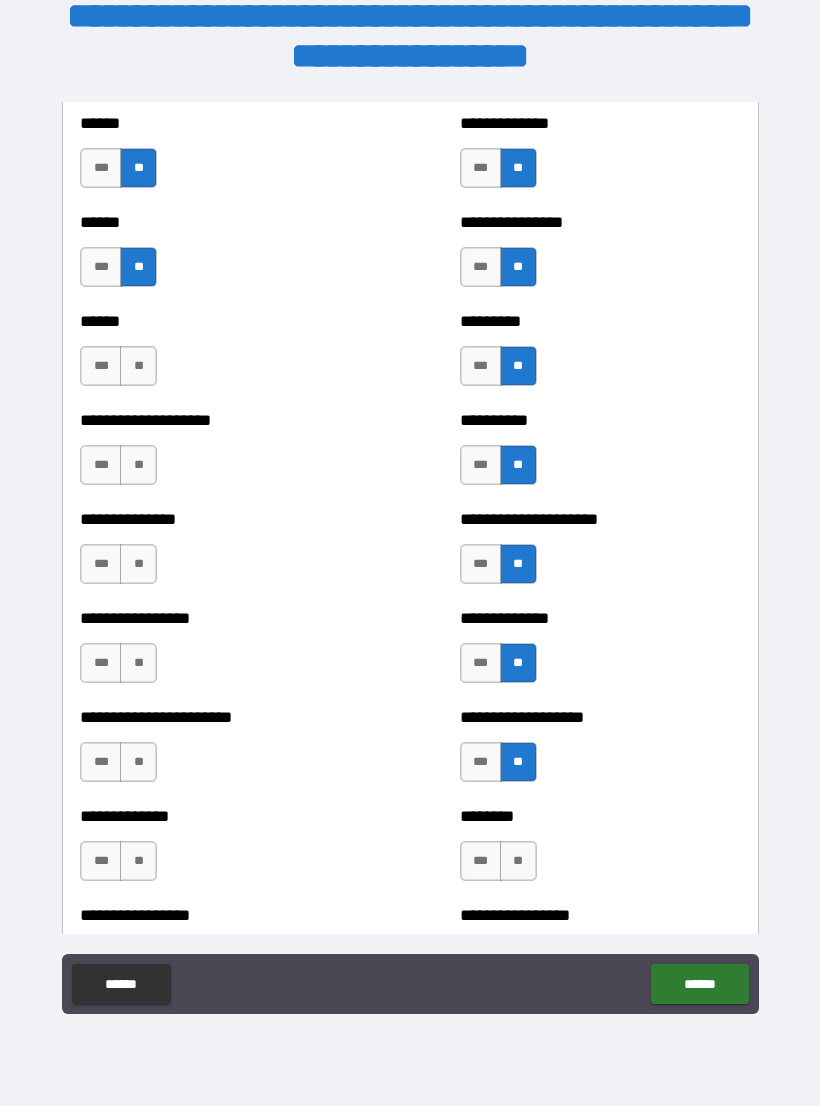 click on "**" at bounding box center (518, 861) 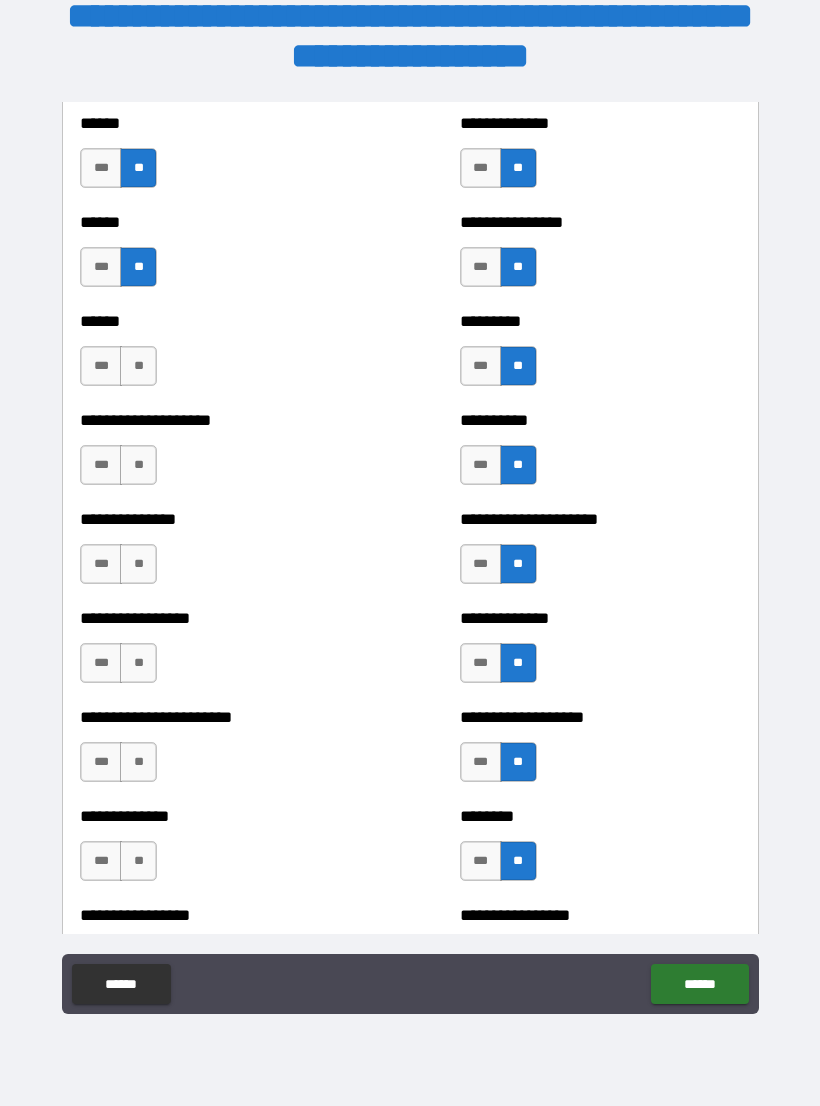 click on "**" at bounding box center [138, 861] 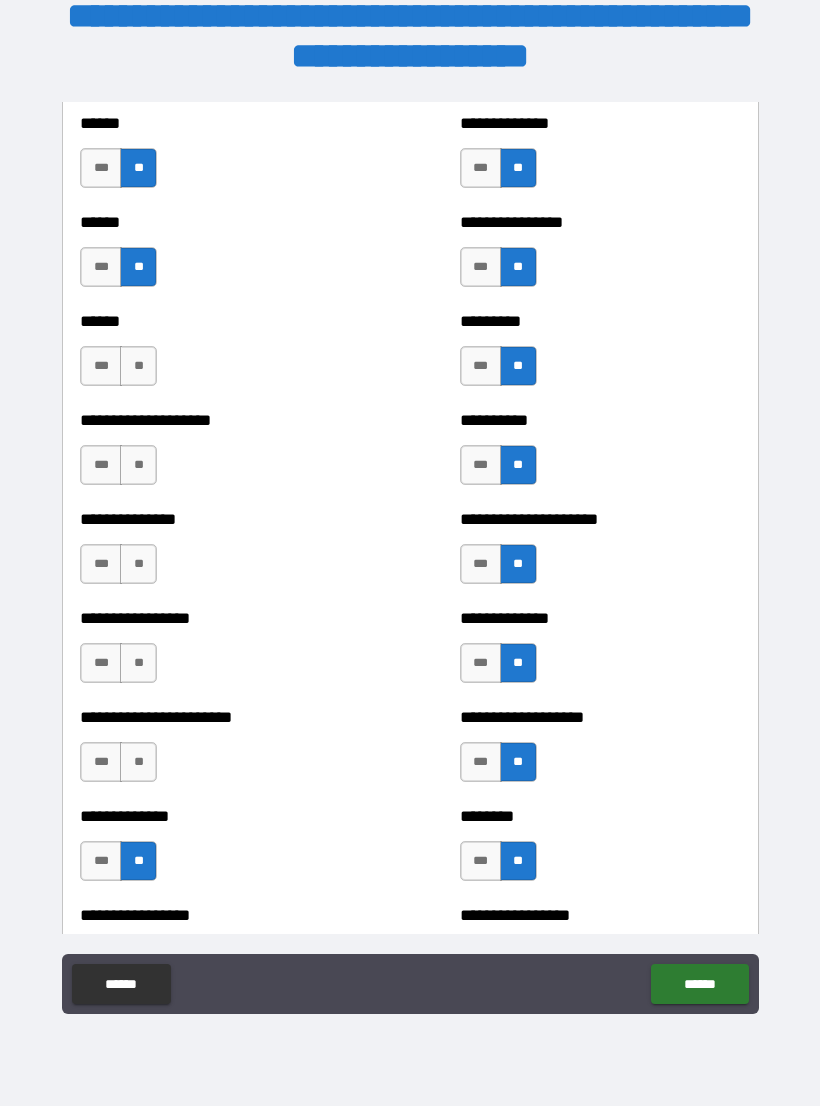 click on "**" at bounding box center (138, 762) 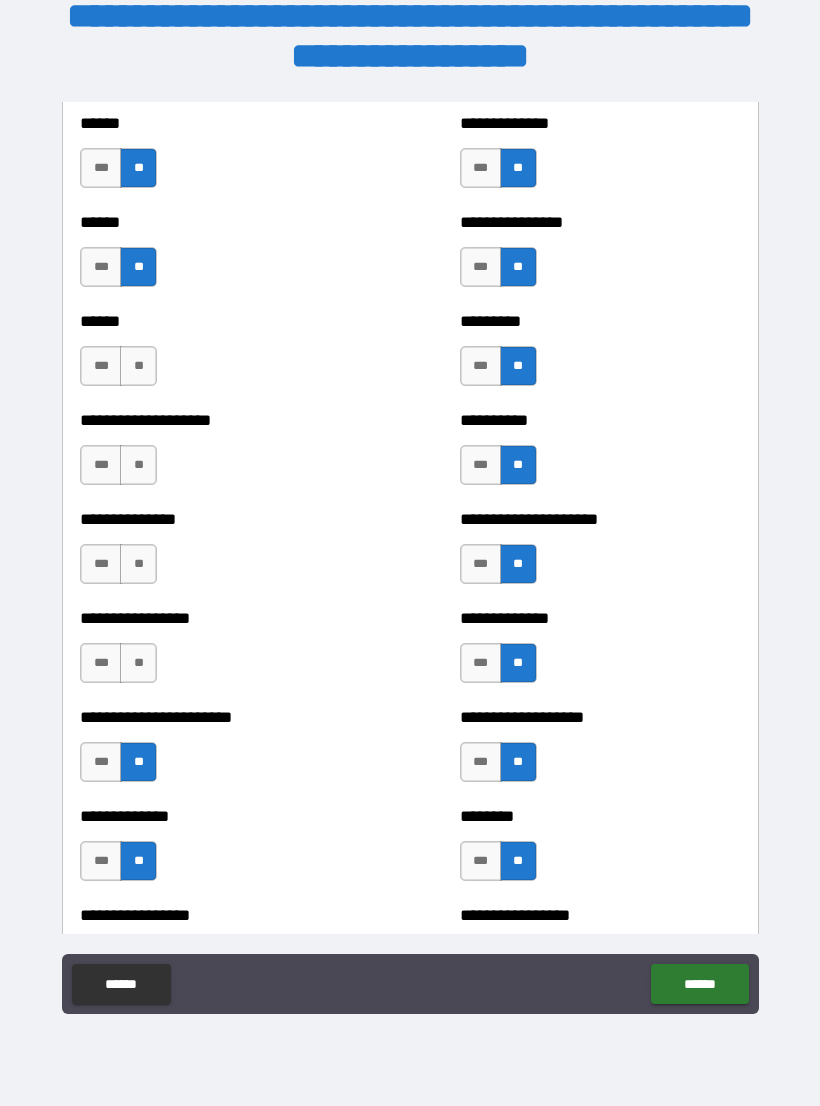 click on "**" at bounding box center [138, 663] 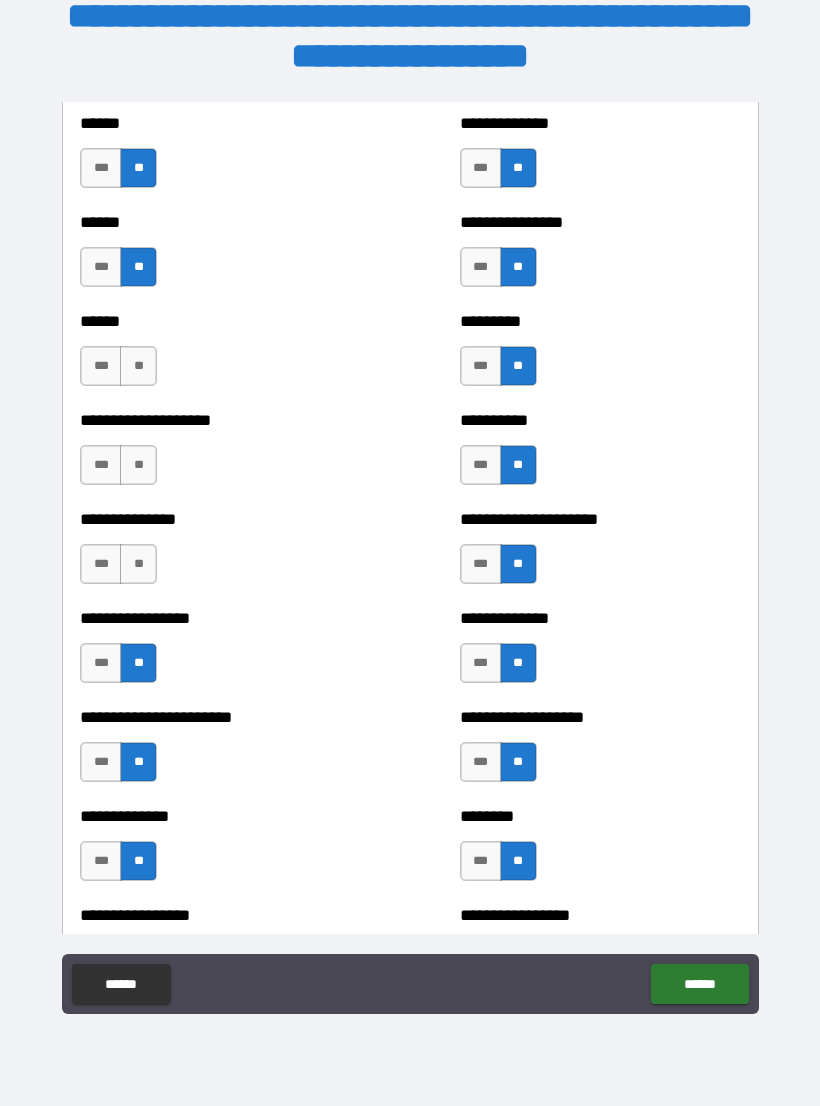 click on "**" at bounding box center (138, 564) 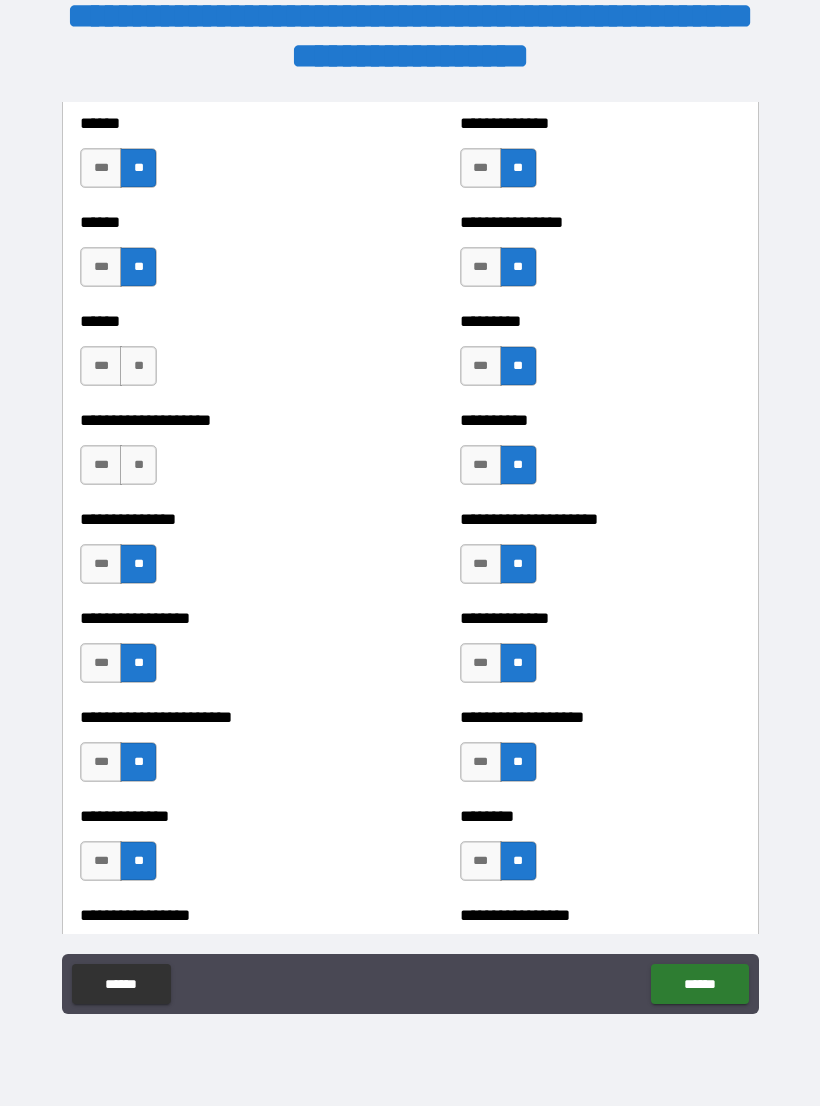 click on "**" at bounding box center (138, 465) 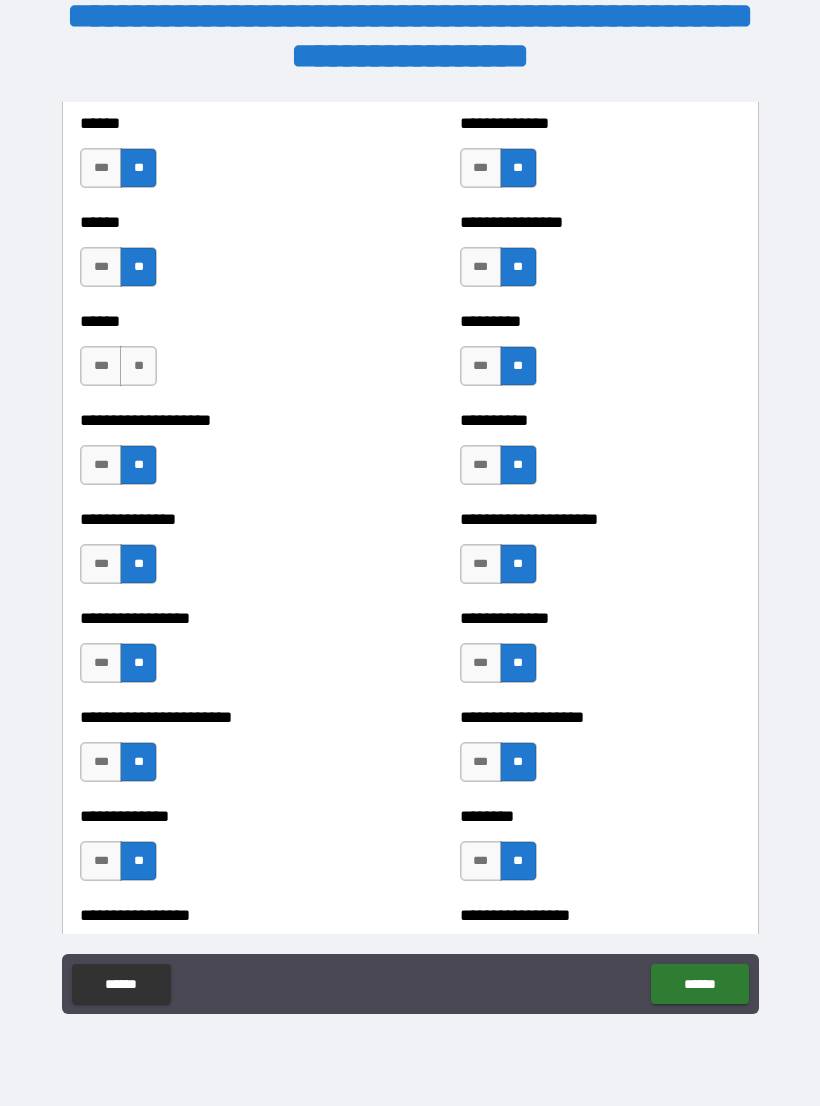 click on "**" at bounding box center (138, 366) 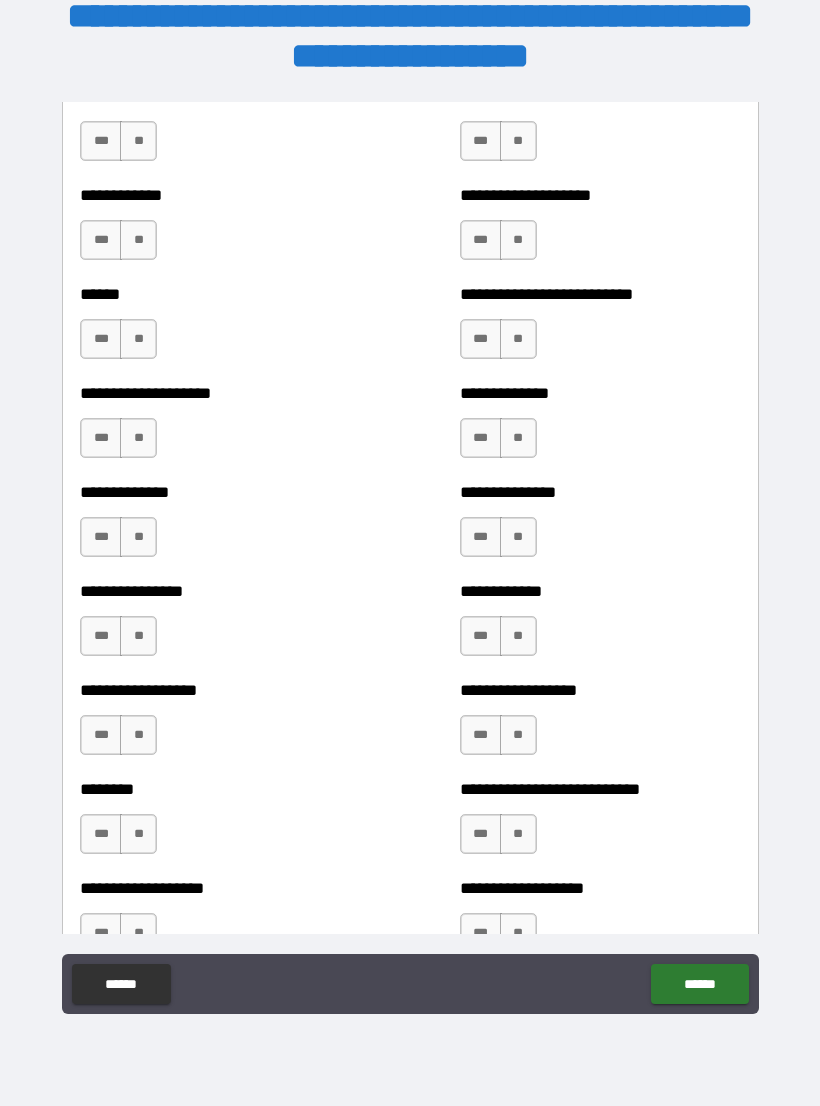 scroll, scrollTop: 3973, scrollLeft: 0, axis: vertical 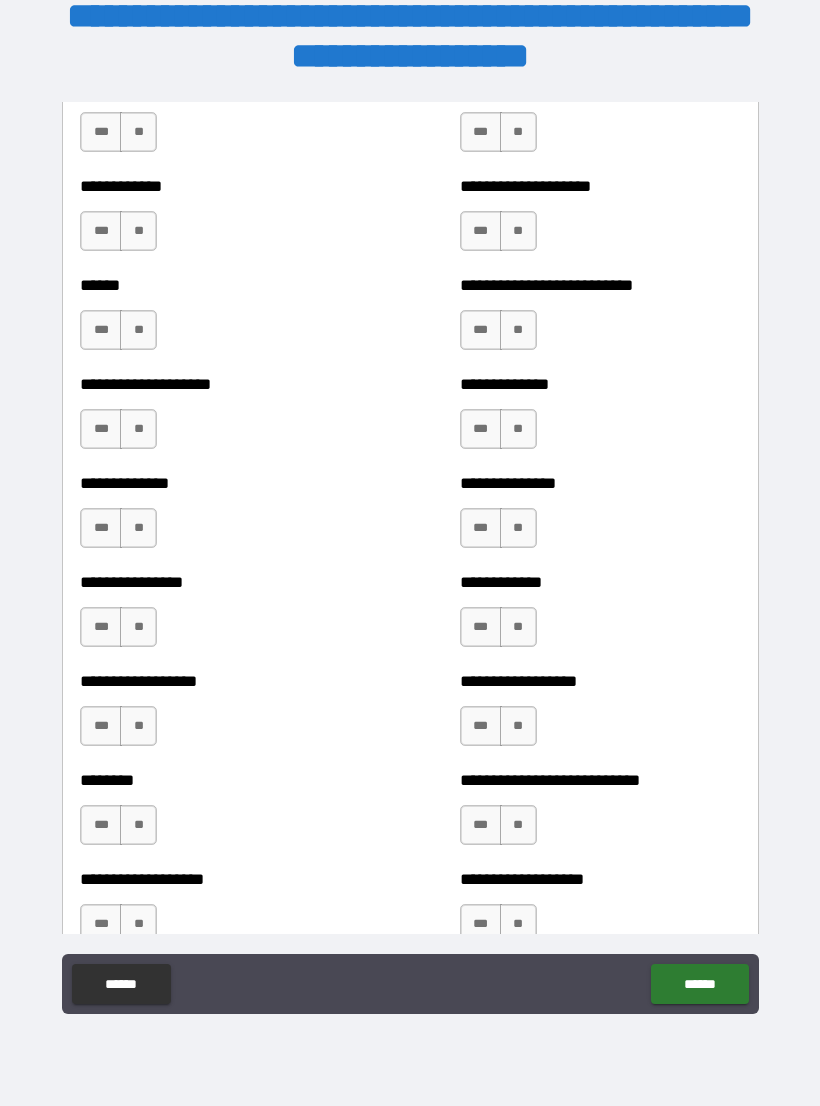 click on "**" at bounding box center [138, 132] 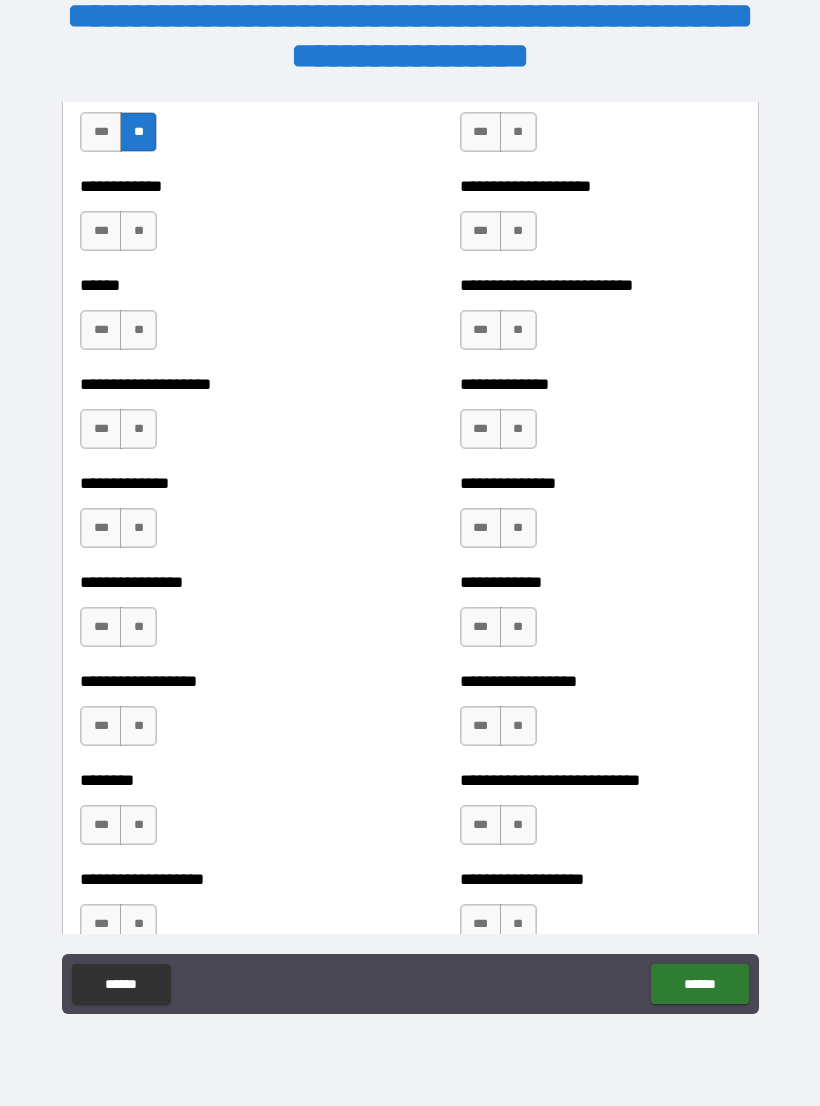 click on "**********" at bounding box center (220, 221) 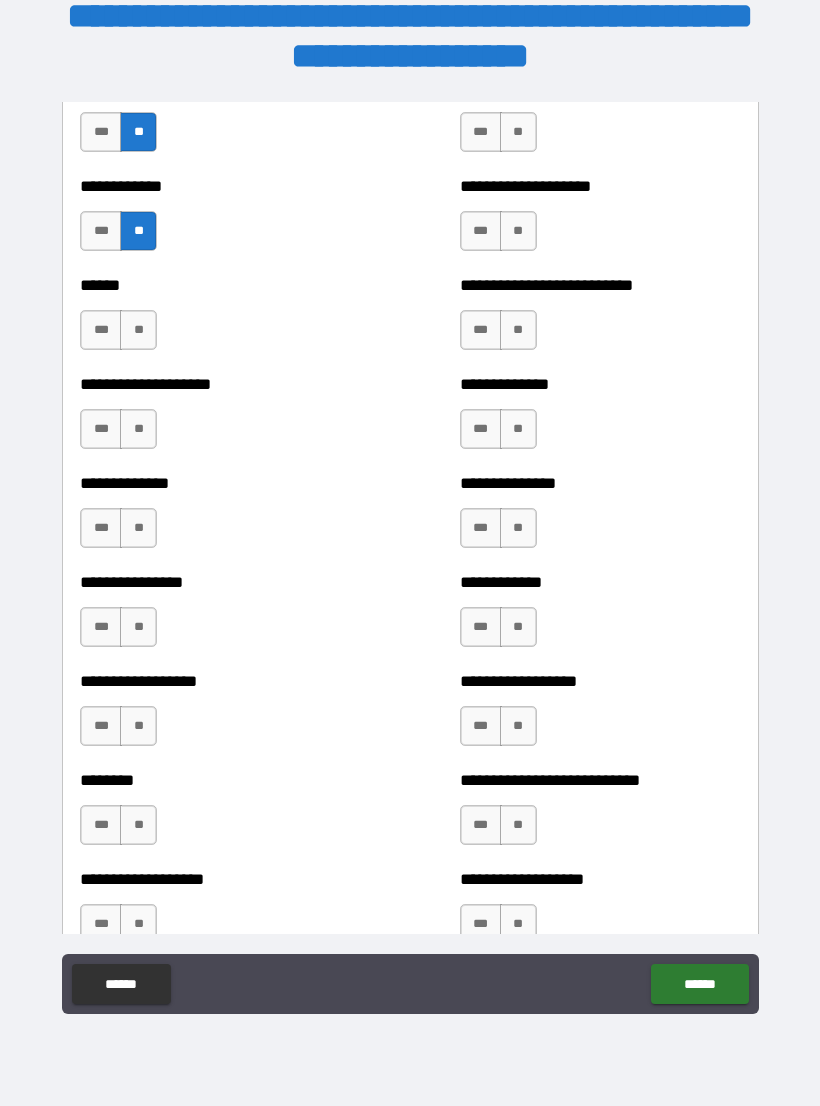 click on "**" at bounding box center [138, 330] 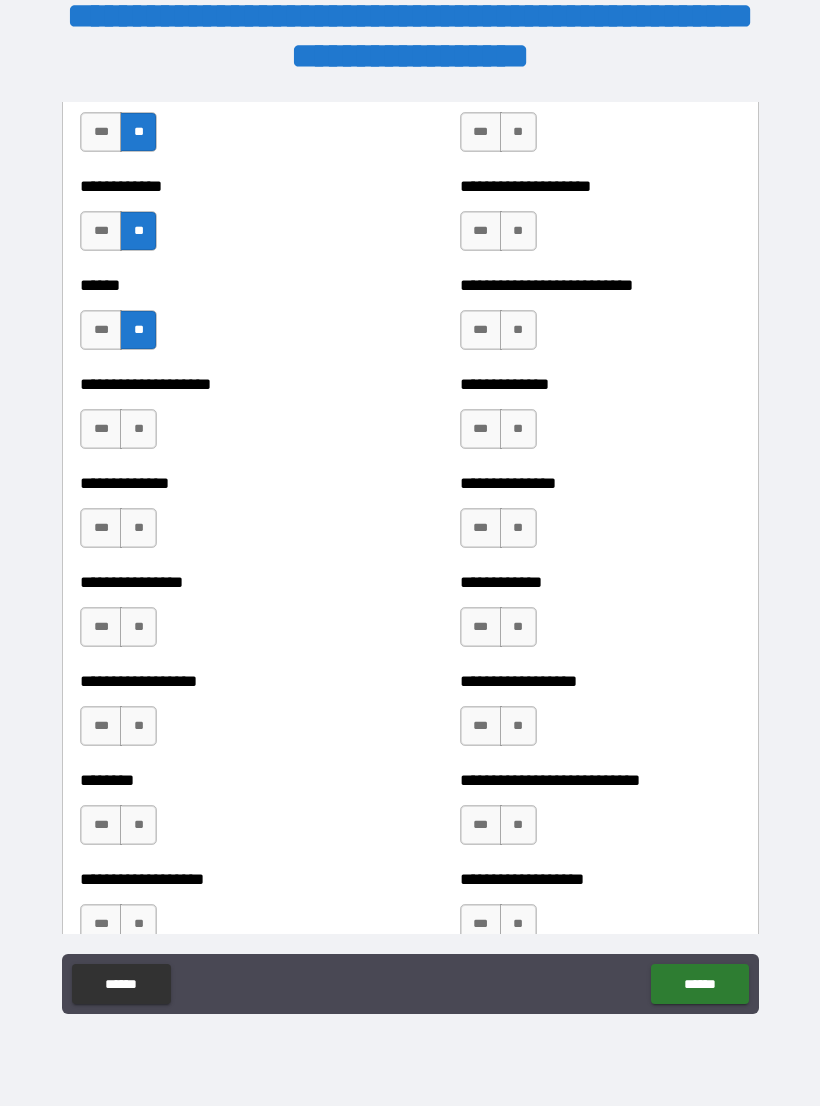 click on "**" at bounding box center [138, 429] 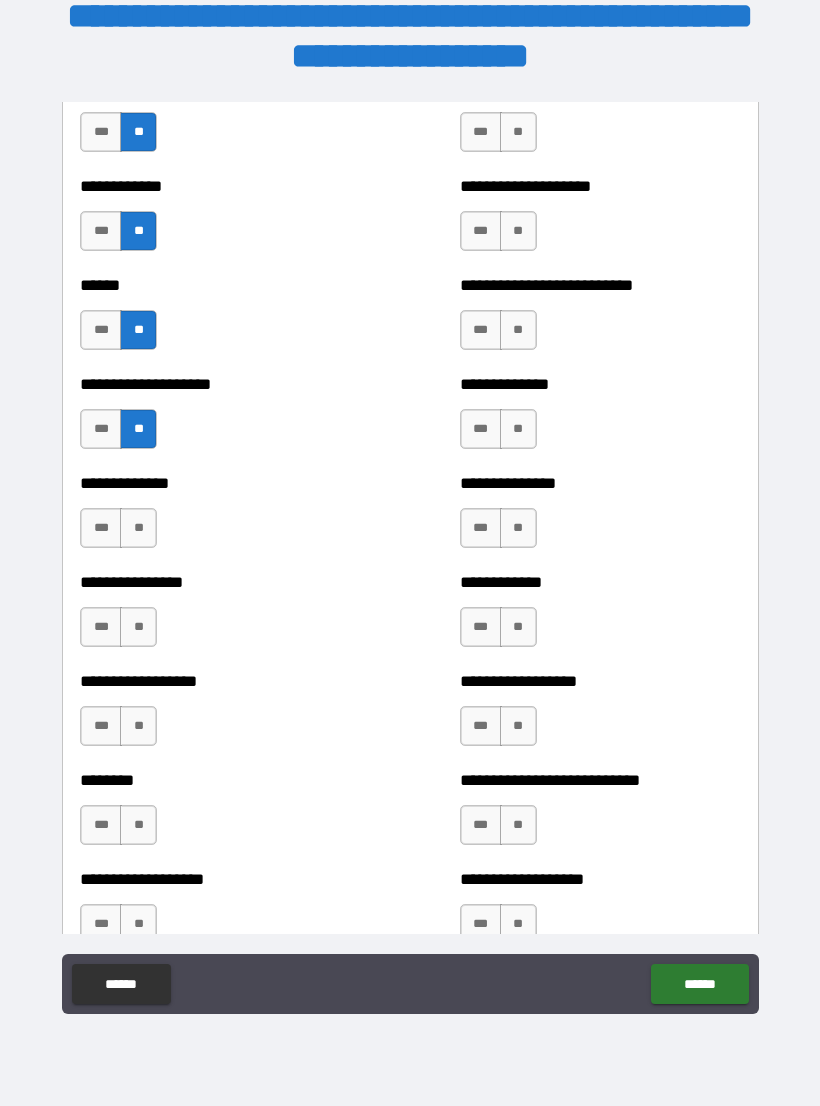 click on "**" at bounding box center [138, 528] 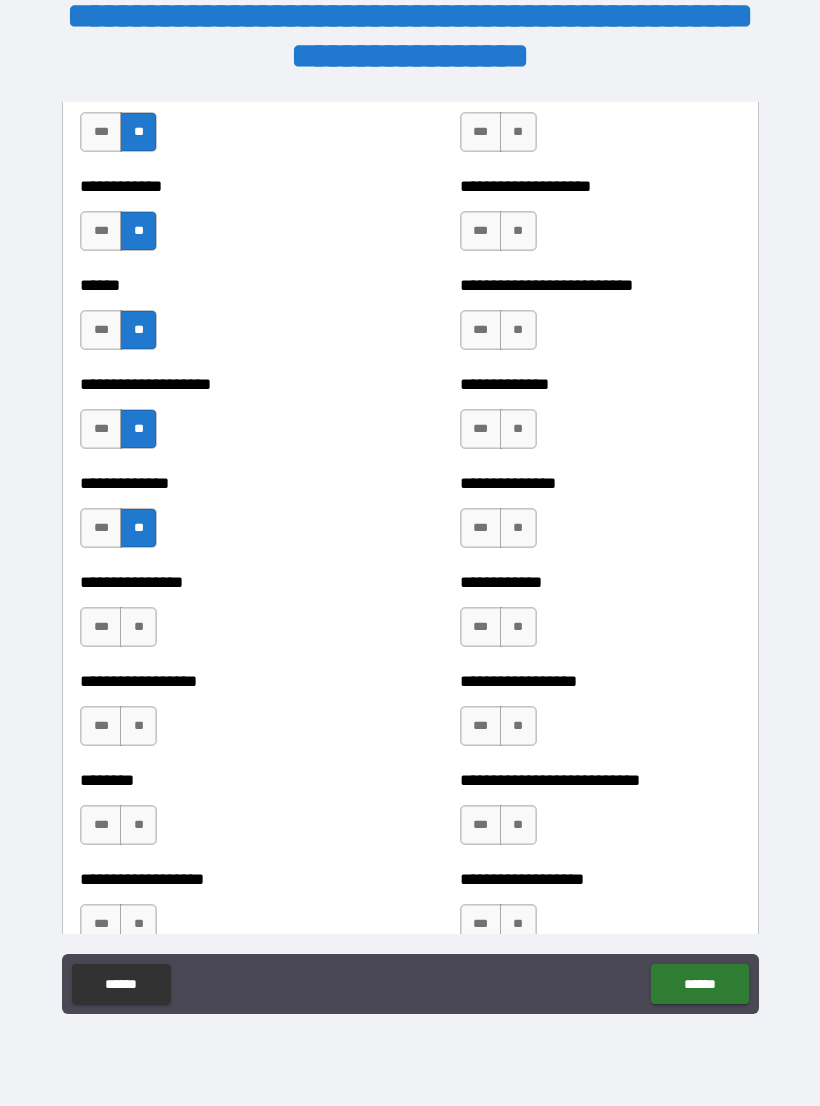 click on "**" at bounding box center [138, 627] 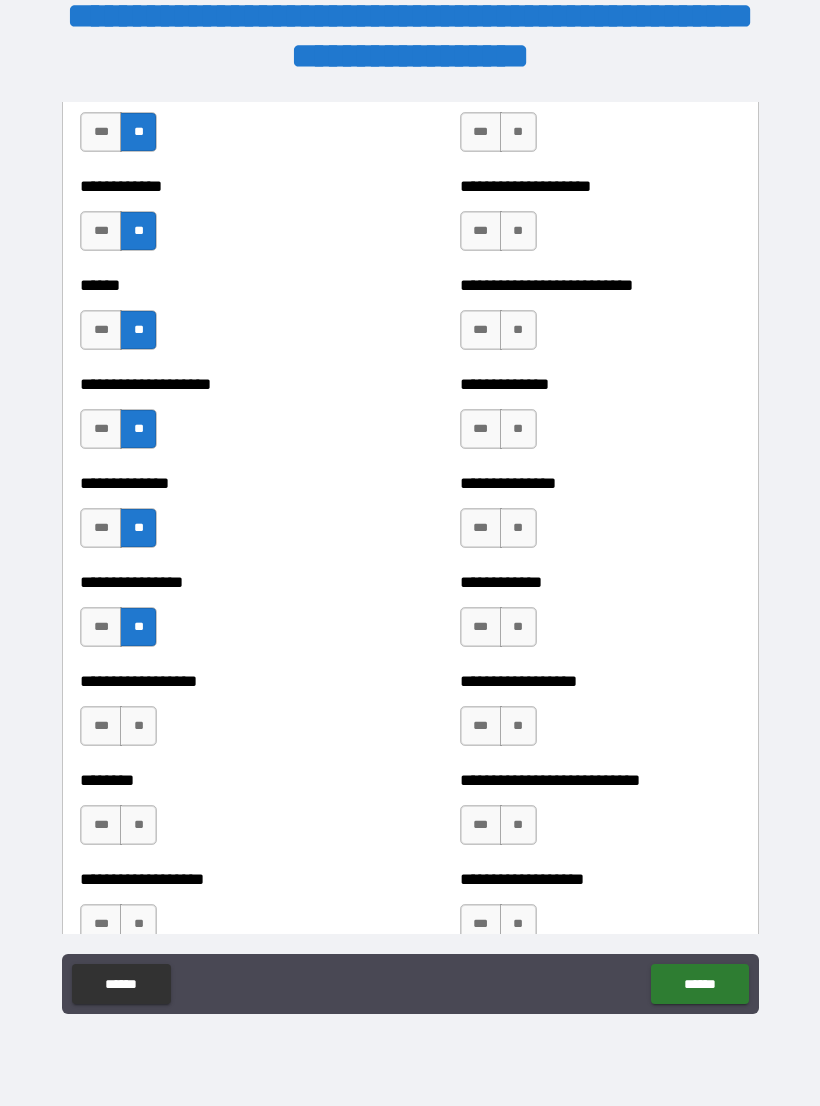 click on "**" at bounding box center [138, 726] 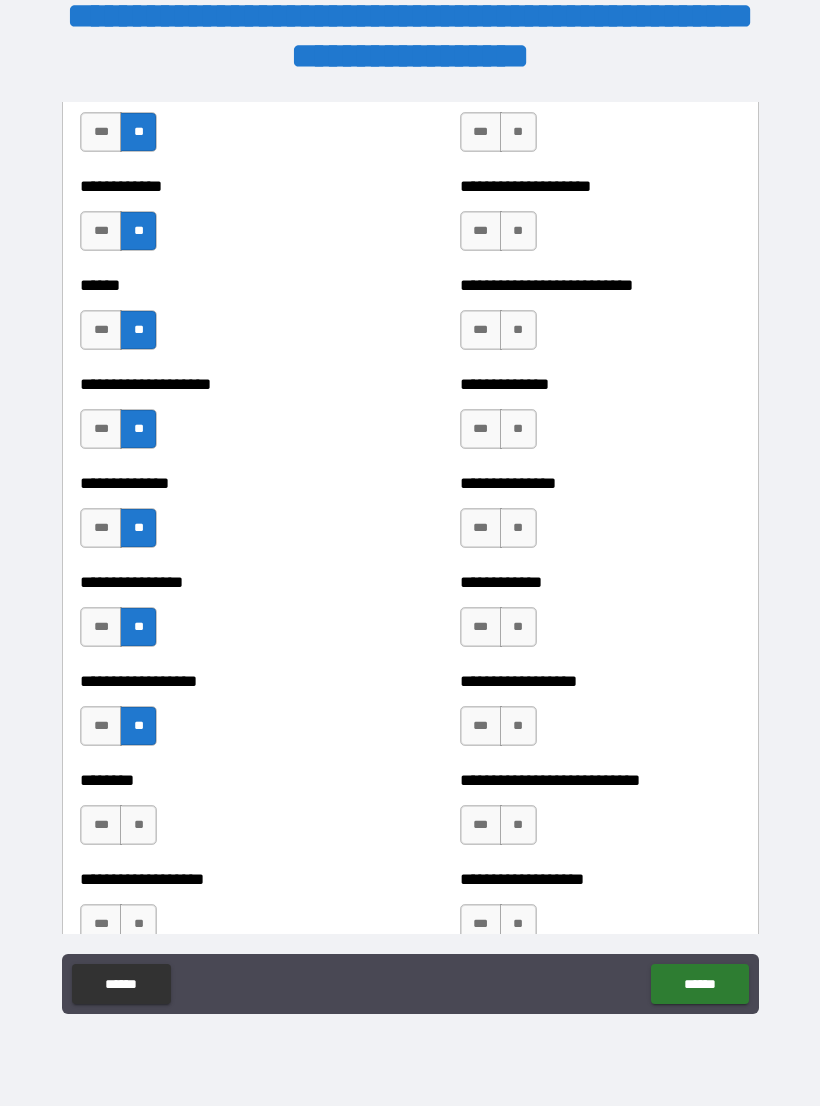 click on "**" at bounding box center [138, 924] 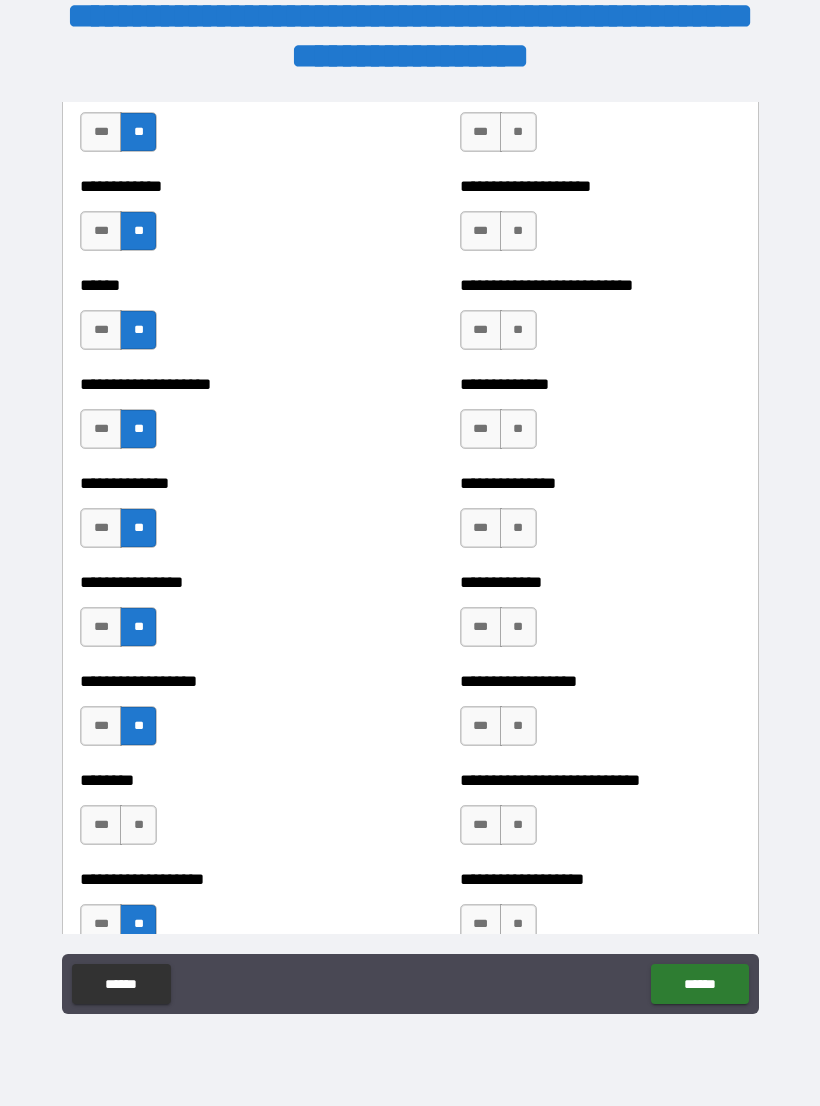click on "**" at bounding box center [138, 825] 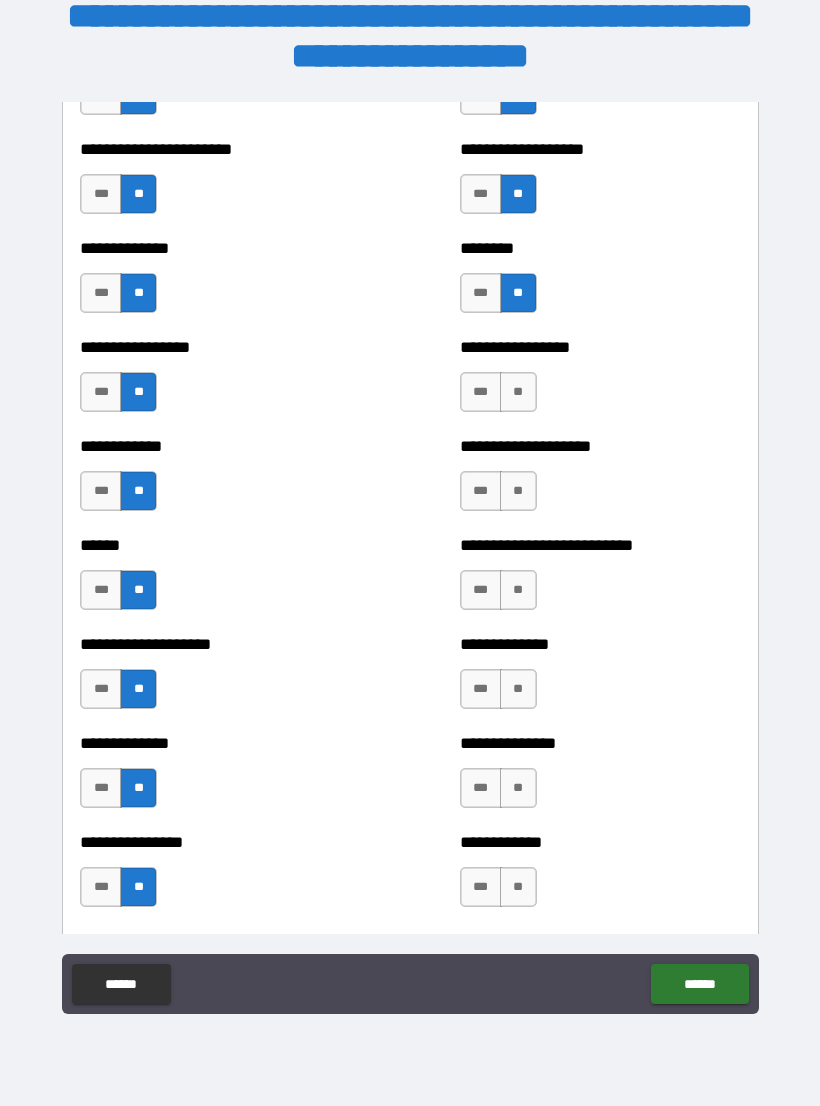 scroll, scrollTop: 3719, scrollLeft: 0, axis: vertical 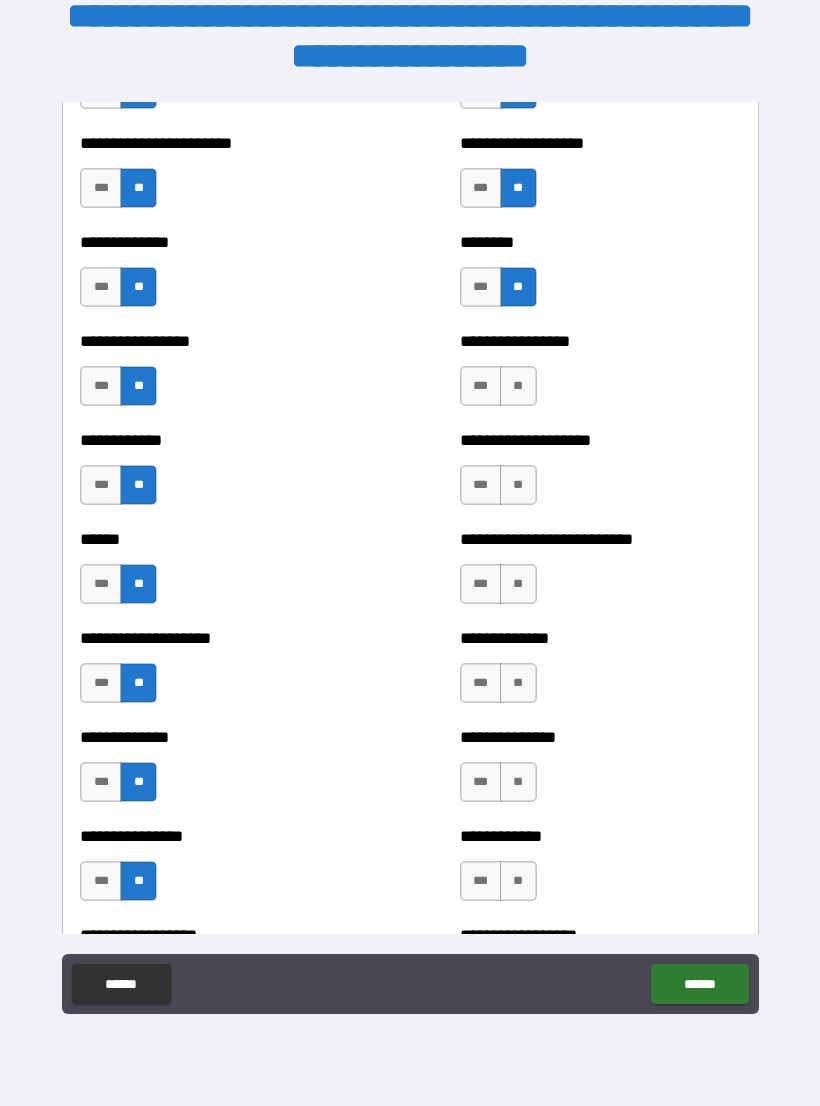 click on "**" at bounding box center (518, 386) 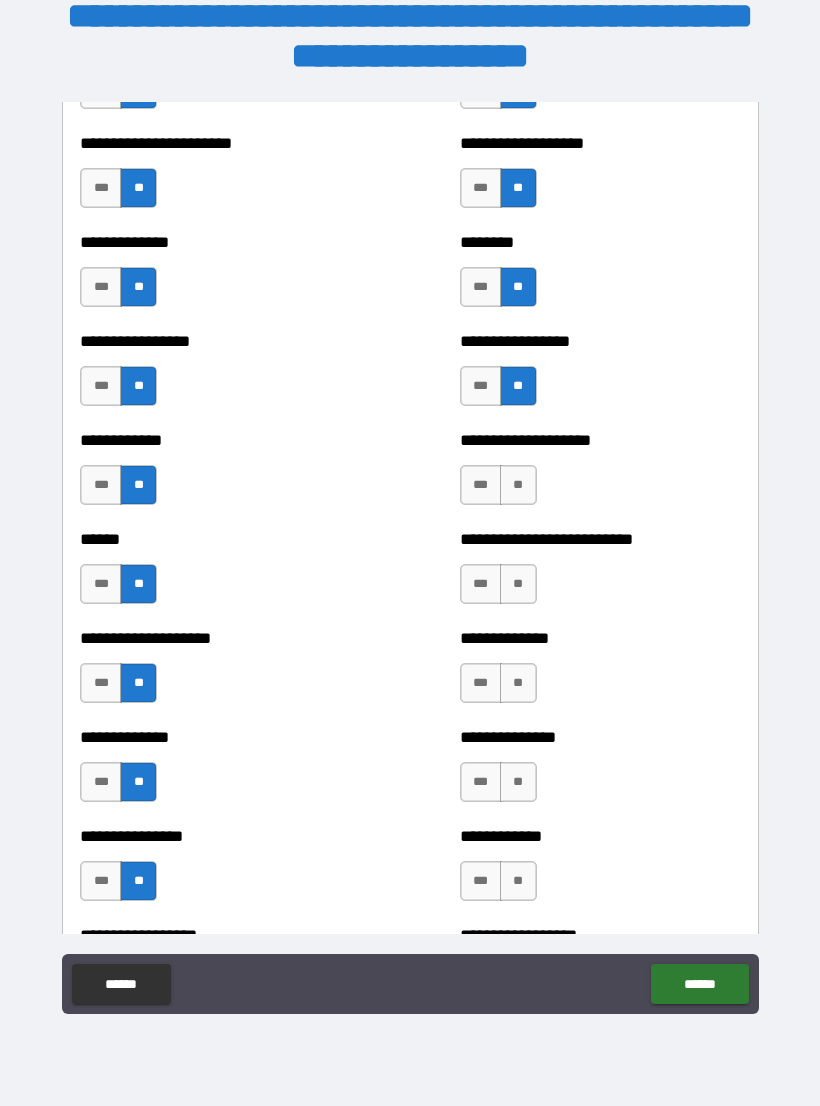 click on "**" at bounding box center (518, 485) 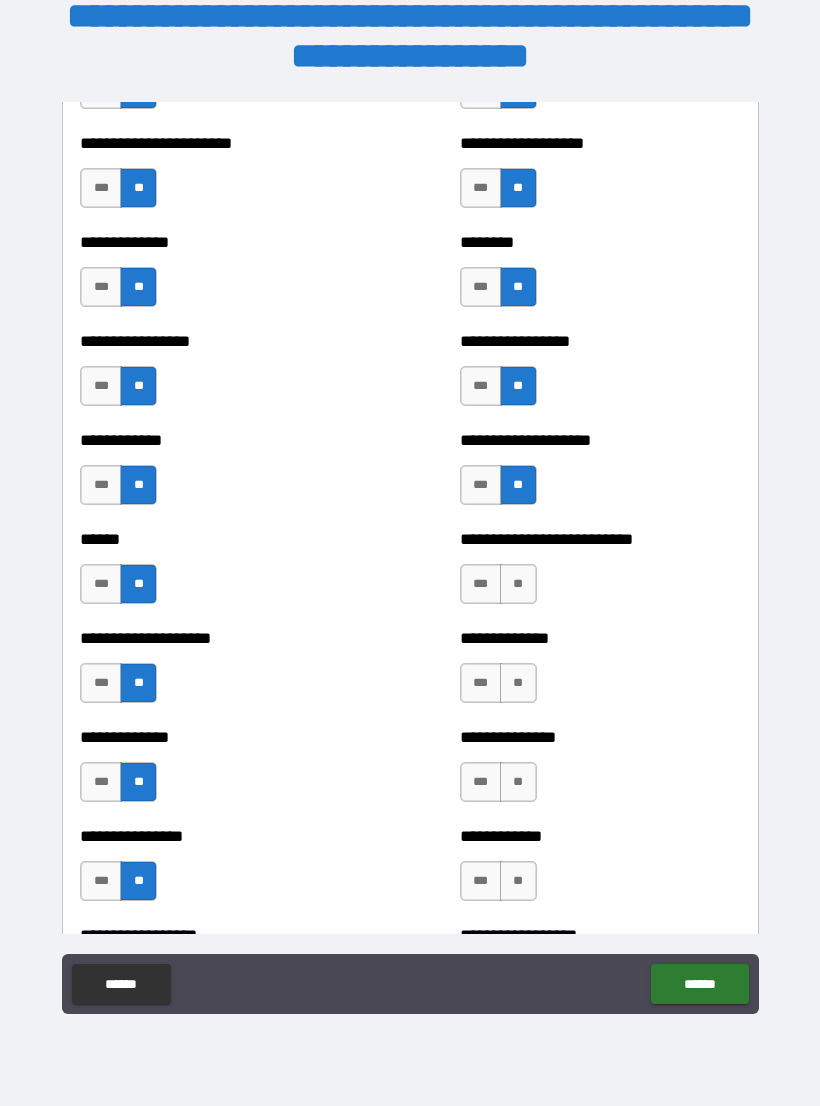 click on "**" at bounding box center (518, 584) 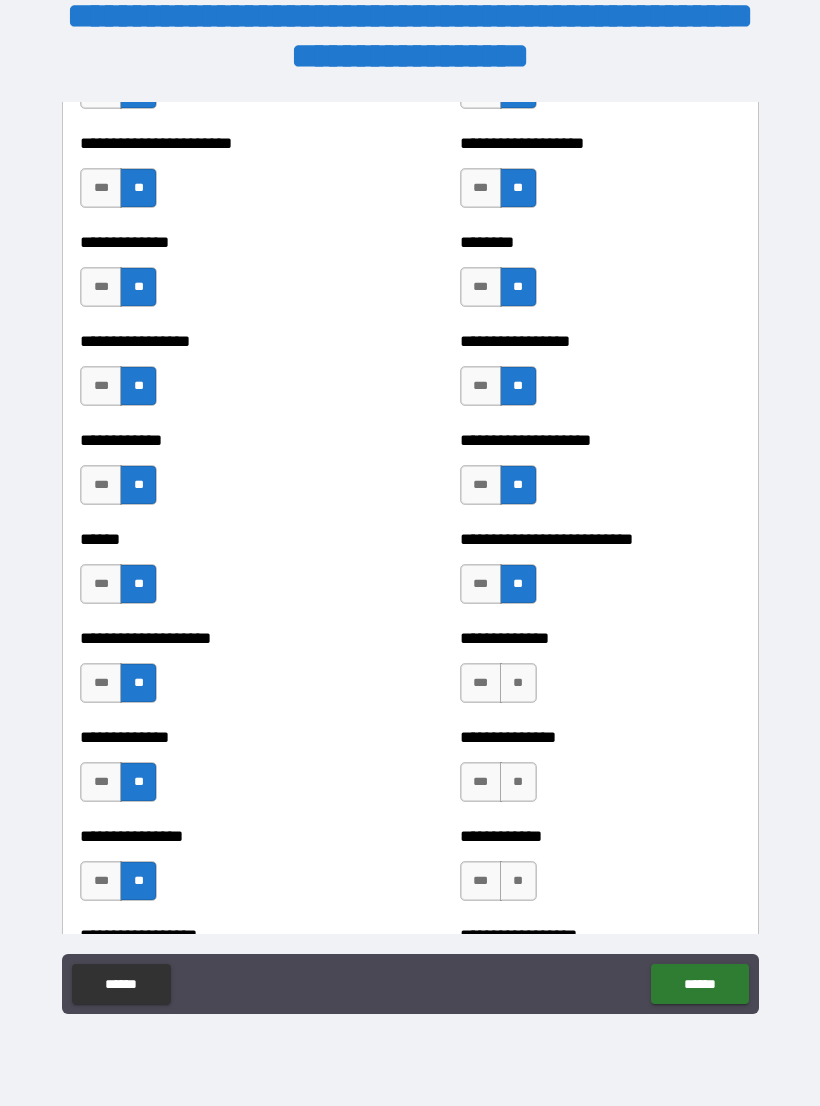 click on "**" at bounding box center (518, 683) 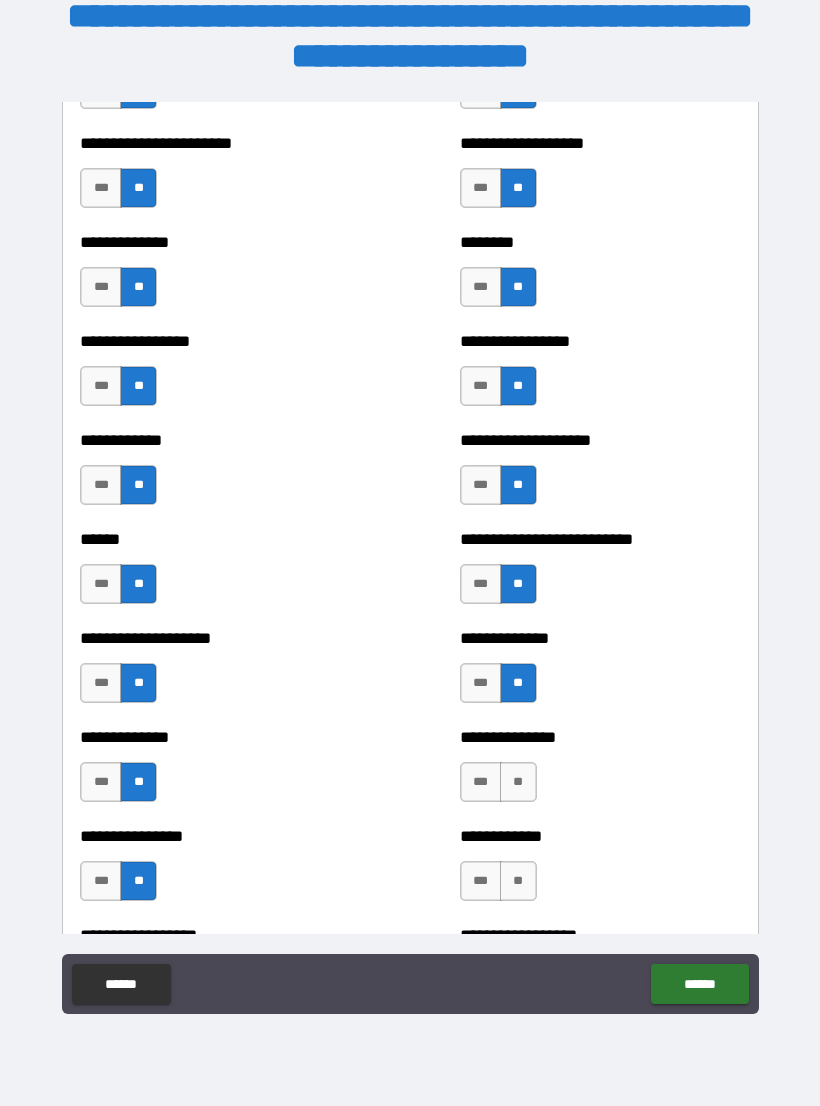 click on "**" at bounding box center (518, 782) 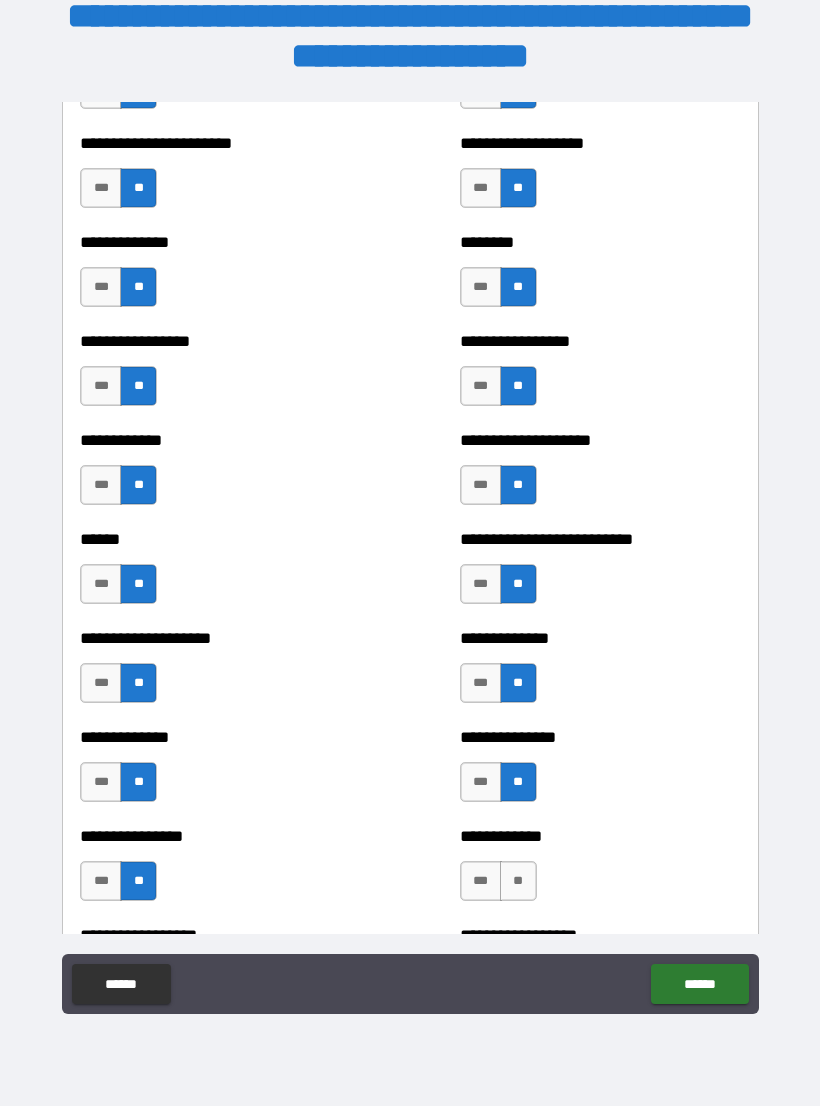 click on "**" at bounding box center [518, 881] 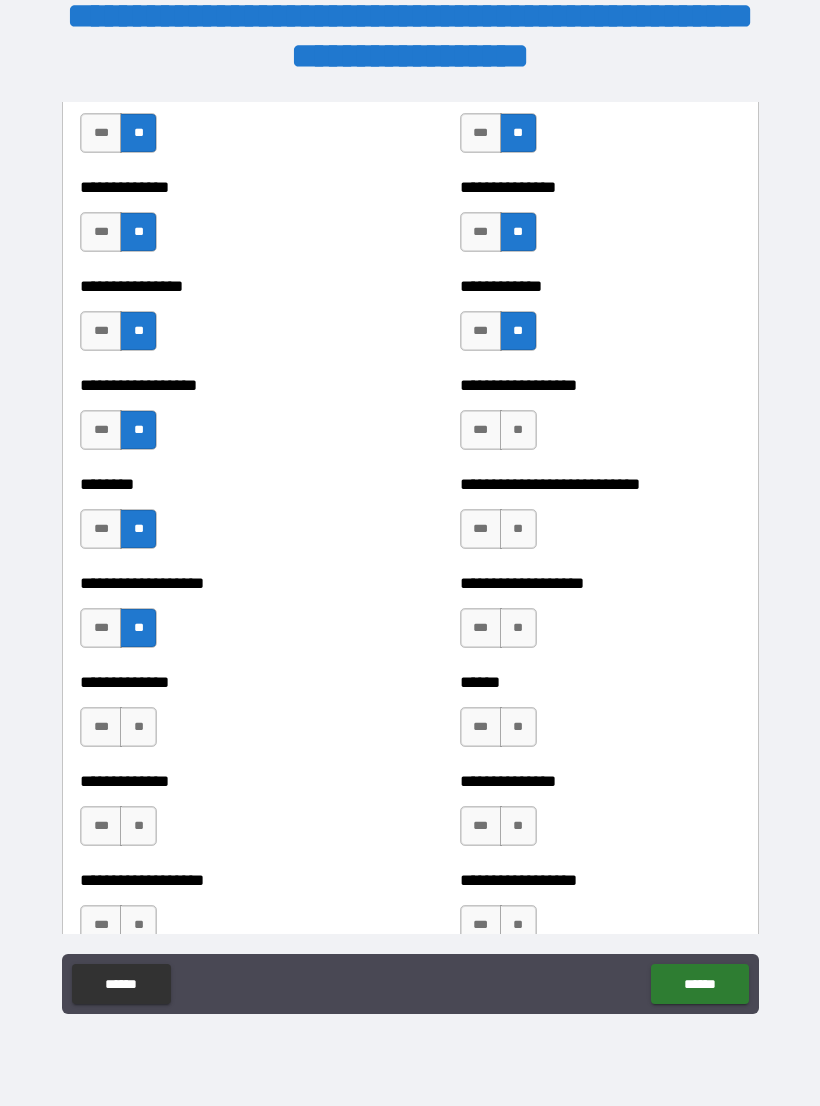 scroll, scrollTop: 4286, scrollLeft: 0, axis: vertical 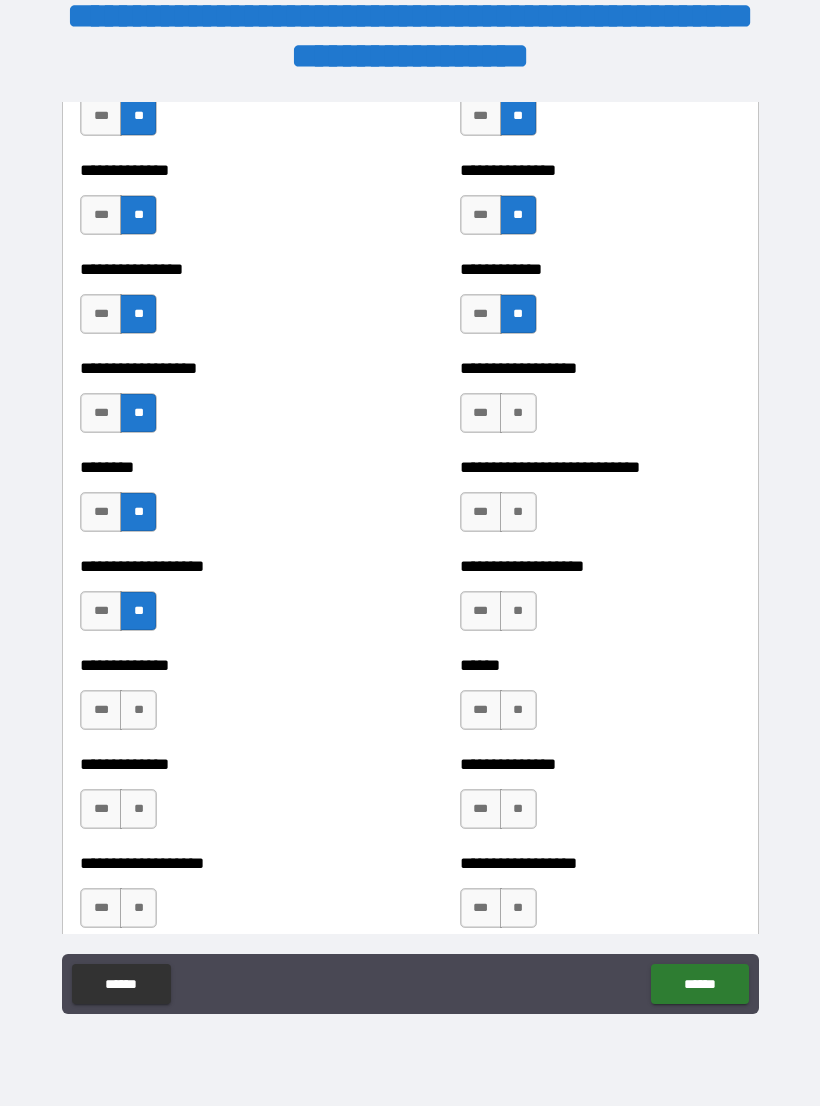 click on "**" at bounding box center (518, 413) 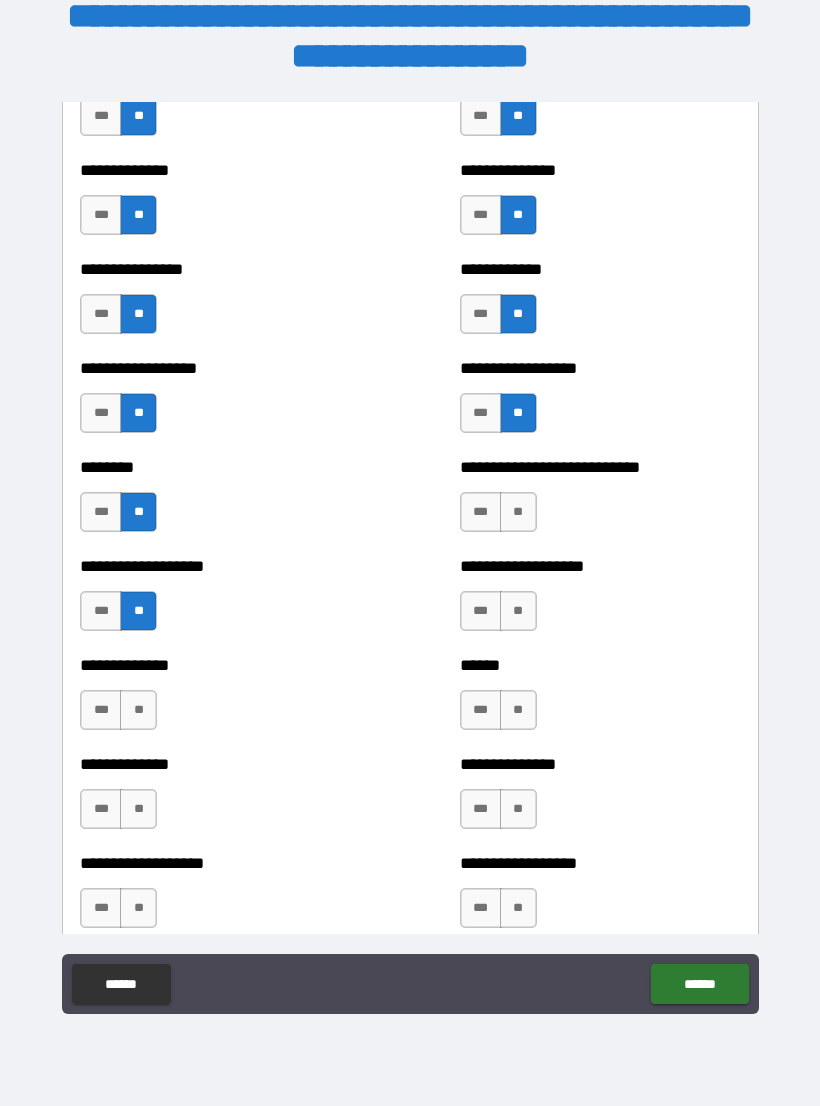 click on "**" at bounding box center [518, 512] 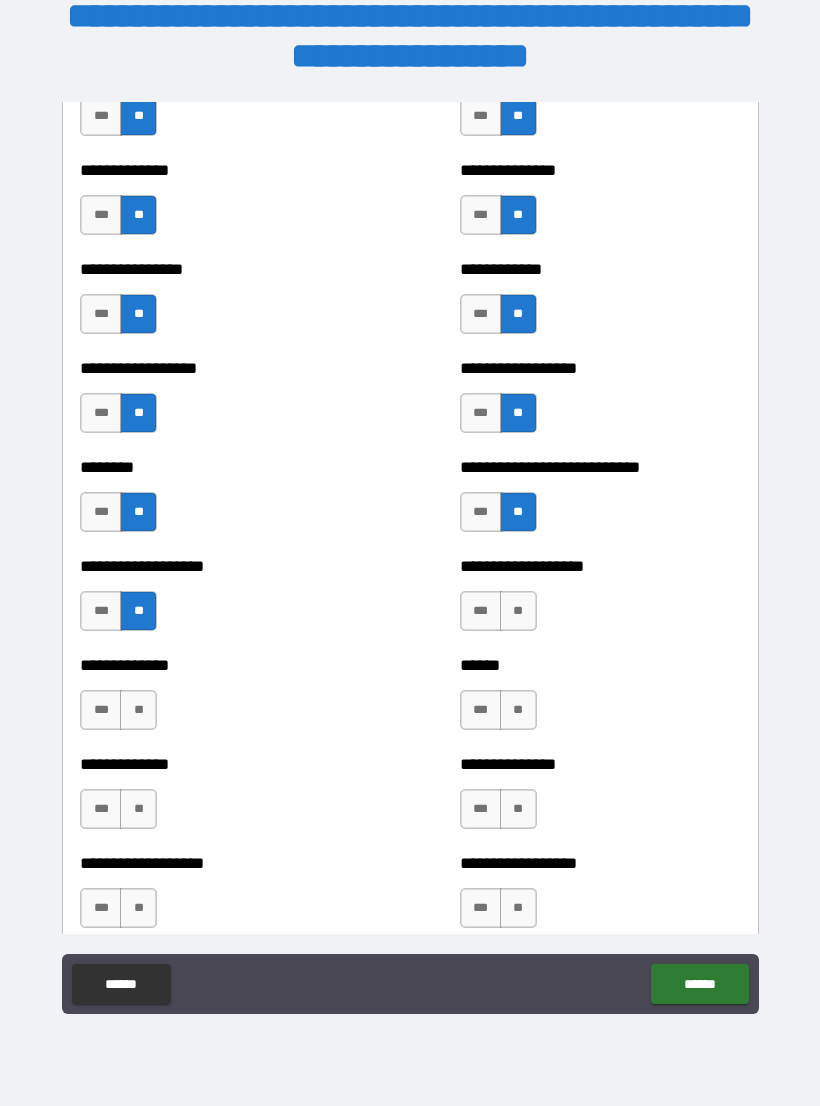 click on "**" at bounding box center (518, 611) 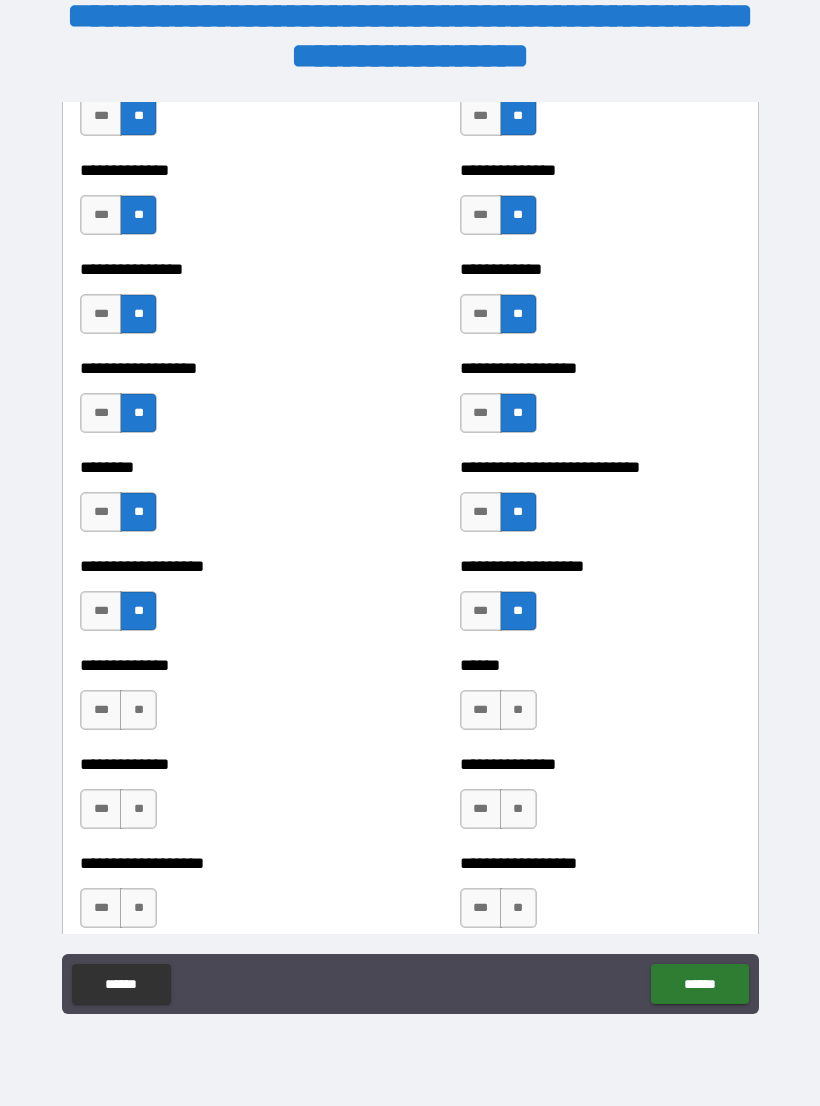 click on "**" at bounding box center [518, 710] 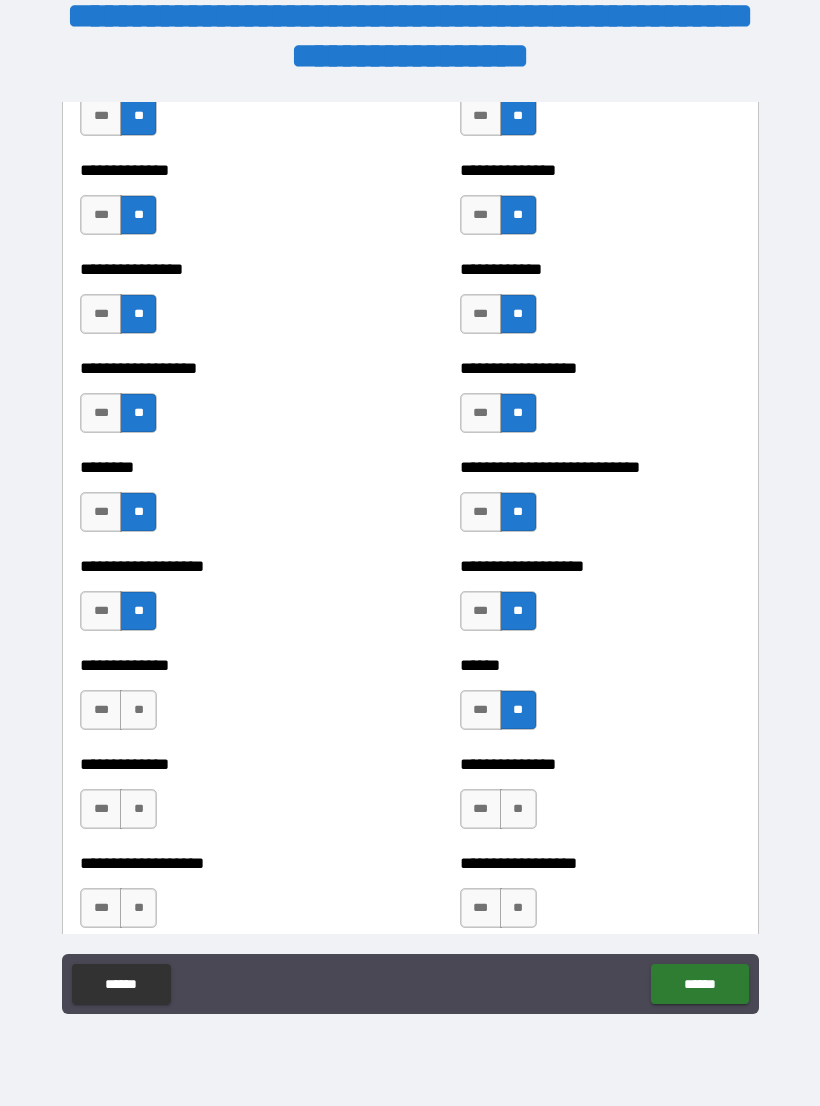 click on "**" at bounding box center [518, 809] 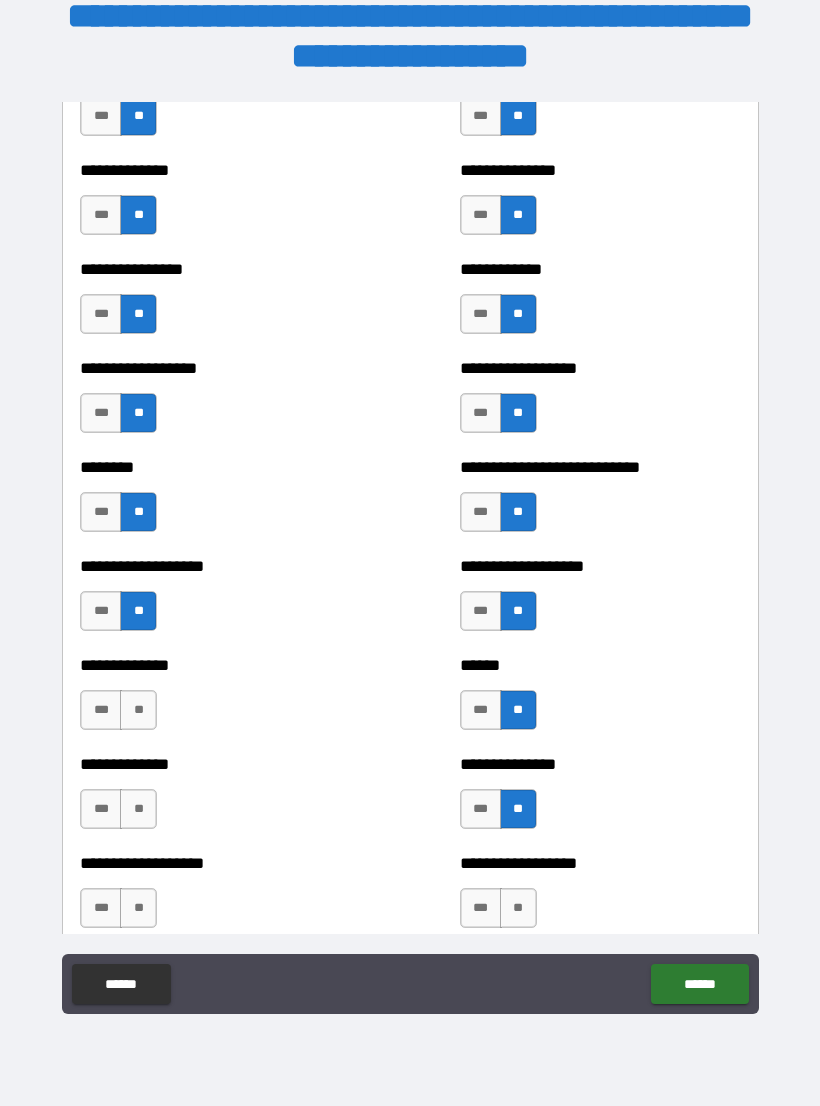 click on "**" at bounding box center (518, 908) 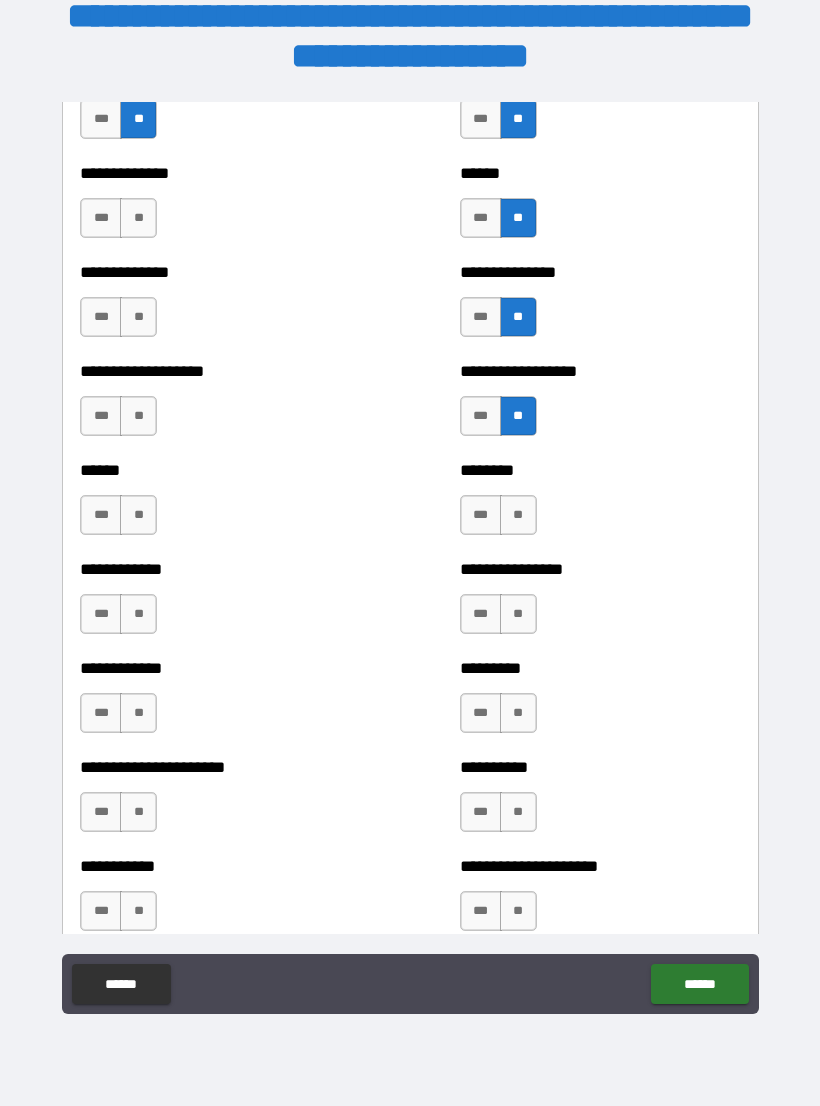 scroll, scrollTop: 4834, scrollLeft: 0, axis: vertical 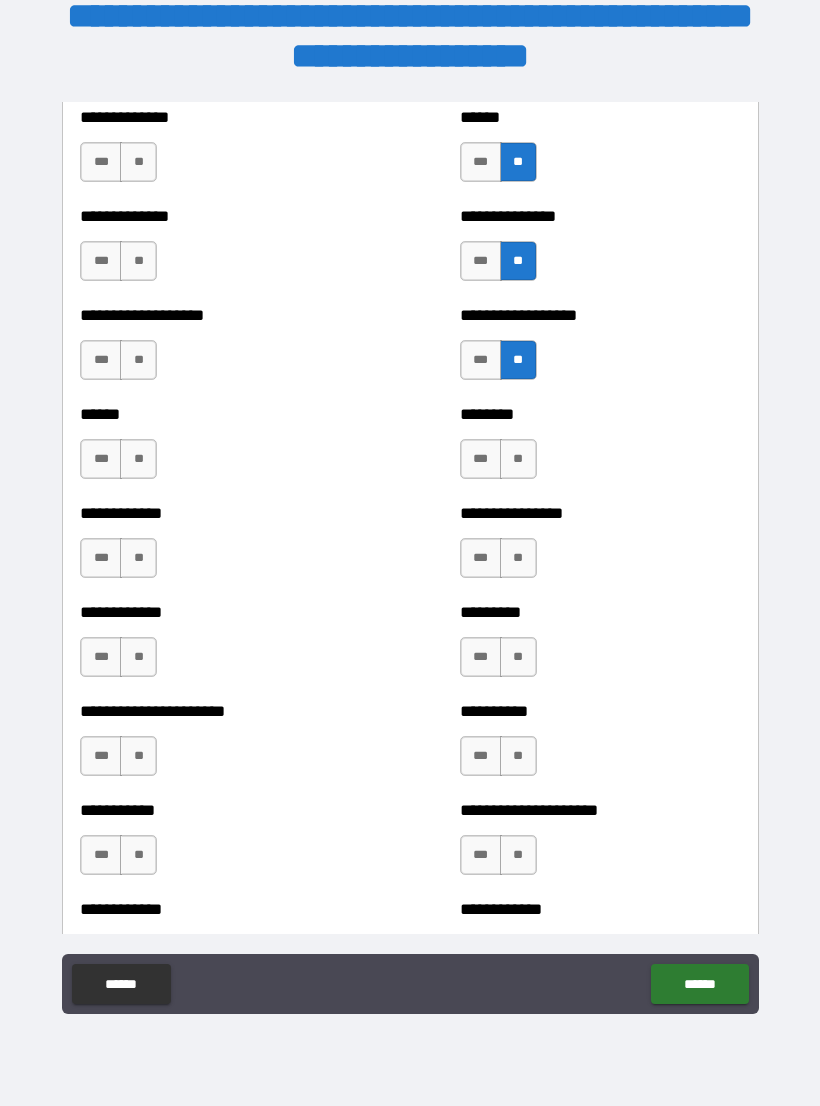 click on "**" at bounding box center (518, 459) 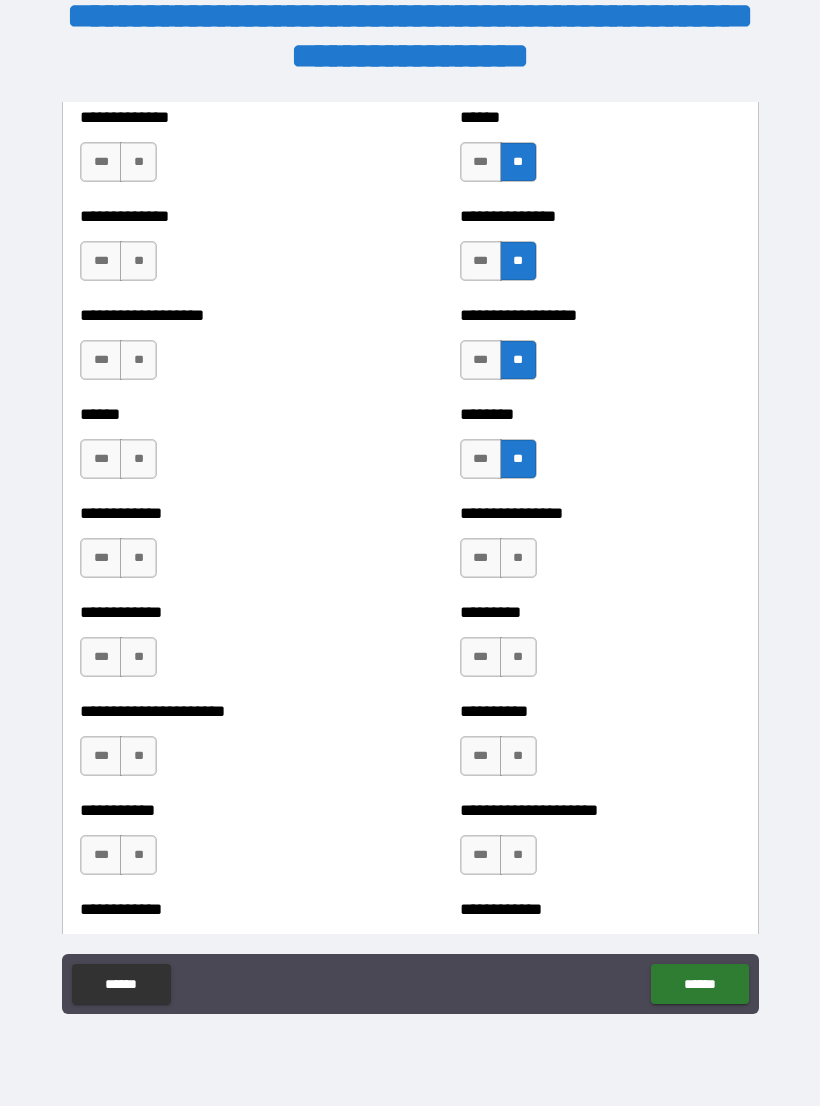 click on "**" at bounding box center (518, 558) 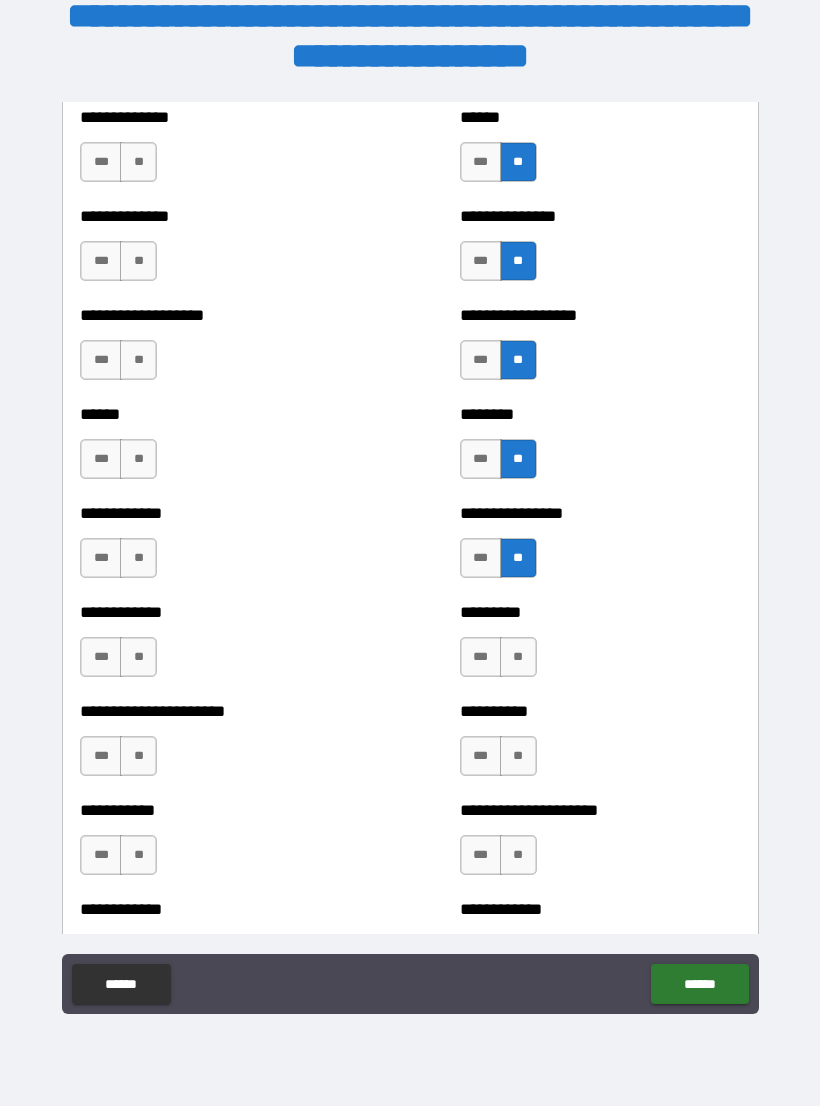 click on "**" at bounding box center (518, 657) 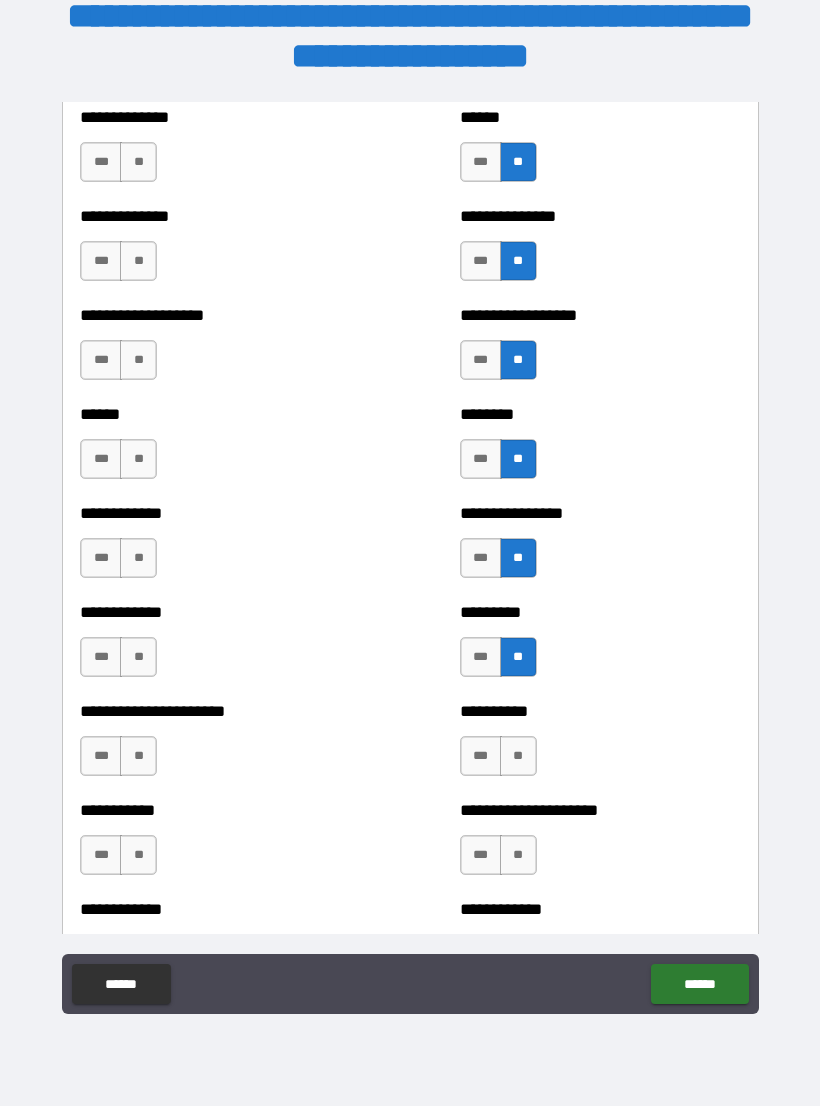 click on "**********" at bounding box center [600, 746] 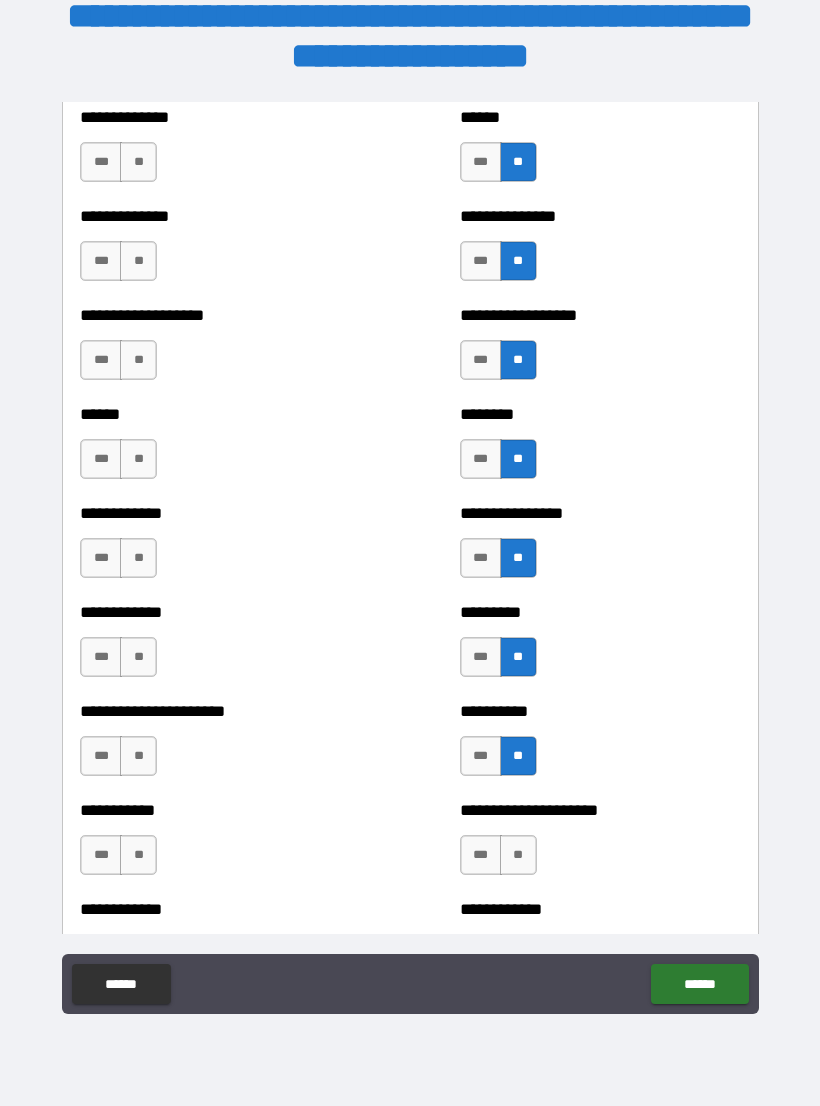 click on "**" at bounding box center [518, 855] 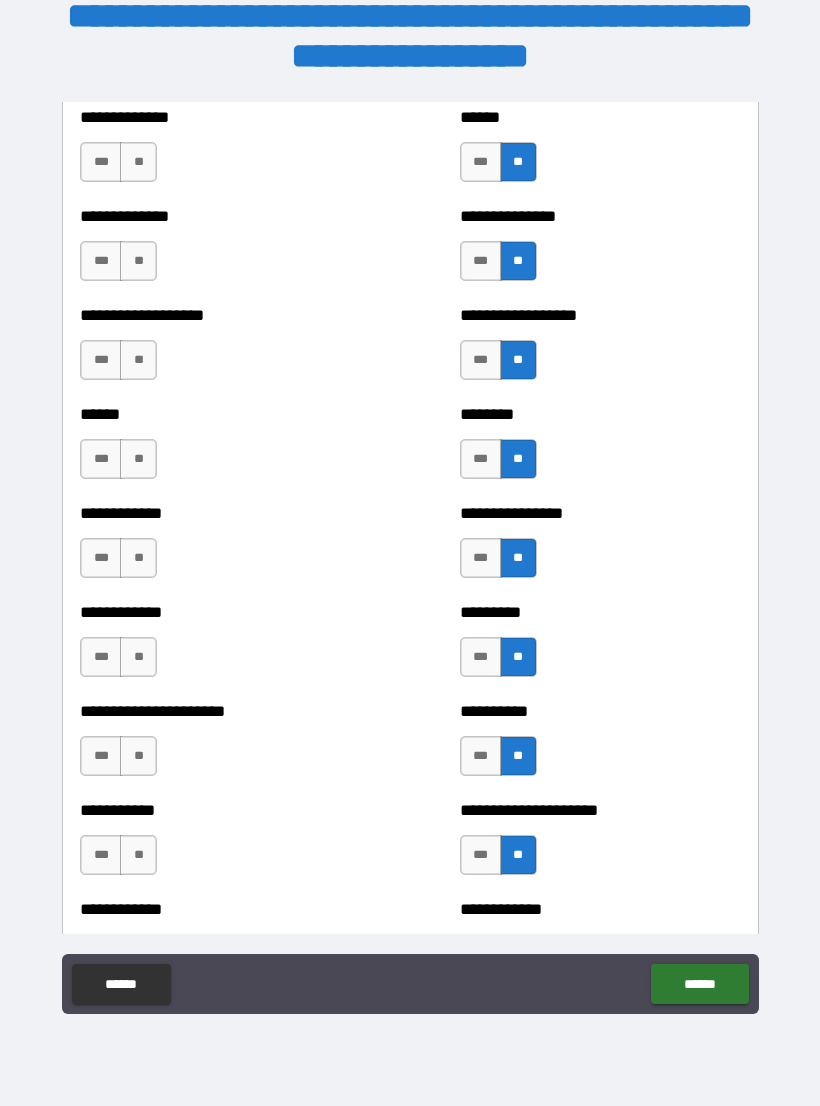 click on "**" at bounding box center (138, 855) 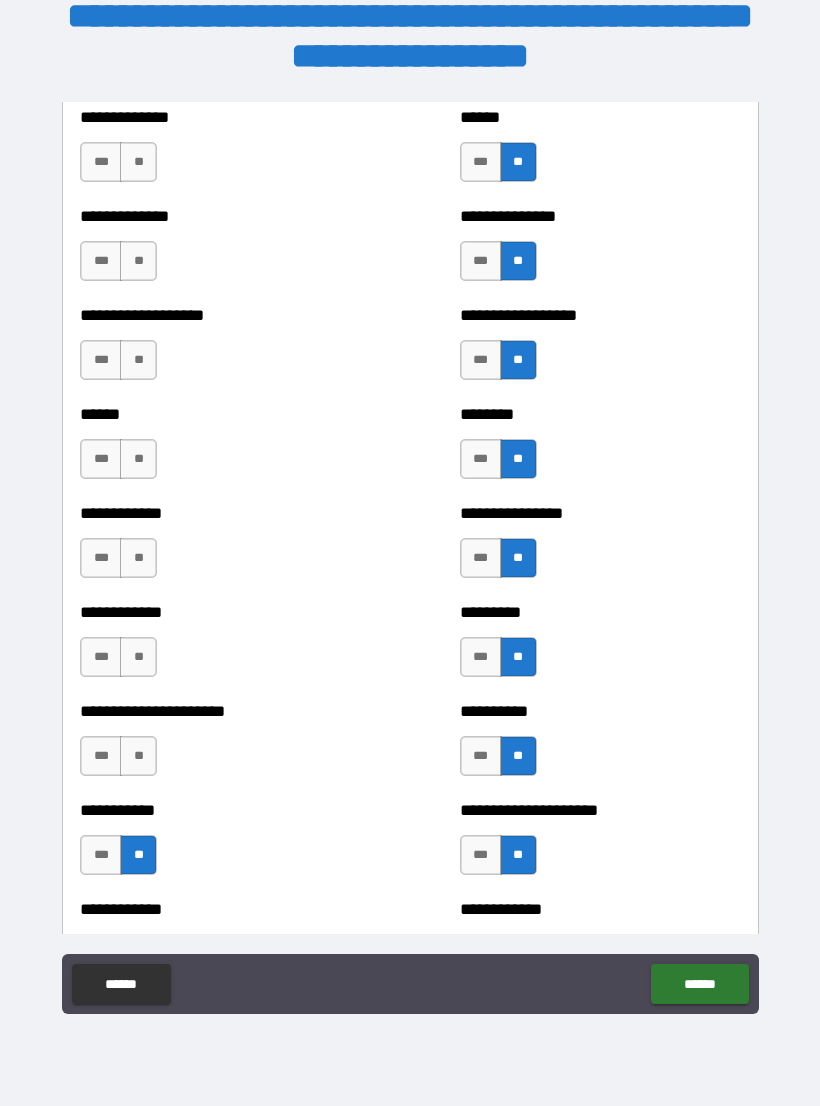 click on "**" at bounding box center (138, 756) 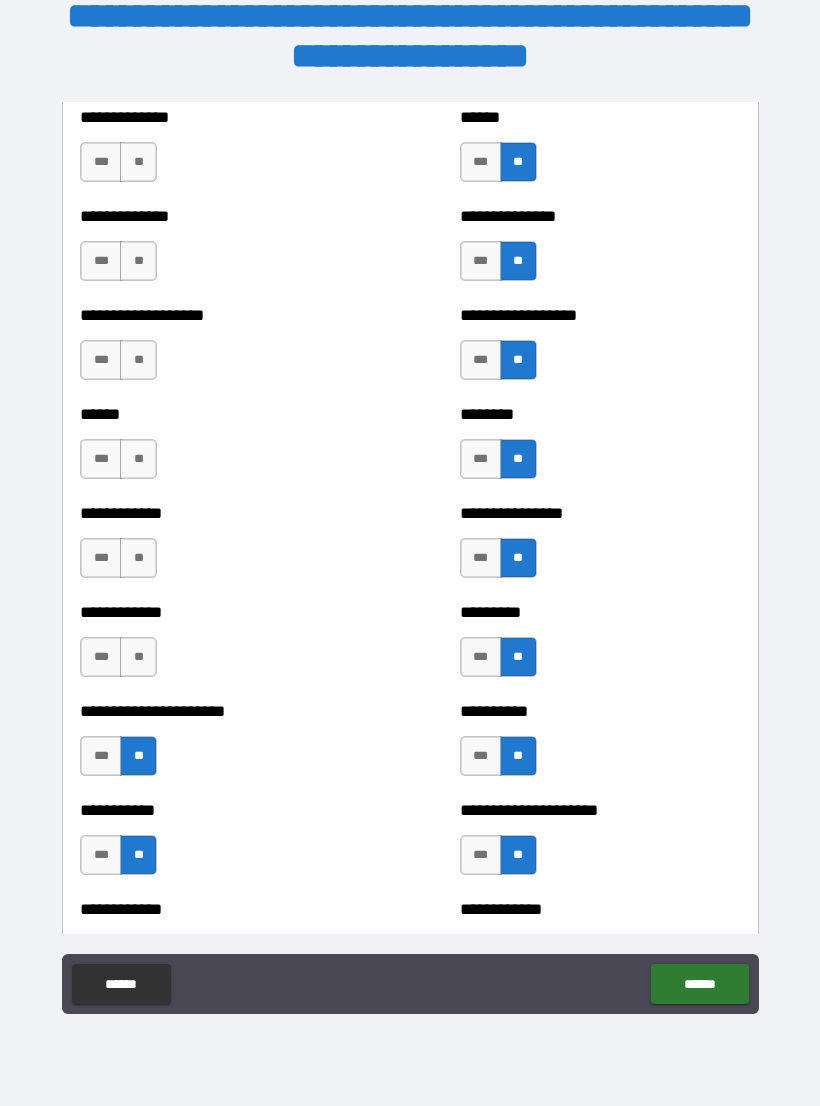 click on "**" at bounding box center (138, 657) 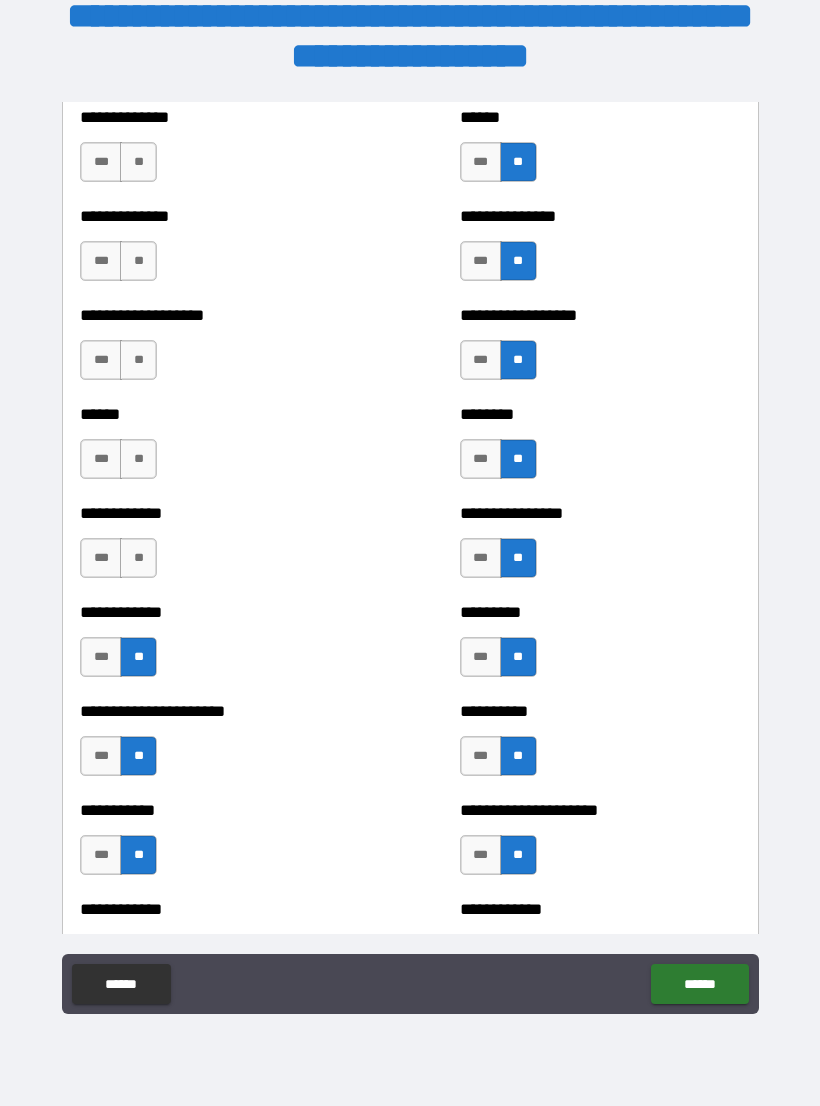 click on "**" at bounding box center (138, 558) 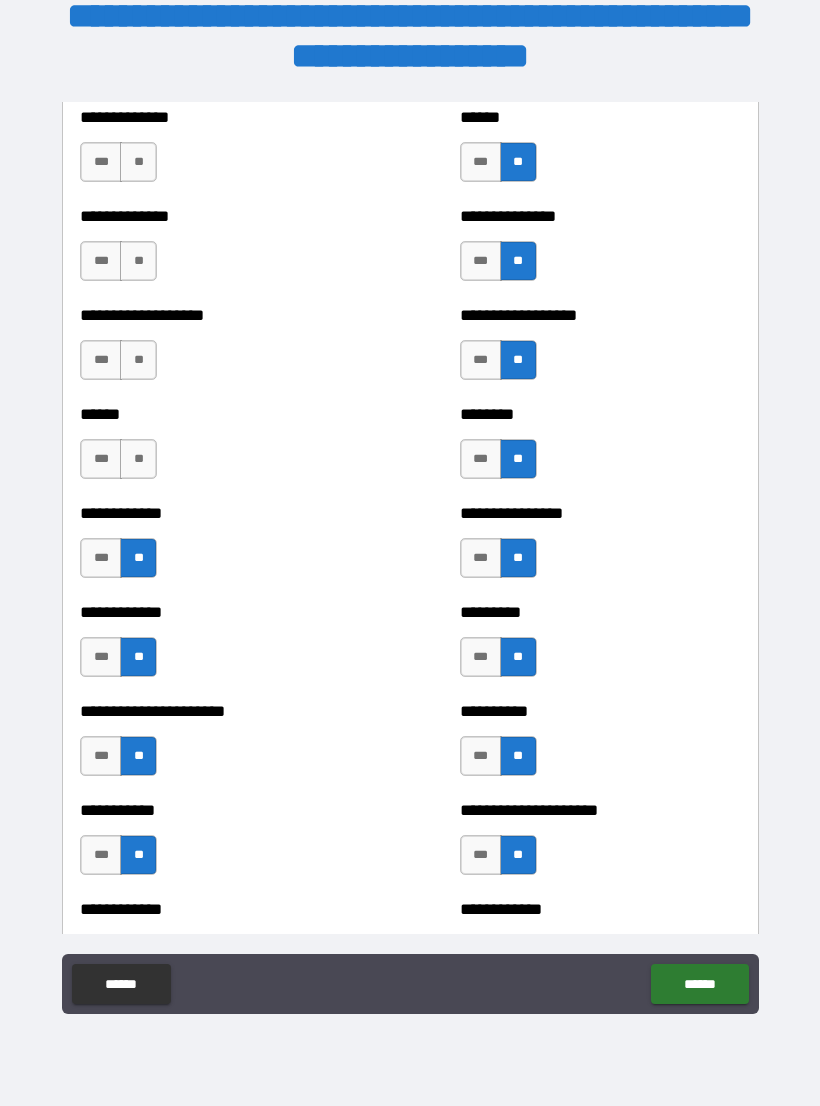 click on "**" at bounding box center [138, 459] 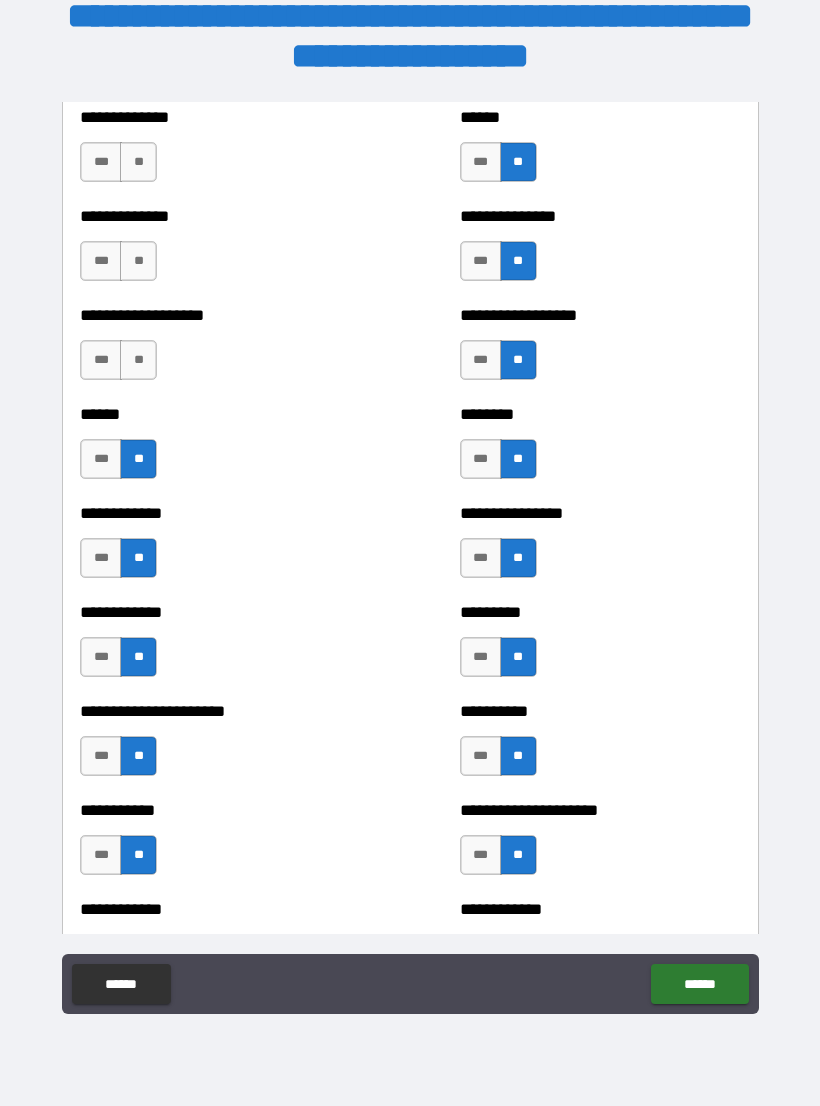 click on "**" at bounding box center (138, 360) 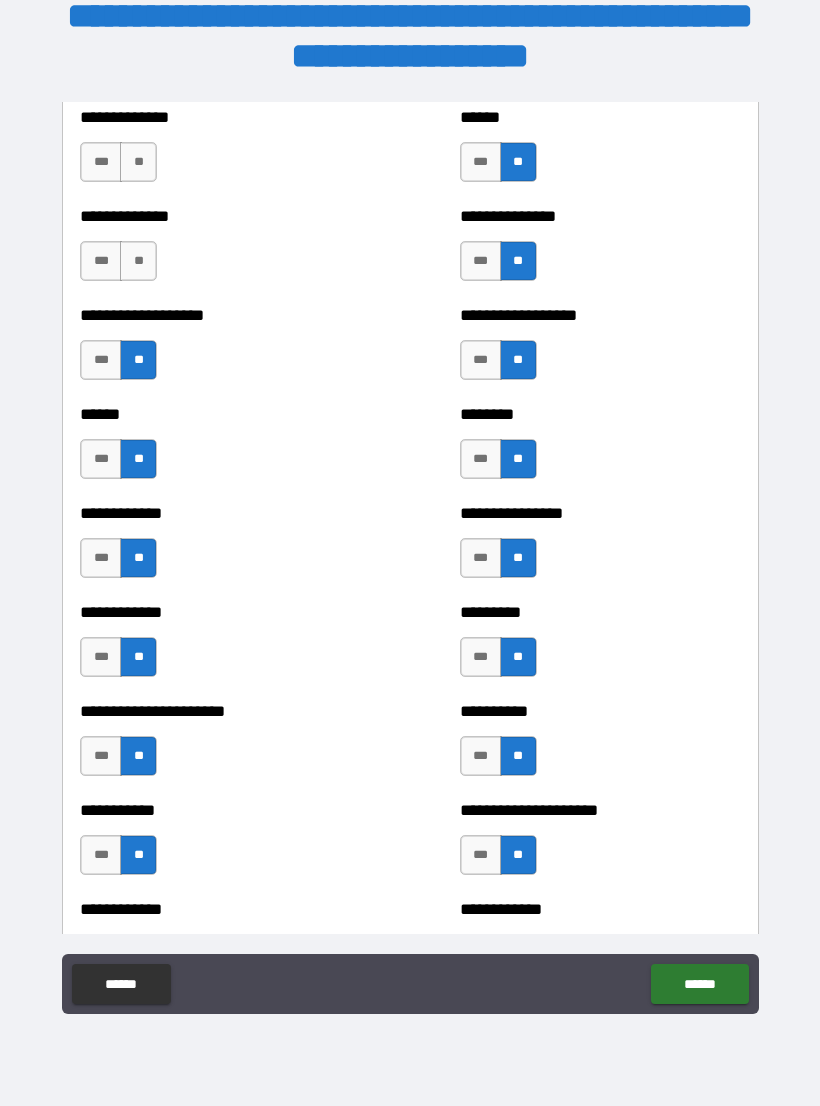 click on "**" at bounding box center [138, 261] 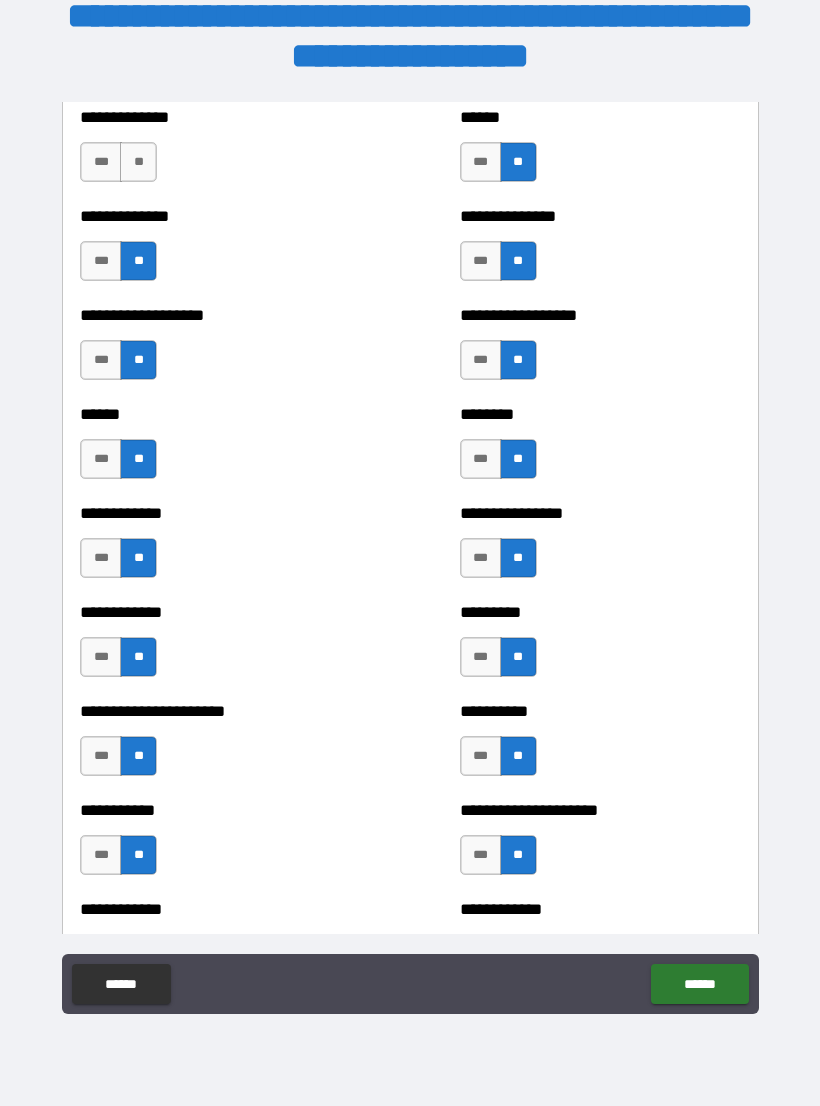 click on "**" at bounding box center [138, 162] 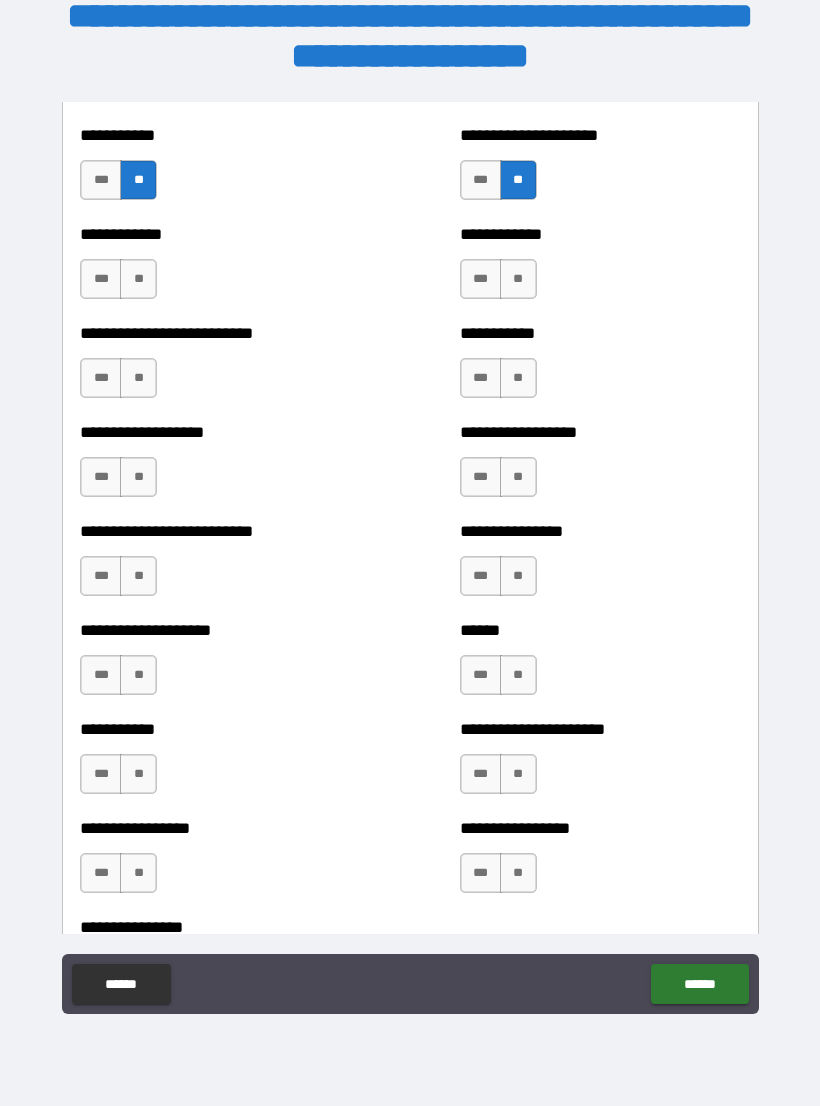 scroll, scrollTop: 5515, scrollLeft: 0, axis: vertical 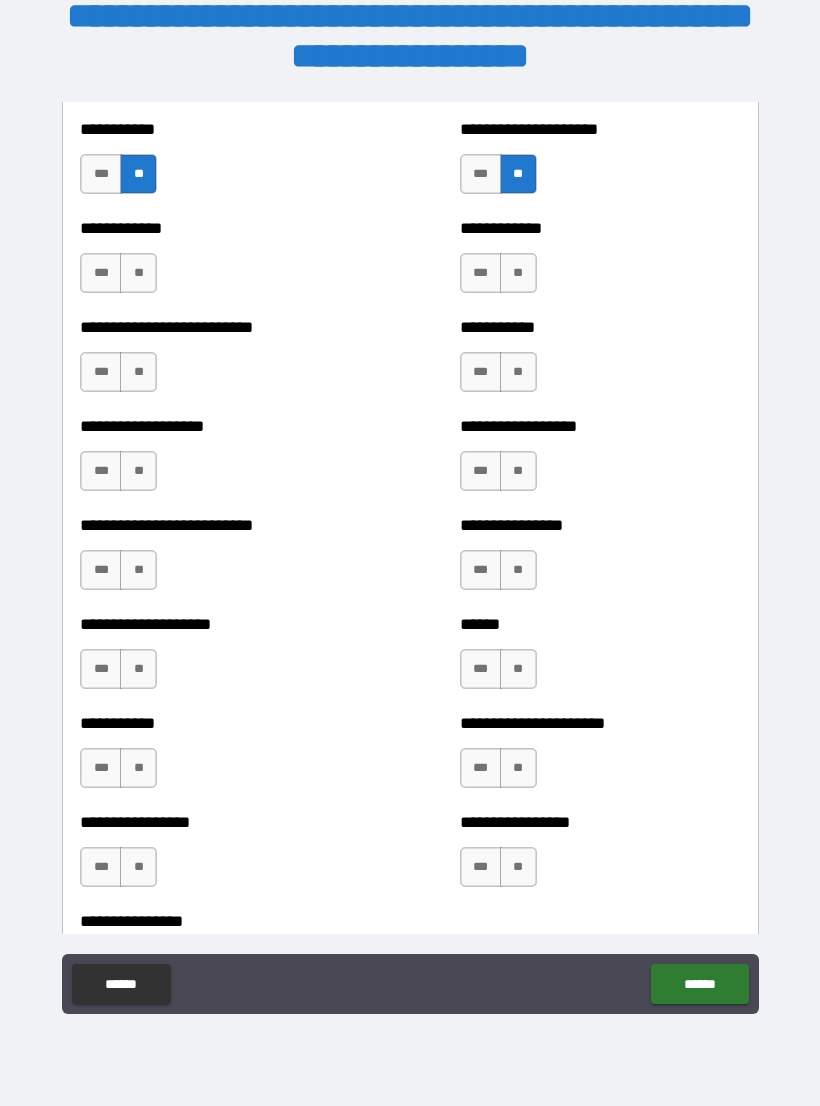 click on "**" at bounding box center (138, 273) 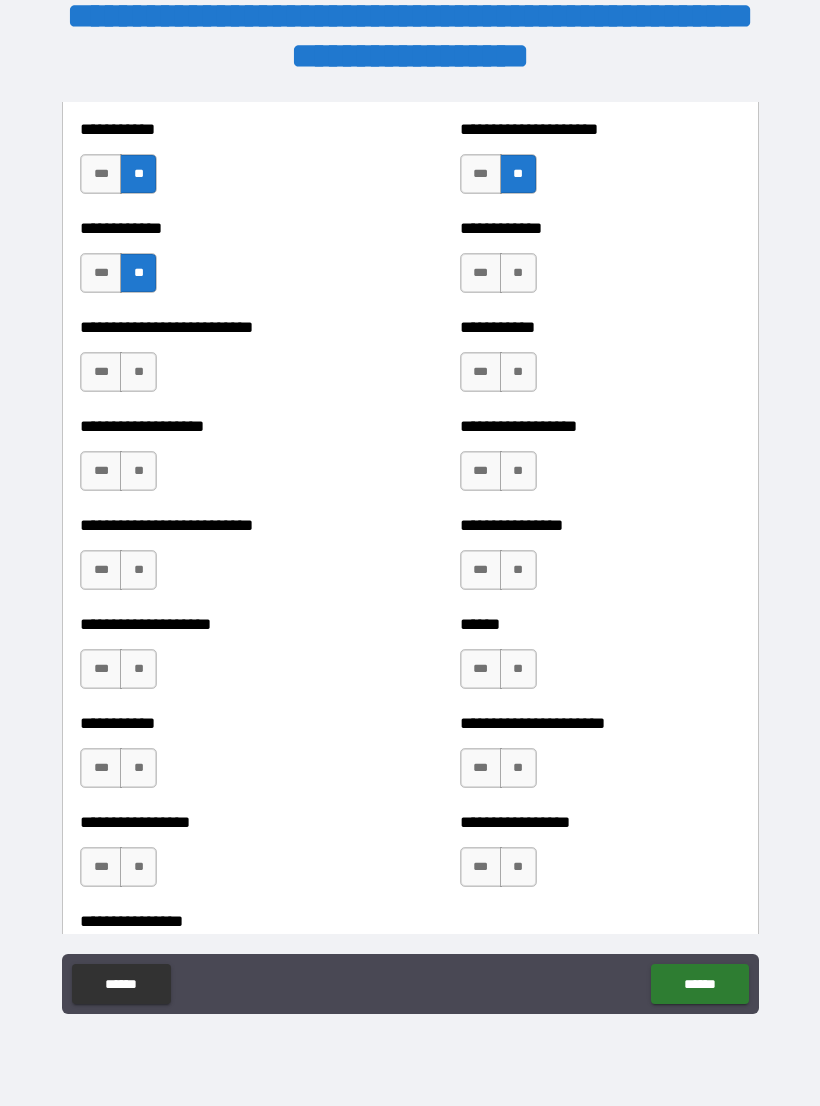 click on "**" at bounding box center [138, 372] 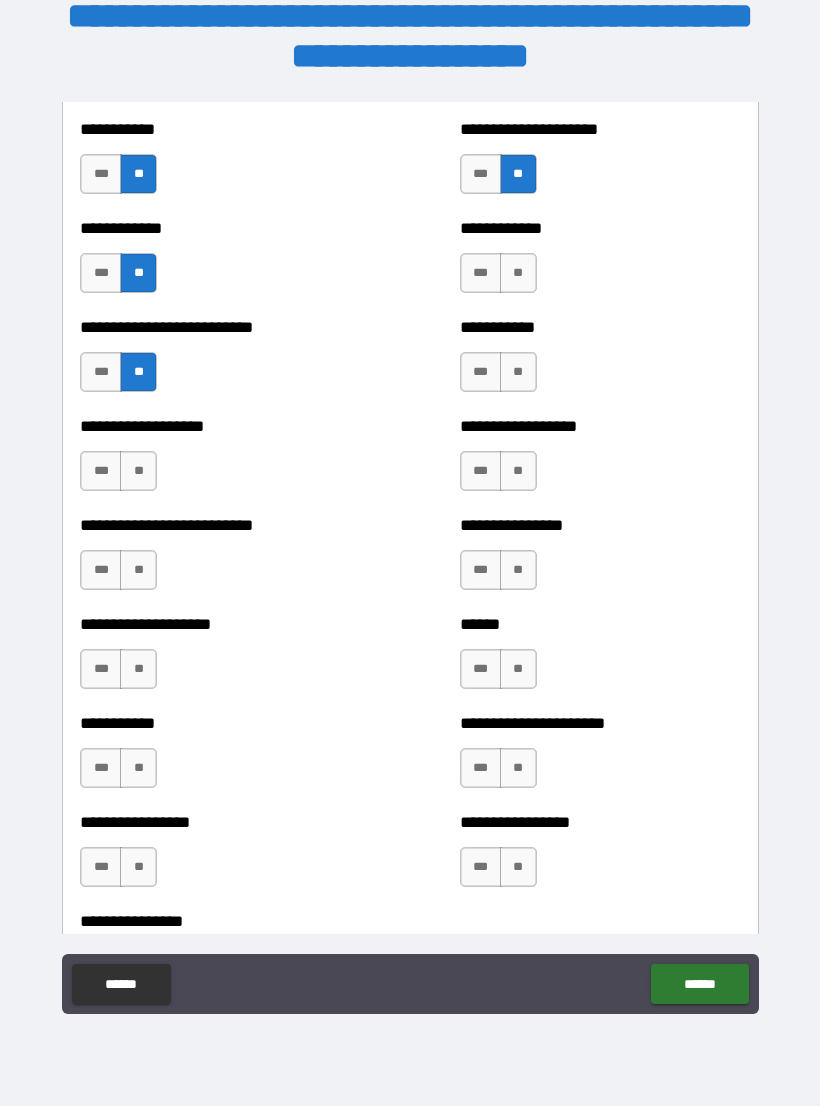 click on "**" at bounding box center [138, 471] 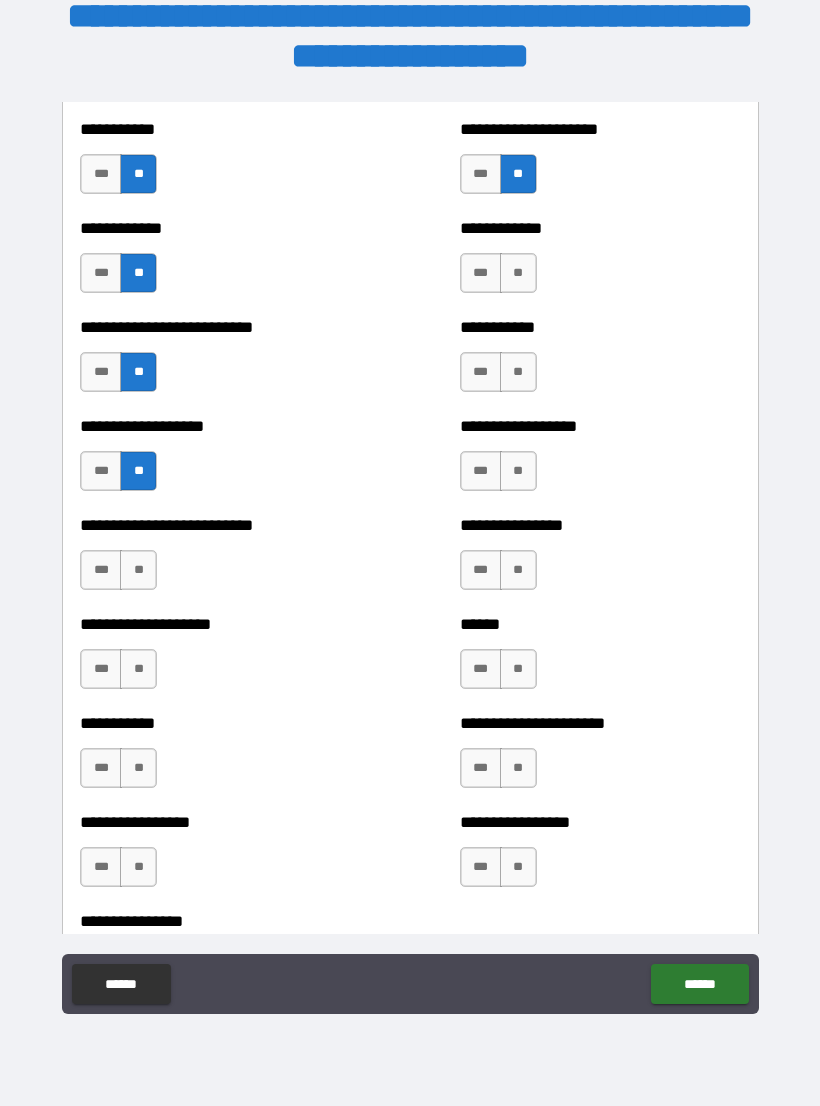 click on "**" at bounding box center [138, 570] 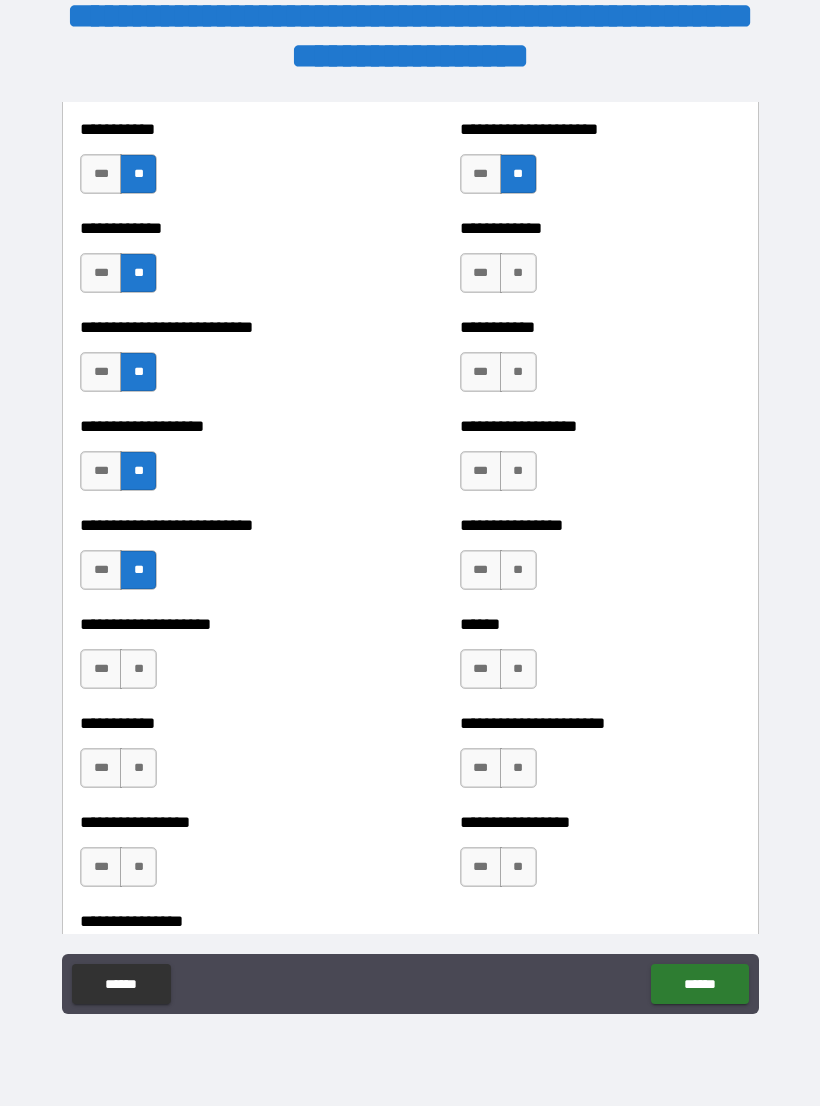 click on "**" at bounding box center [138, 669] 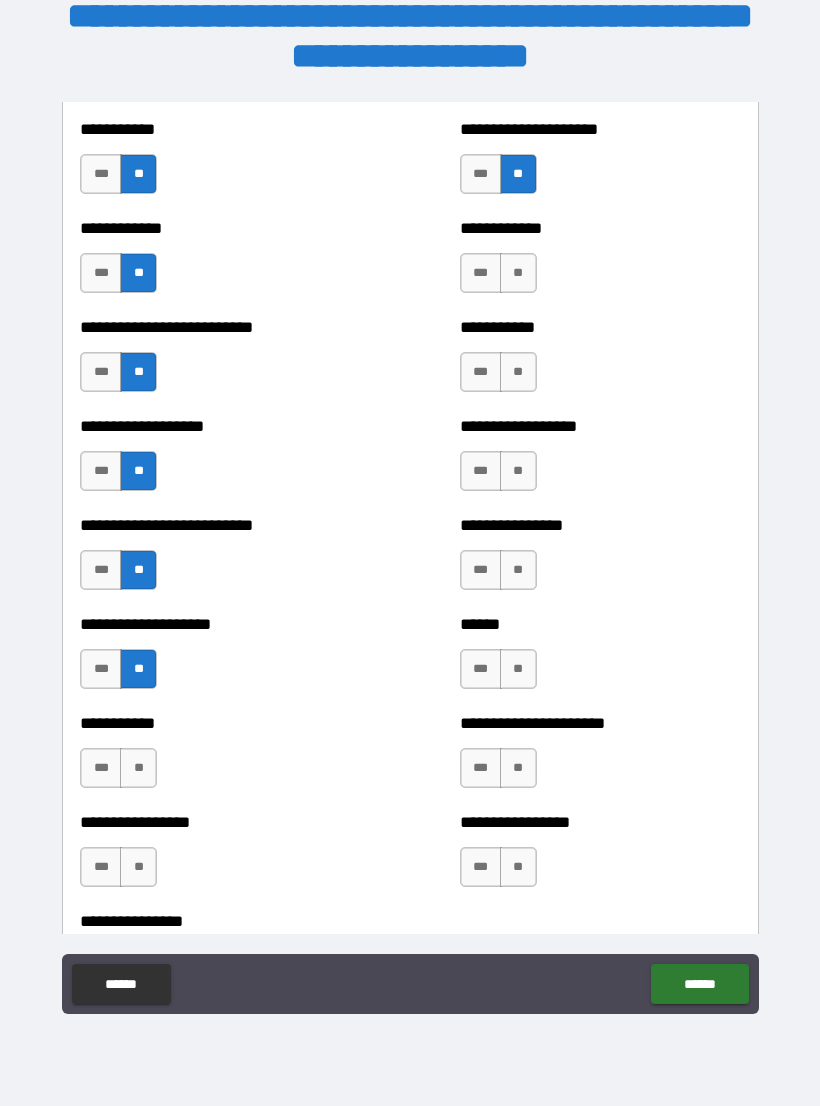 click on "**" at bounding box center (138, 768) 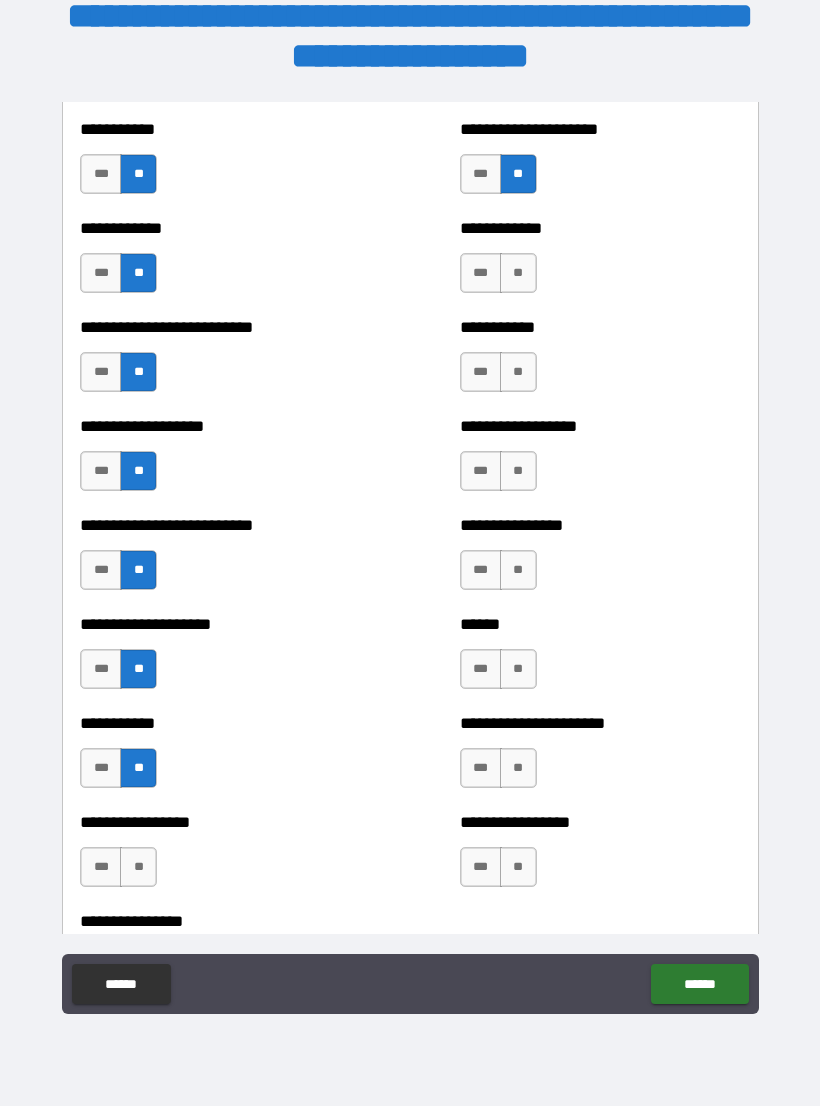 click on "**" at bounding box center (138, 867) 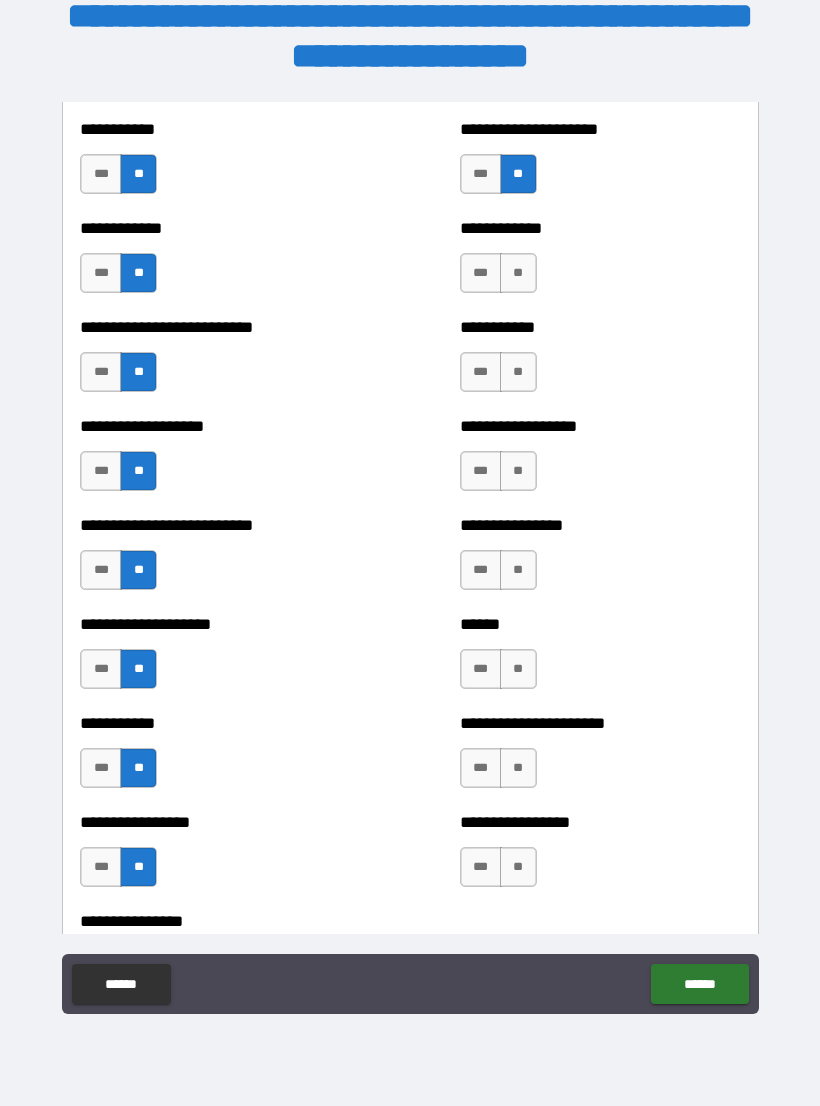 click on "**********" at bounding box center (600, 228) 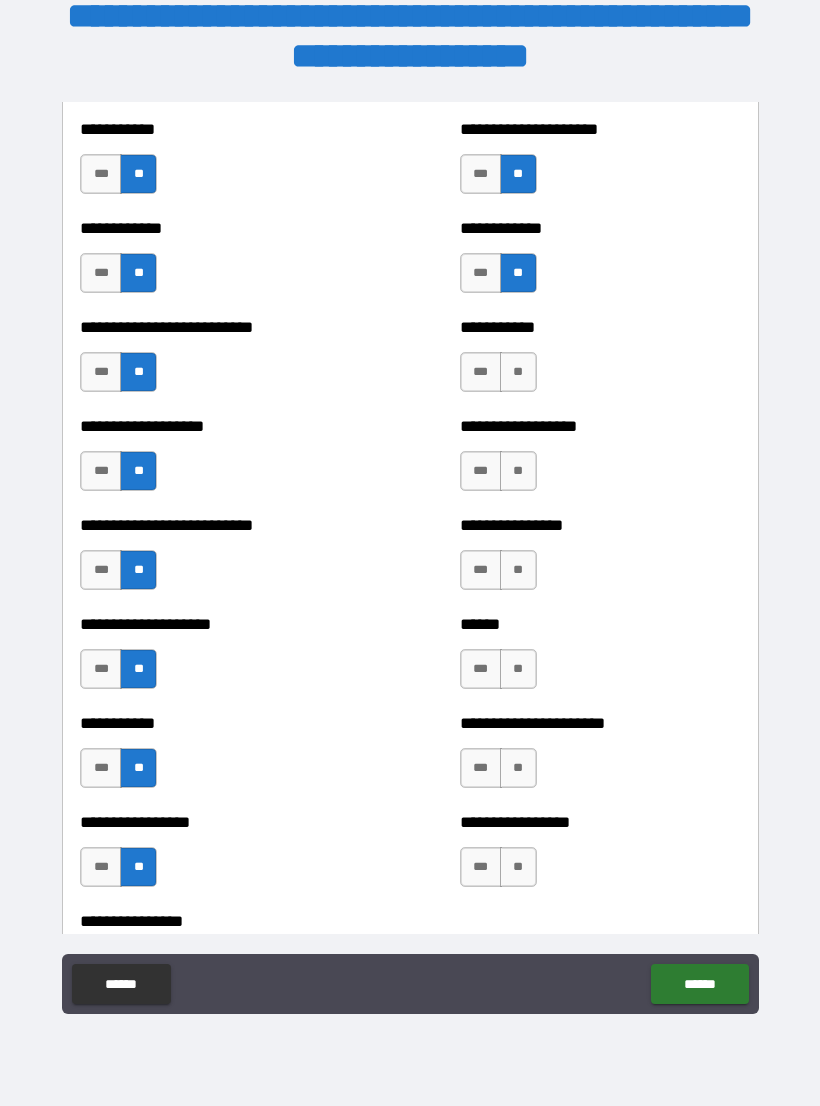click on "**" at bounding box center [518, 372] 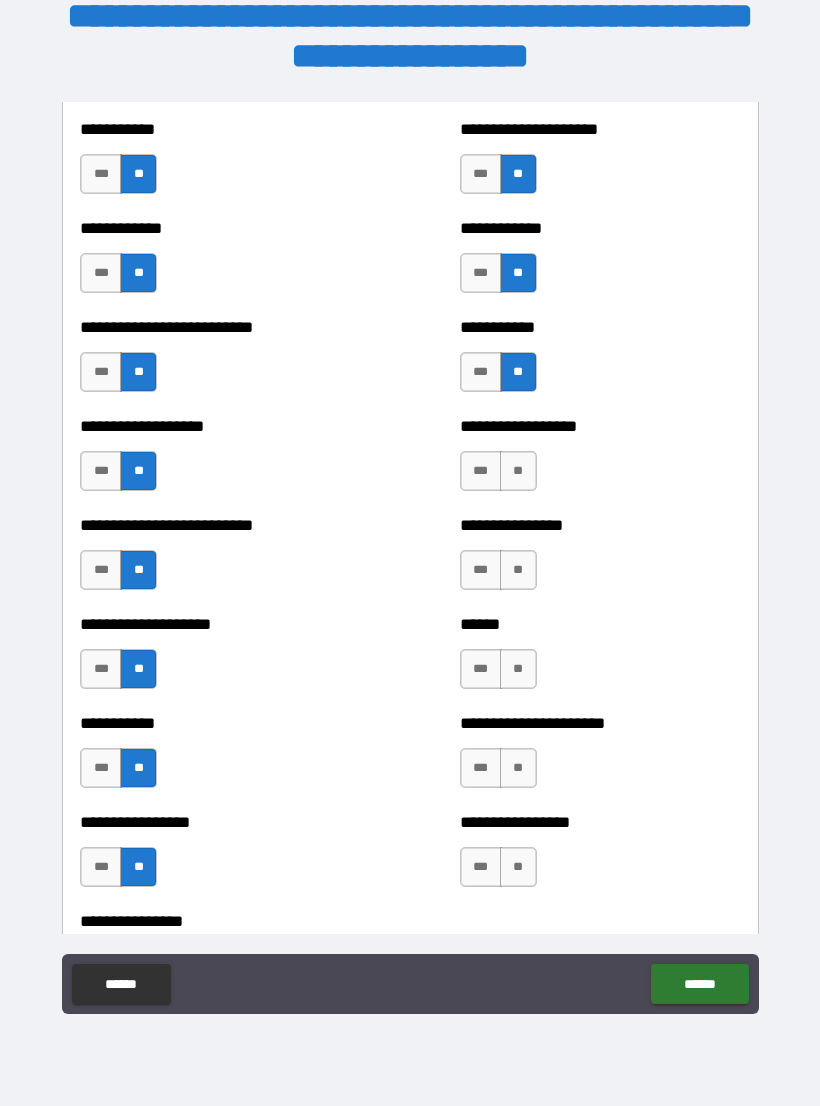 click on "**" at bounding box center (518, 471) 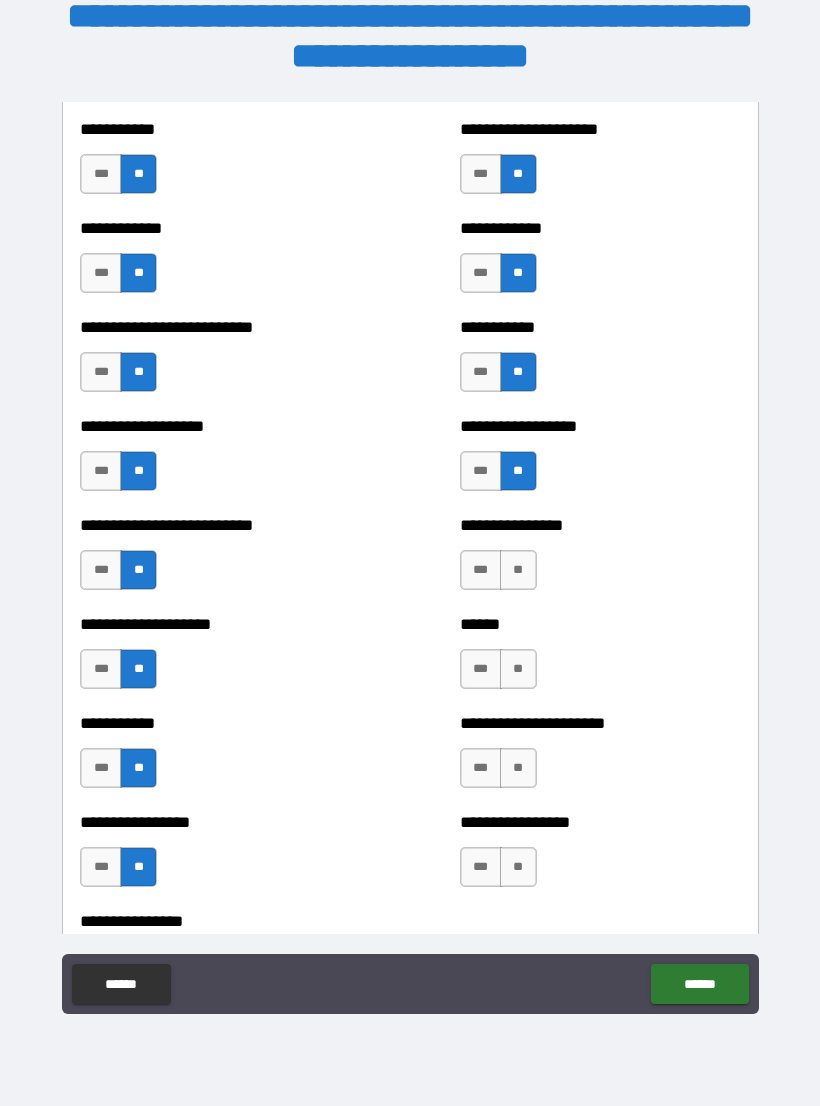 click on "**" at bounding box center (518, 570) 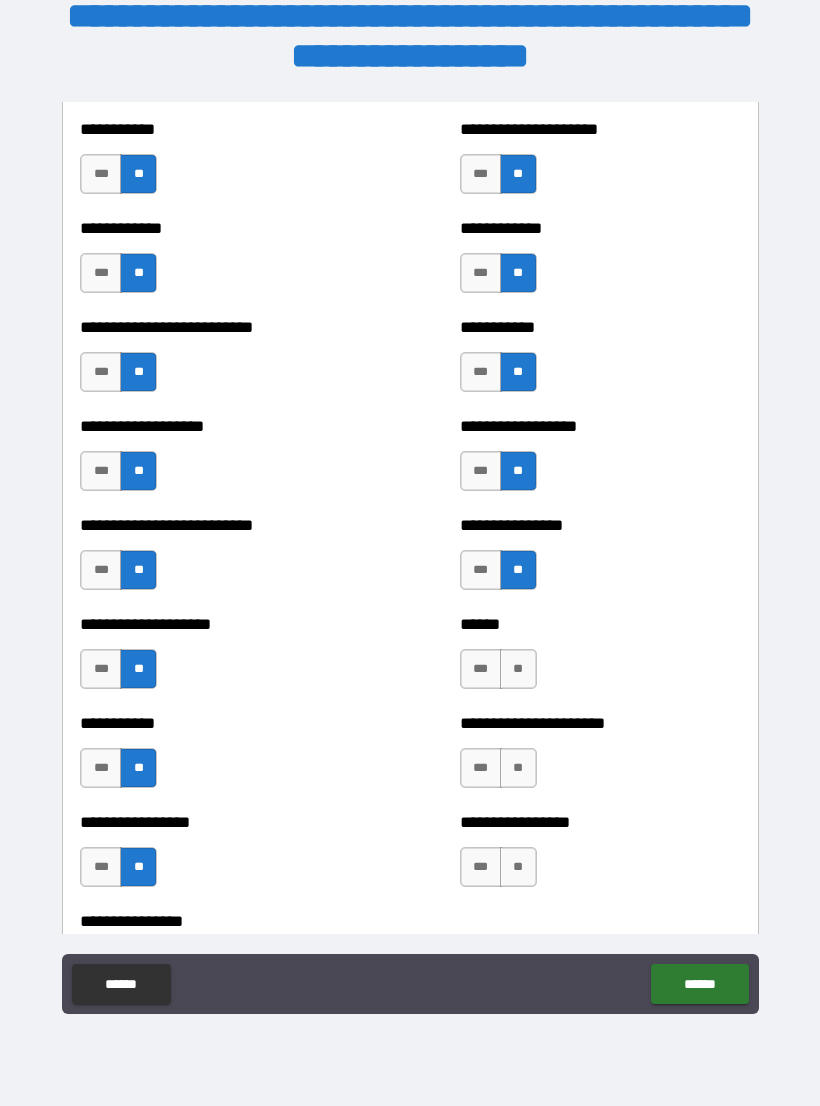 click on "**" at bounding box center (518, 669) 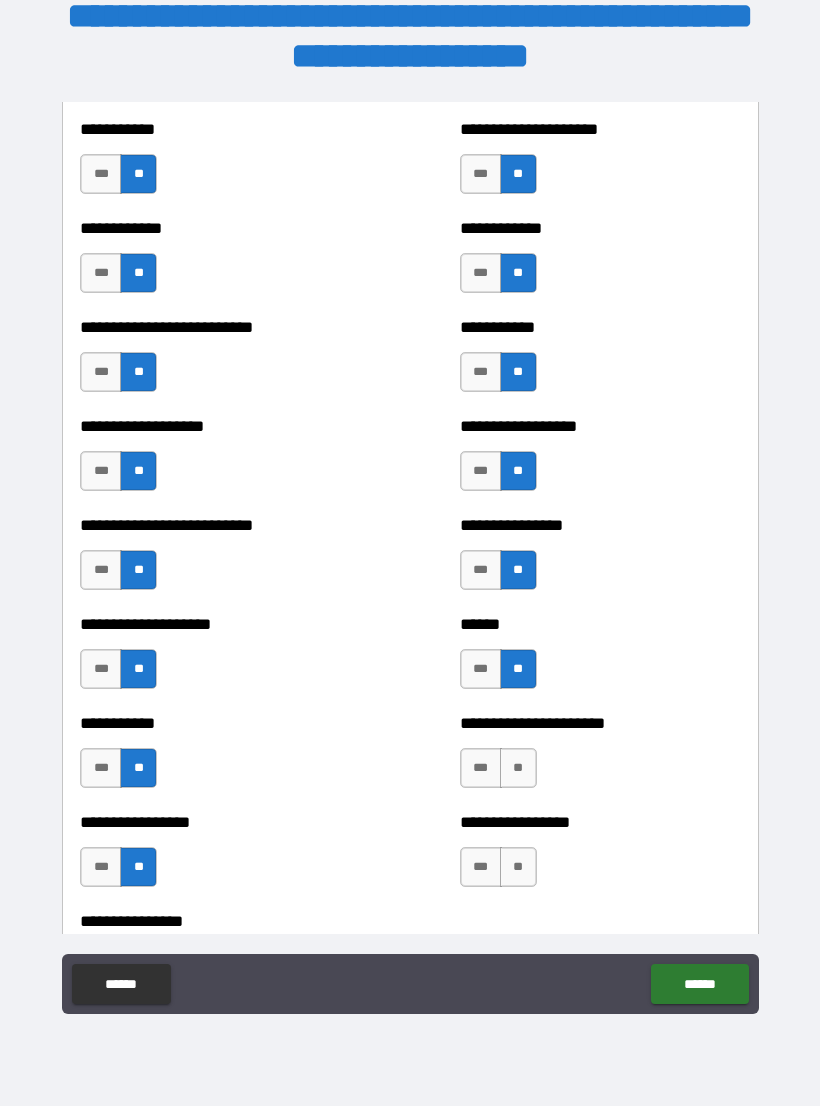 click on "**" at bounding box center [518, 768] 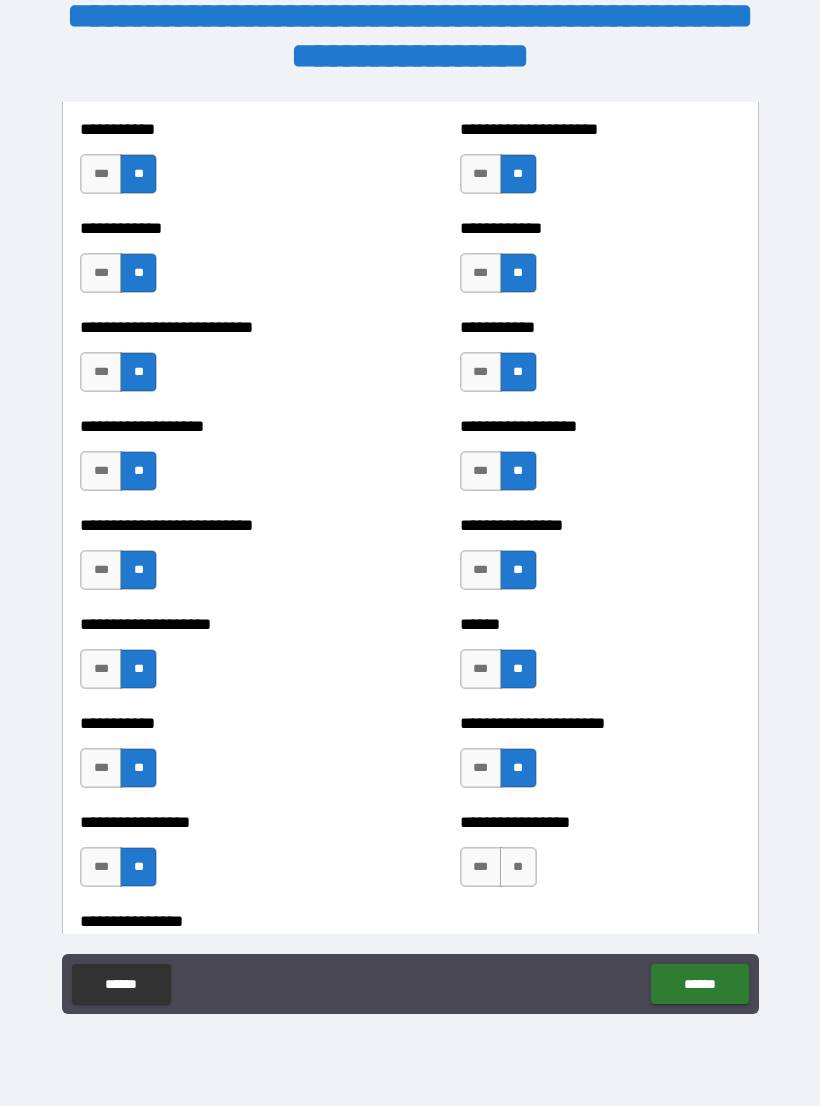 click on "**" at bounding box center (518, 867) 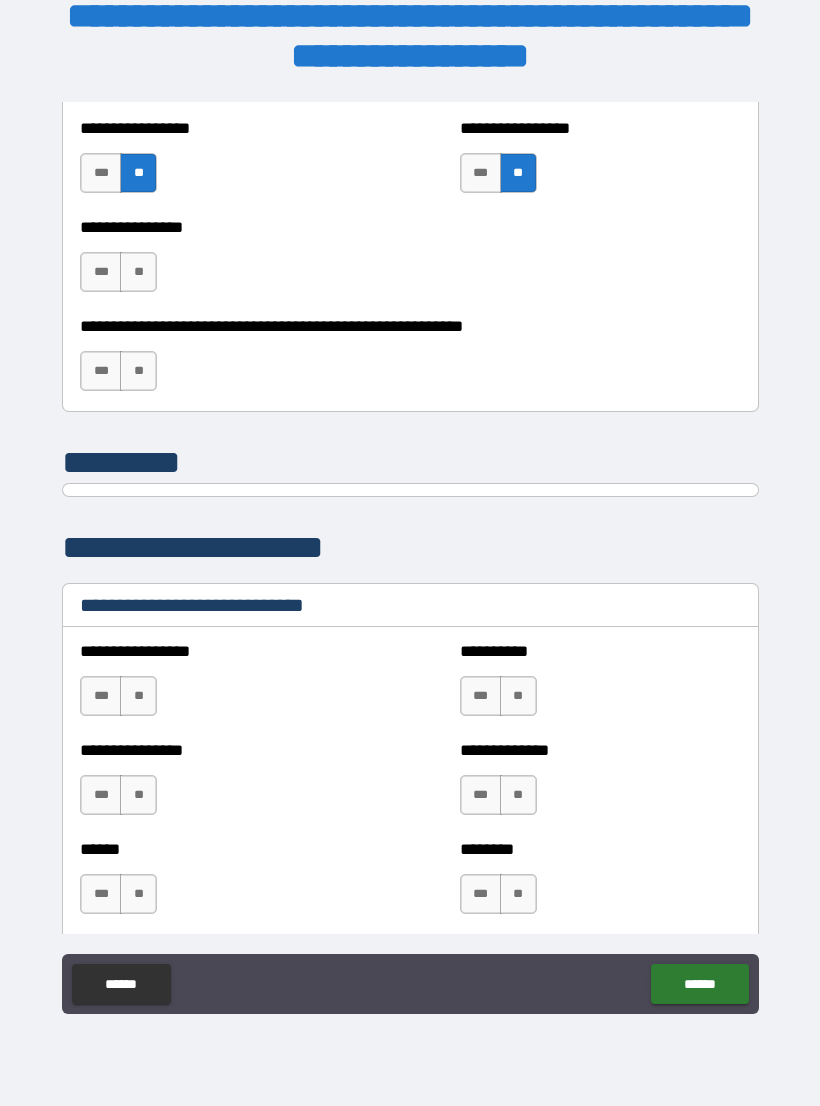 scroll, scrollTop: 6218, scrollLeft: 0, axis: vertical 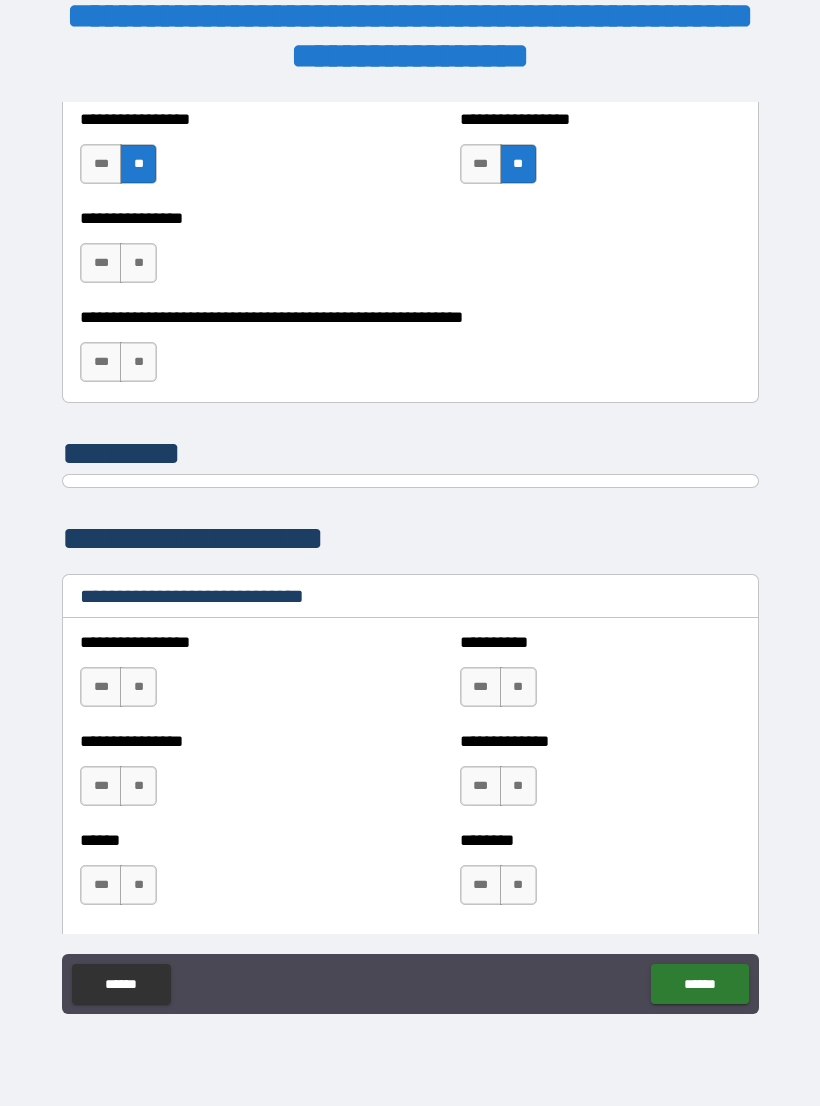click on "**" at bounding box center (138, 263) 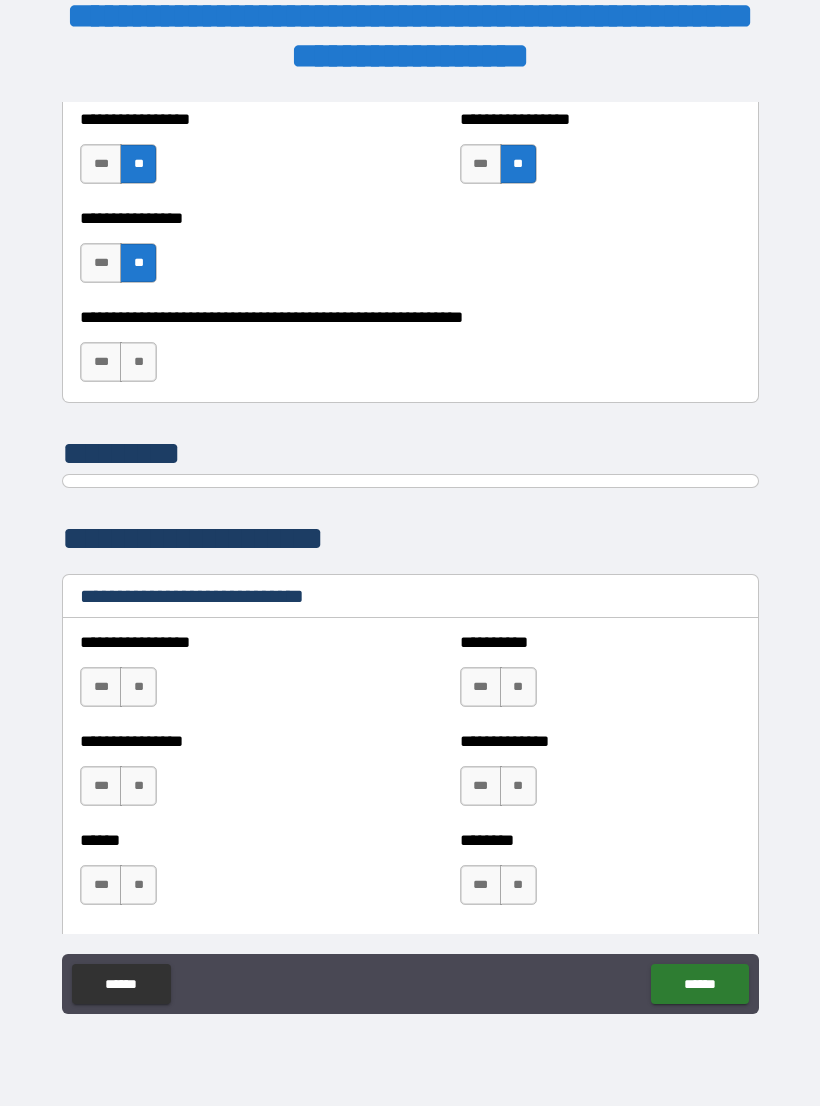 click on "**" at bounding box center [138, 362] 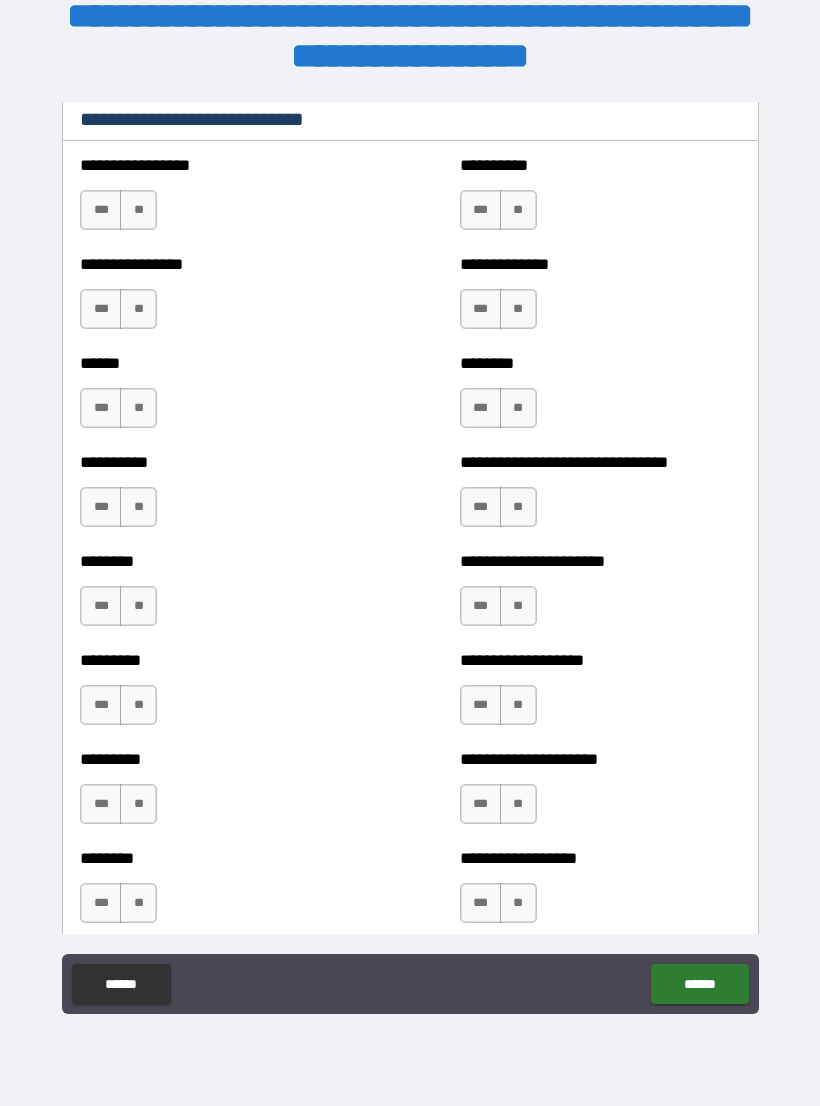 scroll, scrollTop: 6666, scrollLeft: 0, axis: vertical 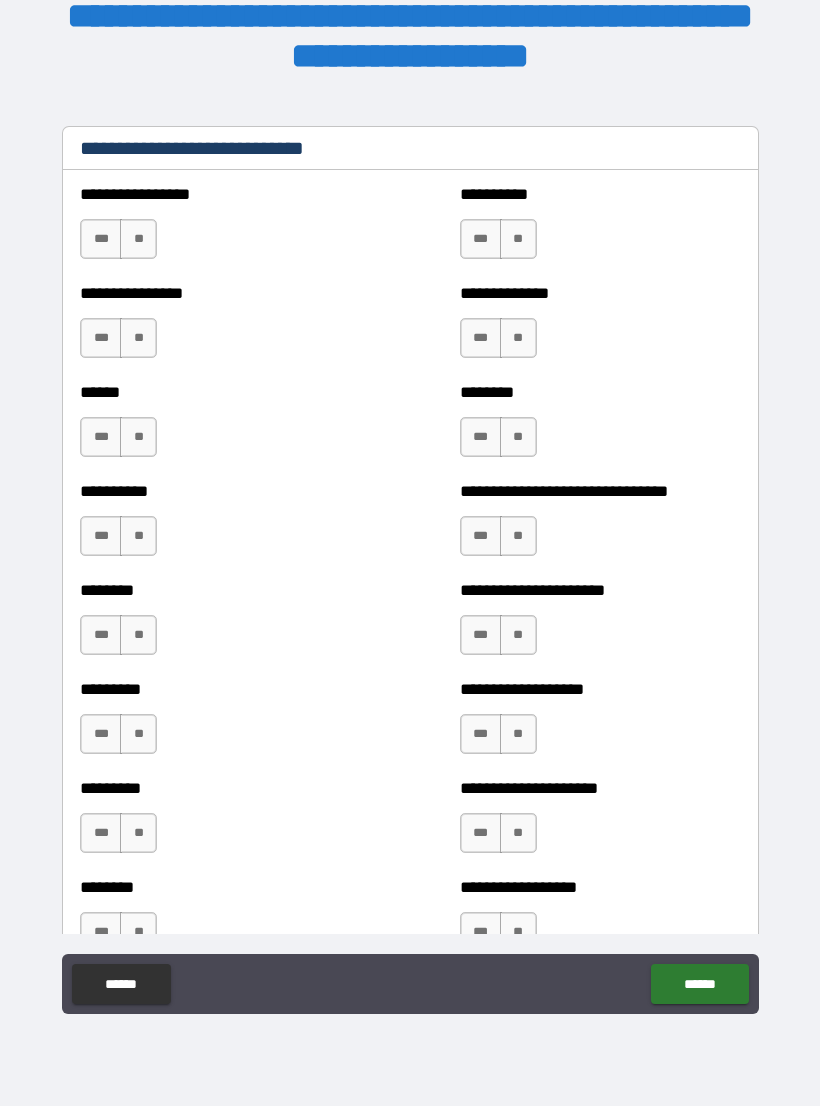 click on "**" at bounding box center (138, 239) 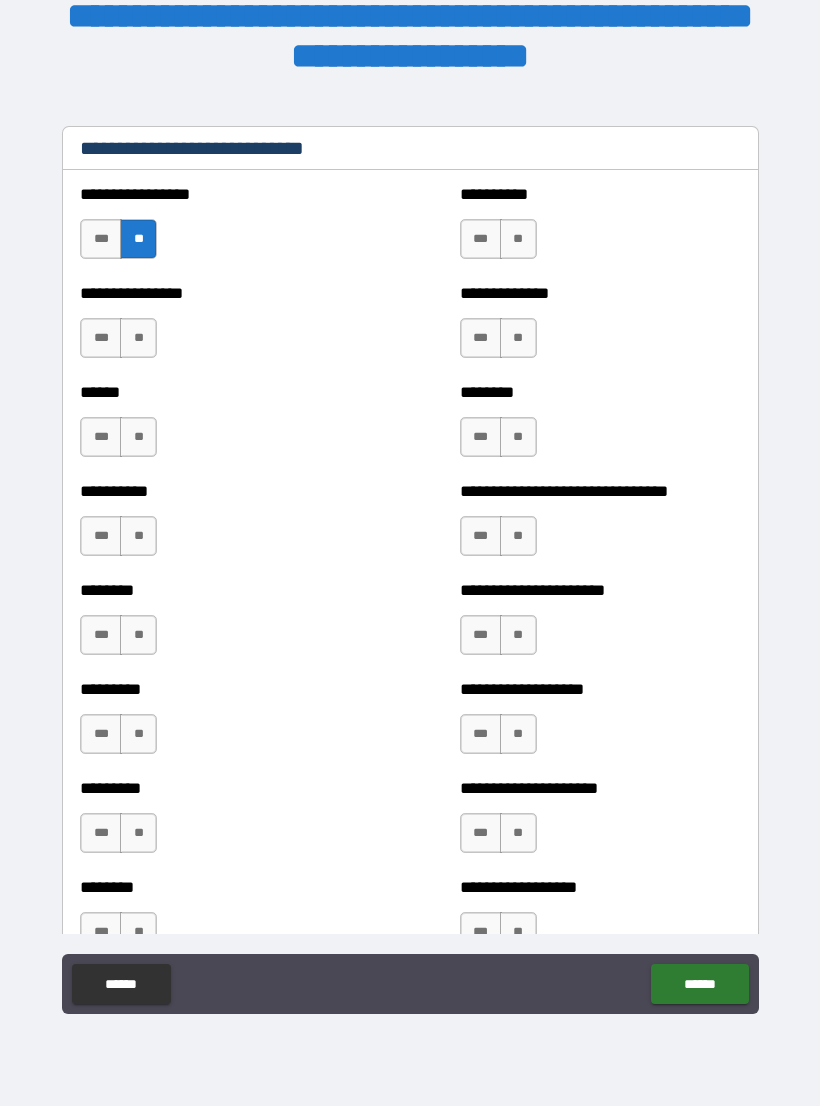 click on "**" at bounding box center [138, 338] 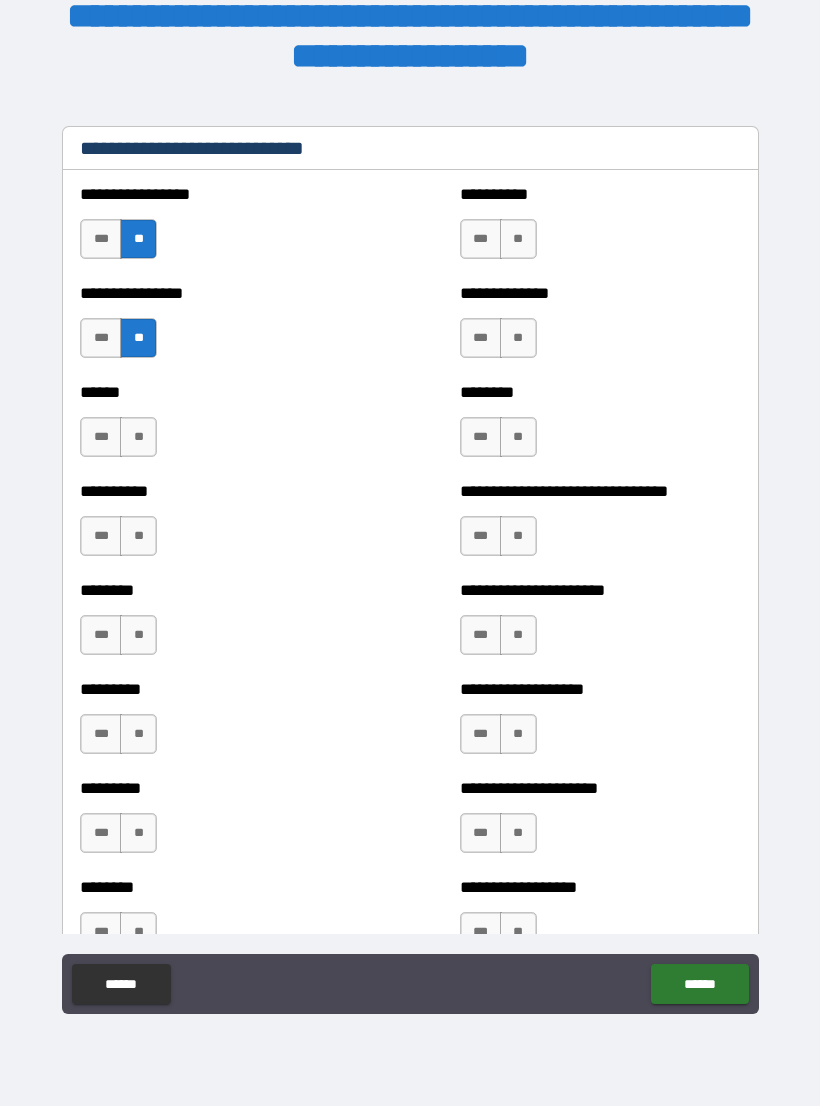 click on "**" at bounding box center (138, 437) 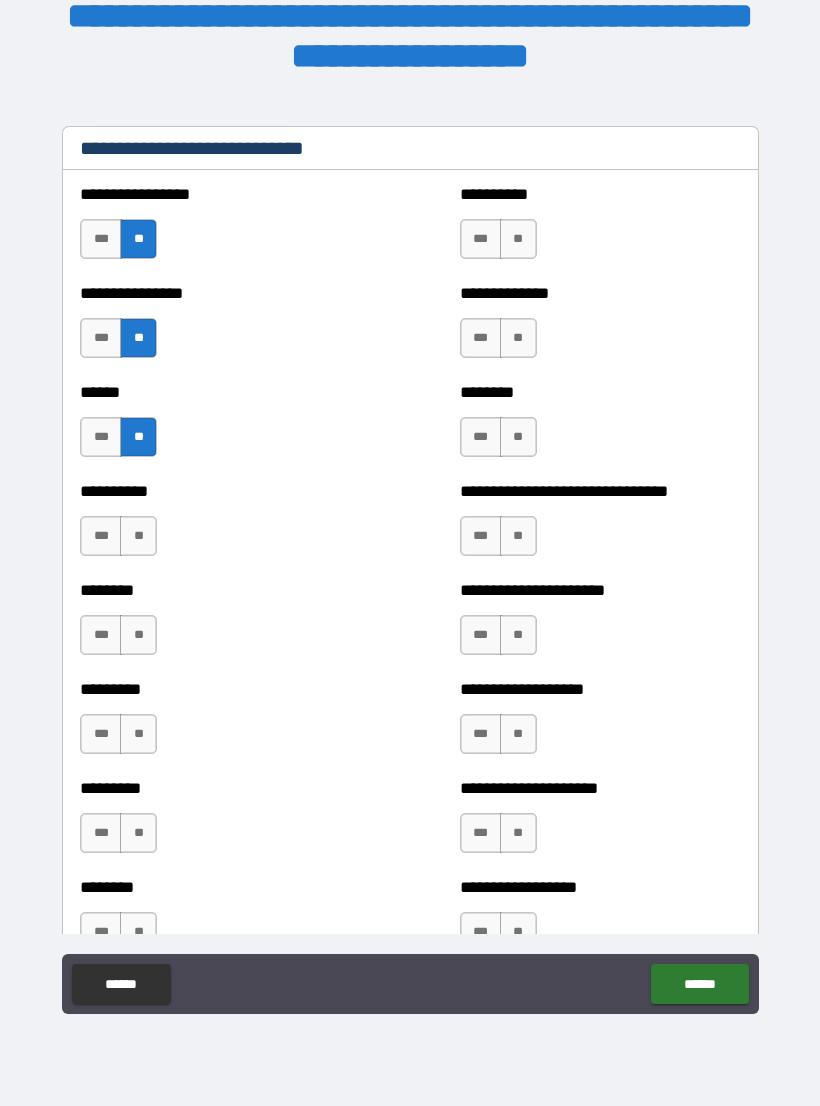 click on "**" at bounding box center [138, 536] 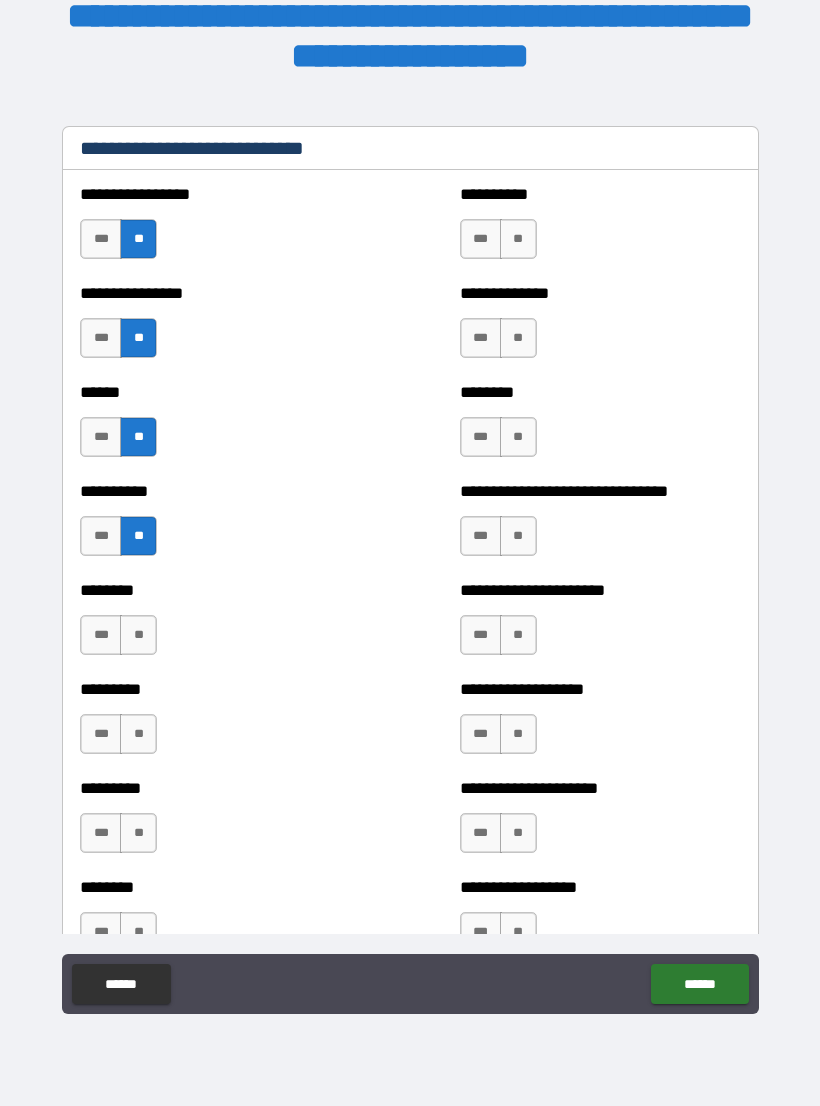 click on "**" at bounding box center [138, 635] 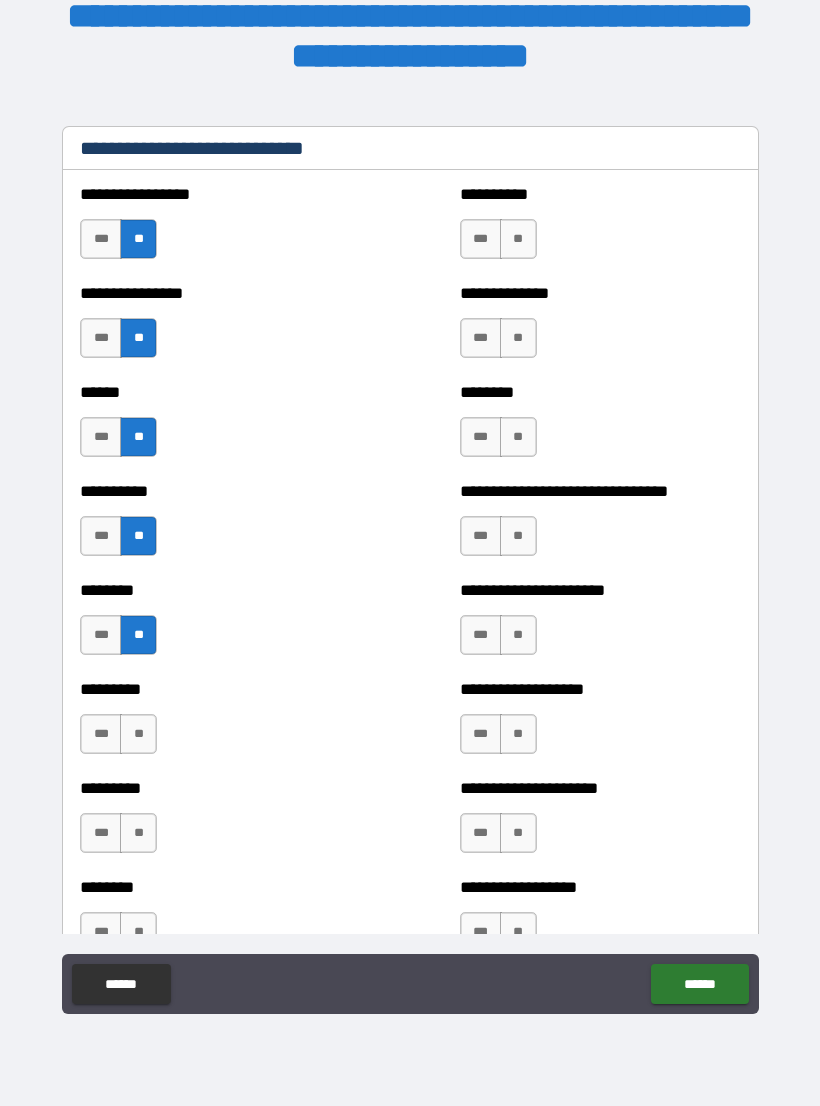 click on "**" at bounding box center (138, 734) 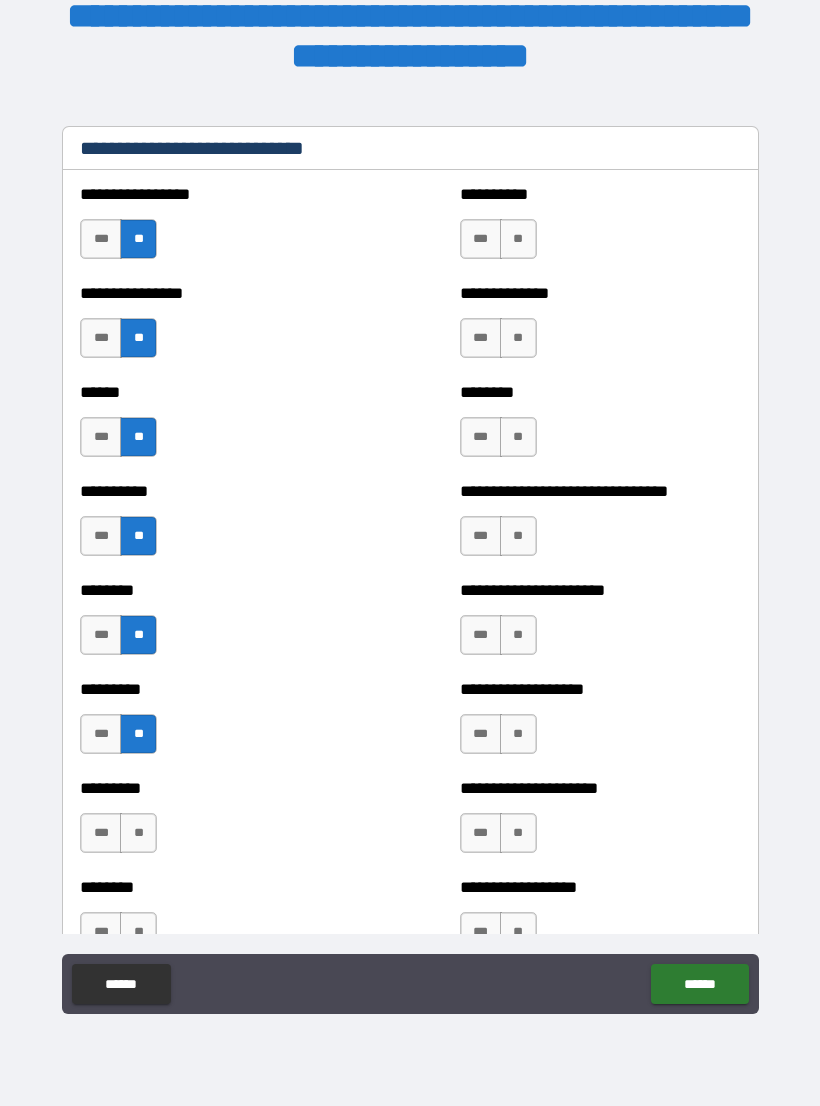 click on "**" at bounding box center (138, 833) 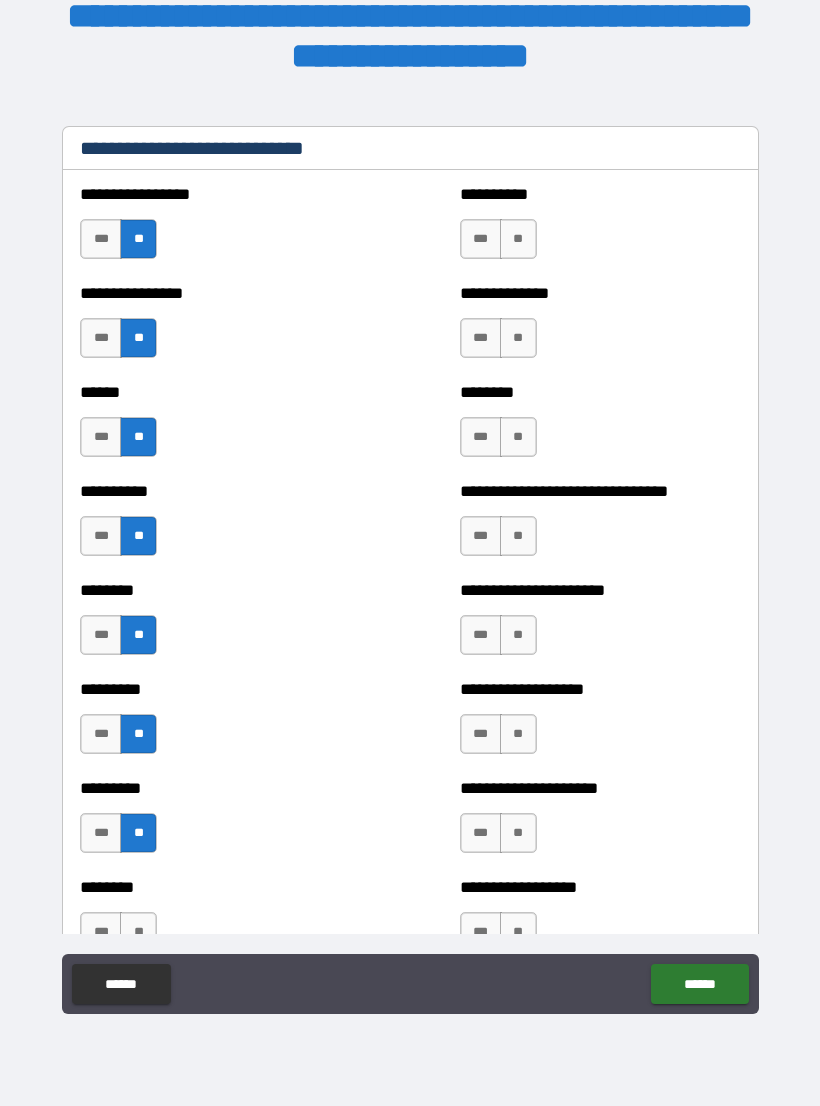 click on "**" at bounding box center [138, 932] 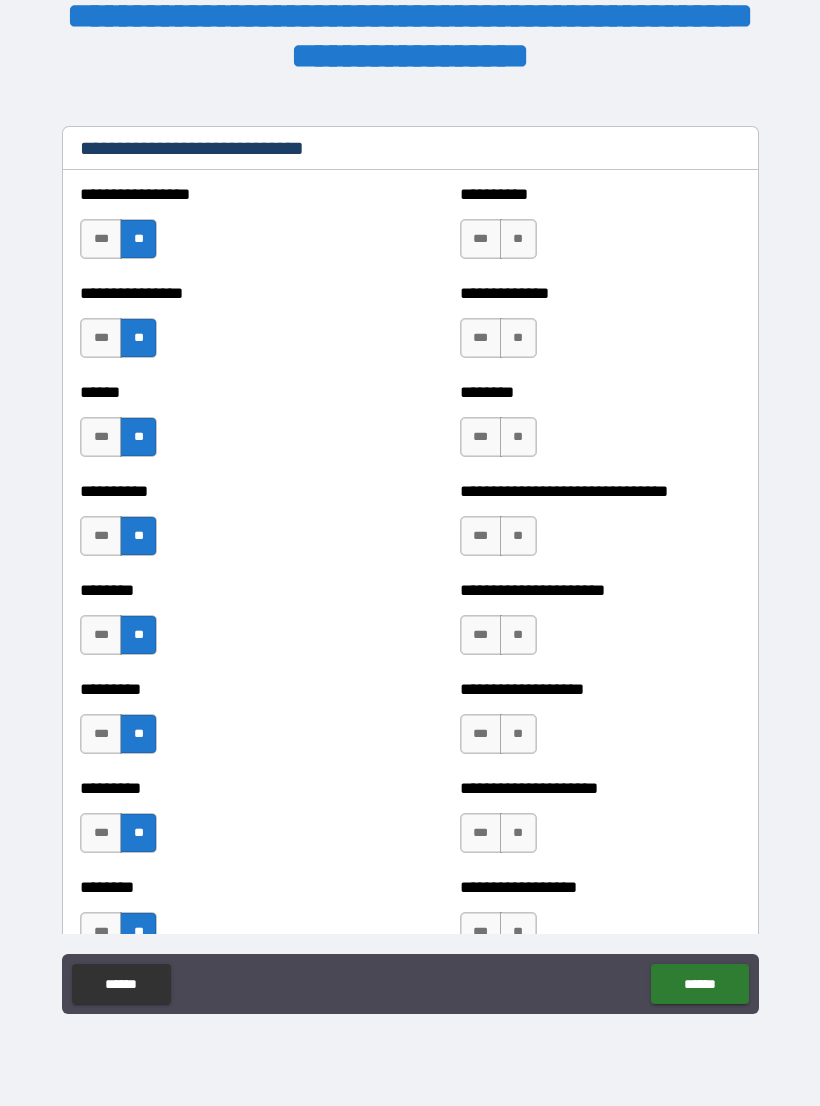 click on "**********" at bounding box center (600, 229) 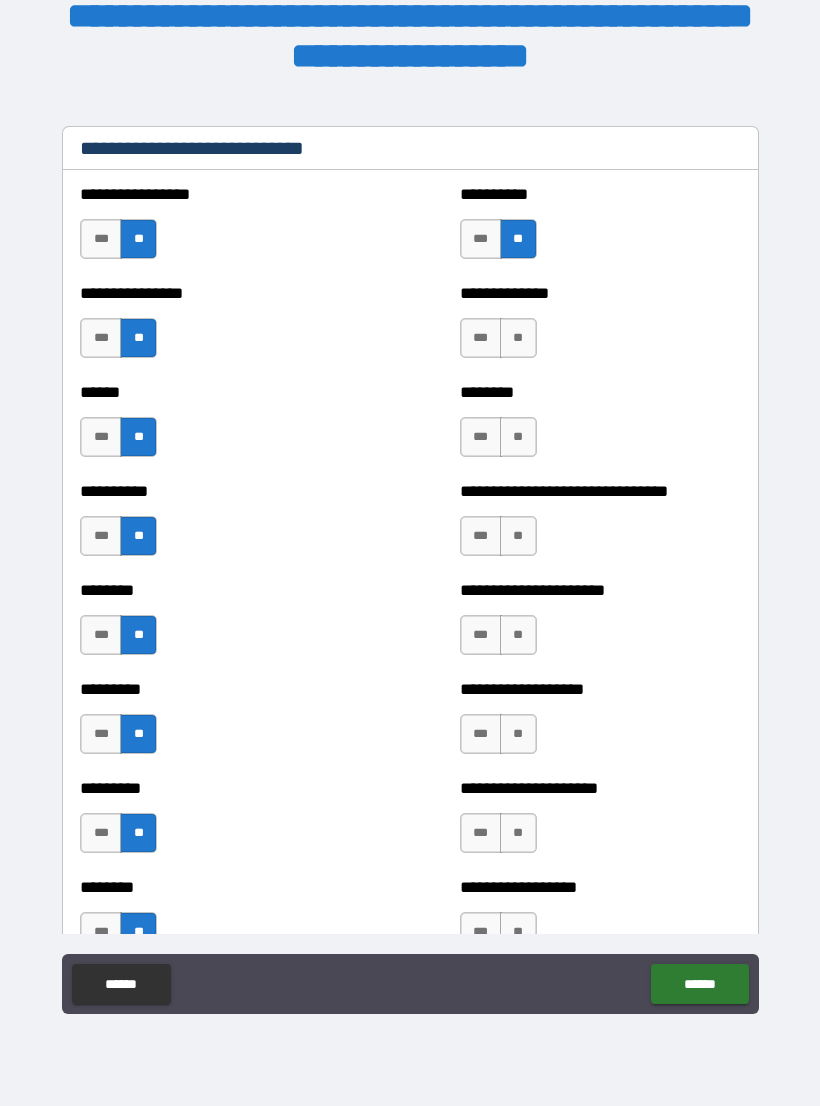 click on "**" at bounding box center [518, 338] 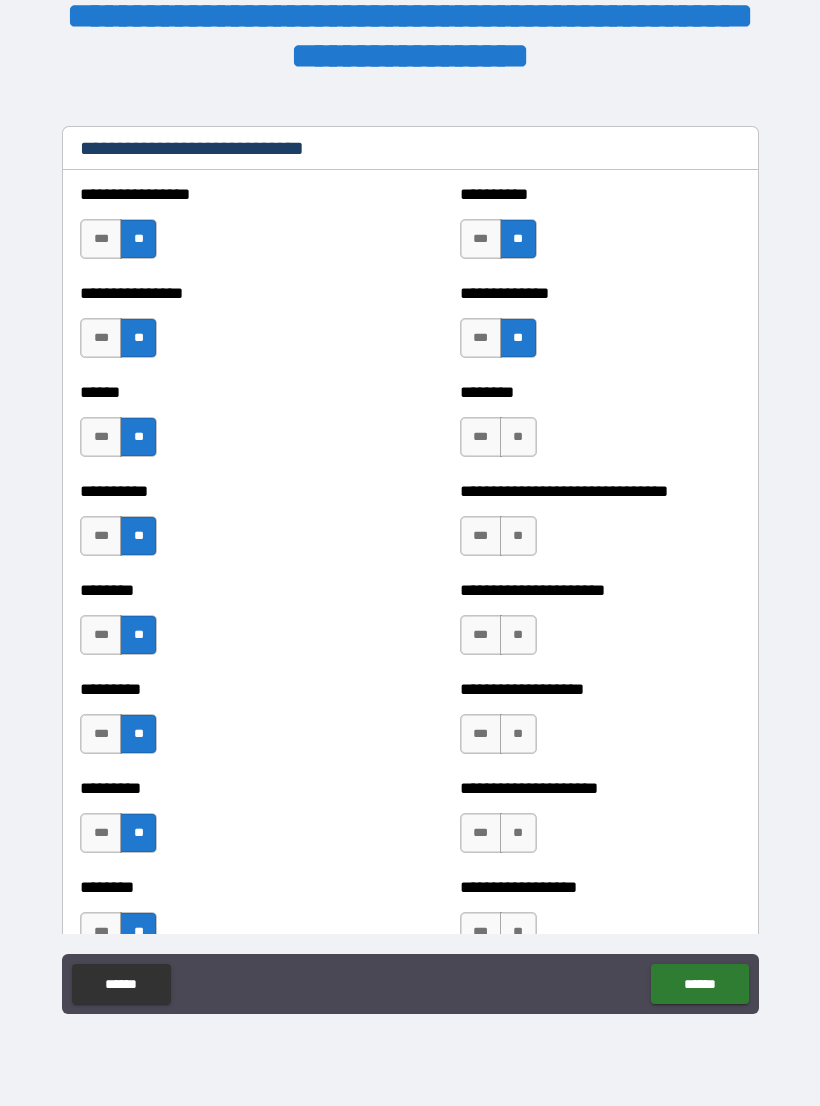 click on "**" at bounding box center [518, 437] 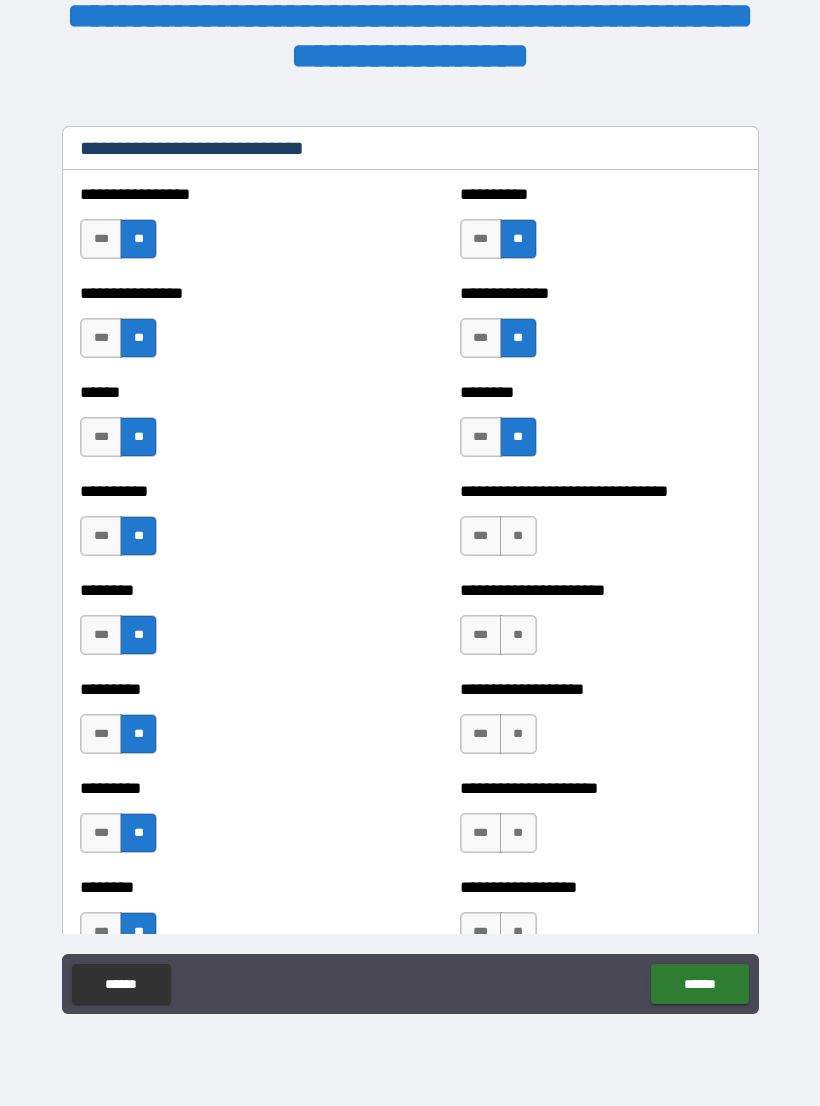 click on "**" at bounding box center [518, 536] 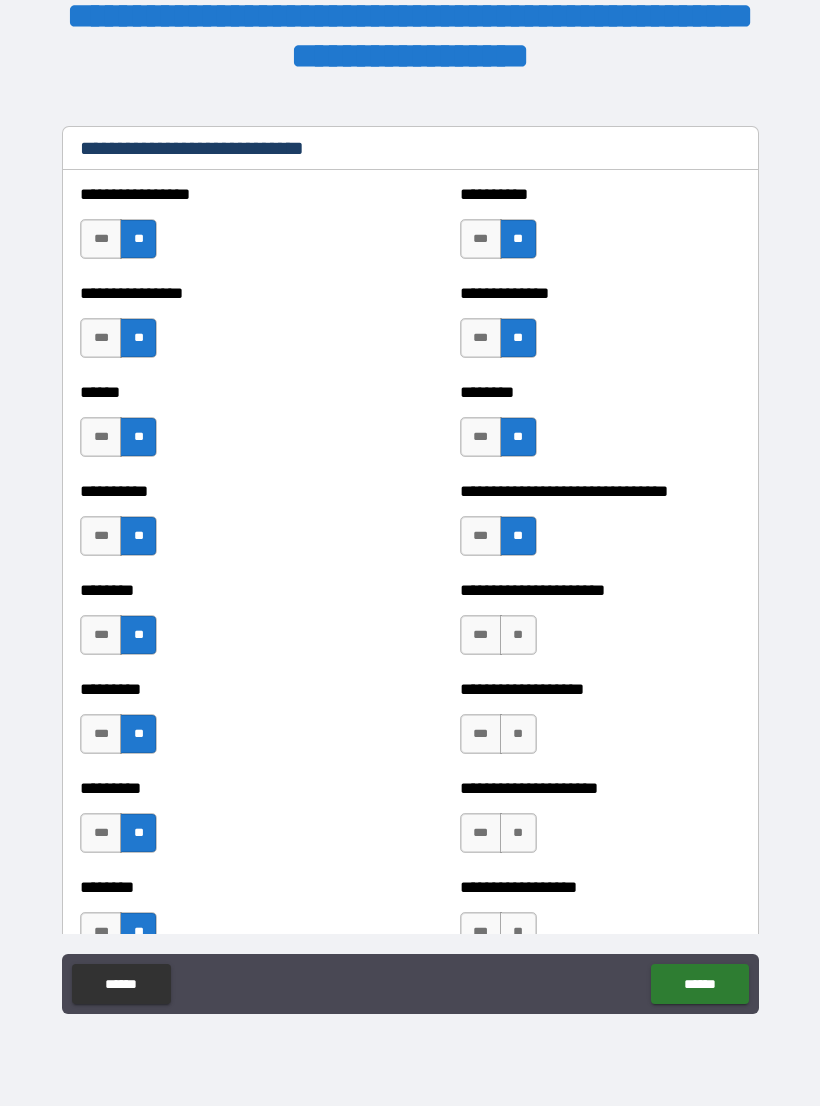 click on "**" at bounding box center [518, 635] 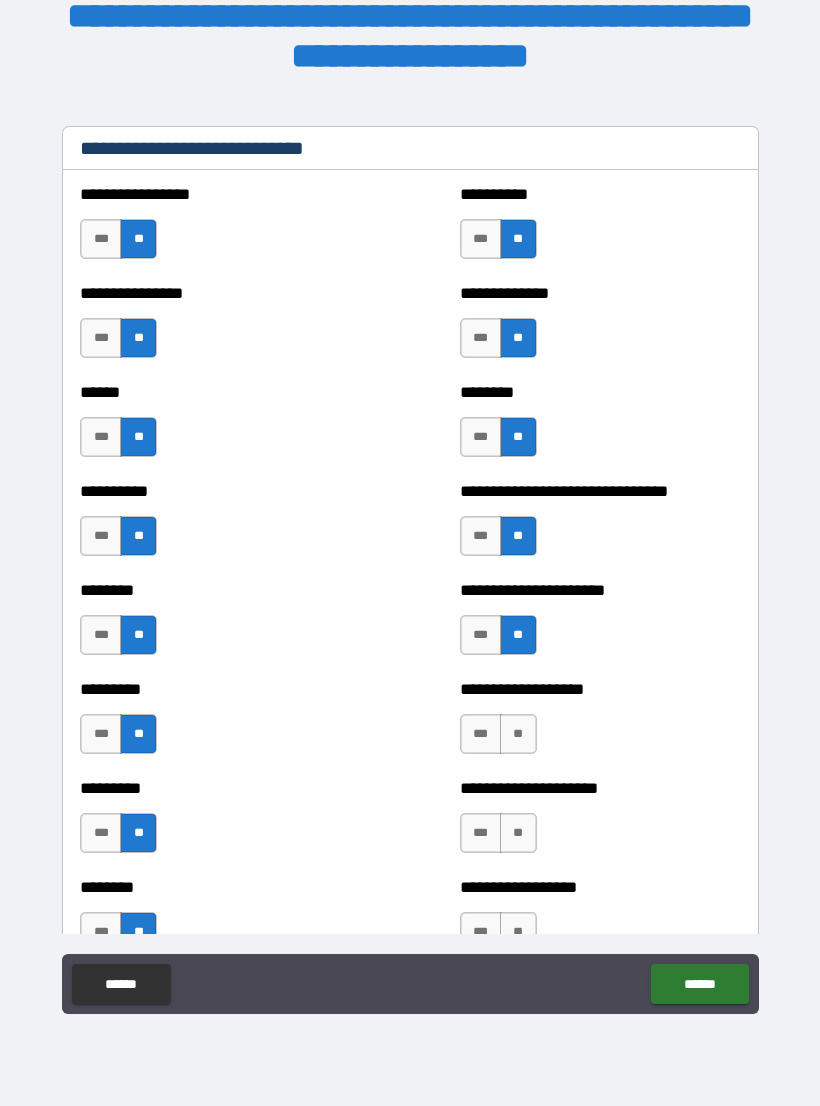 click on "**" at bounding box center [518, 734] 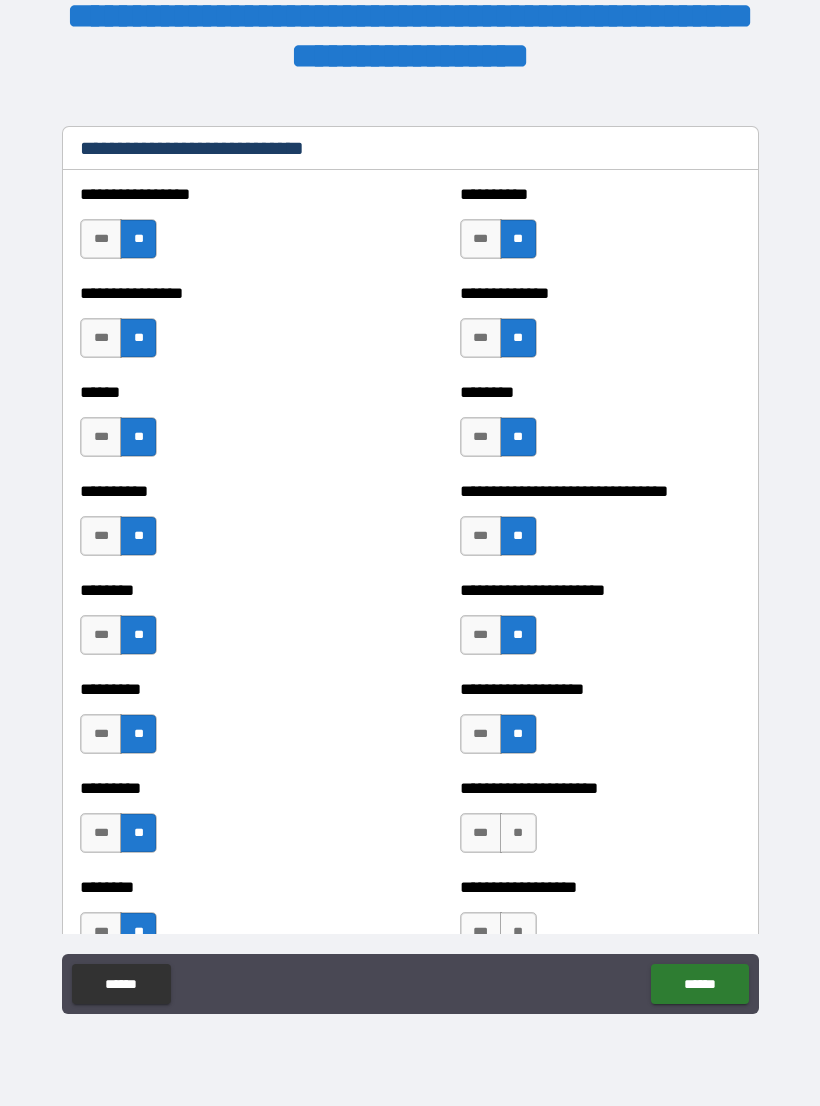 click on "**" at bounding box center (518, 833) 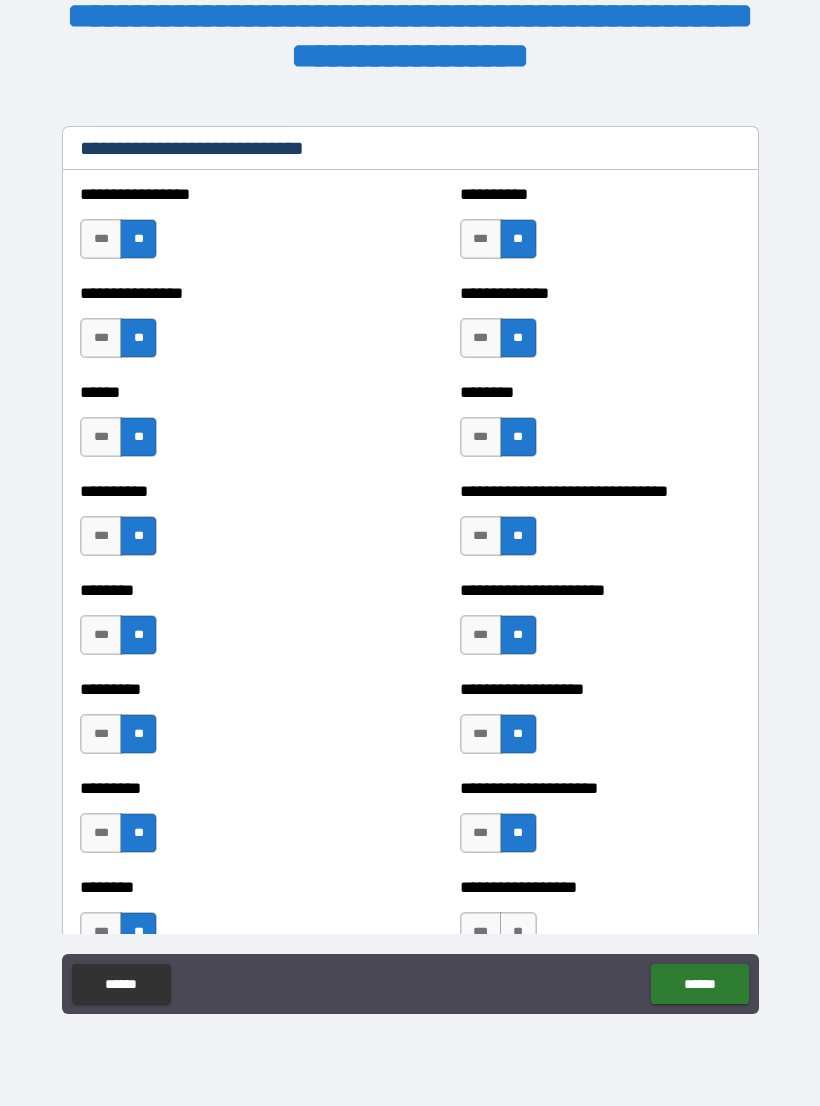 click on "**" at bounding box center [518, 932] 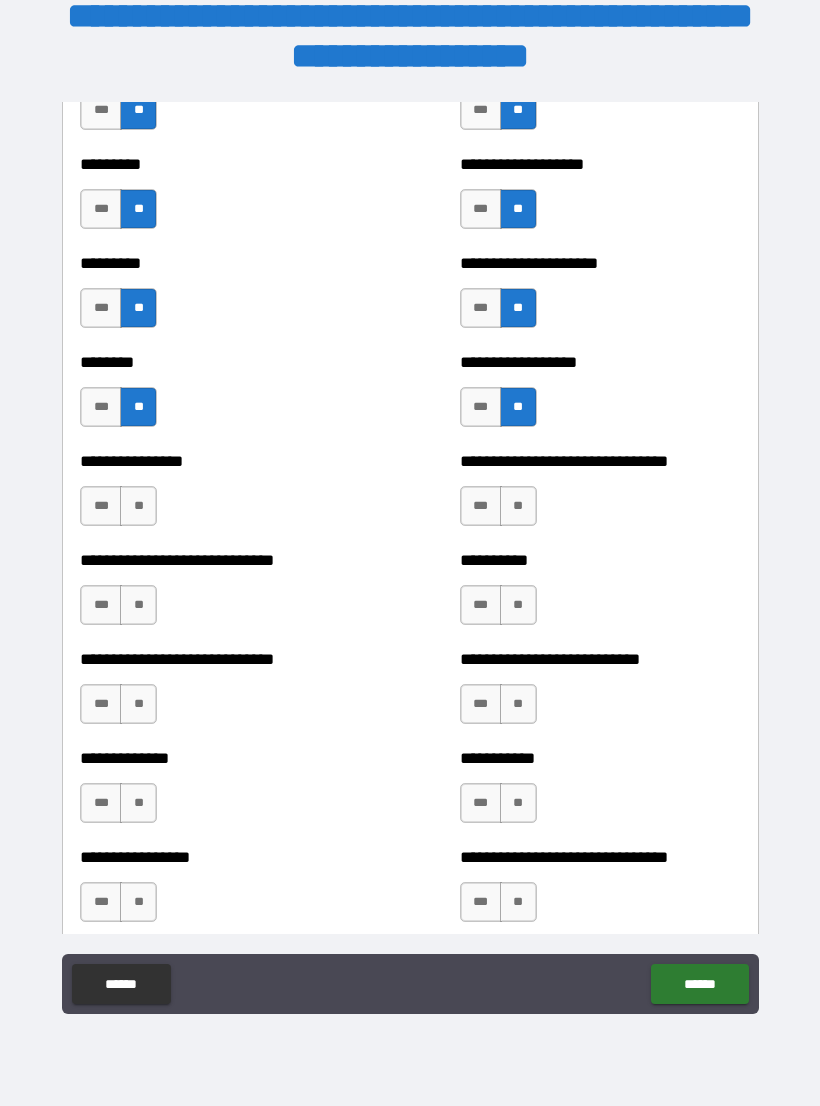 scroll, scrollTop: 7259, scrollLeft: 0, axis: vertical 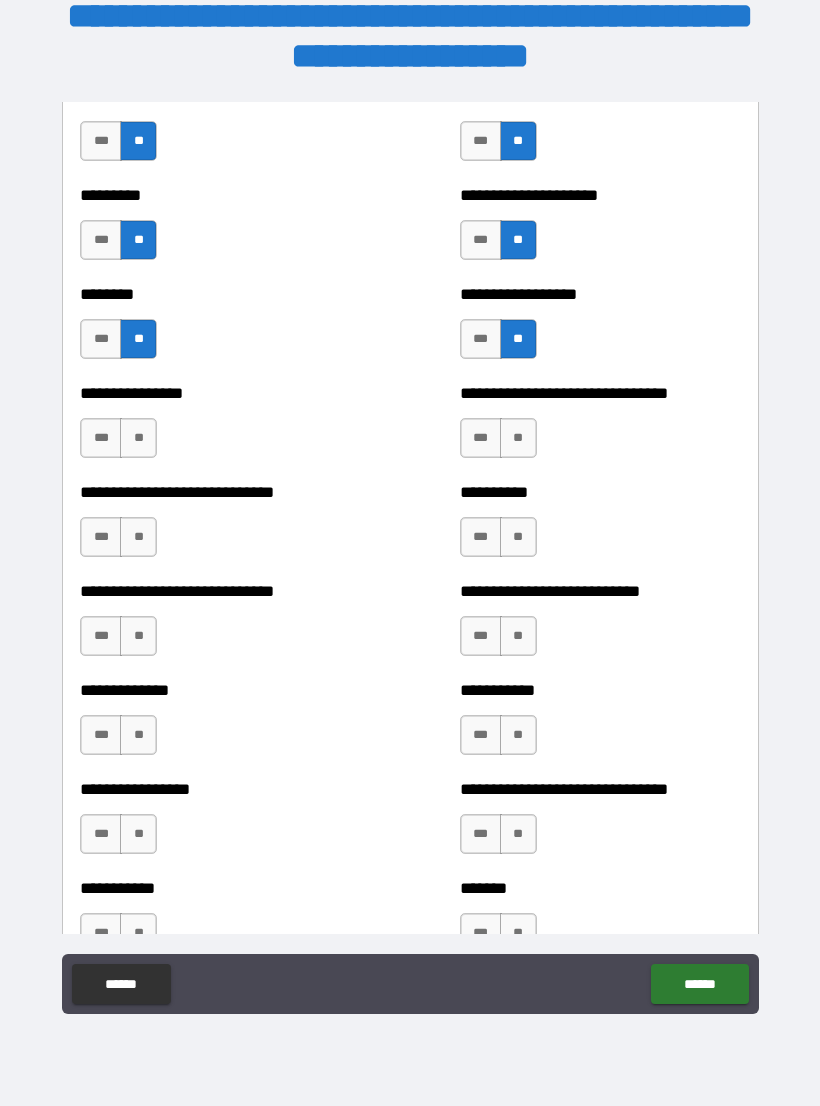click on "**" at bounding box center (518, 438) 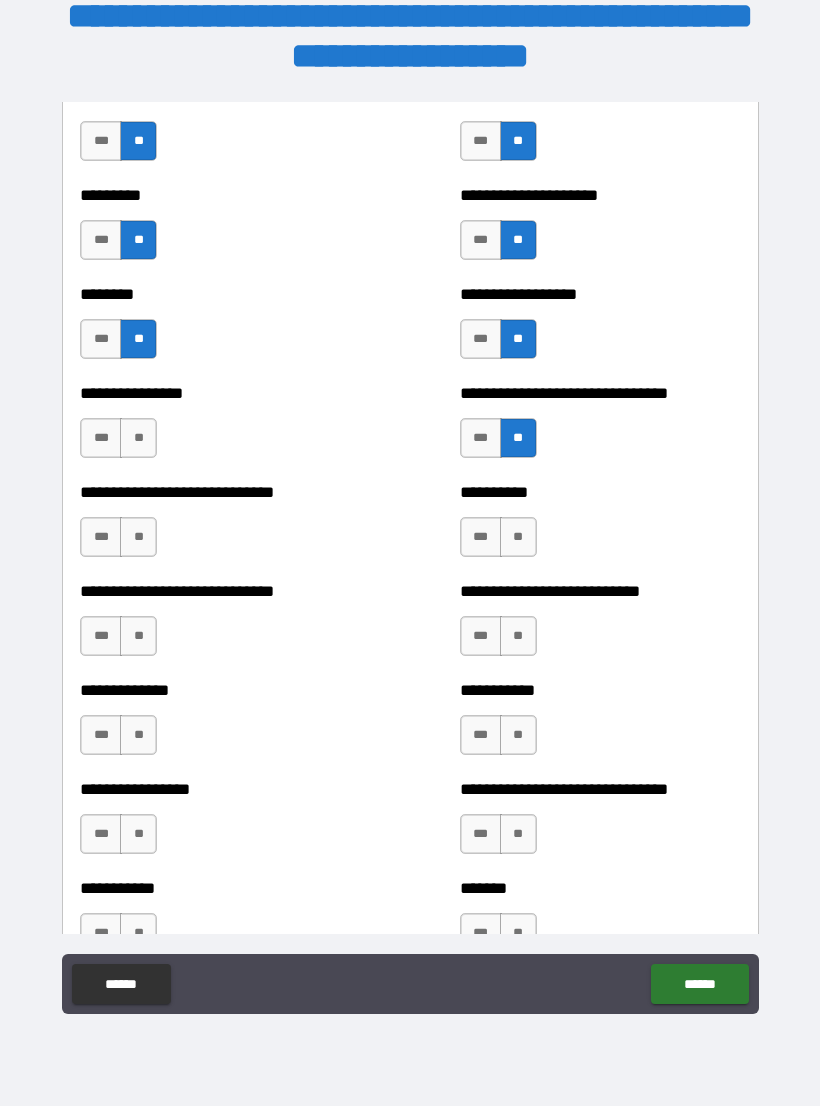 click on "**" at bounding box center [518, 537] 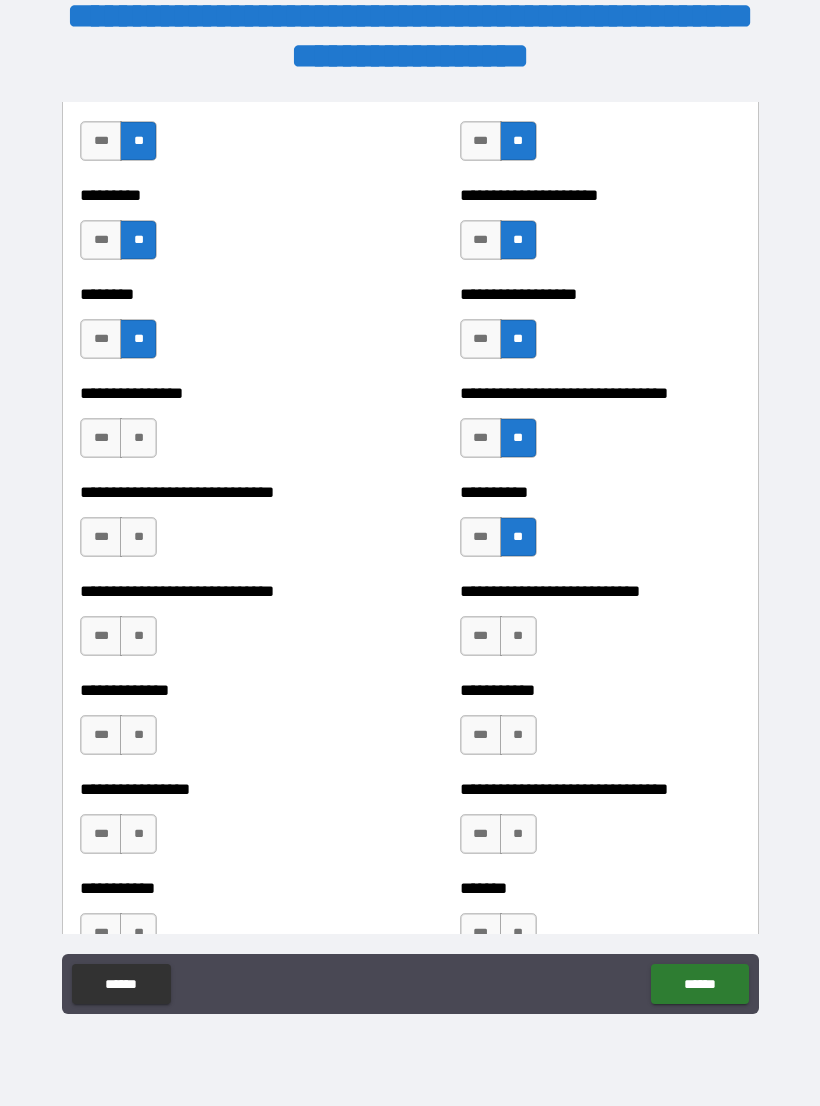 click on "**" at bounding box center (518, 636) 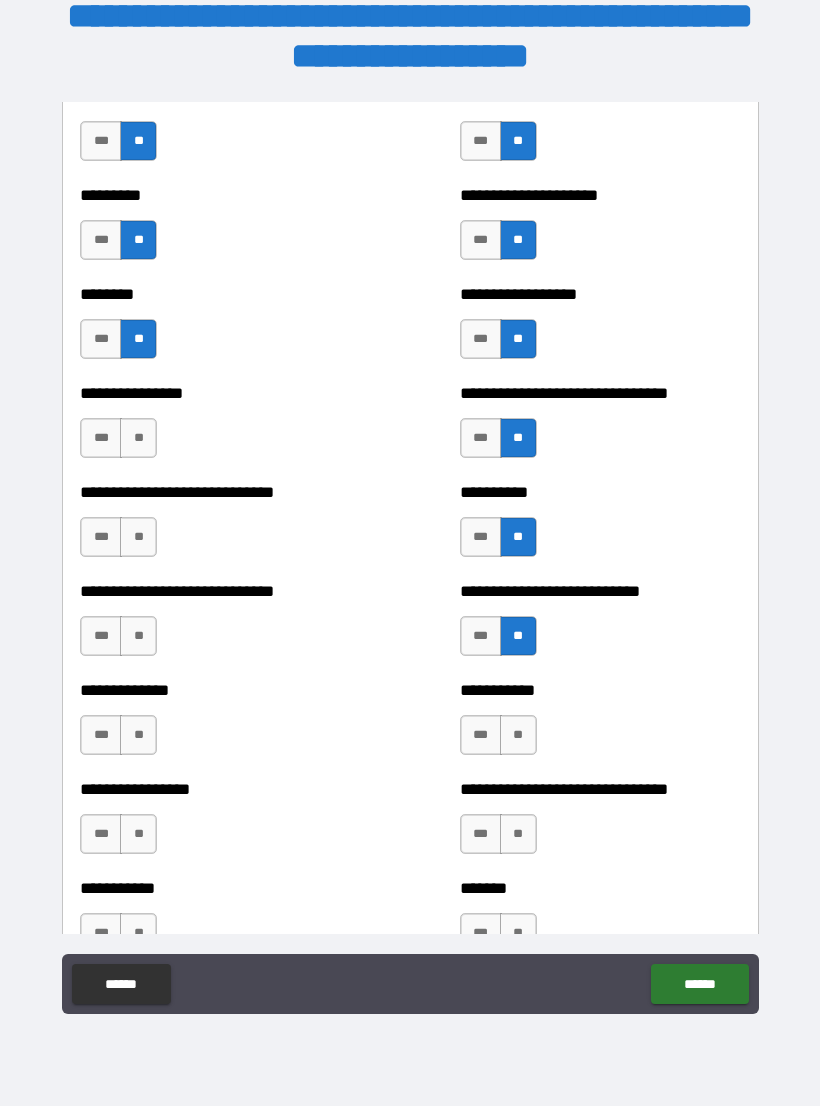 click on "**" at bounding box center [518, 735] 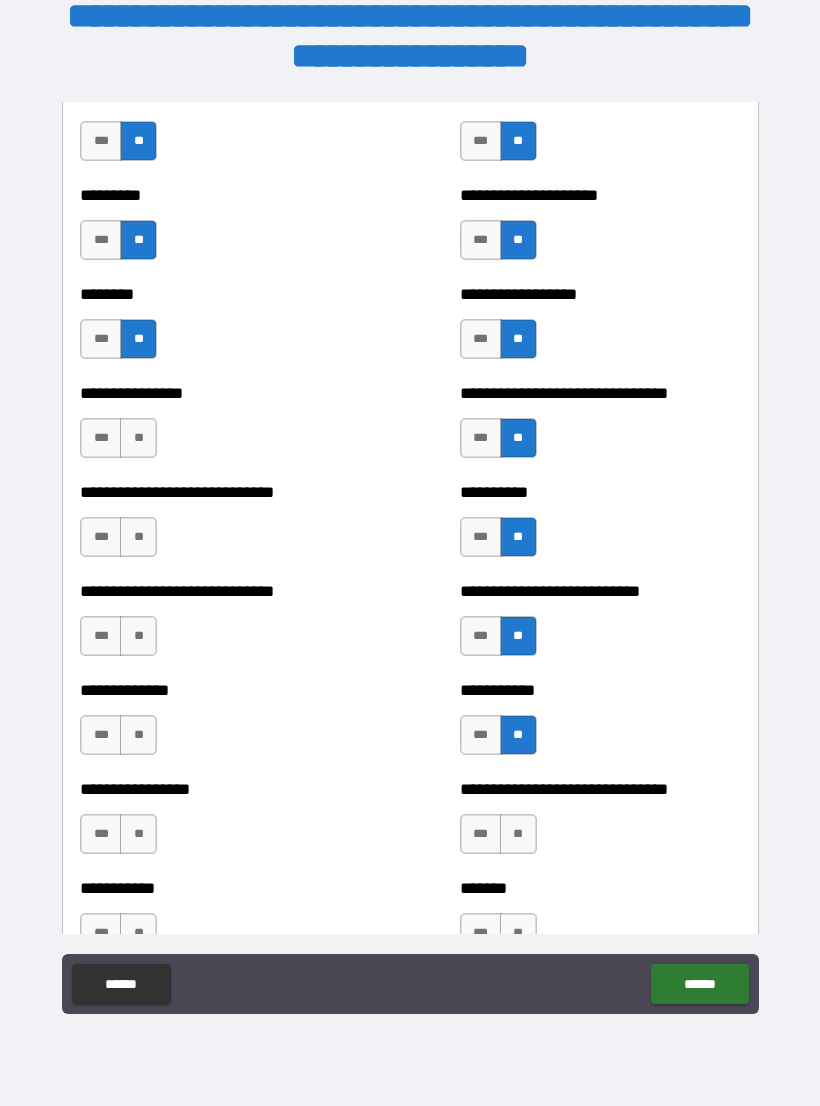 click on "**" at bounding box center [518, 834] 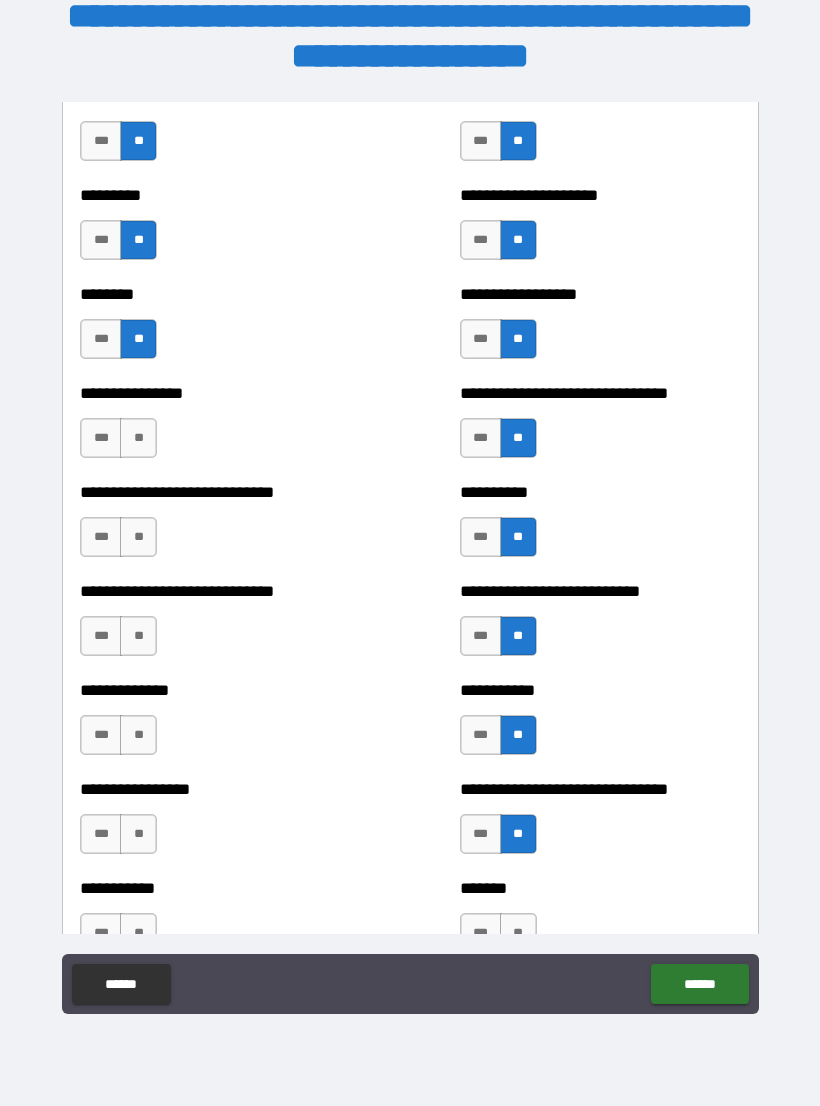 click on "**" at bounding box center (518, 933) 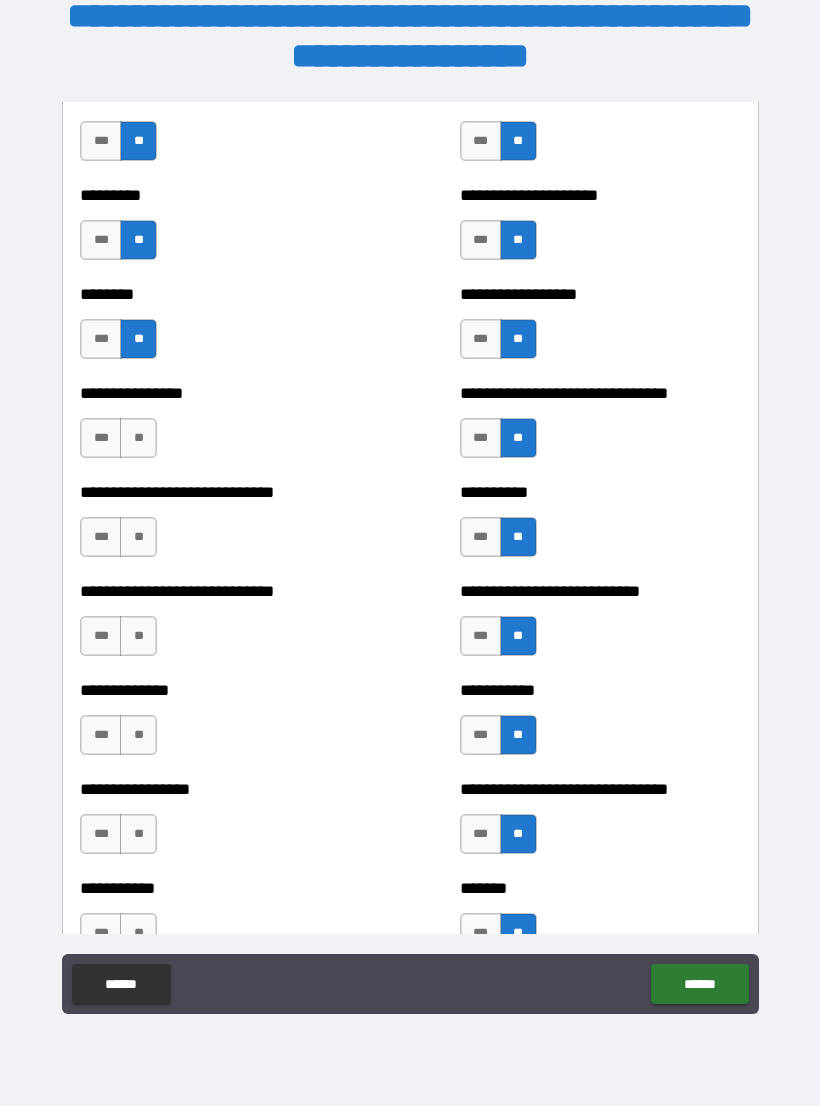 click on "***" at bounding box center [101, 438] 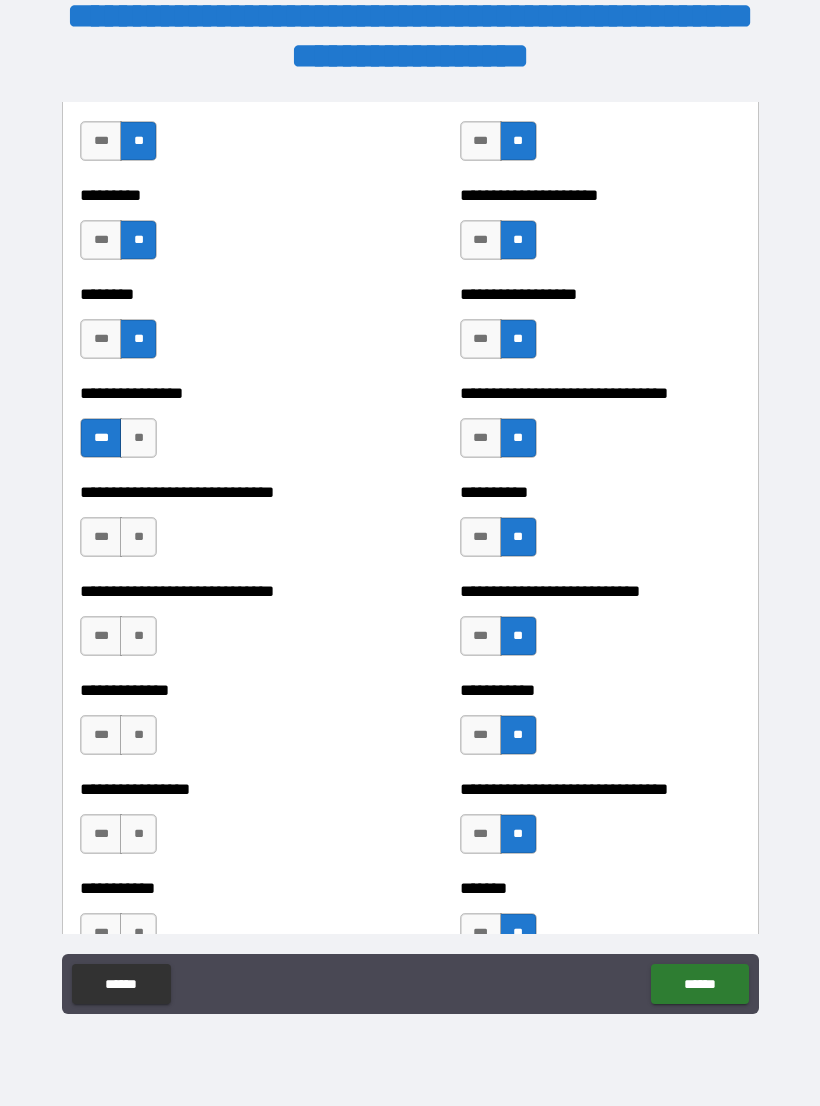 click on "**********" at bounding box center (220, 527) 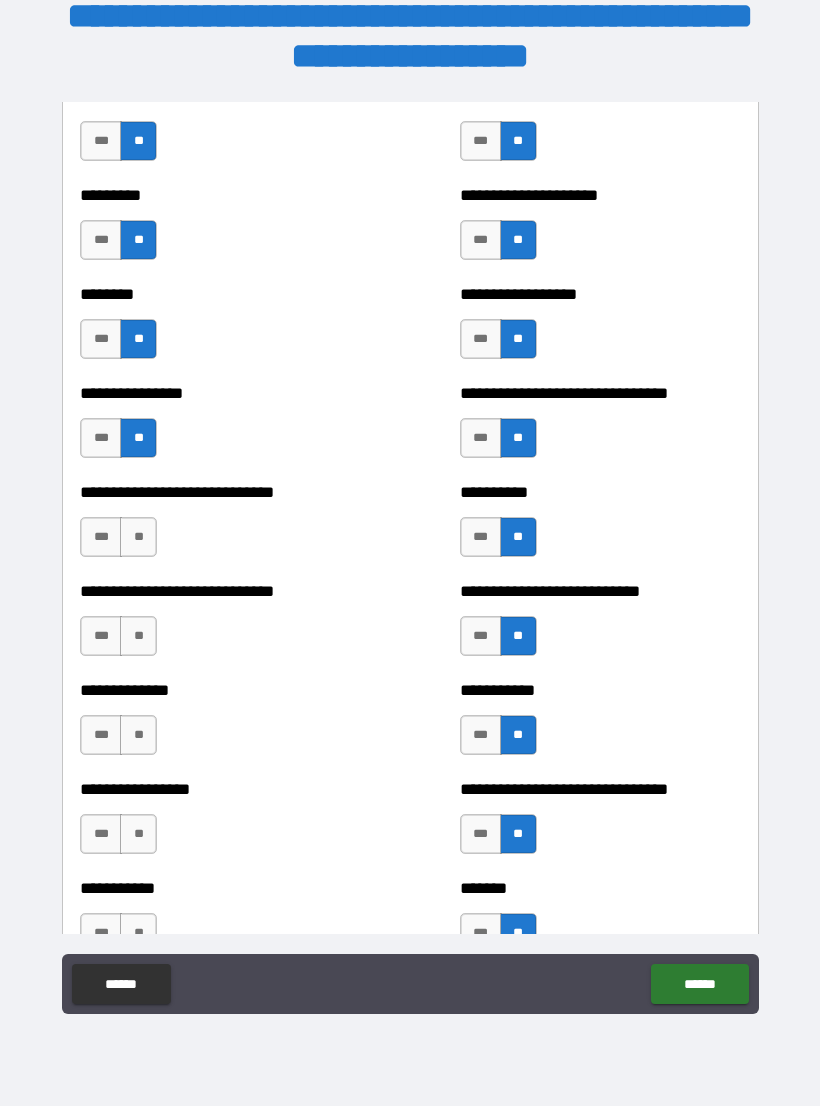 click on "**" at bounding box center [138, 537] 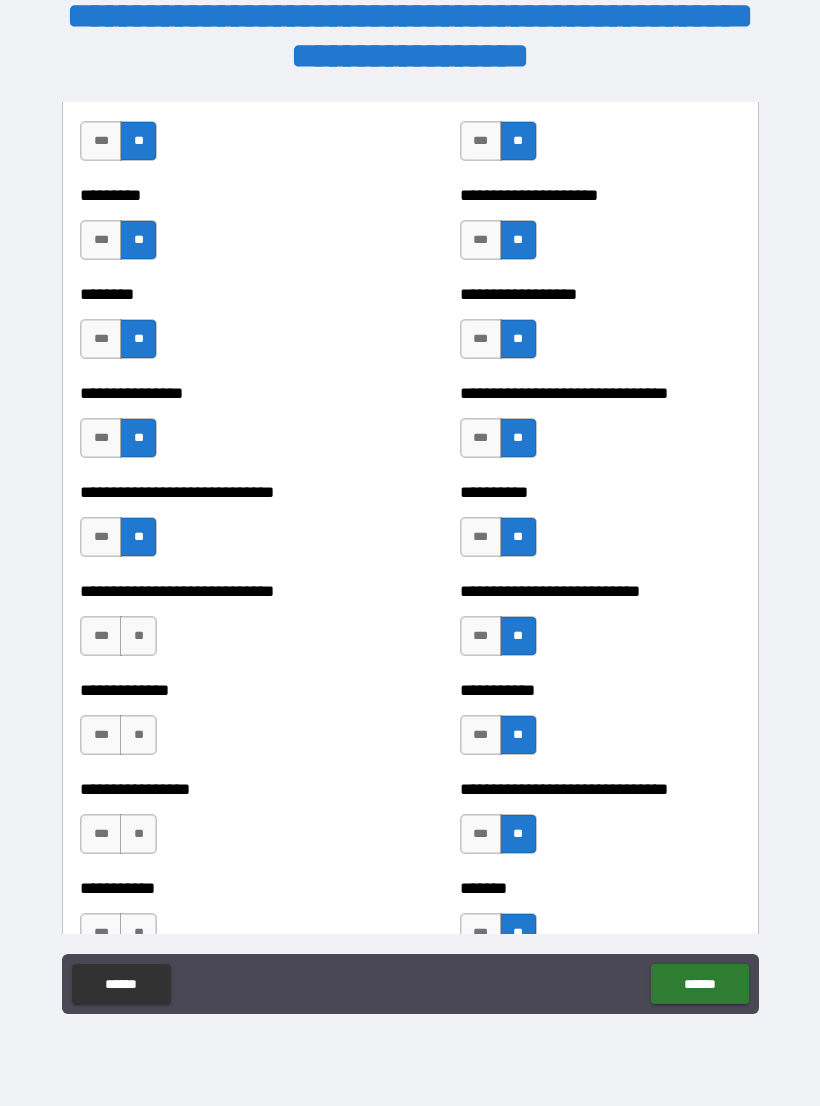 click on "**" at bounding box center [138, 636] 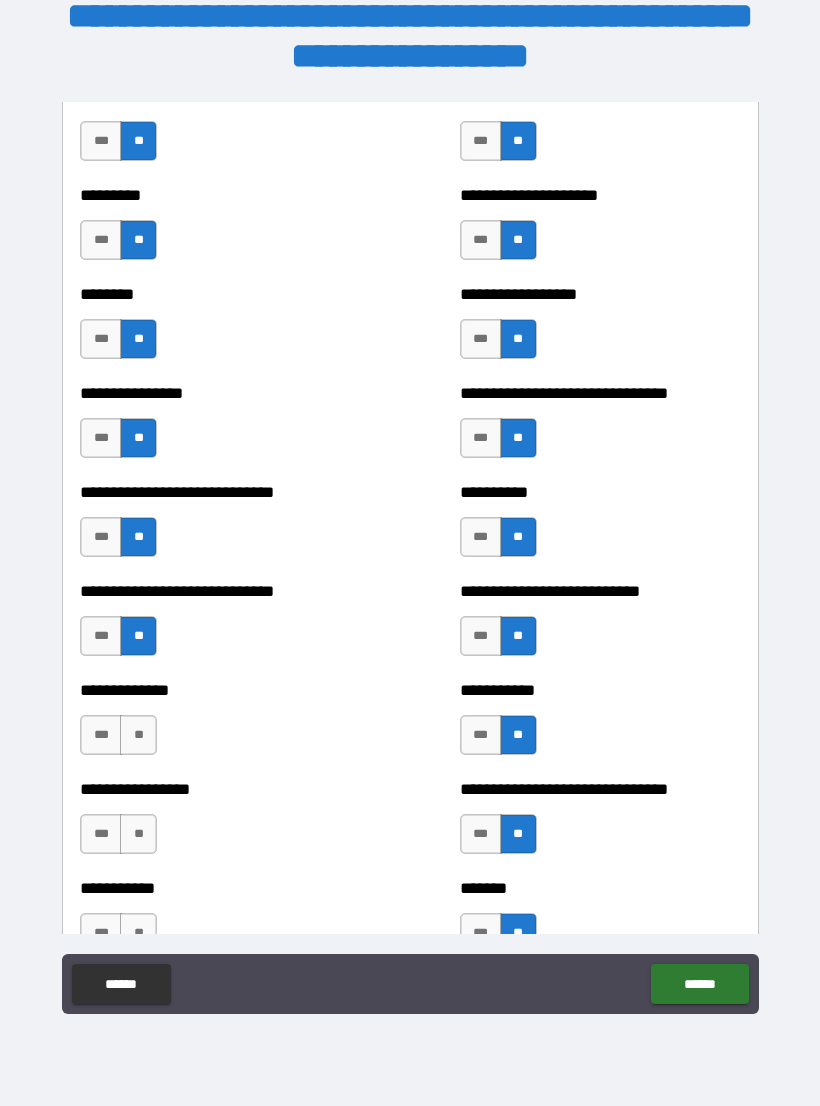 click on "*** **" at bounding box center [121, 740] 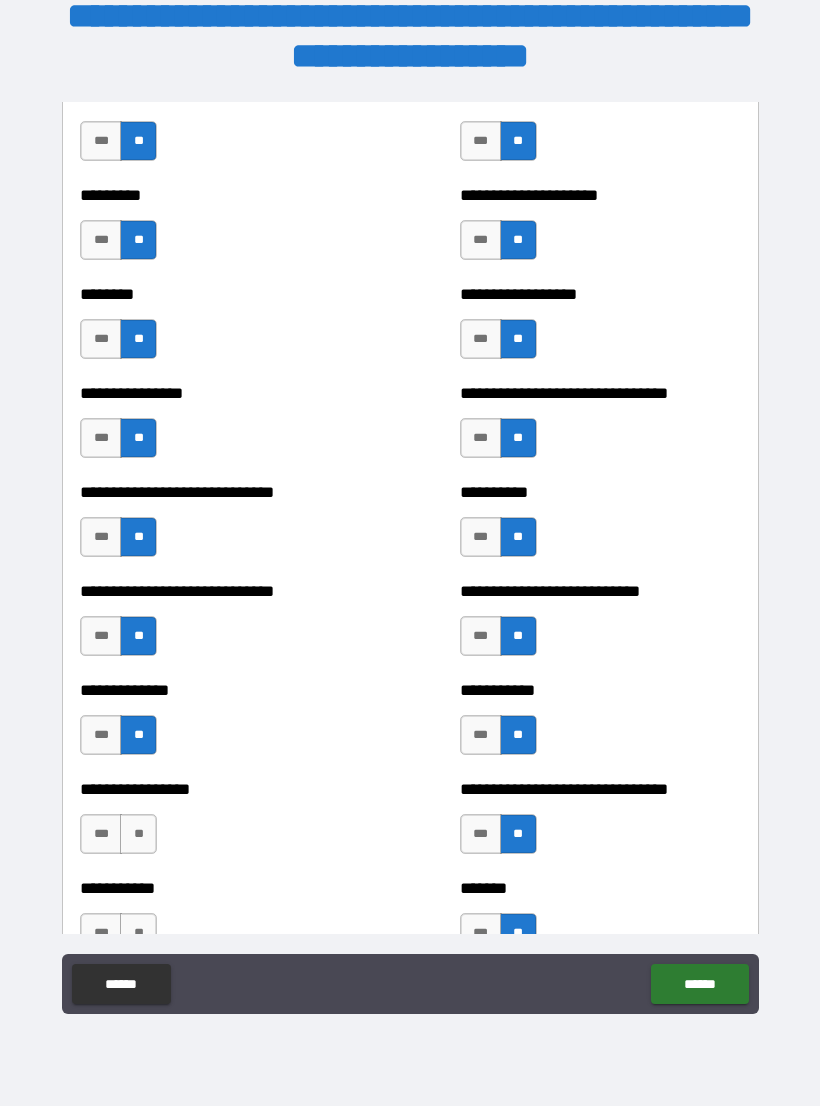 click on "**********" at bounding box center [220, 824] 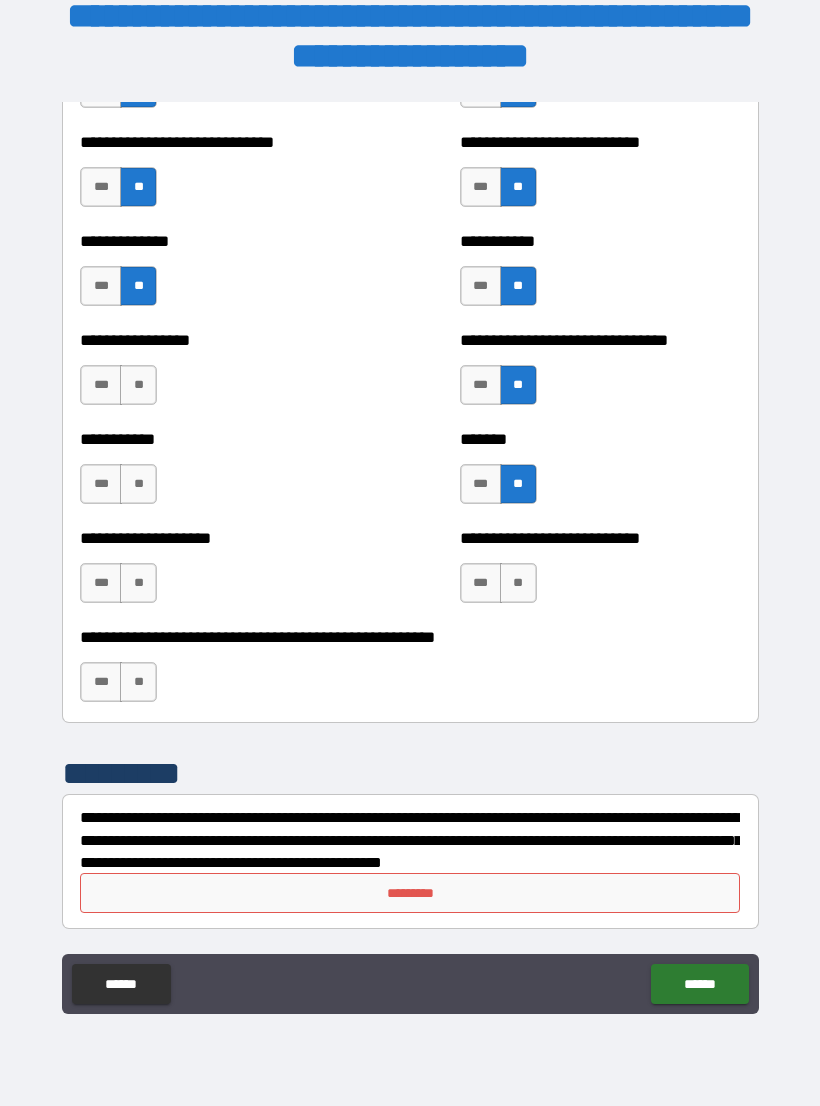scroll, scrollTop: 7708, scrollLeft: 0, axis: vertical 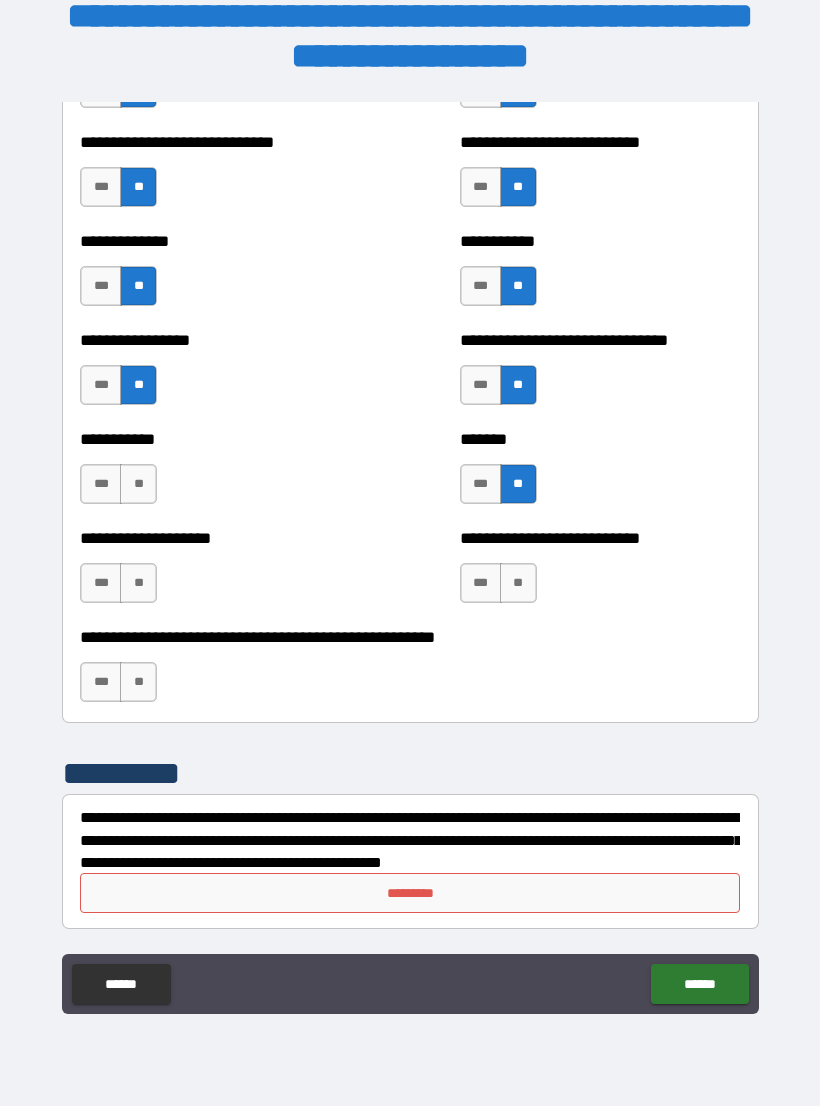 click on "**********" at bounding box center (220, 474) 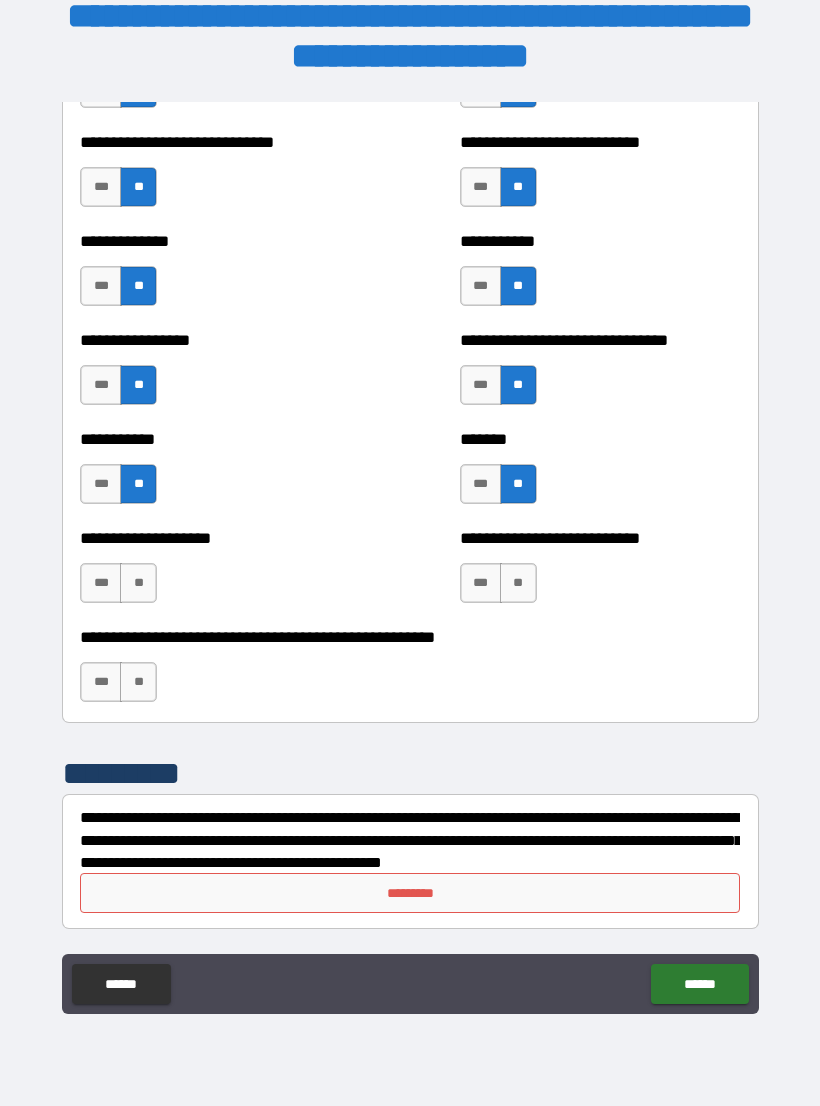 click on "*** **" at bounding box center (121, 588) 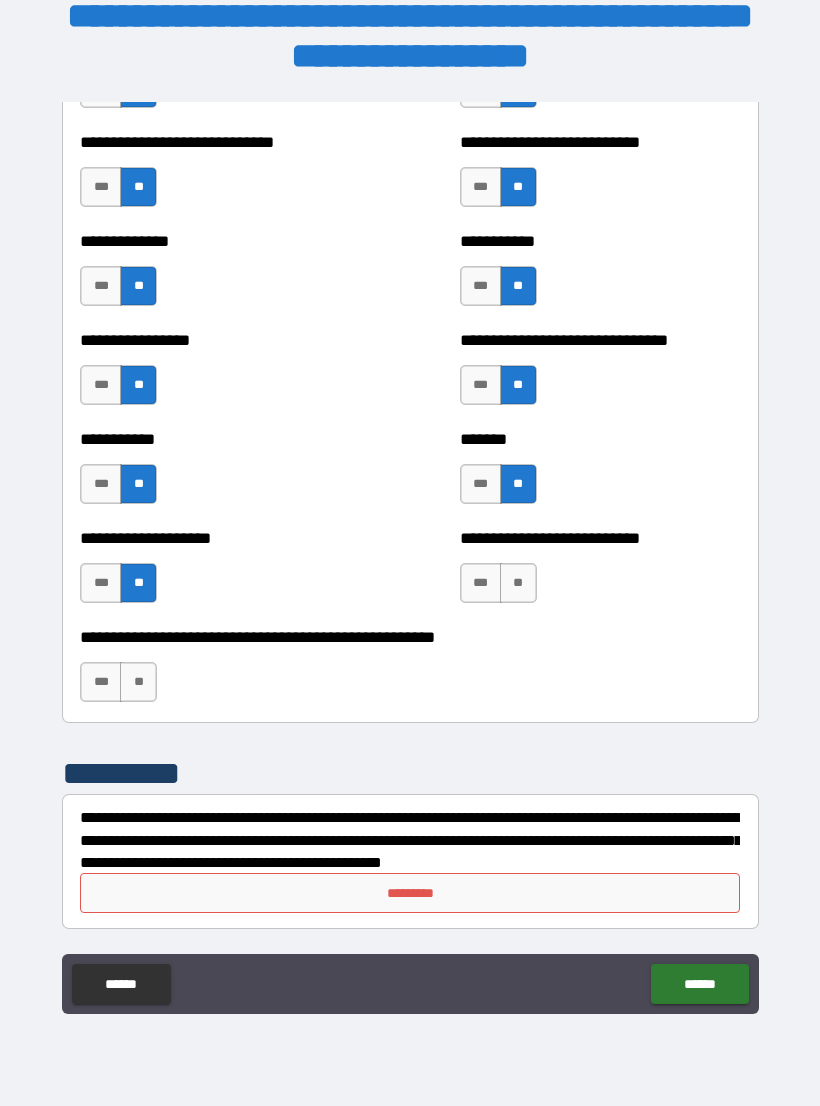 click on "**" at bounding box center (138, 682) 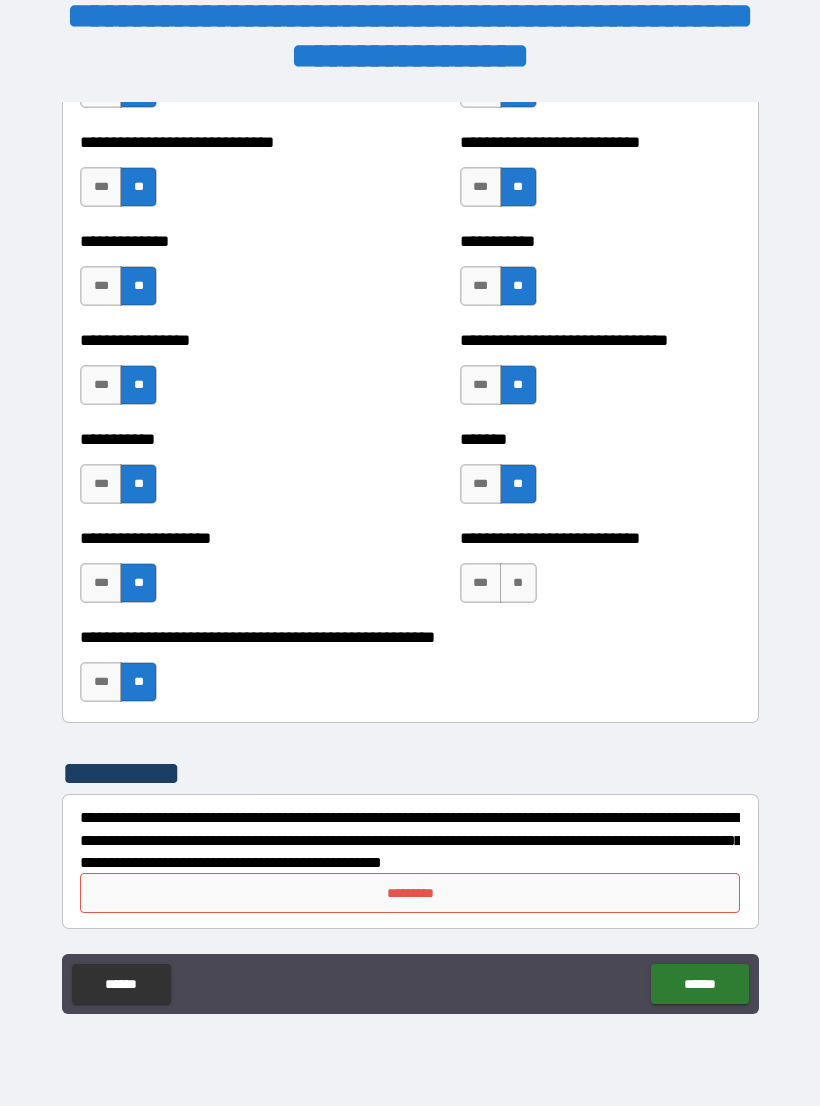 click on "**" at bounding box center [518, 583] 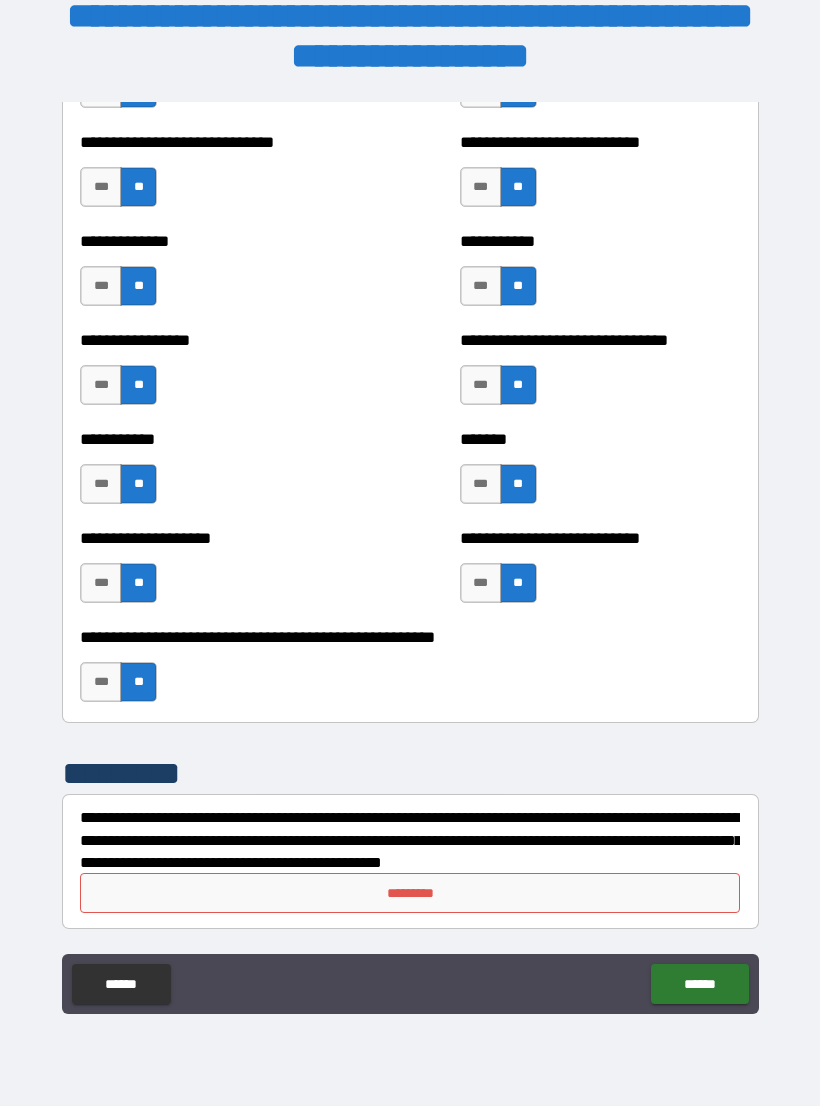 scroll, scrollTop: 7708, scrollLeft: 0, axis: vertical 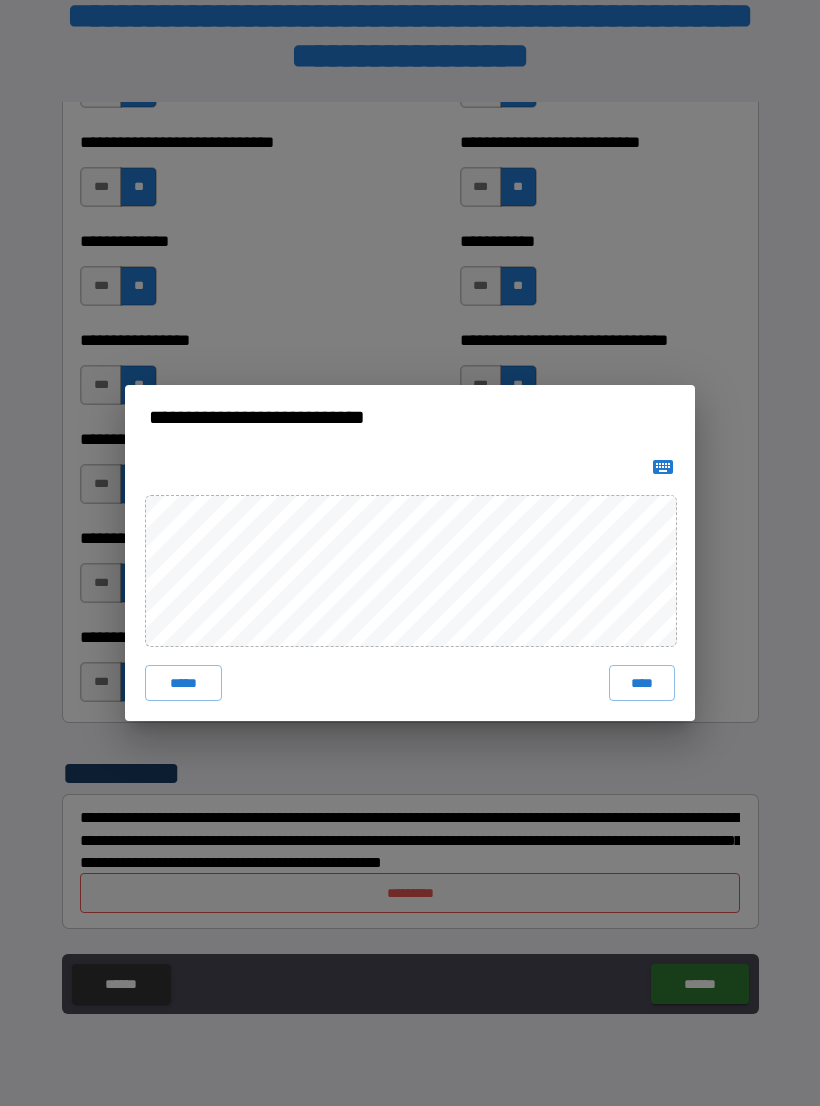 click on "****" at bounding box center [642, 683] 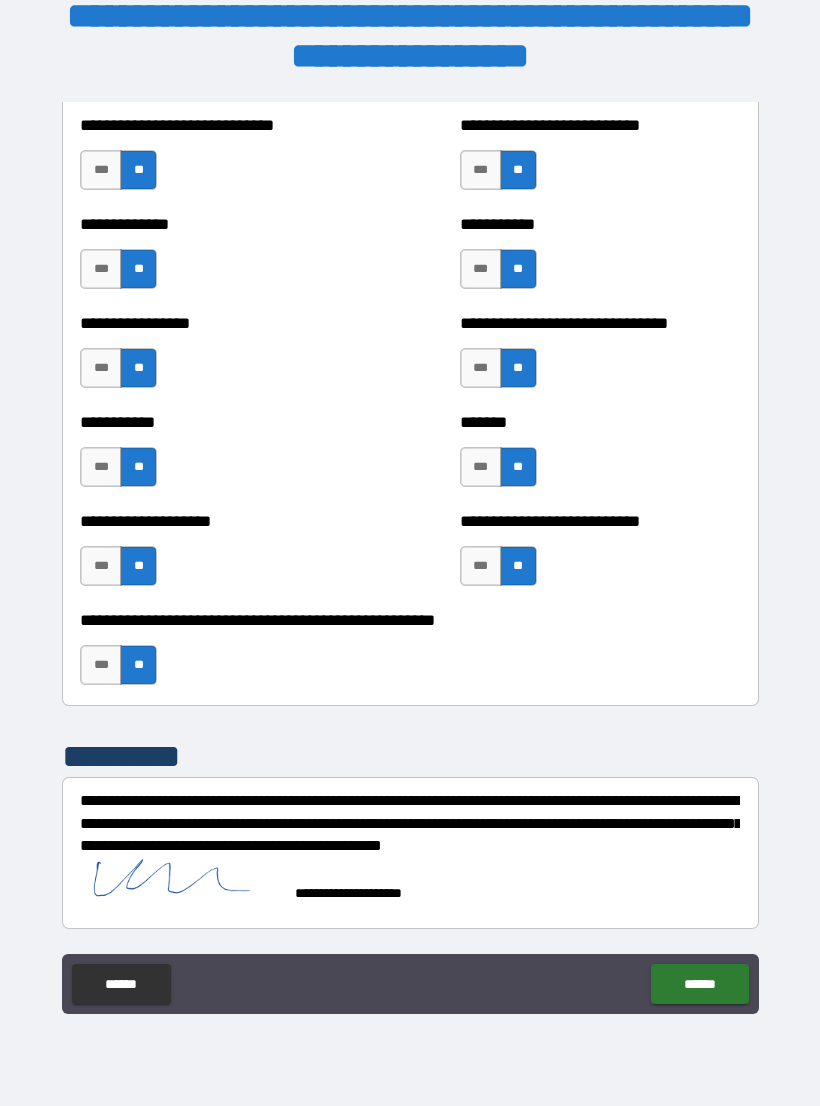 scroll, scrollTop: 7726, scrollLeft: 0, axis: vertical 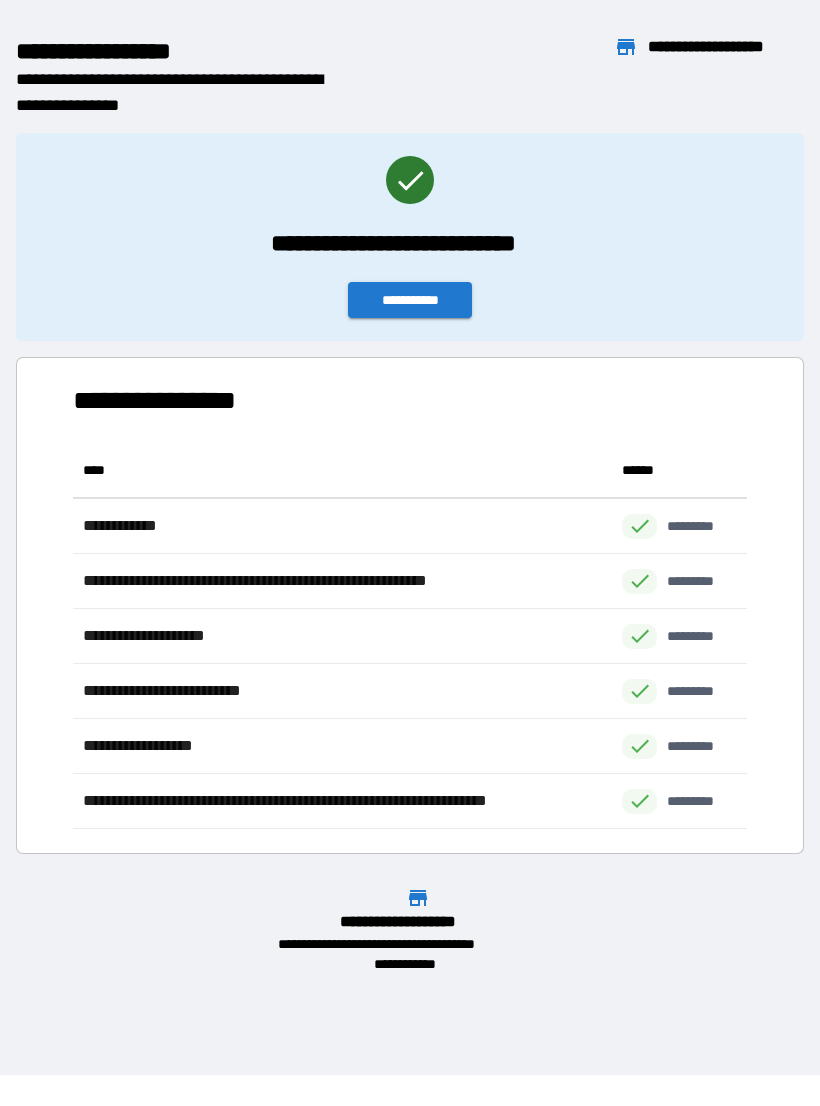 click on "**********" at bounding box center [410, 300] 